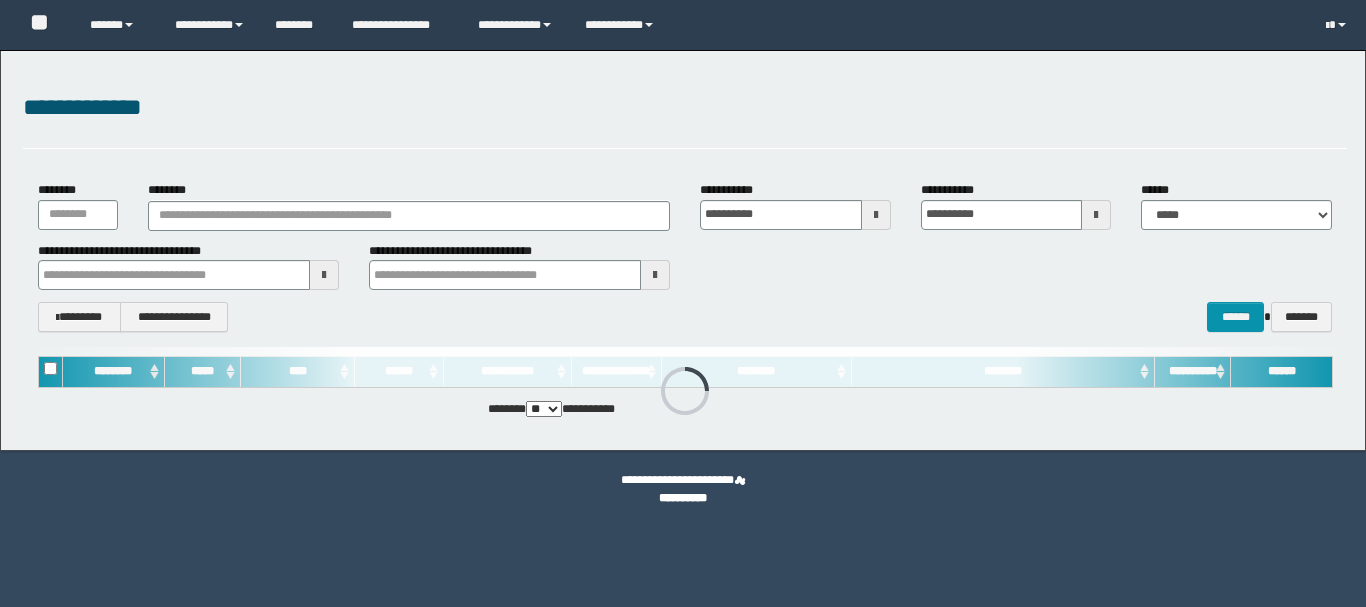 scroll, scrollTop: 0, scrollLeft: 0, axis: both 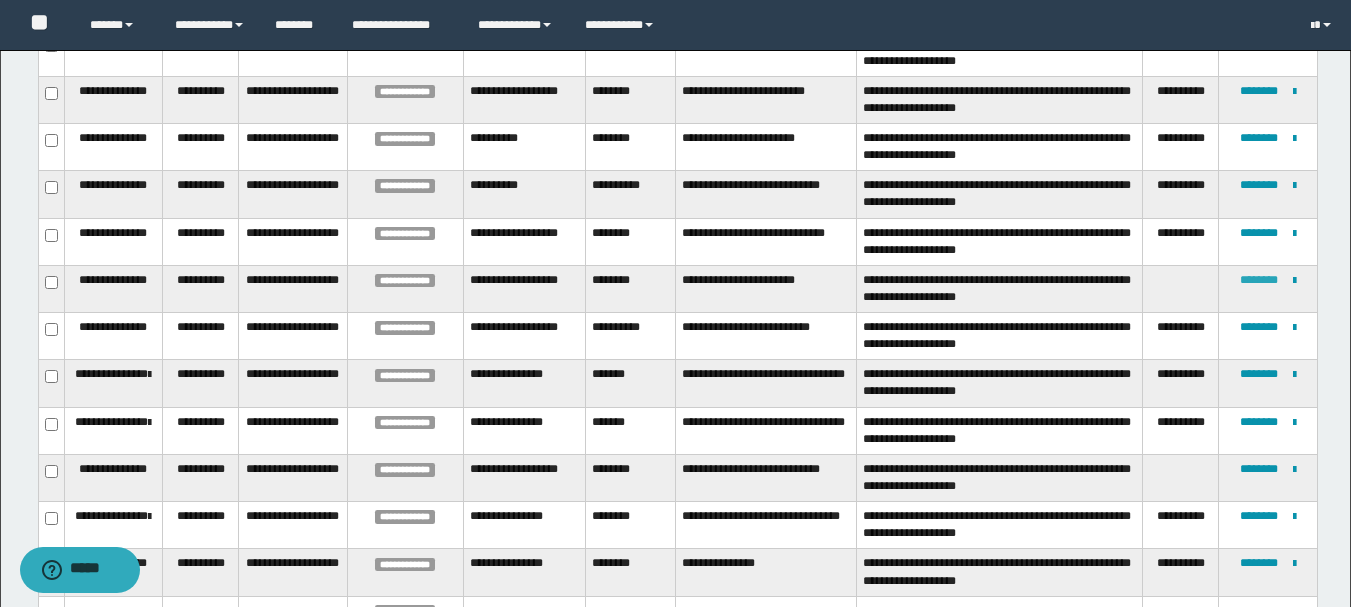 click on "********" at bounding box center (1259, 280) 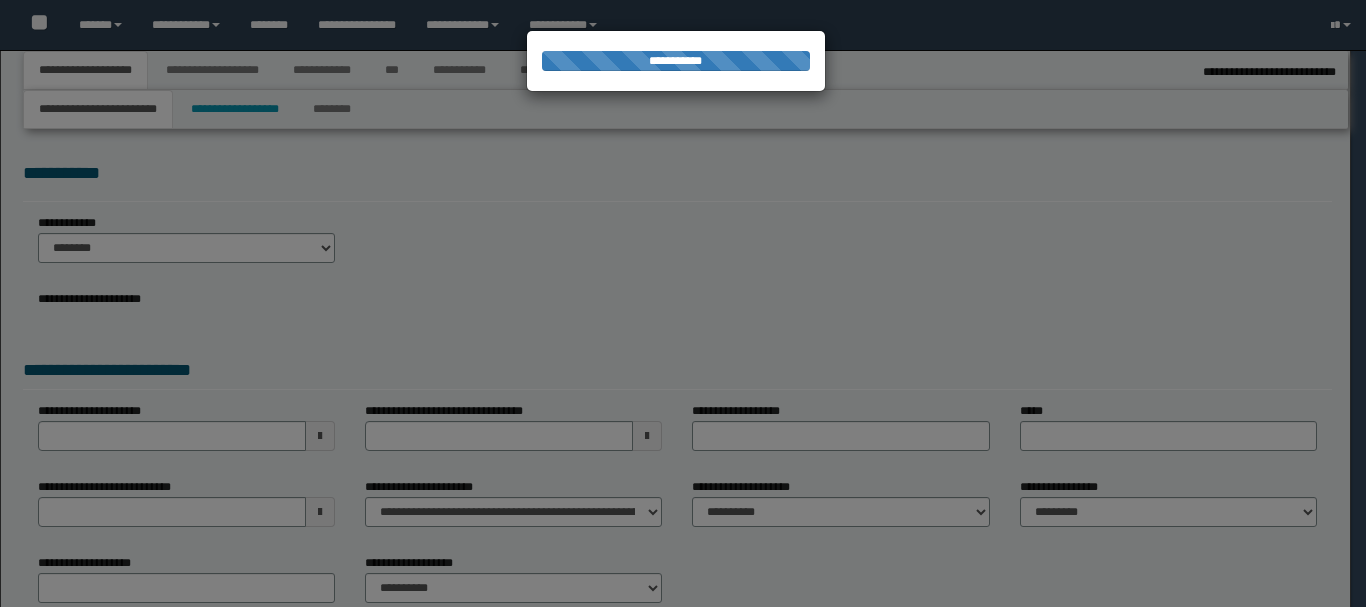 select on "*" 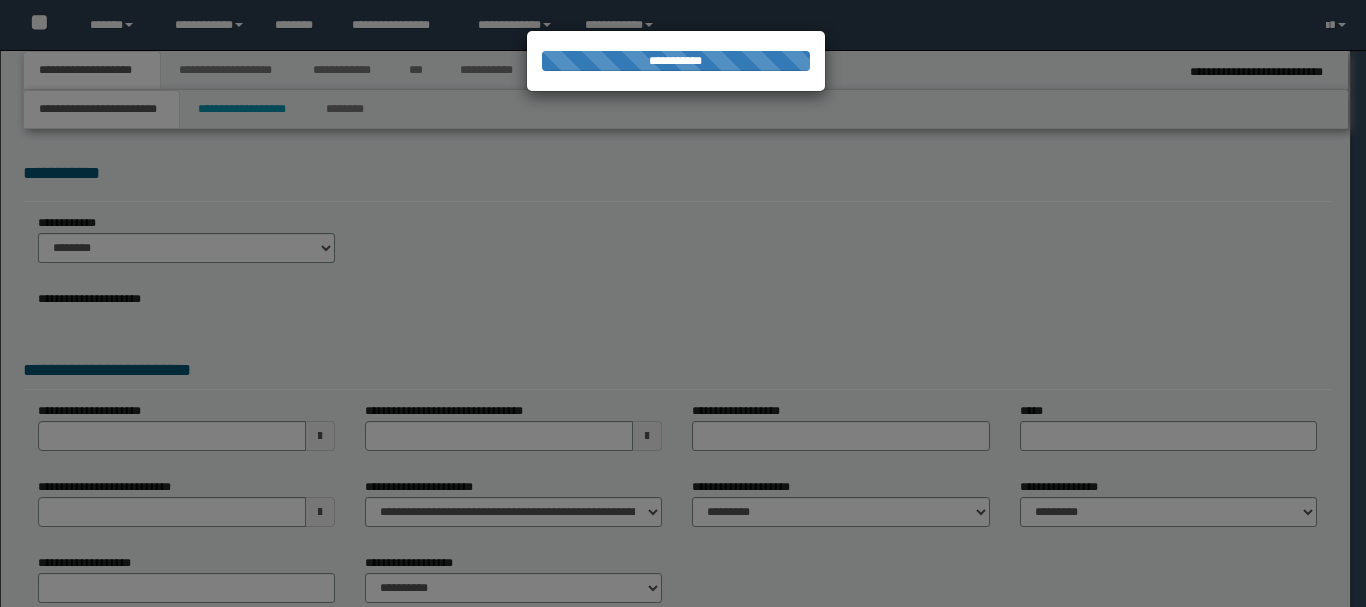scroll, scrollTop: 0, scrollLeft: 0, axis: both 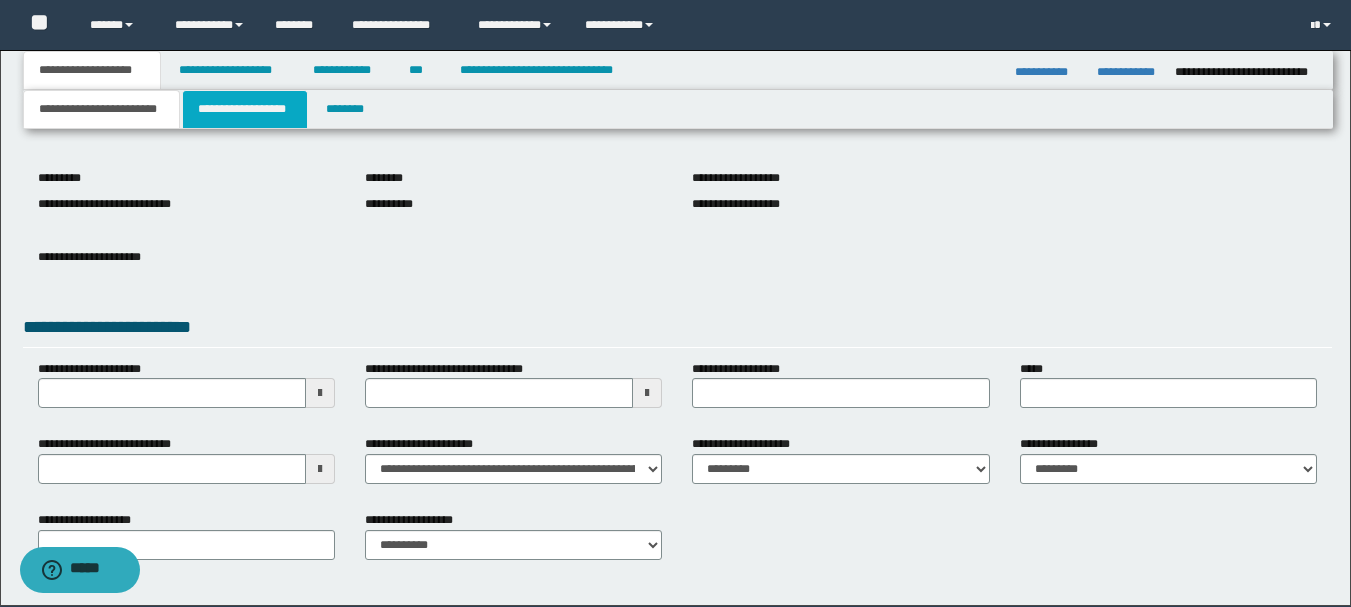 click on "**********" at bounding box center [245, 109] 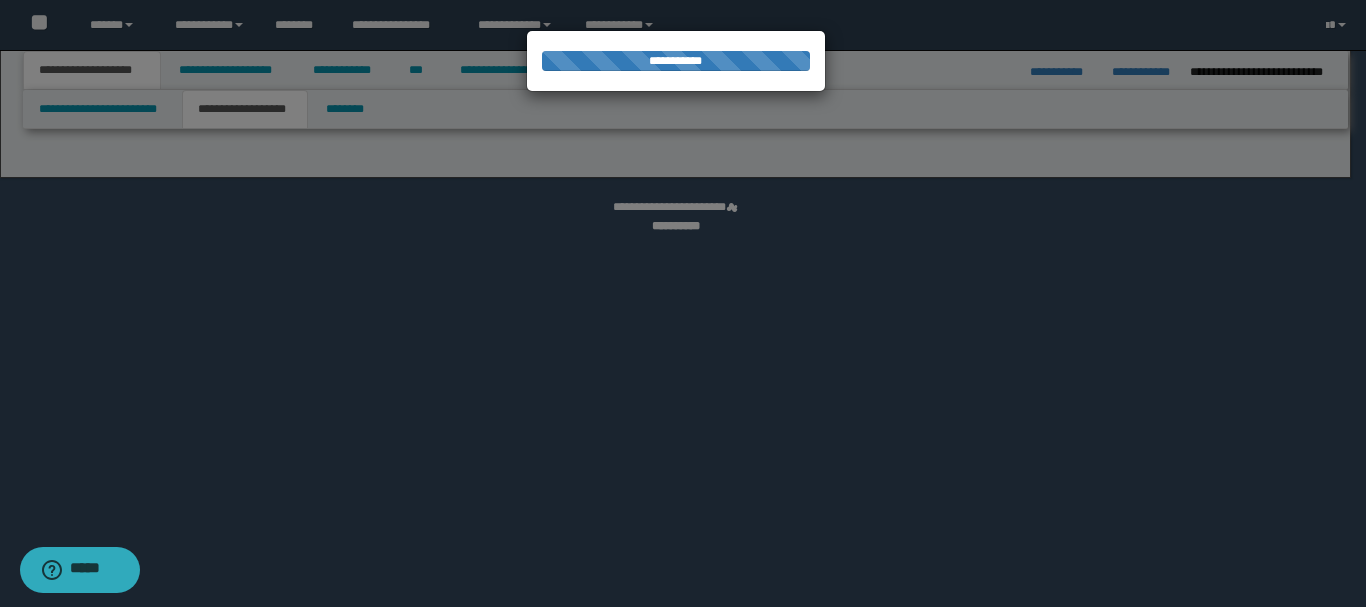 select on "*" 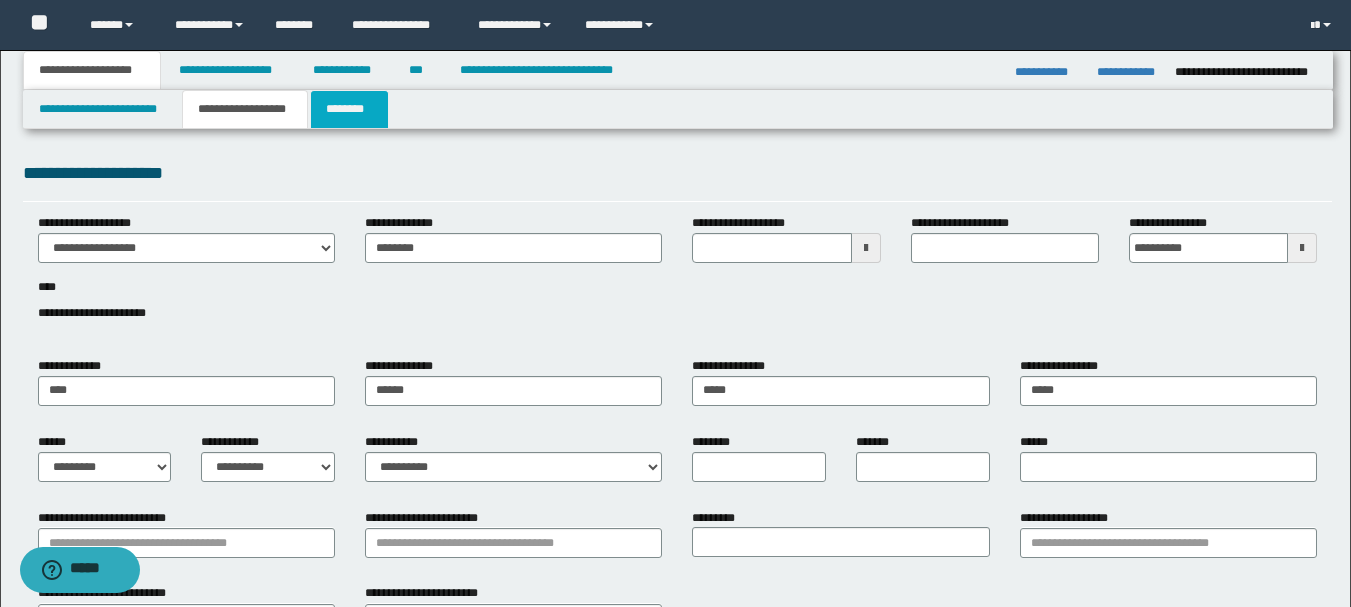 click on "********" at bounding box center (349, 109) 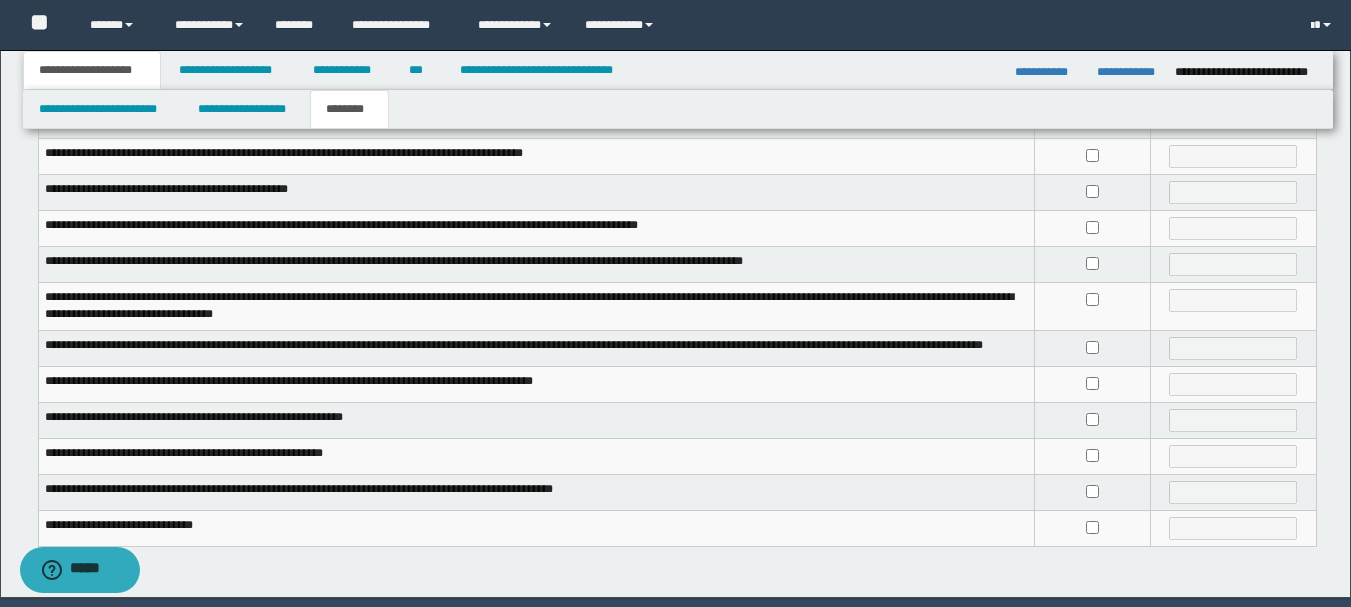 scroll, scrollTop: 535, scrollLeft: 0, axis: vertical 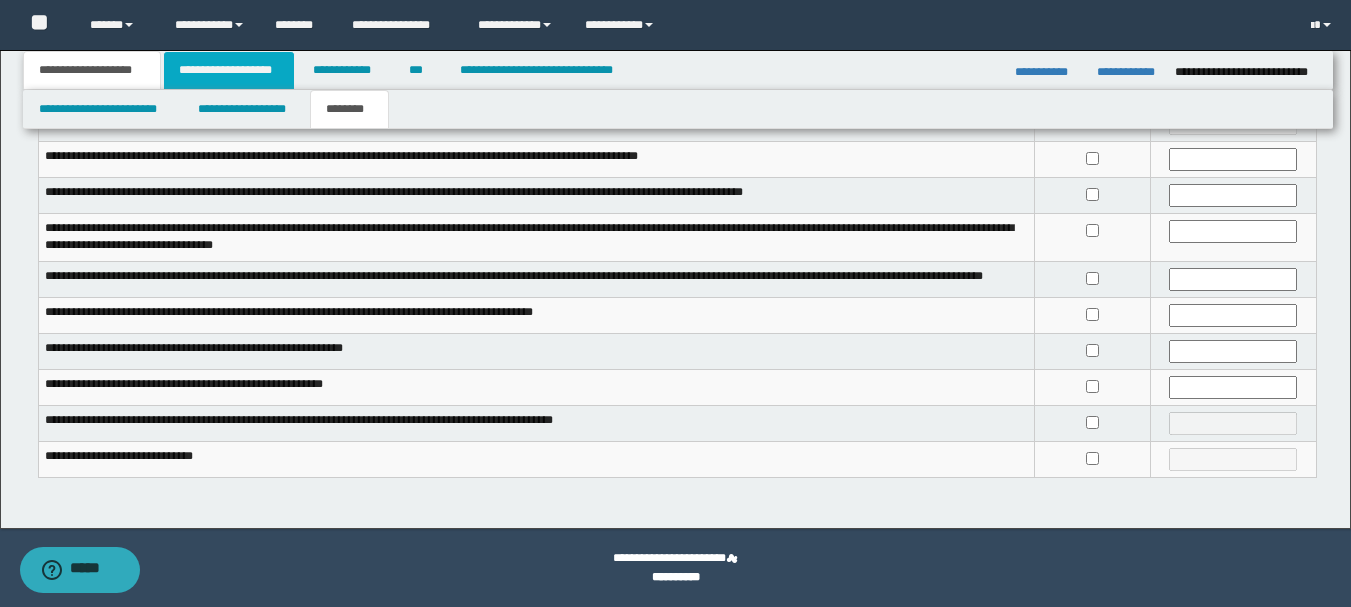 click on "**********" at bounding box center (229, 70) 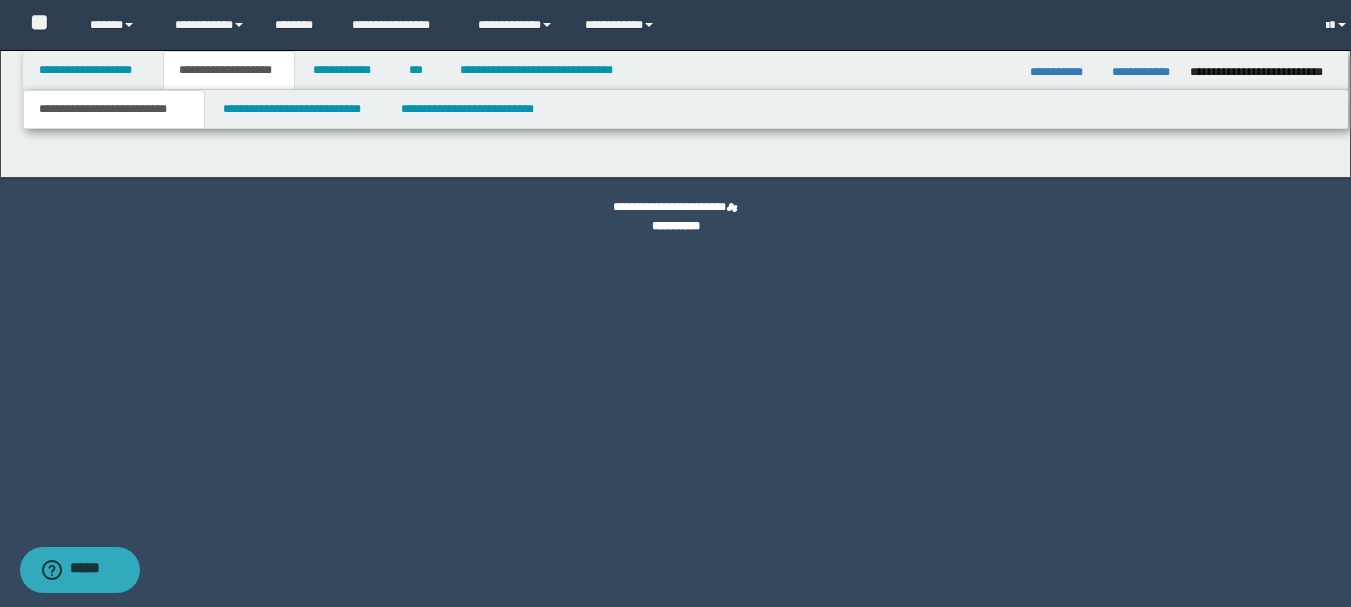 scroll, scrollTop: 0, scrollLeft: 0, axis: both 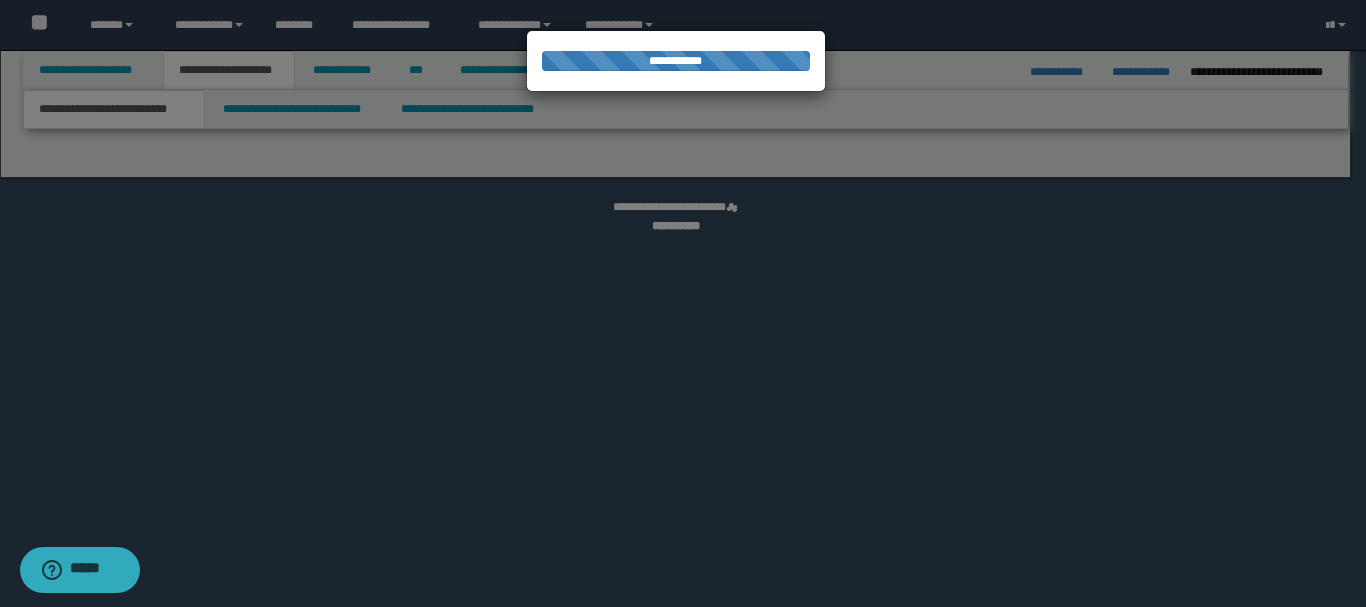 select on "*" 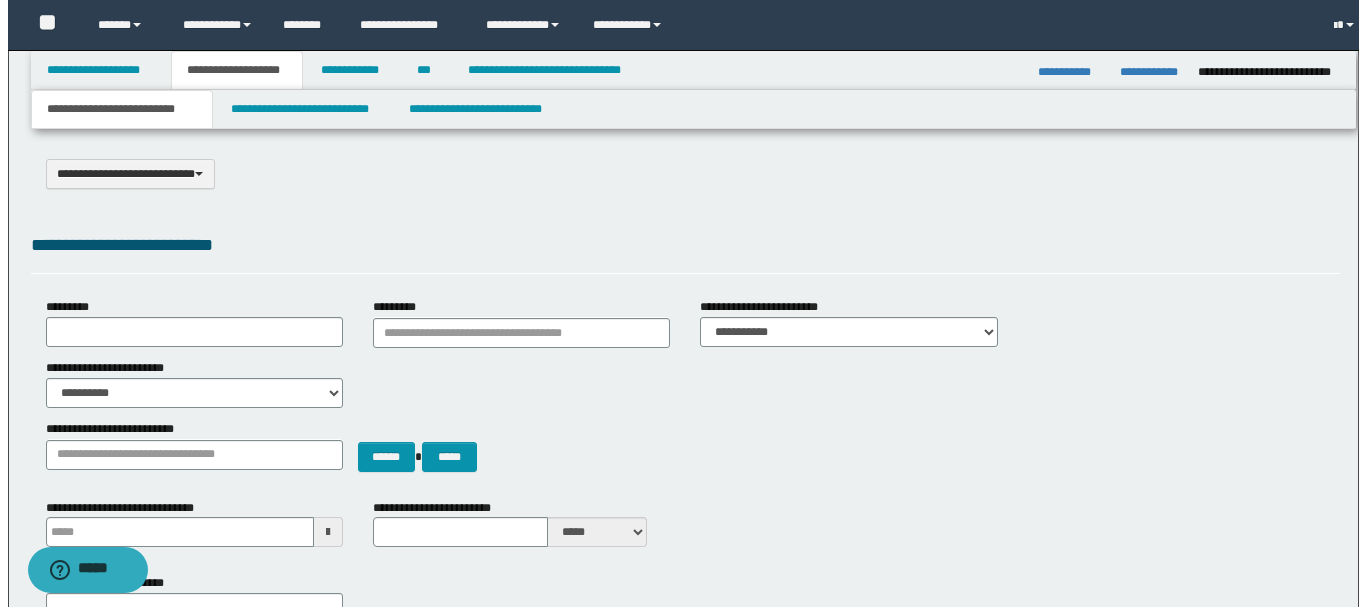 scroll, scrollTop: 0, scrollLeft: 0, axis: both 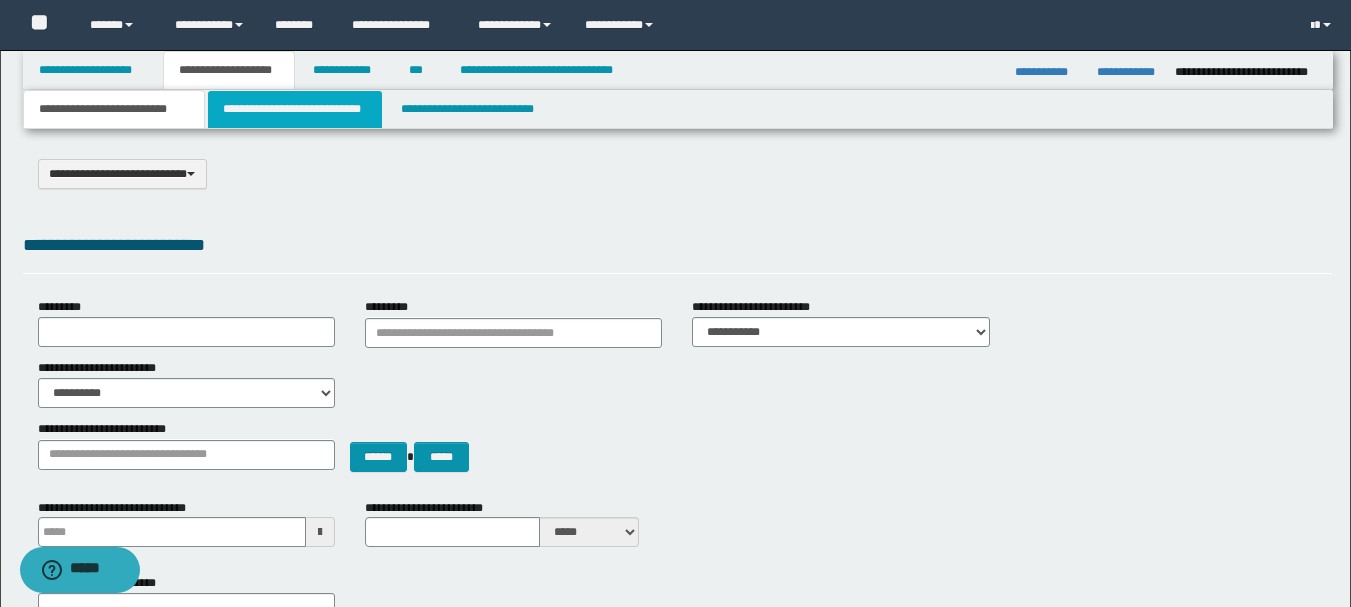 click on "**********" at bounding box center (295, 109) 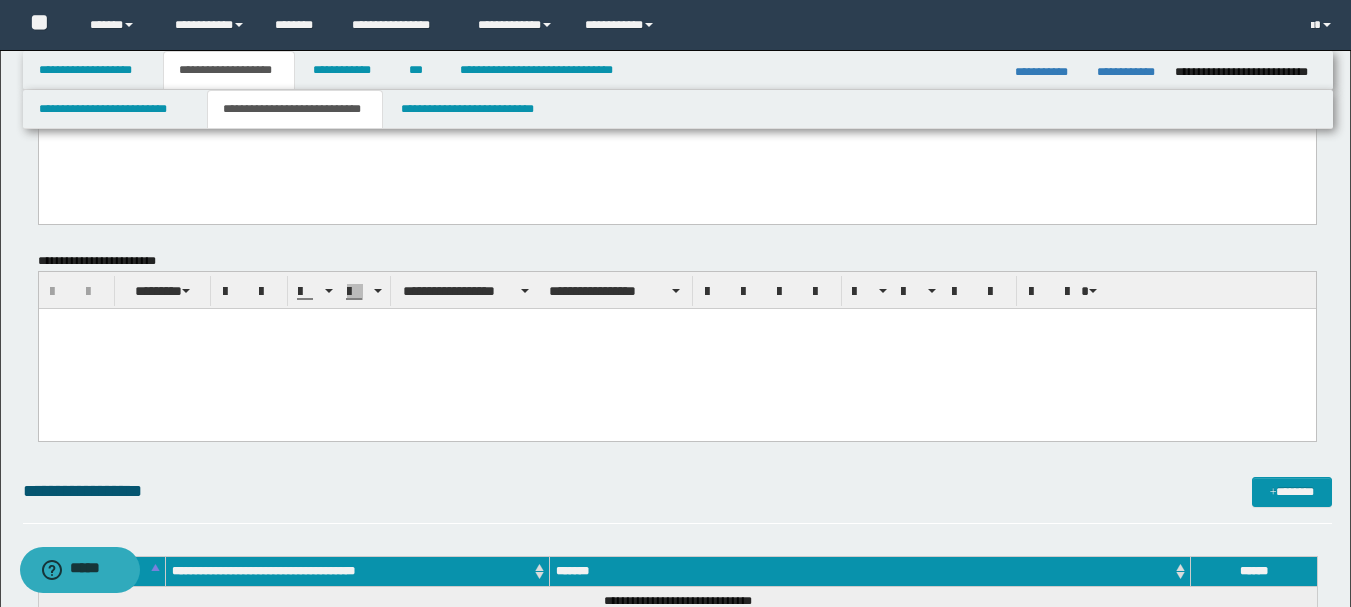 scroll, scrollTop: 0, scrollLeft: 0, axis: both 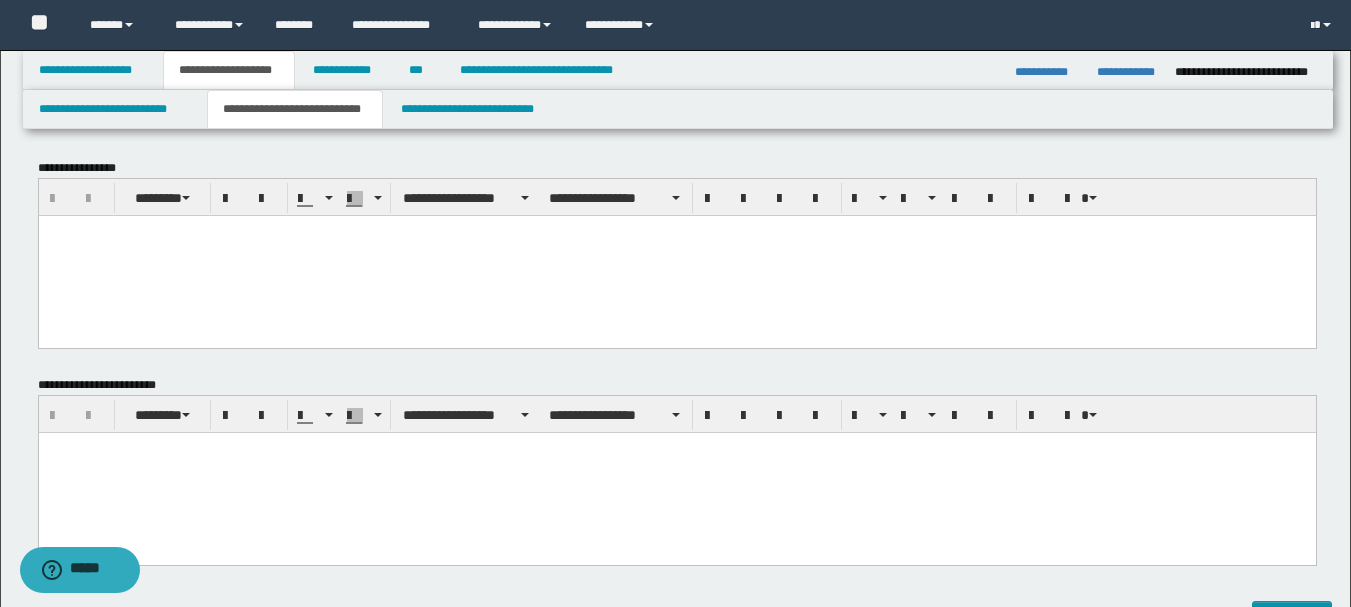 click at bounding box center (676, 230) 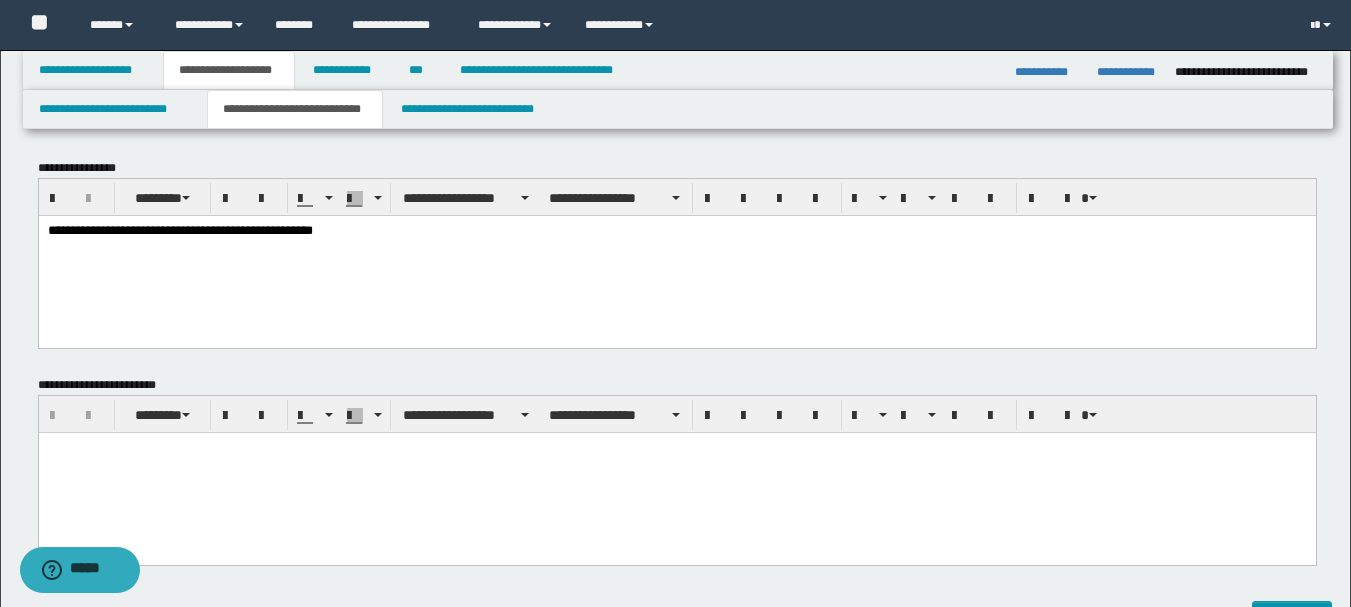 click at bounding box center [676, 447] 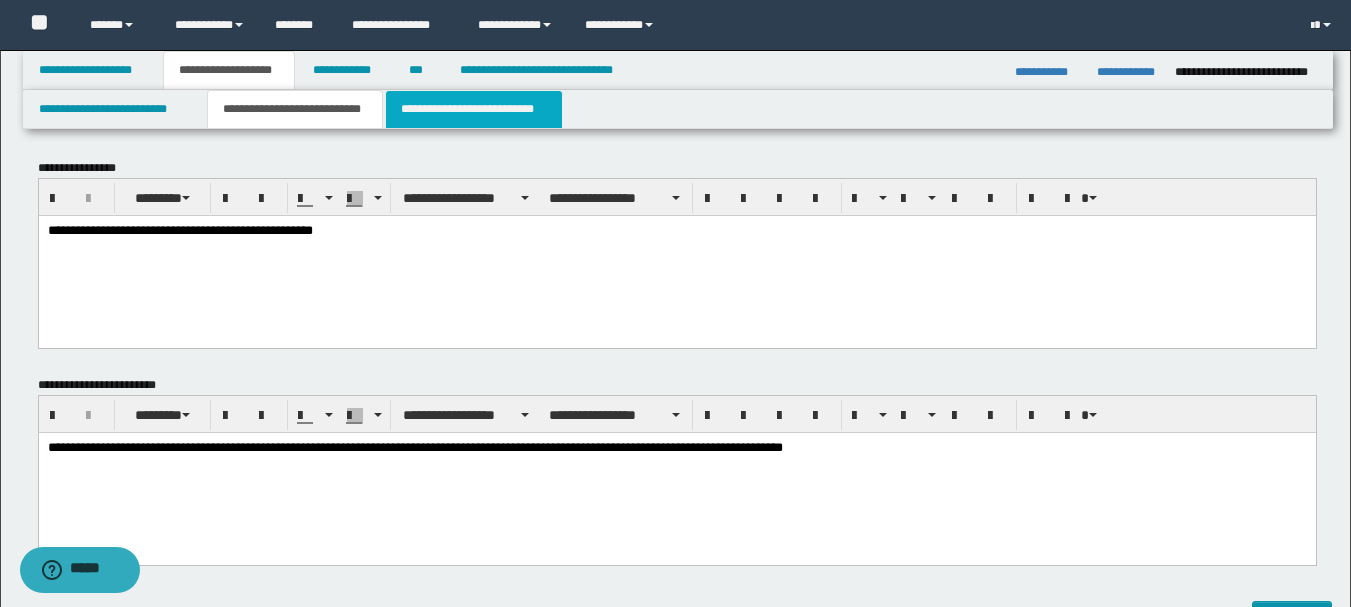 click on "**********" at bounding box center (474, 109) 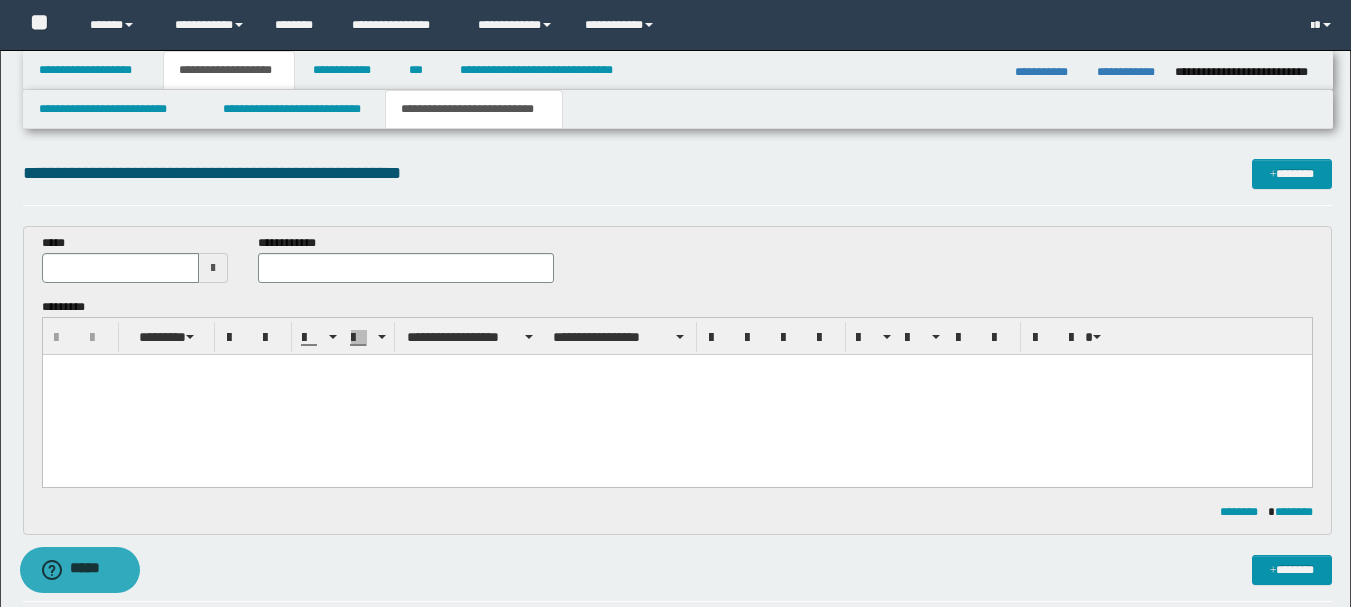scroll, scrollTop: 0, scrollLeft: 0, axis: both 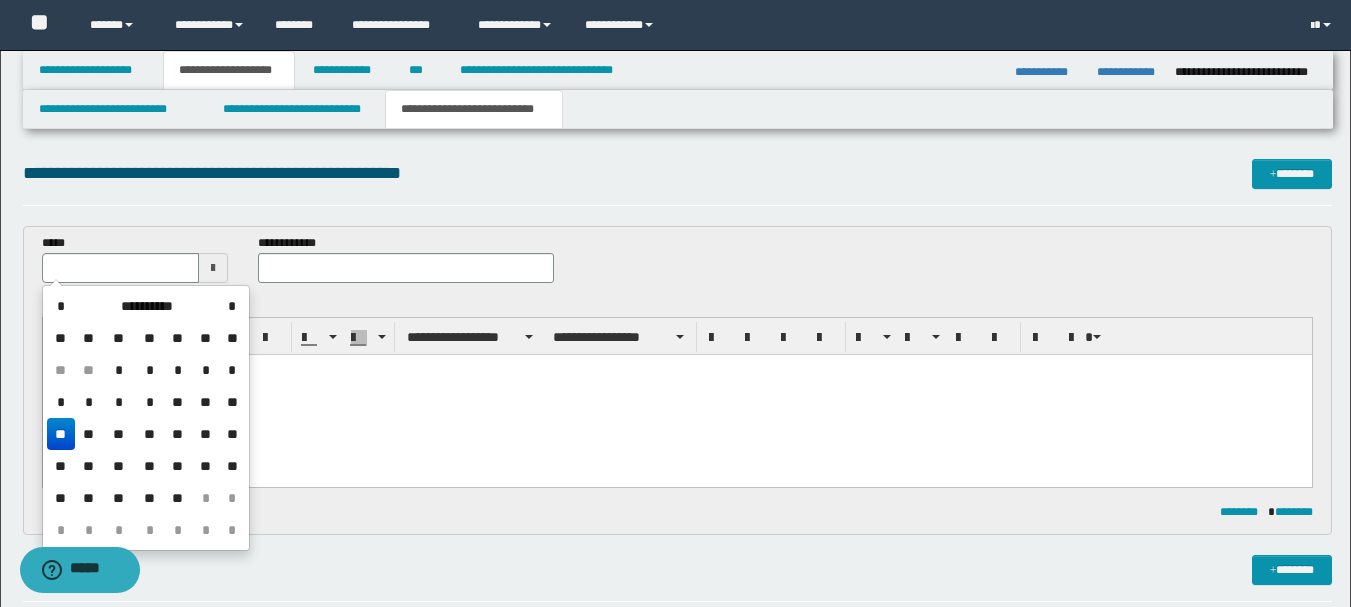 click on "**" at bounding box center [61, 434] 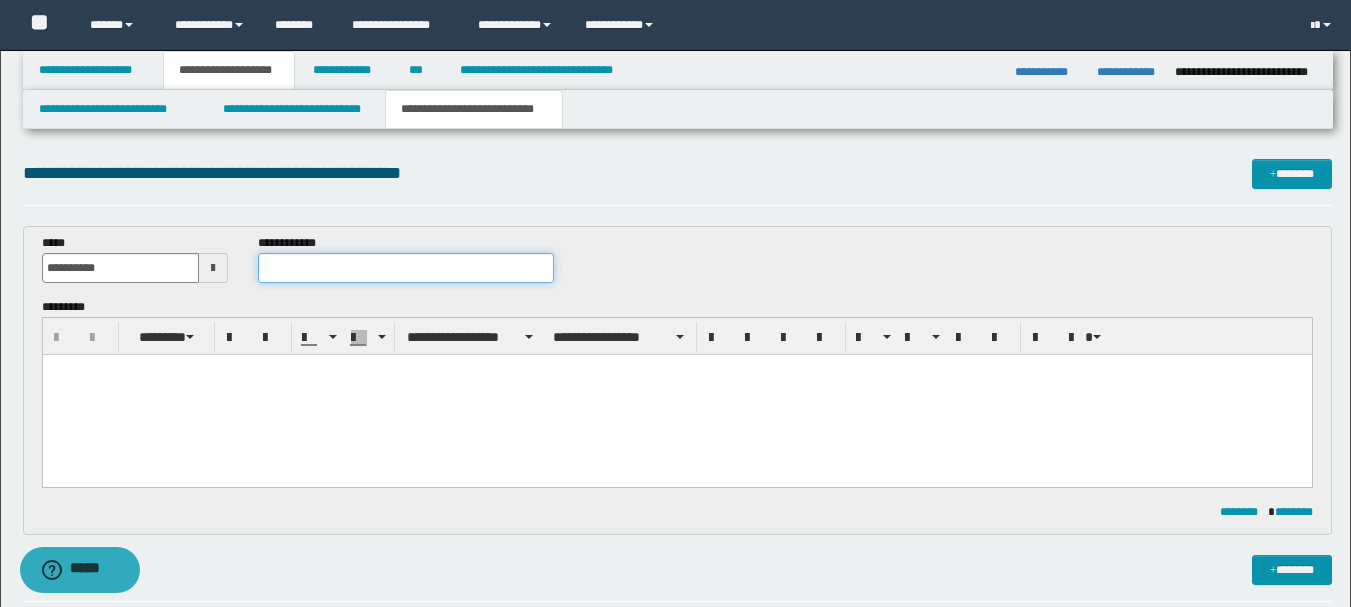 click at bounding box center (405, 268) 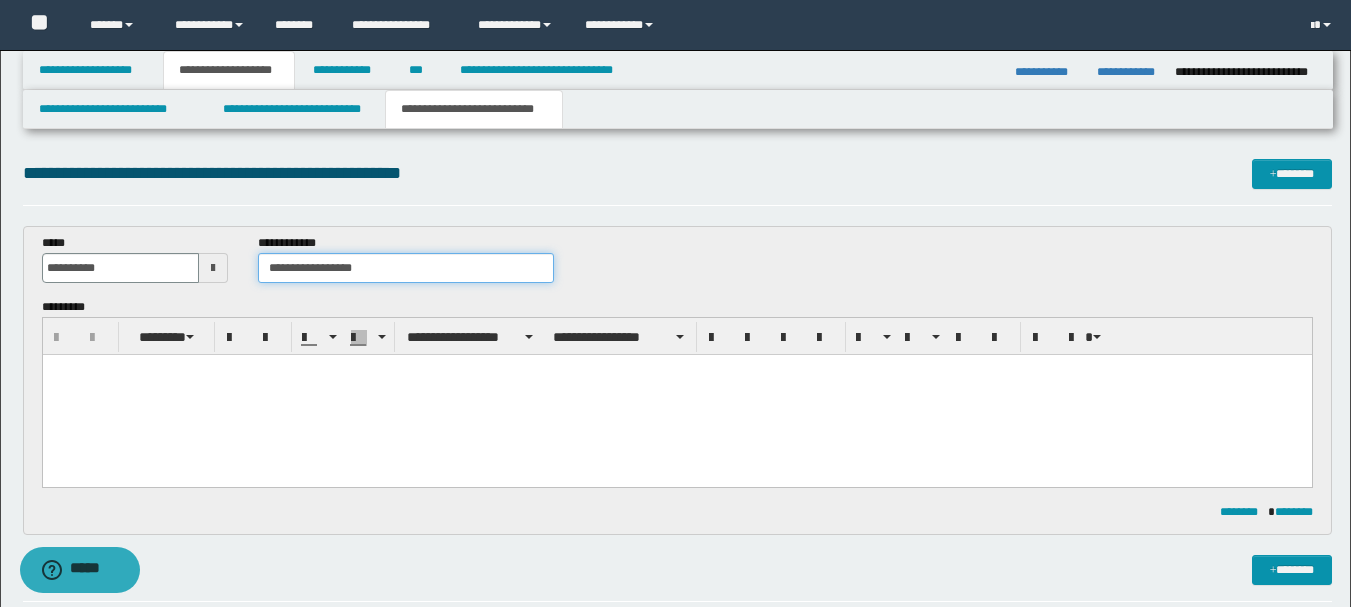 type on "**********" 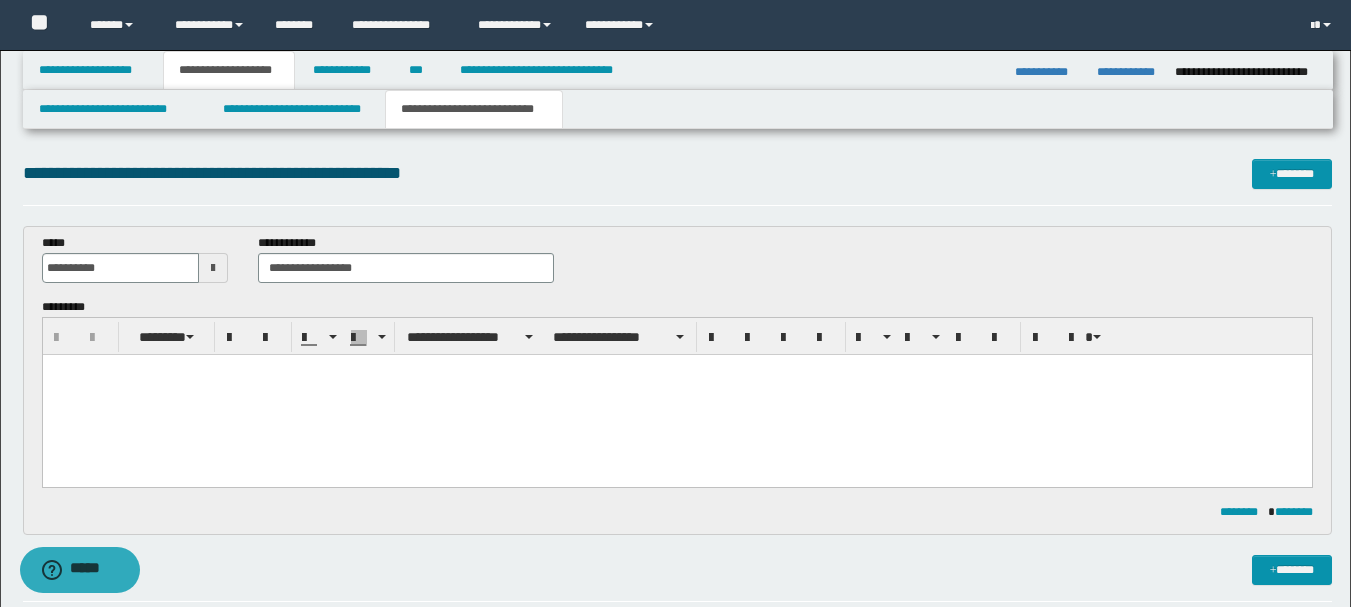 click at bounding box center [676, 395] 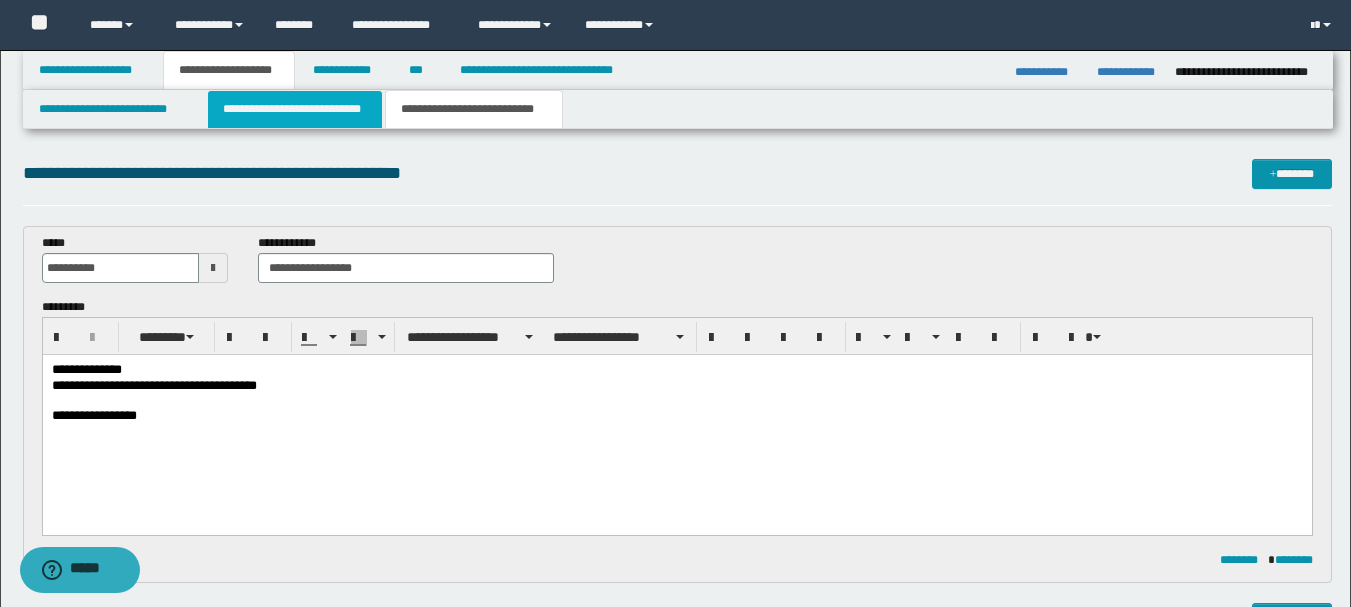 click on "**********" at bounding box center [295, 109] 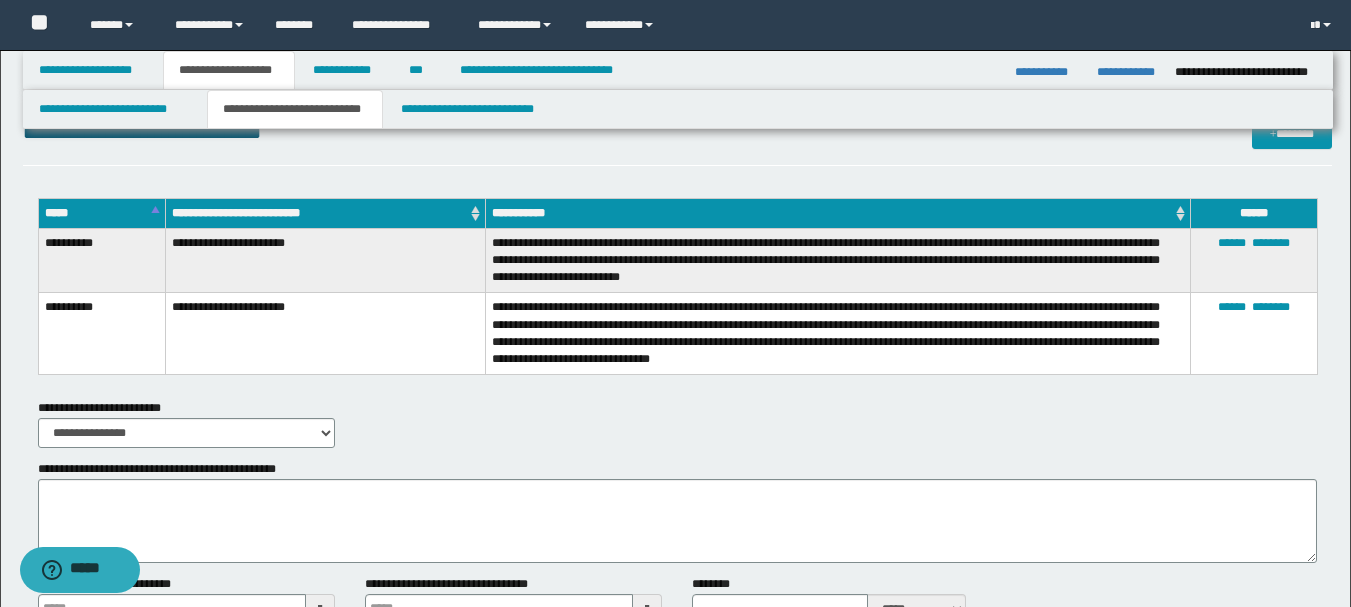 scroll, scrollTop: 1100, scrollLeft: 0, axis: vertical 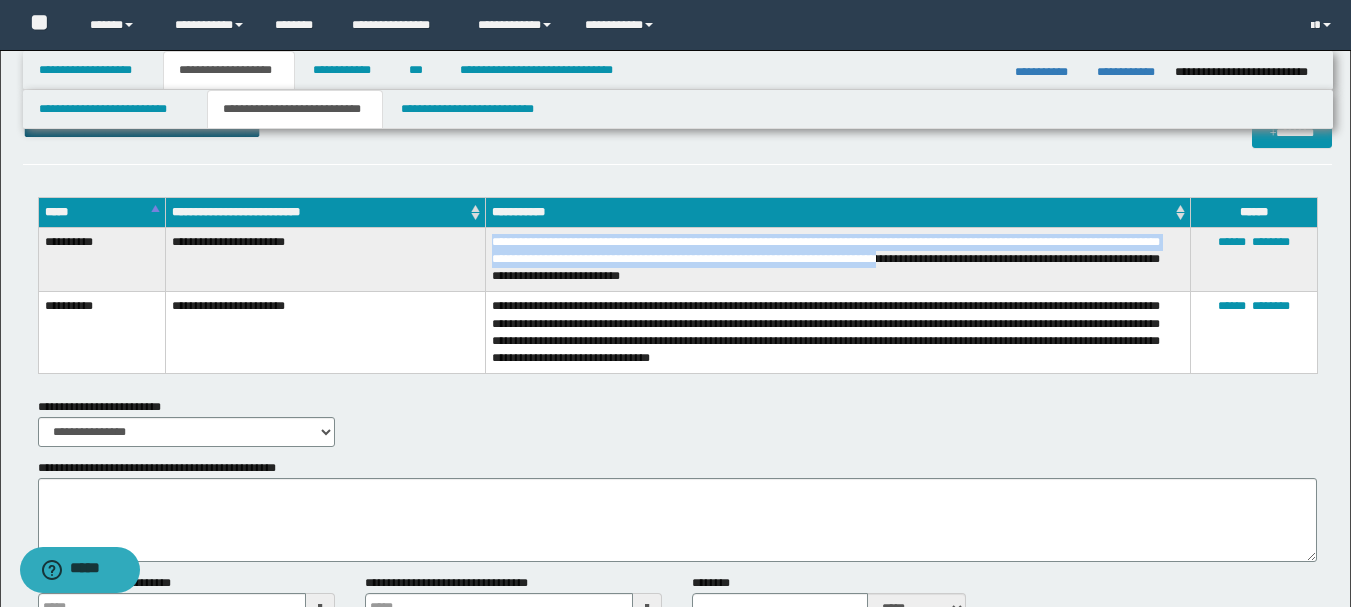 drag, startPoint x: 493, startPoint y: 240, endPoint x: 920, endPoint y: 257, distance: 427.3383 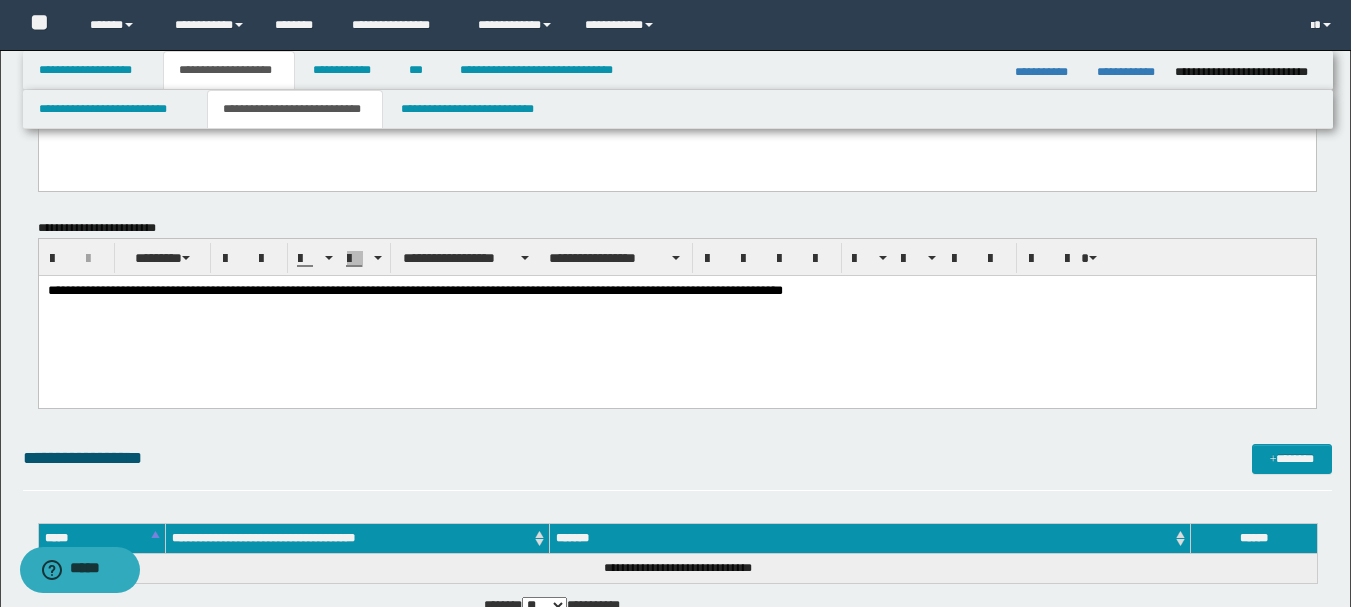 scroll, scrollTop: 100, scrollLeft: 0, axis: vertical 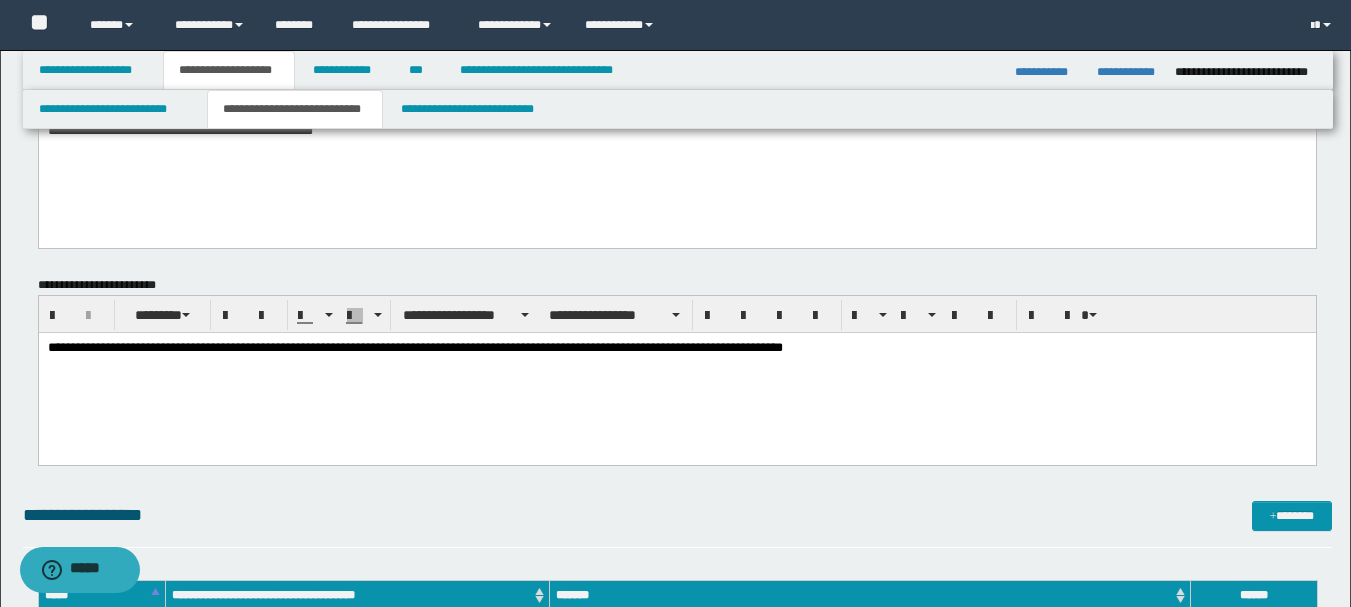 click on "**********" at bounding box center (676, 348) 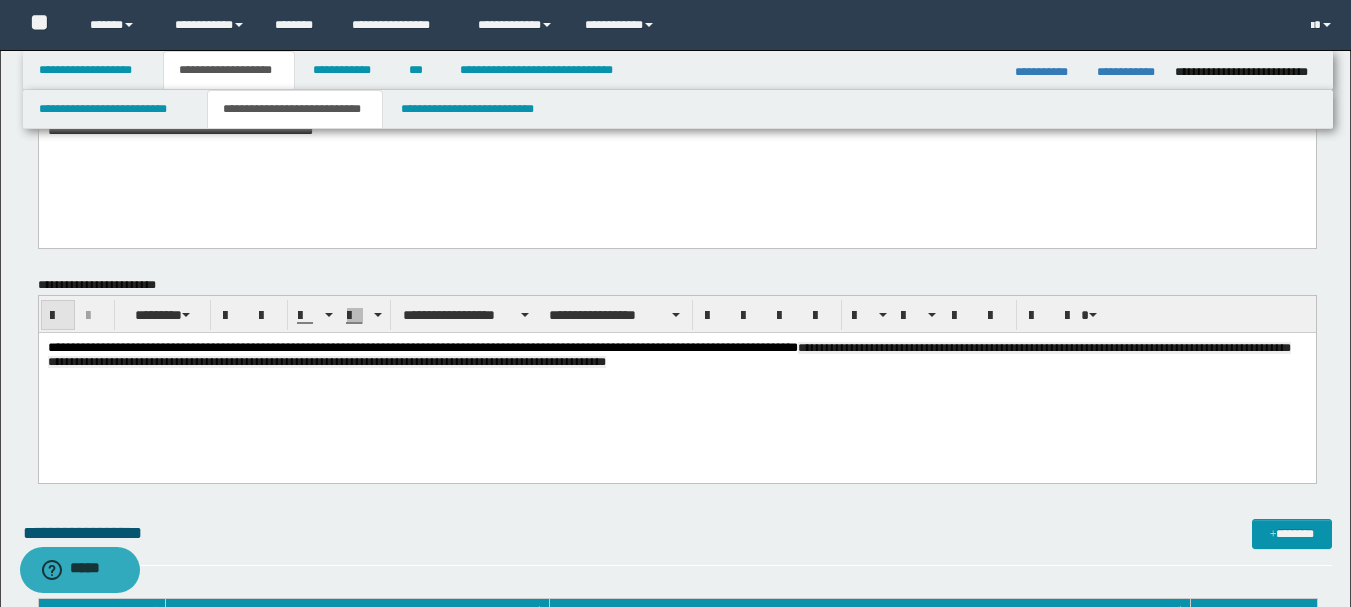 drag, startPoint x: 54, startPoint y: 308, endPoint x: 66, endPoint y: 4, distance: 304.23676 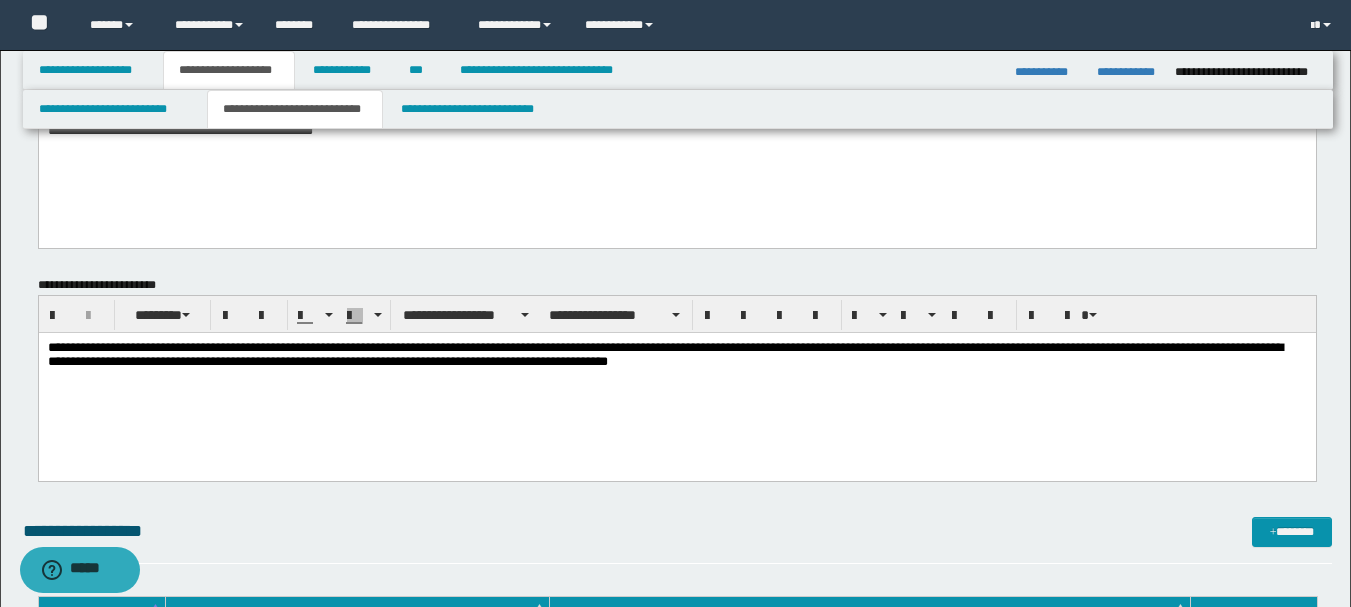 click on "**********" at bounding box center [676, 356] 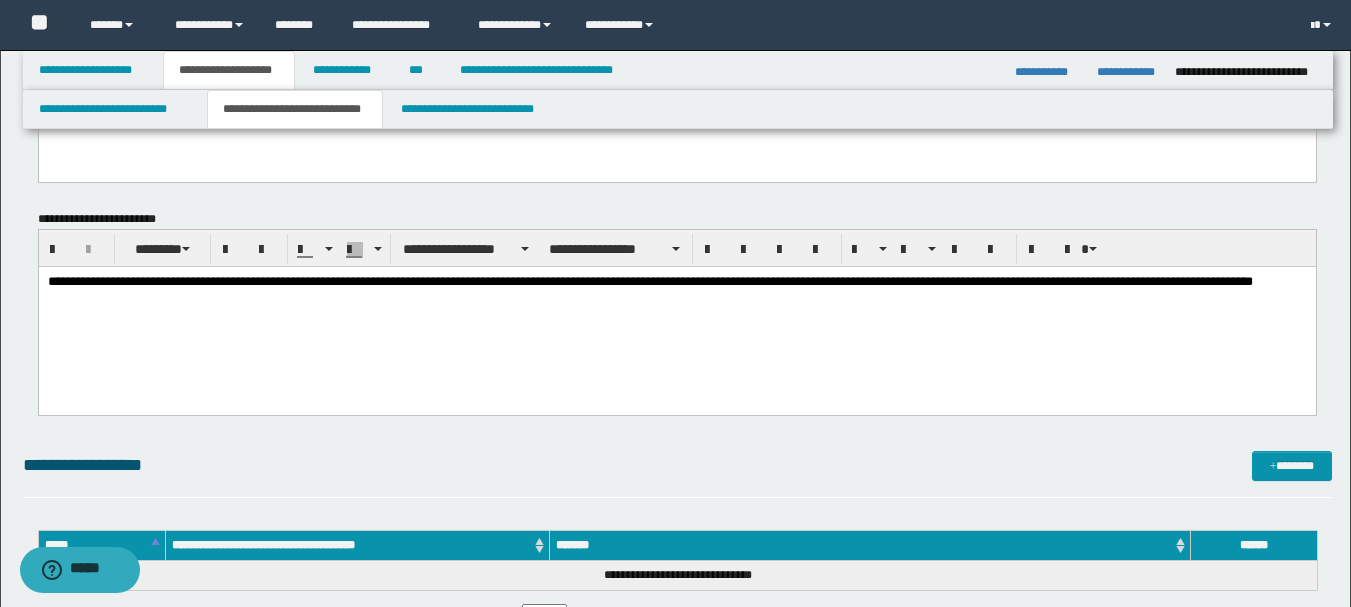 scroll, scrollTop: 100, scrollLeft: 0, axis: vertical 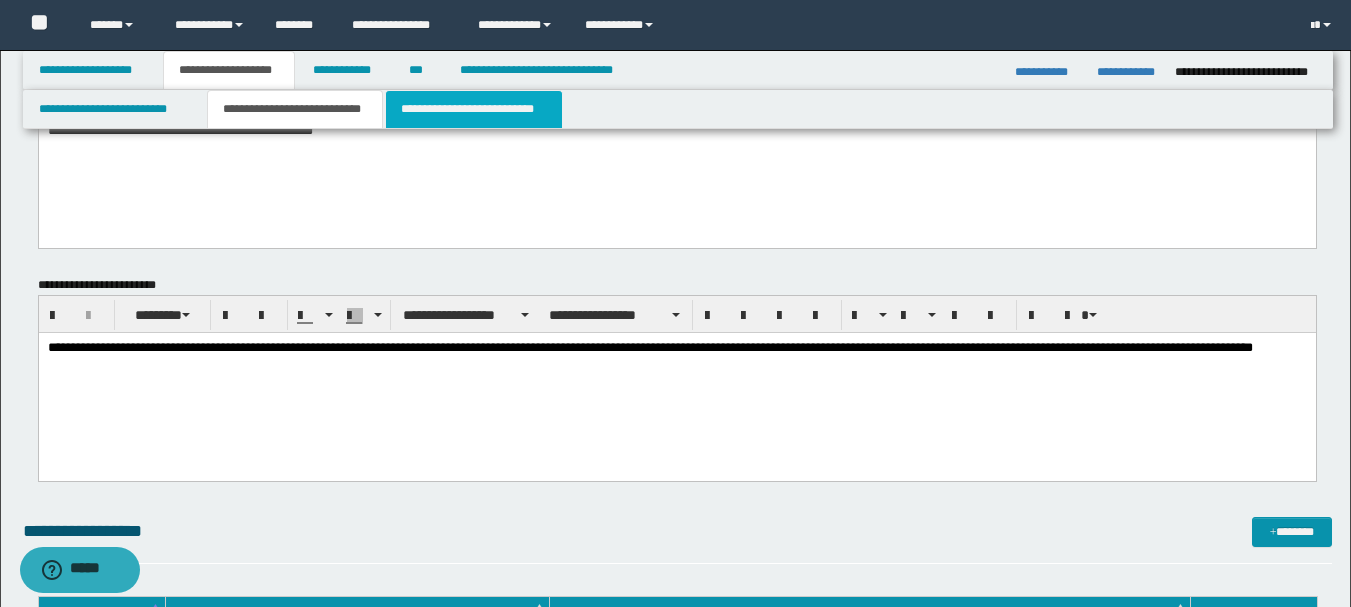 click on "**********" at bounding box center (474, 109) 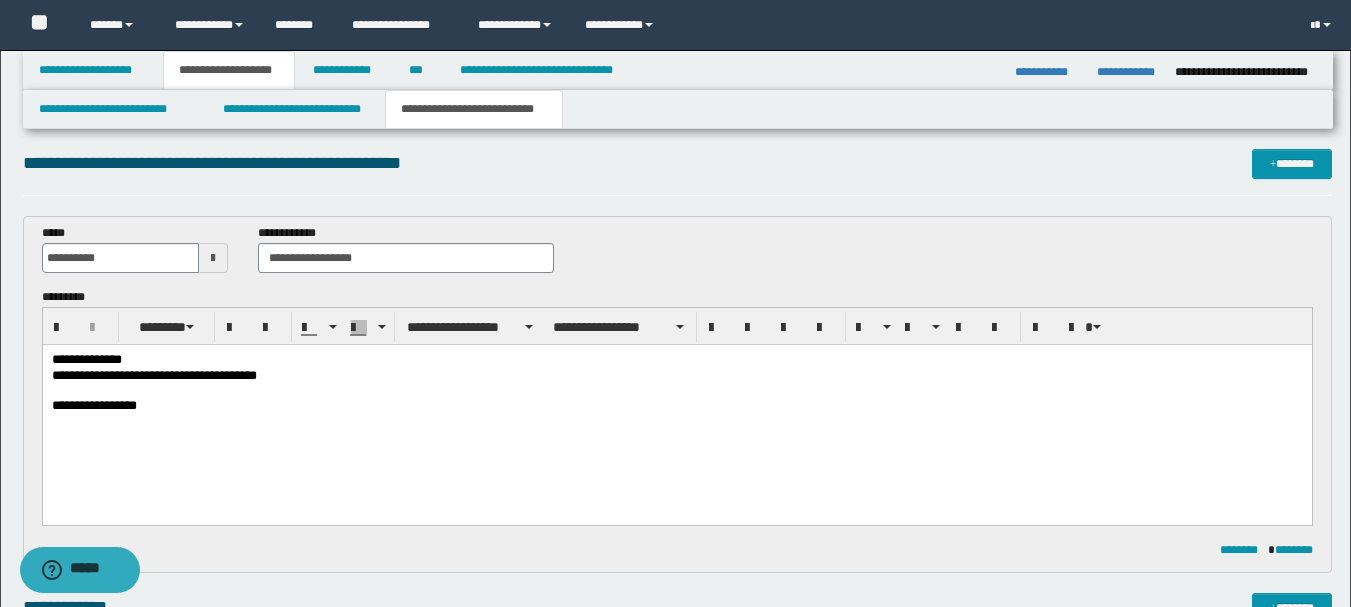 scroll, scrollTop: 0, scrollLeft: 0, axis: both 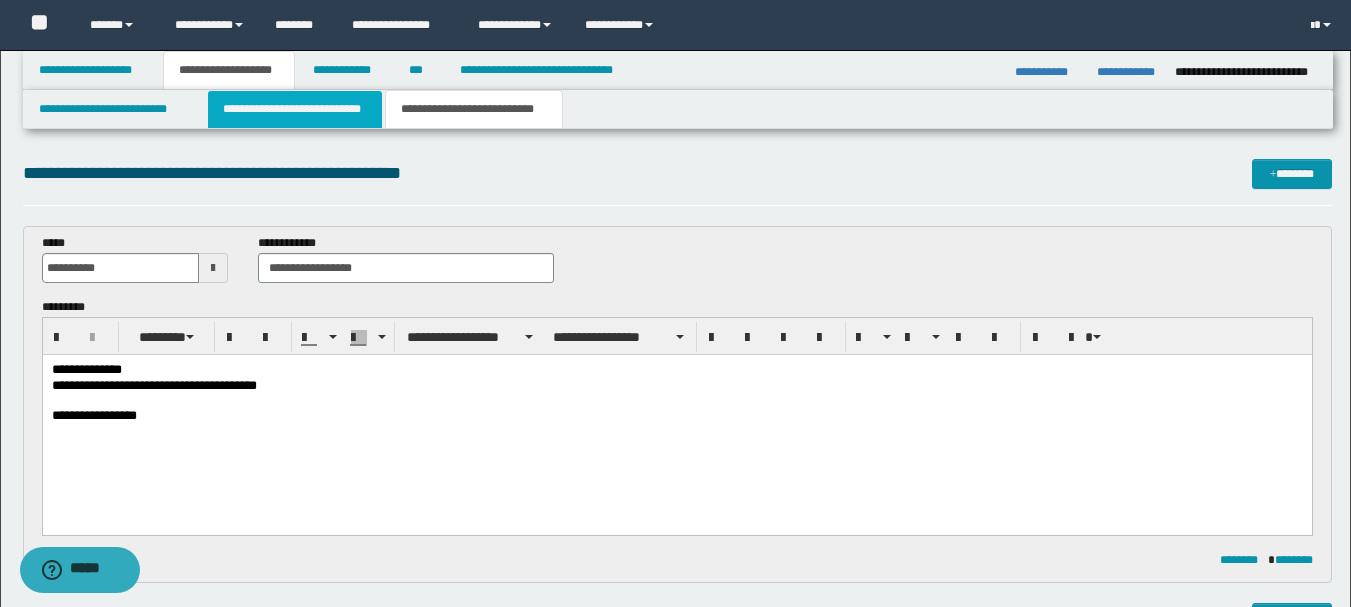 click on "**********" at bounding box center (295, 109) 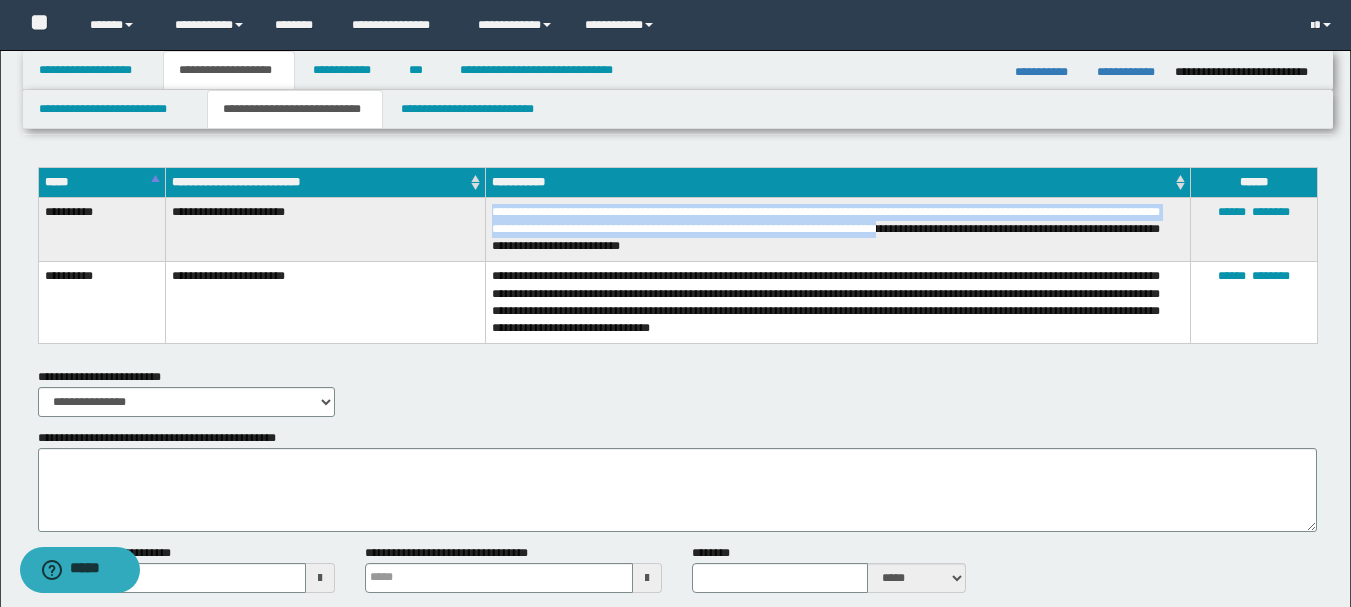 scroll, scrollTop: 1100, scrollLeft: 0, axis: vertical 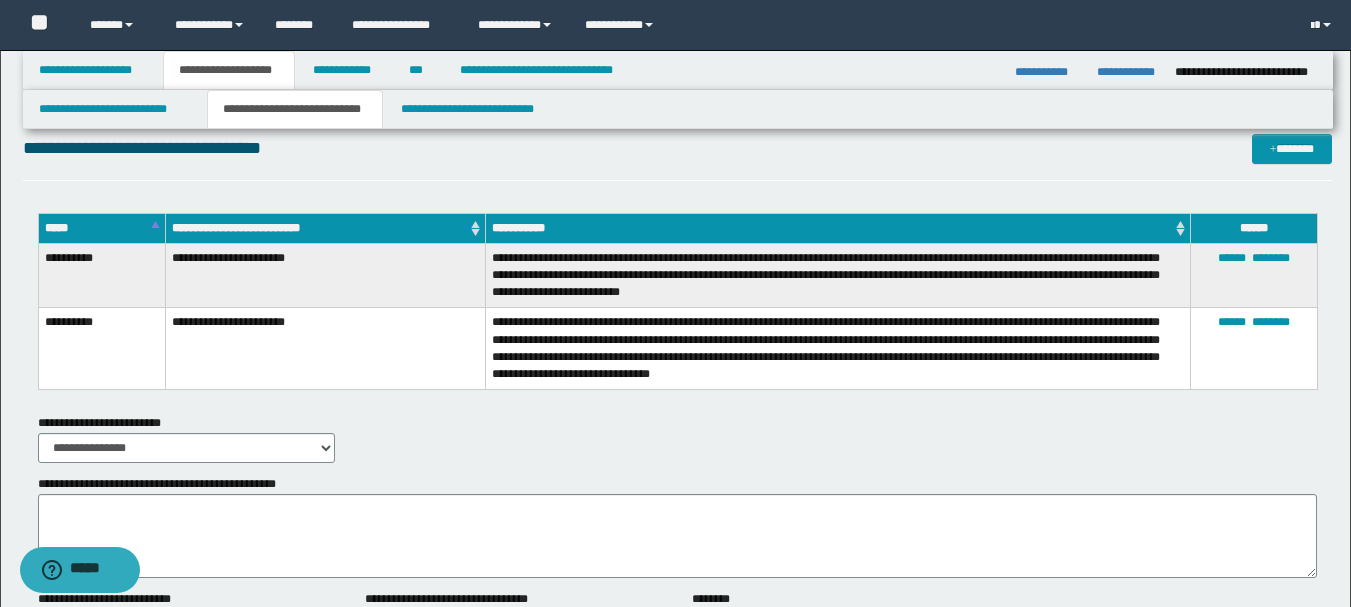click on "**********" at bounding box center [677, 157] 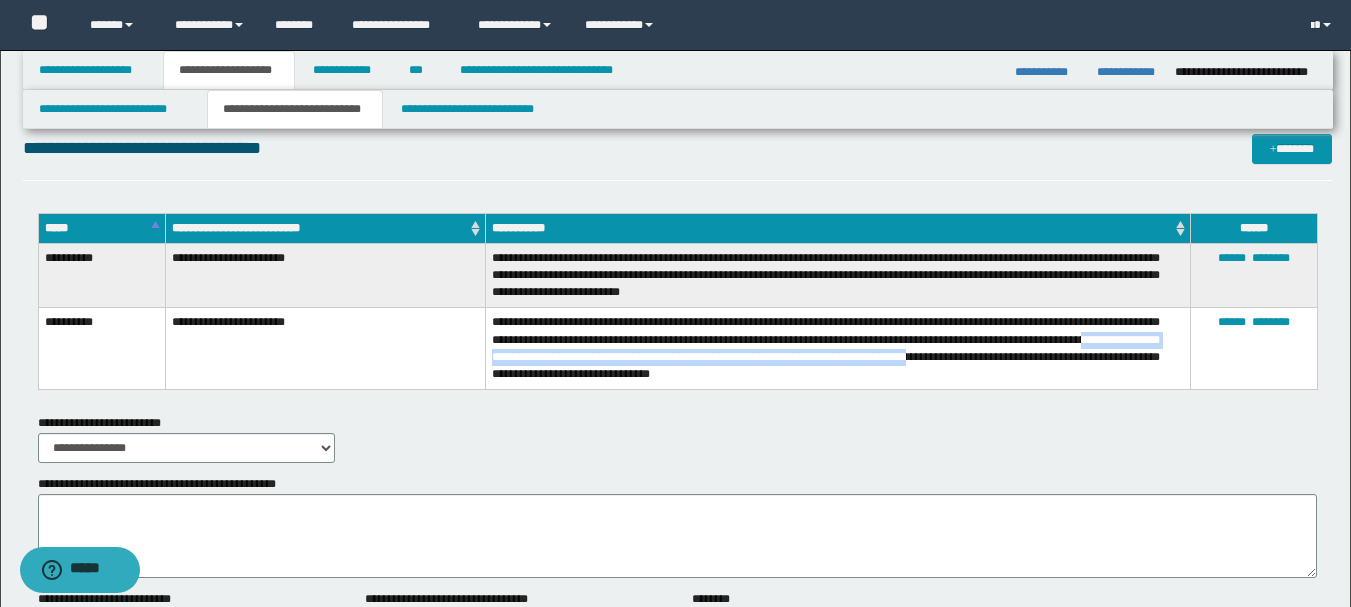 drag, startPoint x: 544, startPoint y: 357, endPoint x: 1081, endPoint y: 361, distance: 537.0149 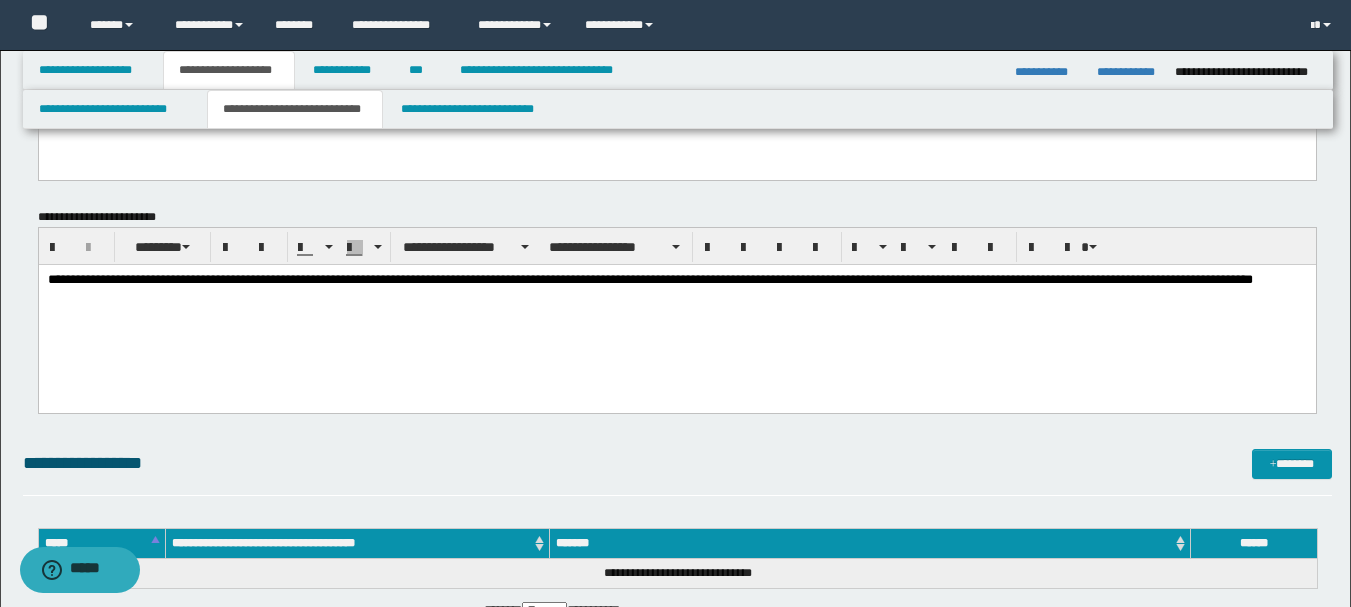 scroll, scrollTop: 100, scrollLeft: 0, axis: vertical 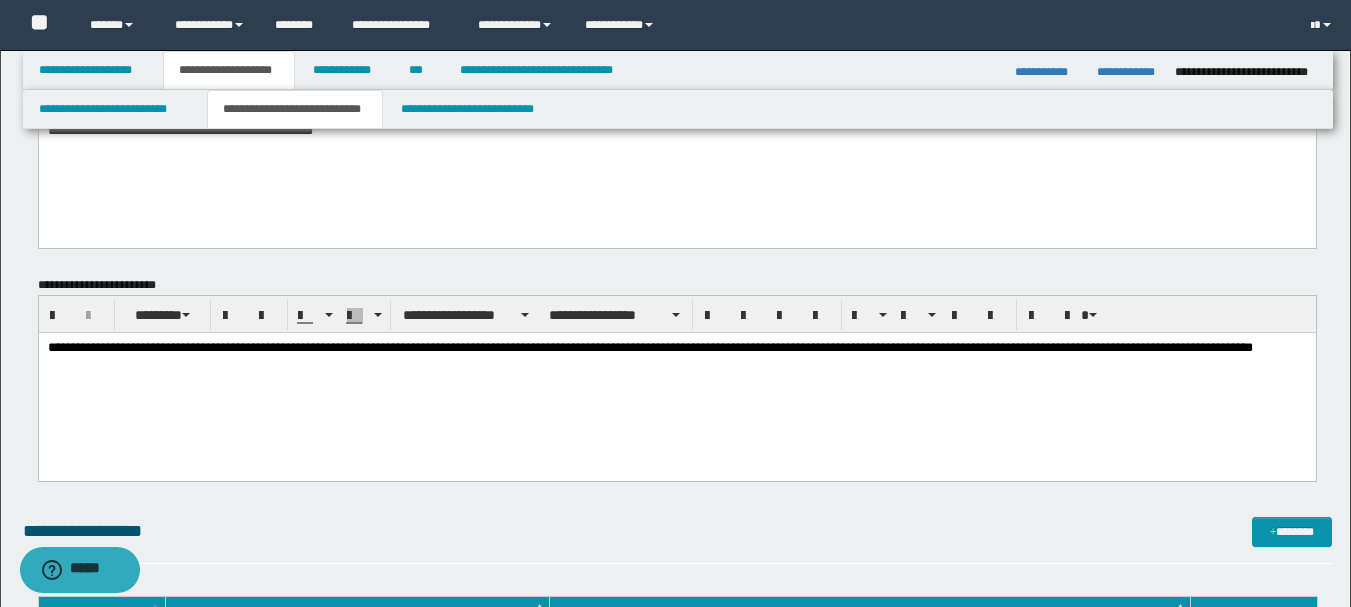 click on "**********" at bounding box center (676, 356) 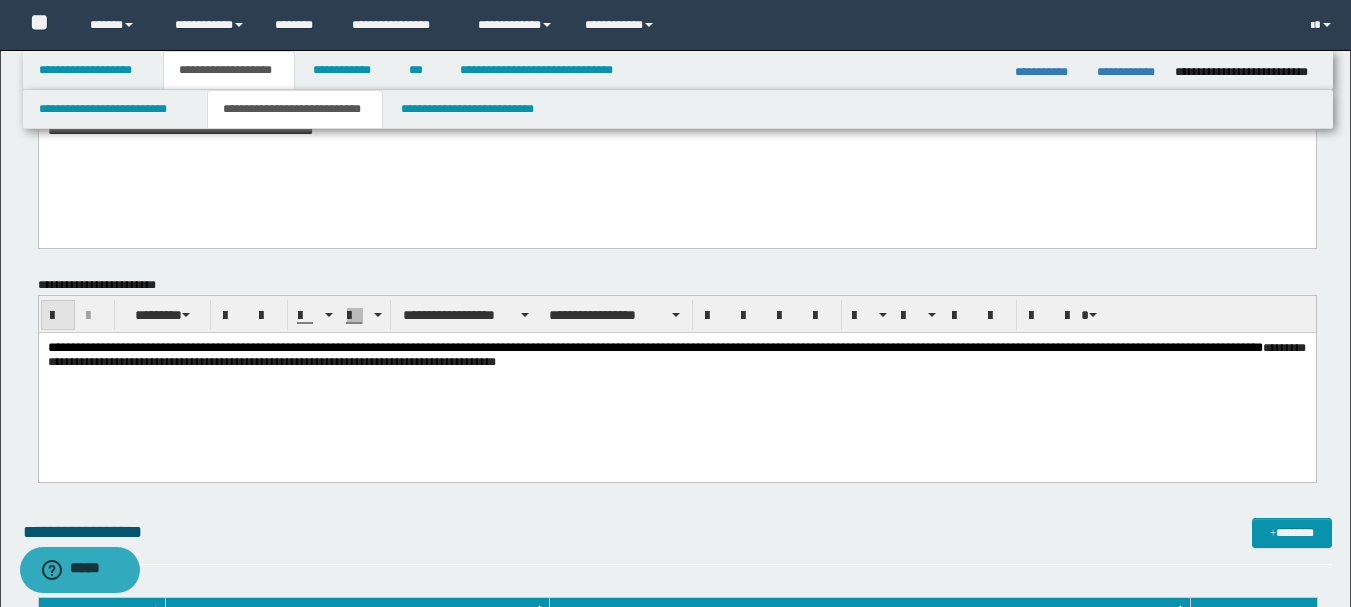 click at bounding box center (58, 316) 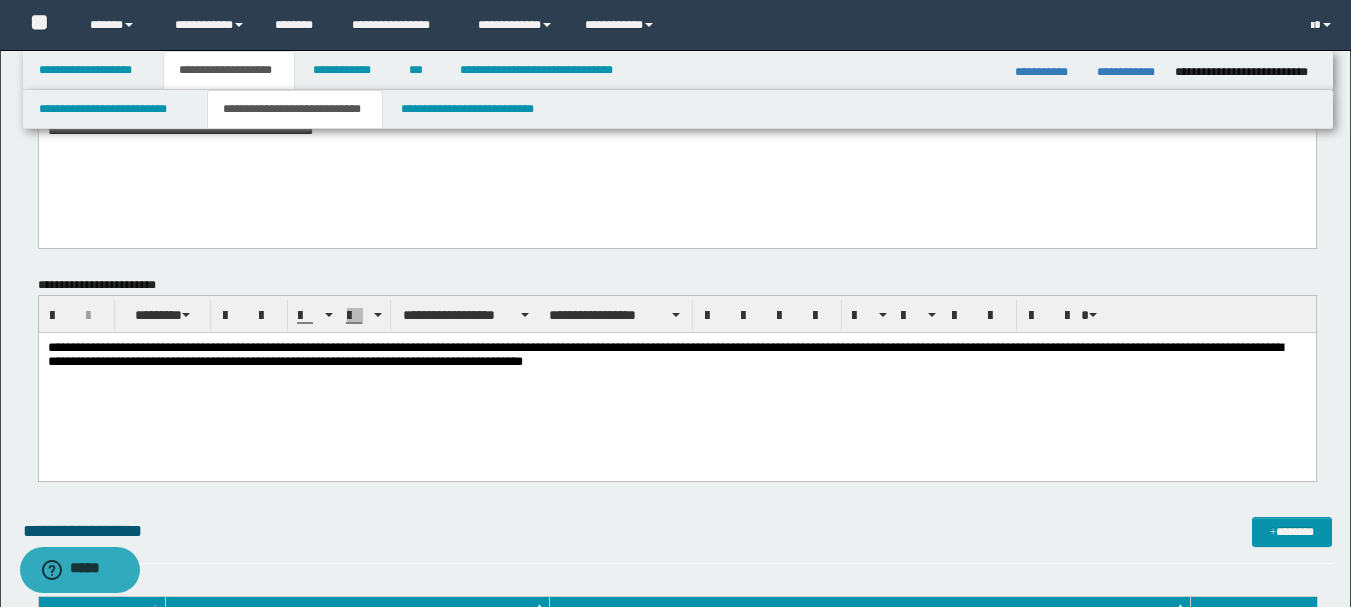 click on "**********" at bounding box center [676, 356] 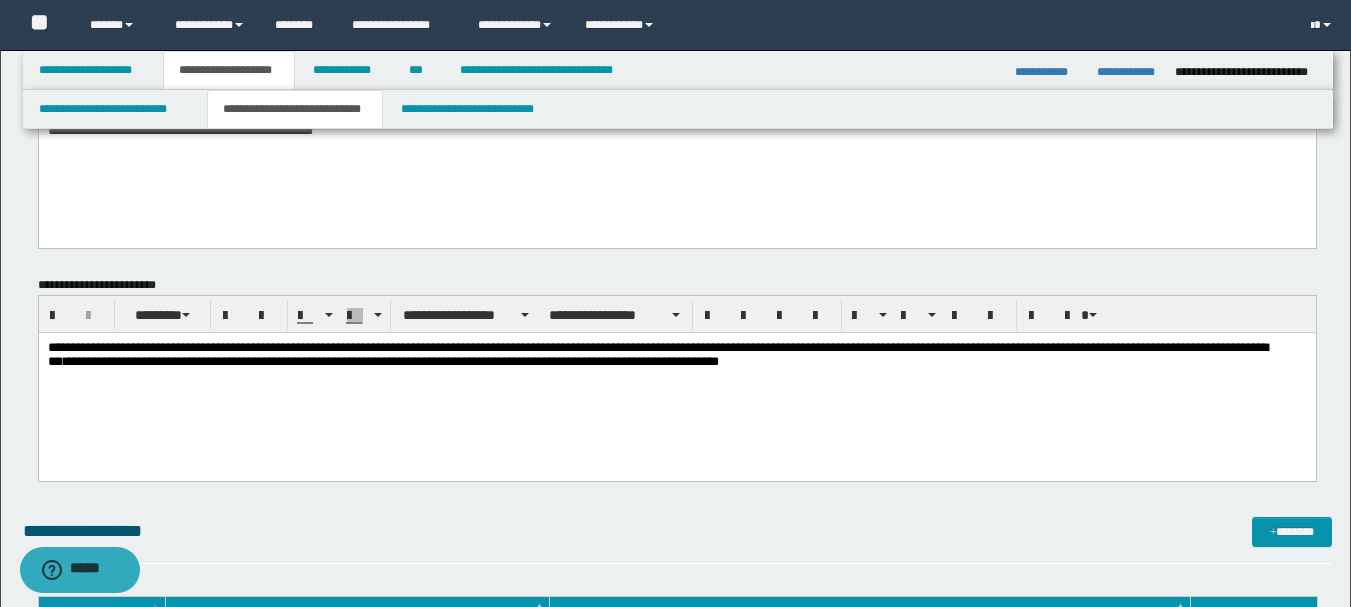 click on "**********" at bounding box center [676, 356] 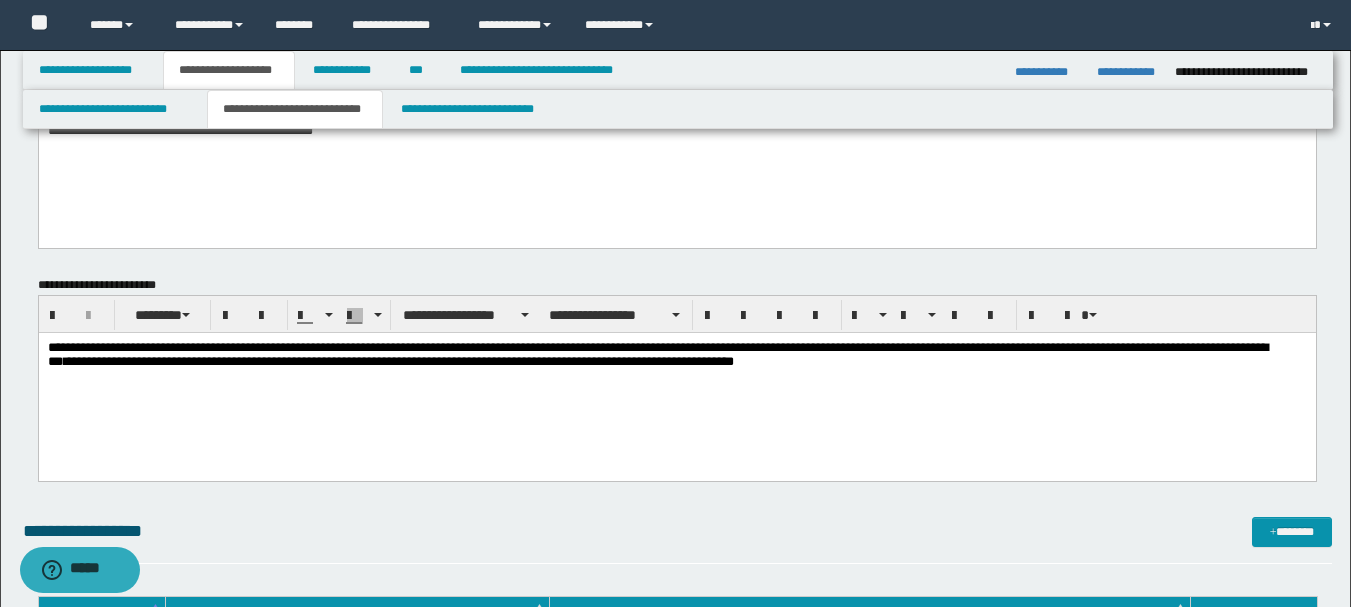 click on "**********" at bounding box center (676, 356) 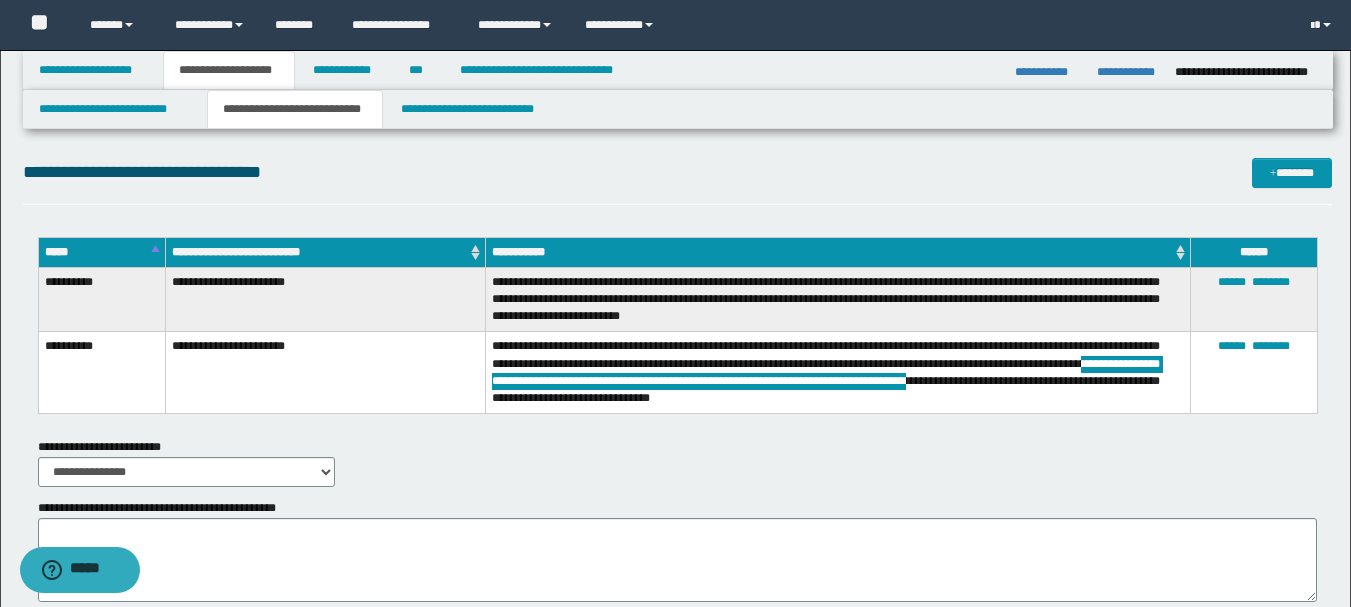 scroll, scrollTop: 1100, scrollLeft: 0, axis: vertical 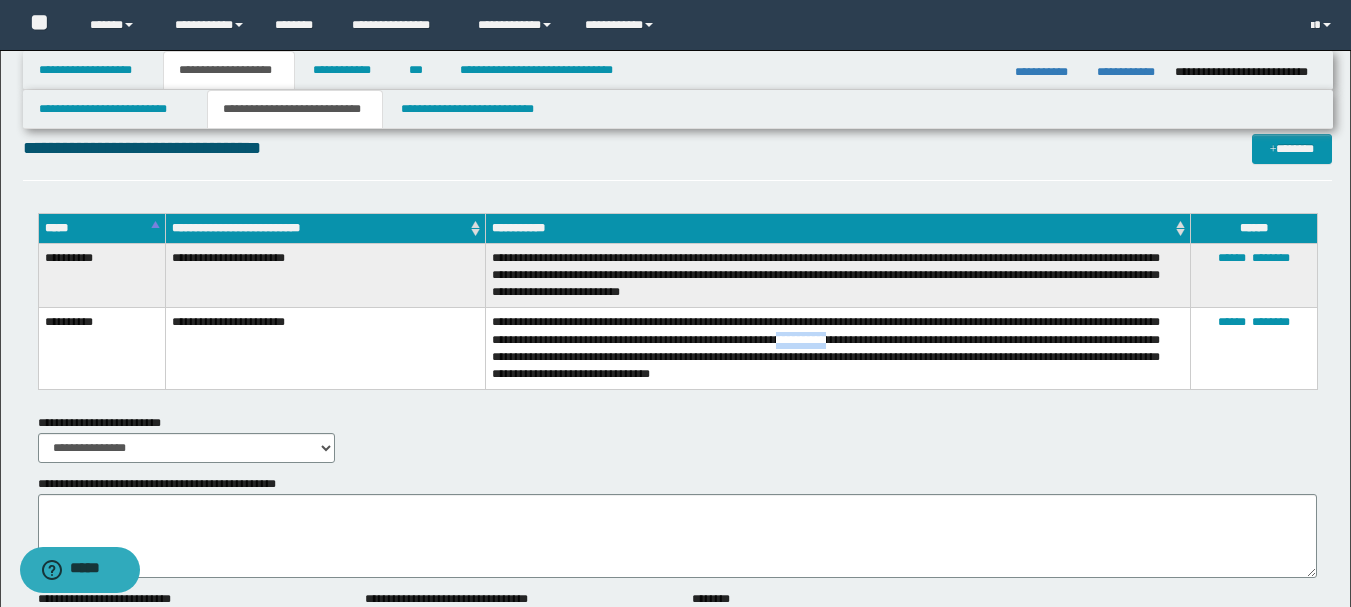 drag, startPoint x: 867, startPoint y: 340, endPoint x: 928, endPoint y: 337, distance: 61.073727 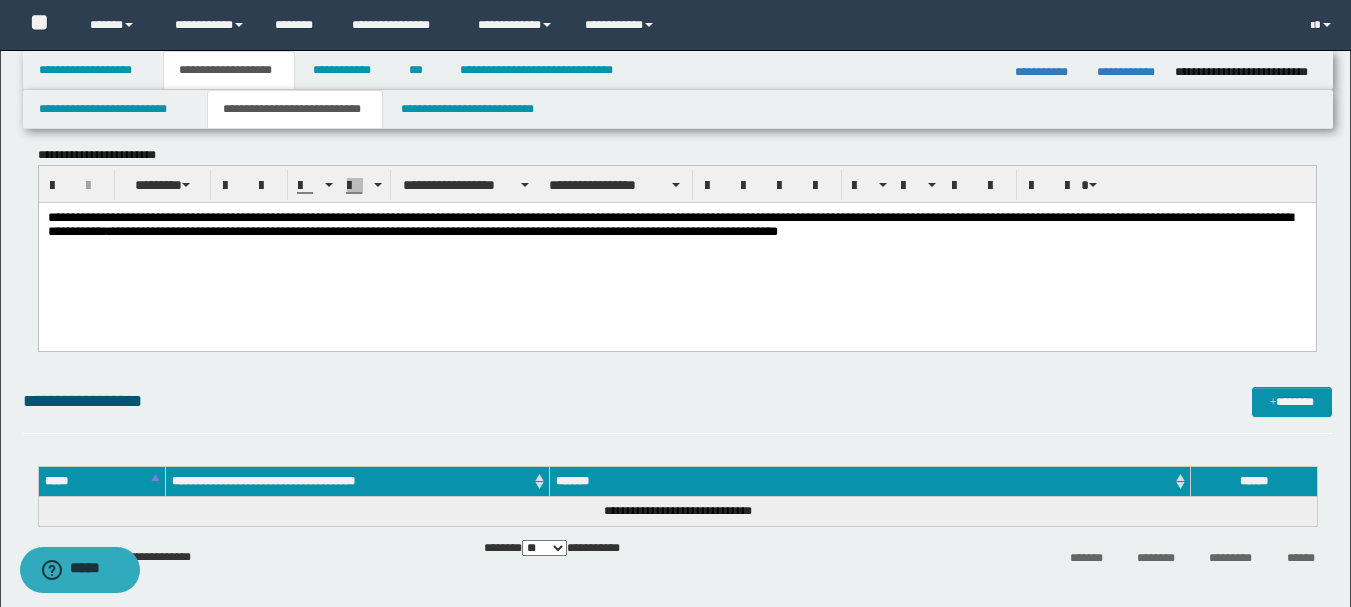 scroll, scrollTop: 200, scrollLeft: 0, axis: vertical 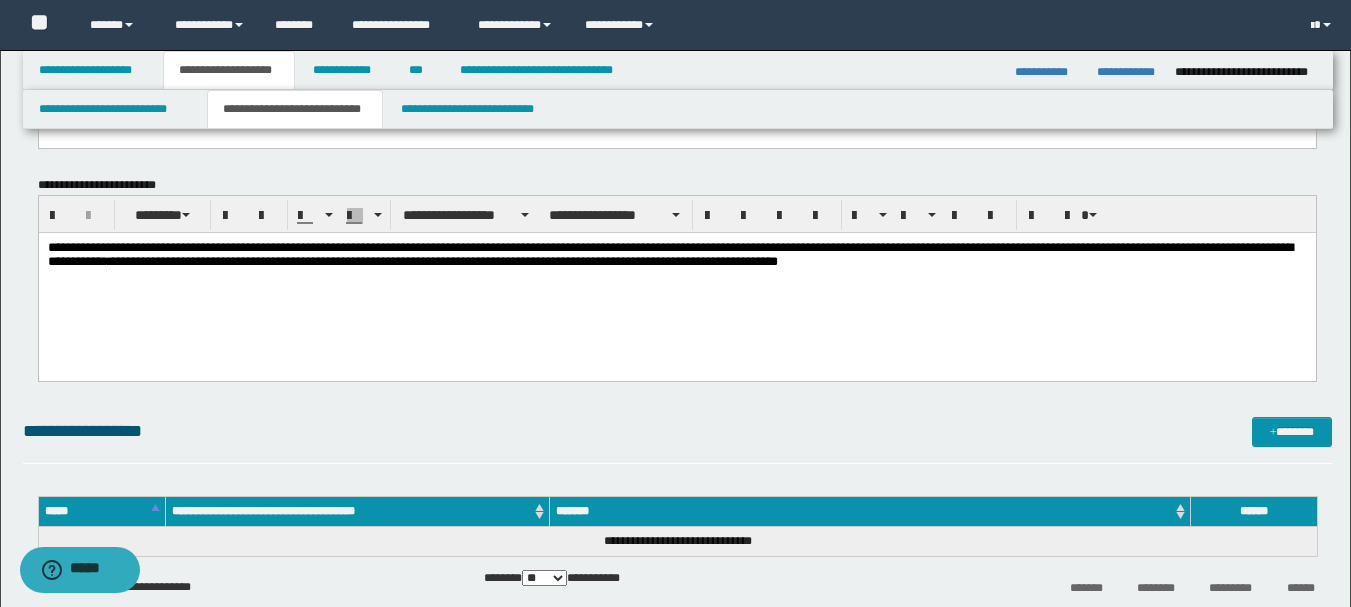 click on "**********" at bounding box center [676, 256] 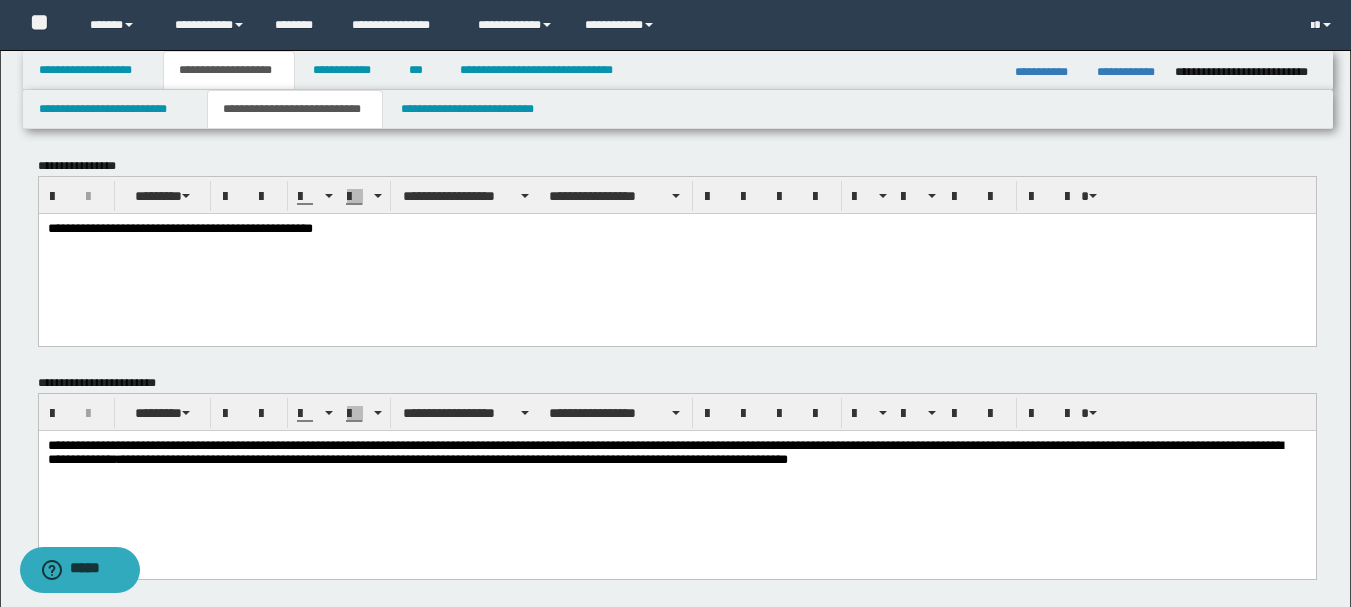 scroll, scrollTop: 0, scrollLeft: 0, axis: both 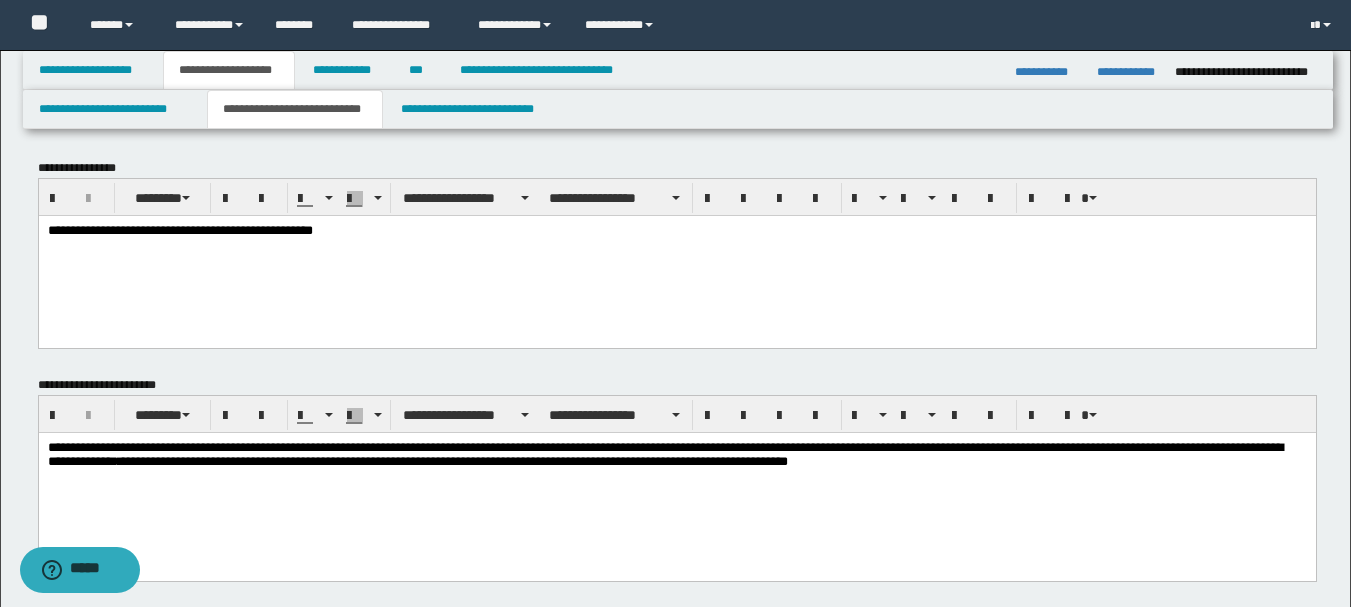 click on "**********" at bounding box center [676, 456] 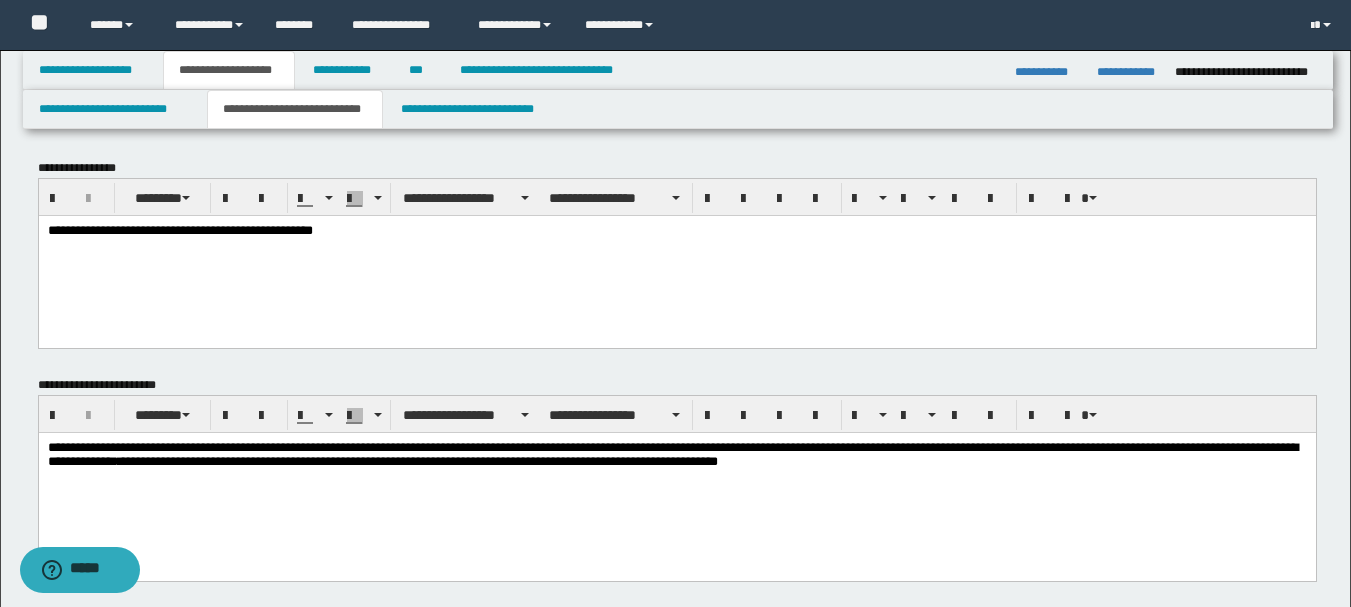 click on "**********" at bounding box center [676, 456] 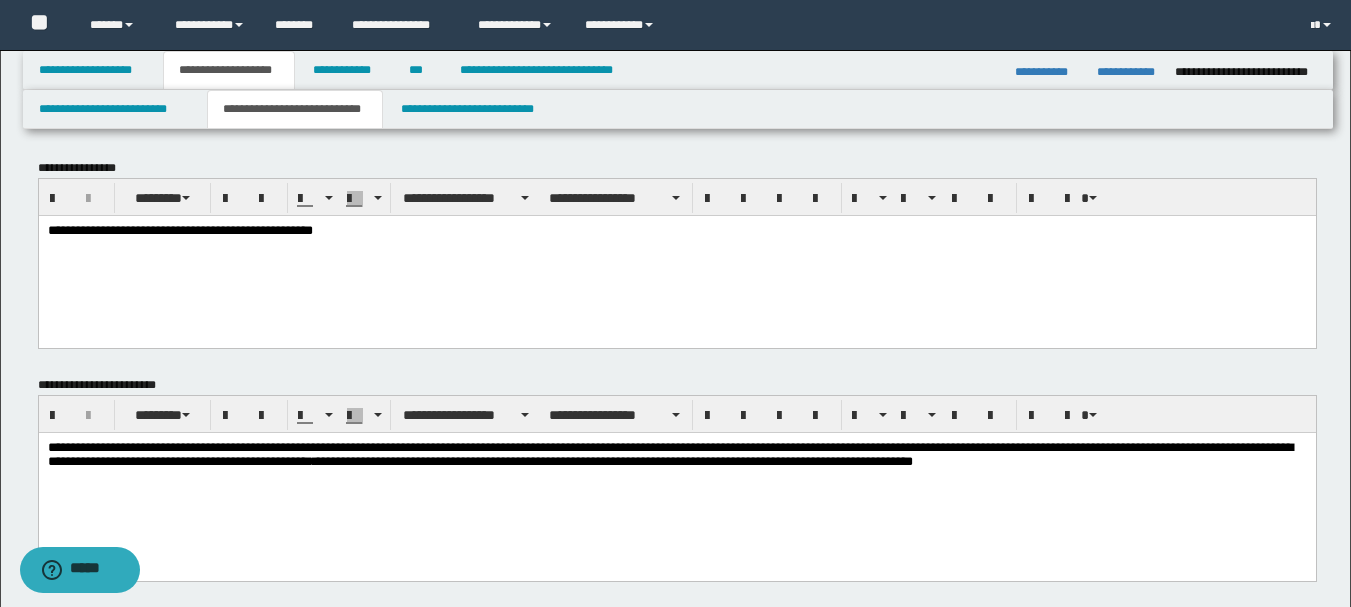 click on "**********" at bounding box center [676, 456] 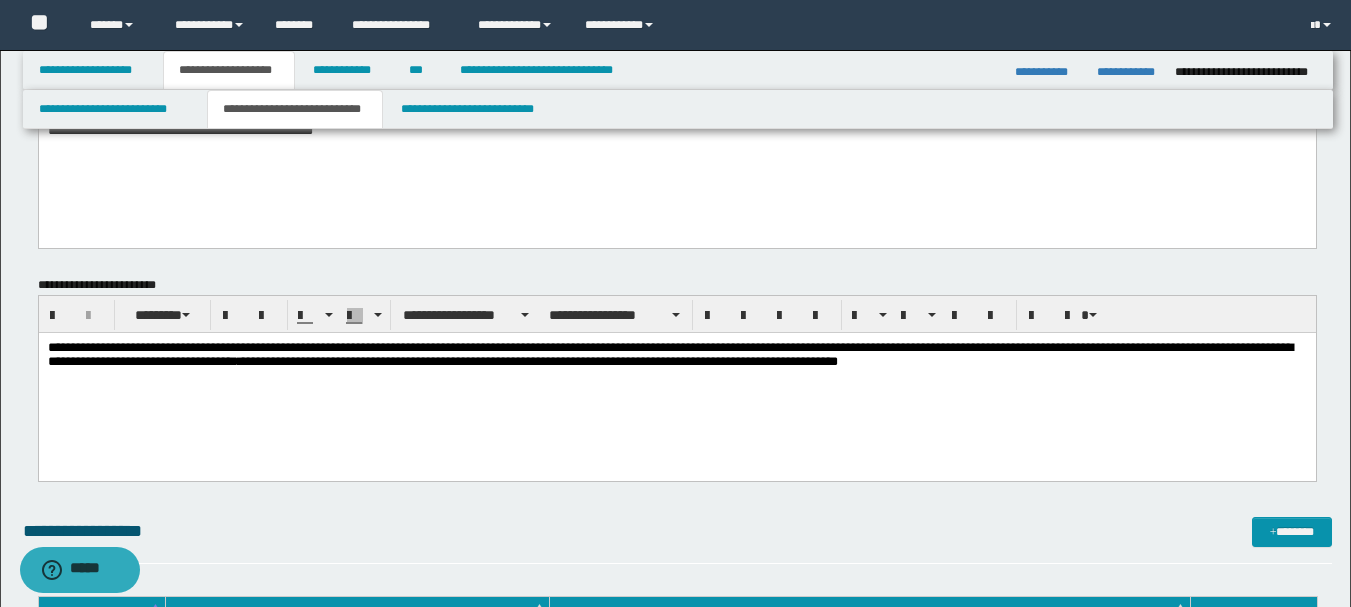 scroll, scrollTop: 0, scrollLeft: 0, axis: both 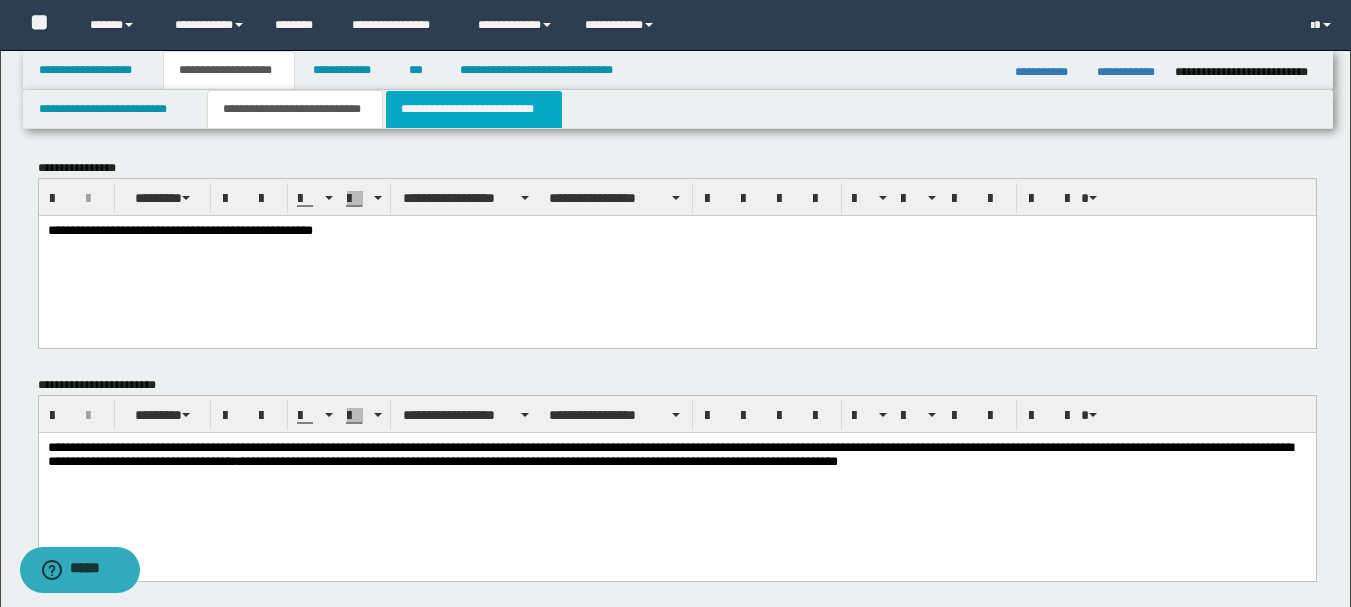 click on "**********" at bounding box center (474, 109) 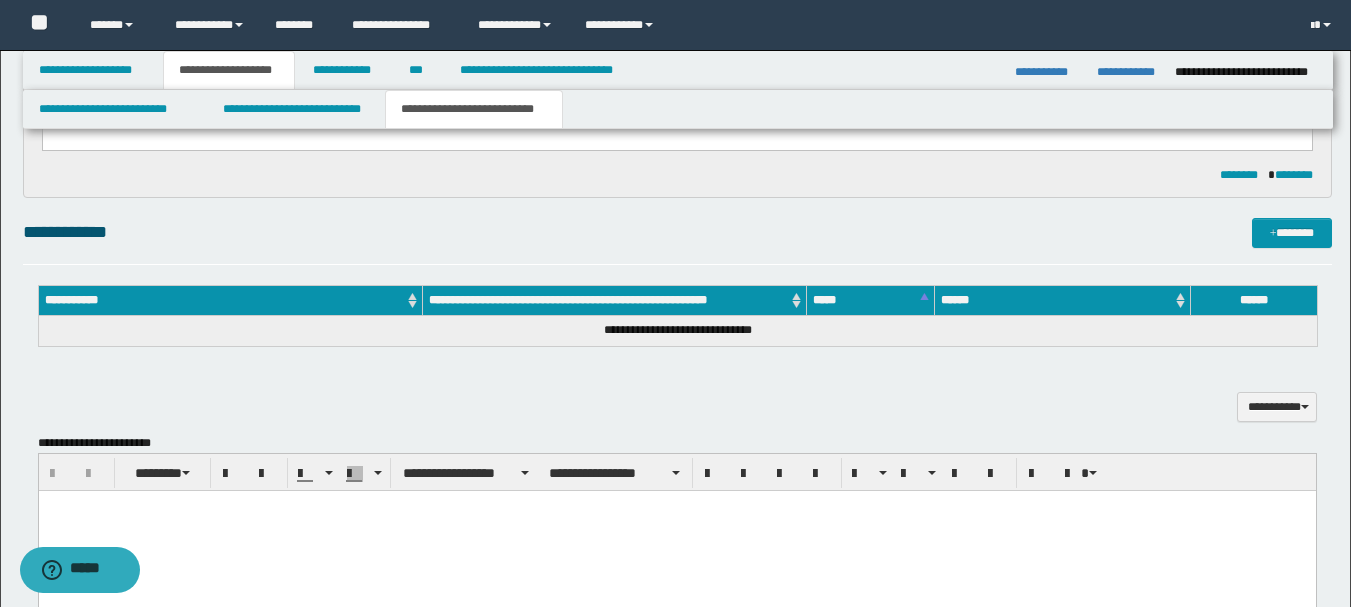scroll, scrollTop: 400, scrollLeft: 0, axis: vertical 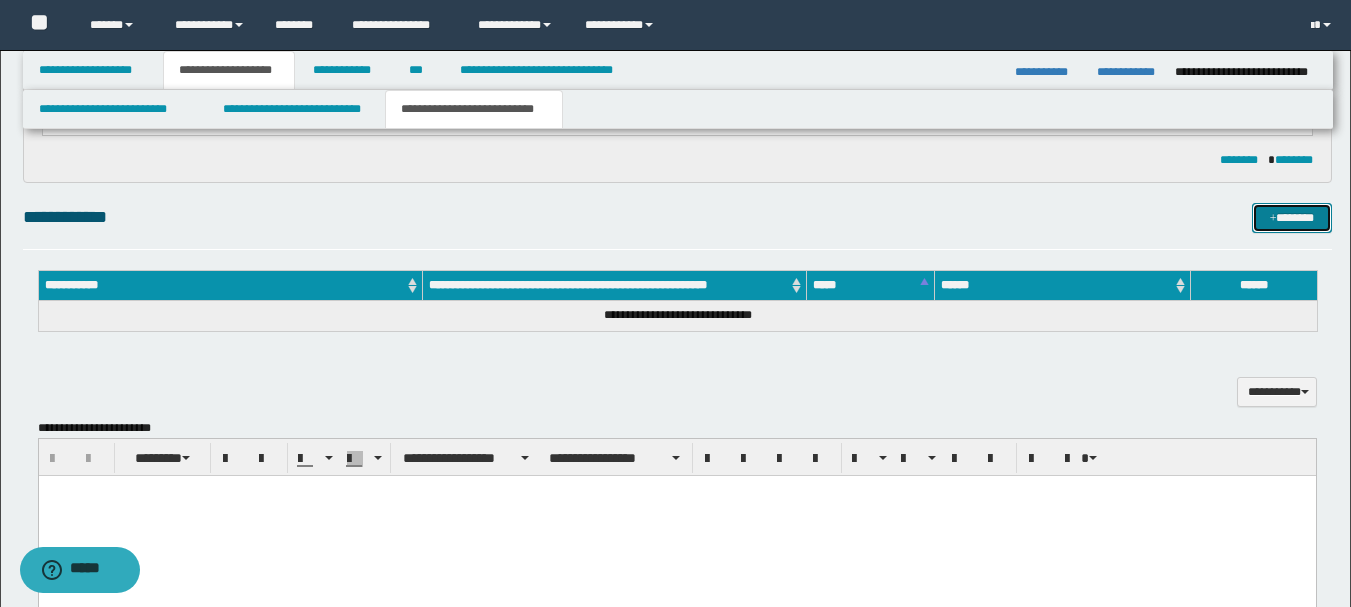 click on "*******" at bounding box center [1292, 218] 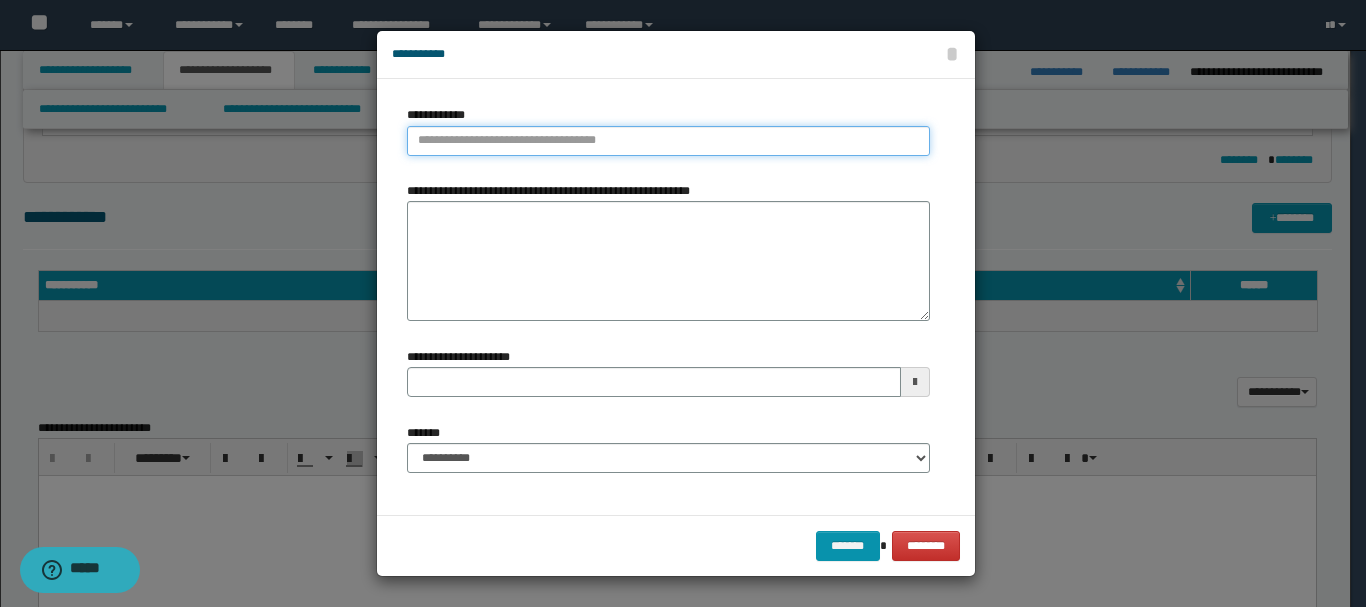 click on "**********" at bounding box center [668, 141] 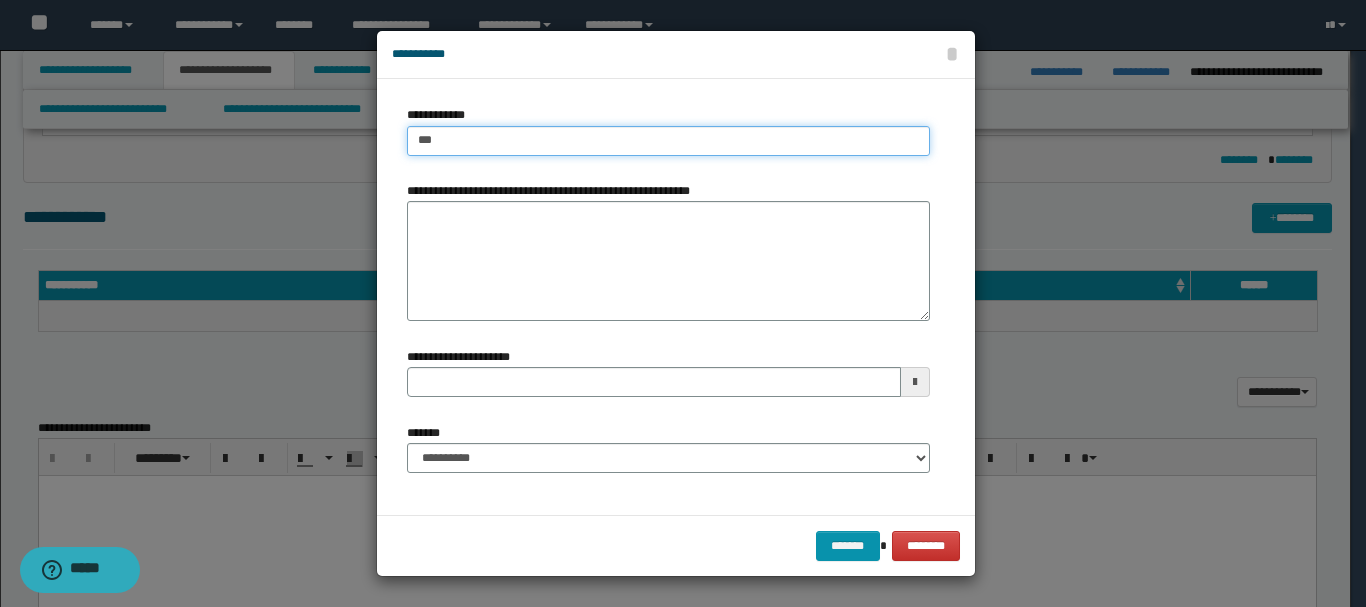 type on "****" 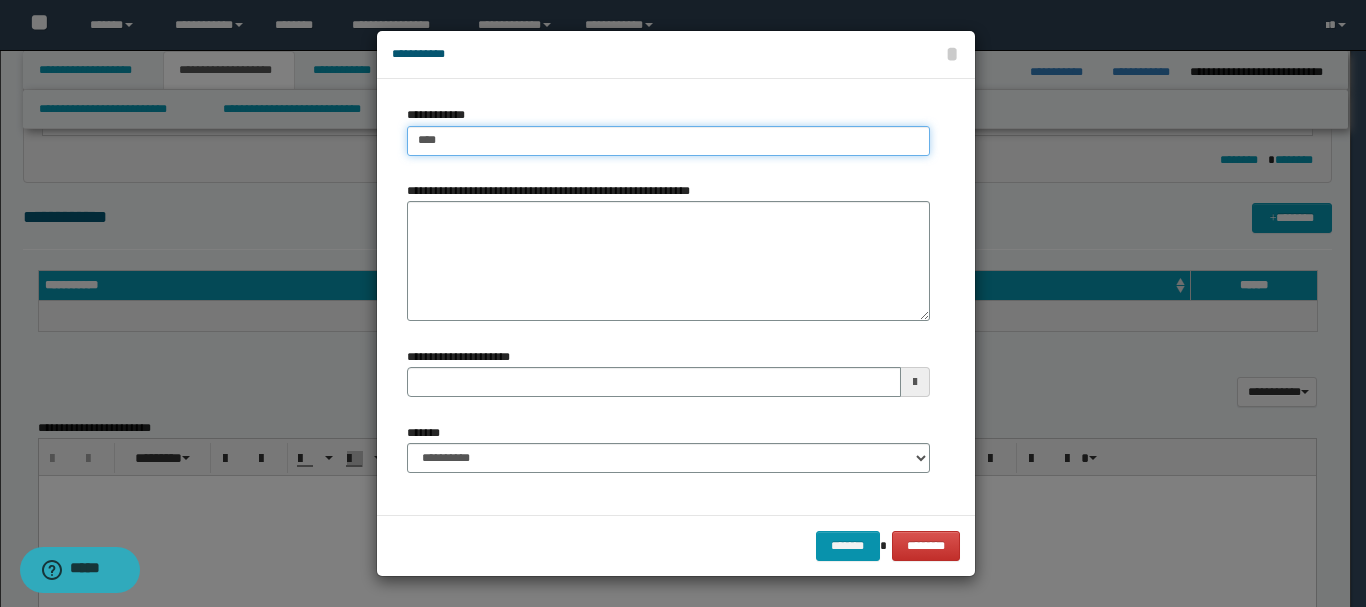 type on "****" 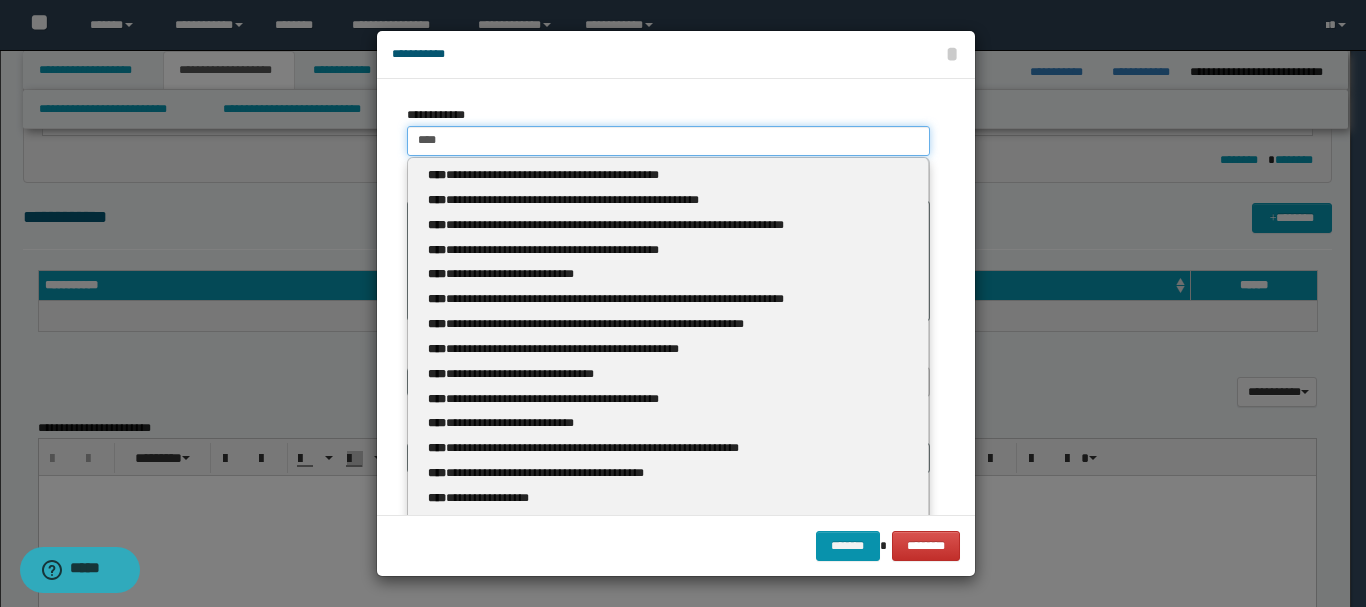 type 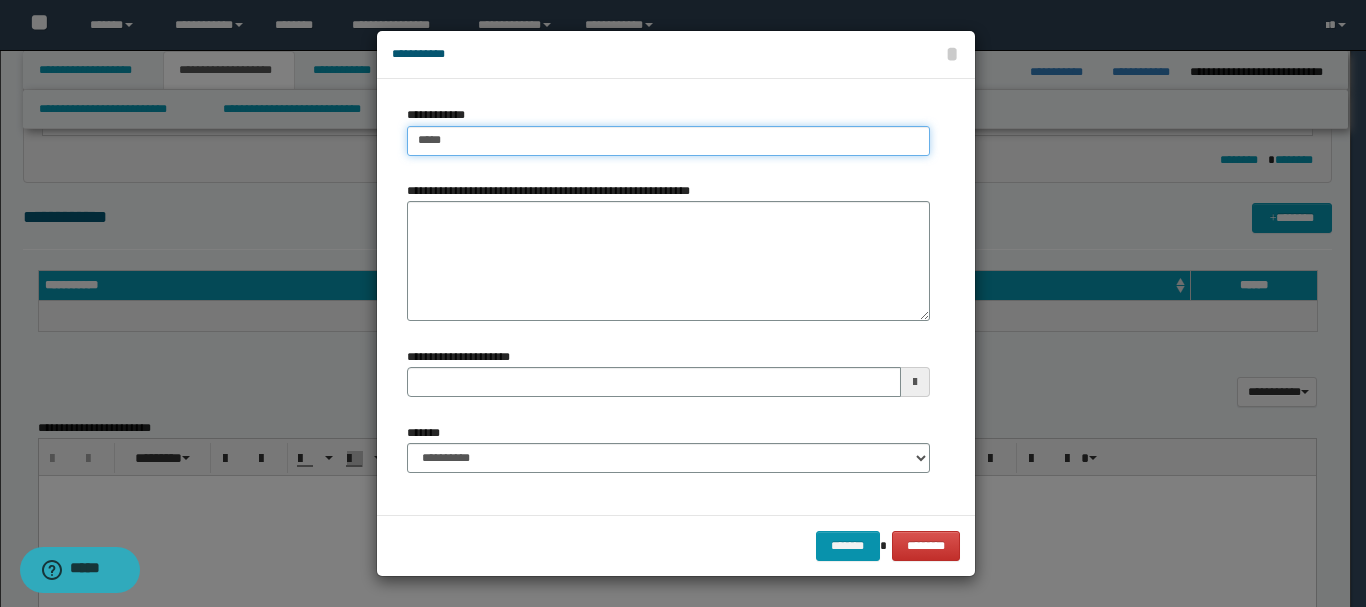 type on "*****" 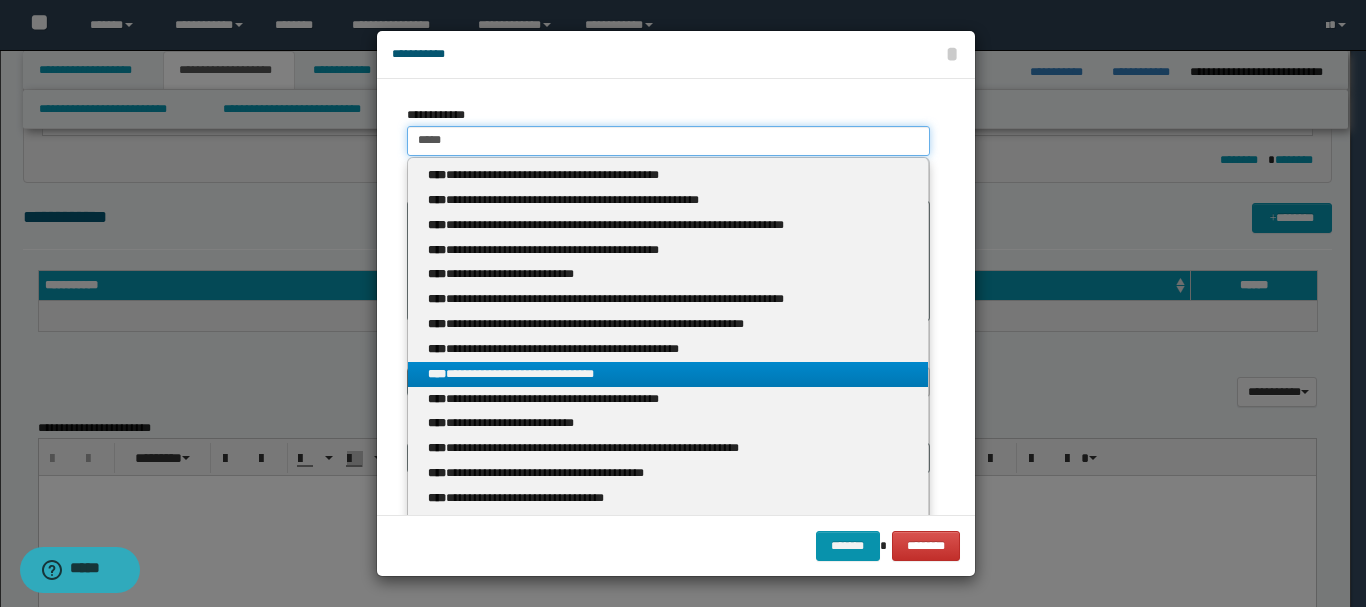 type on "*****" 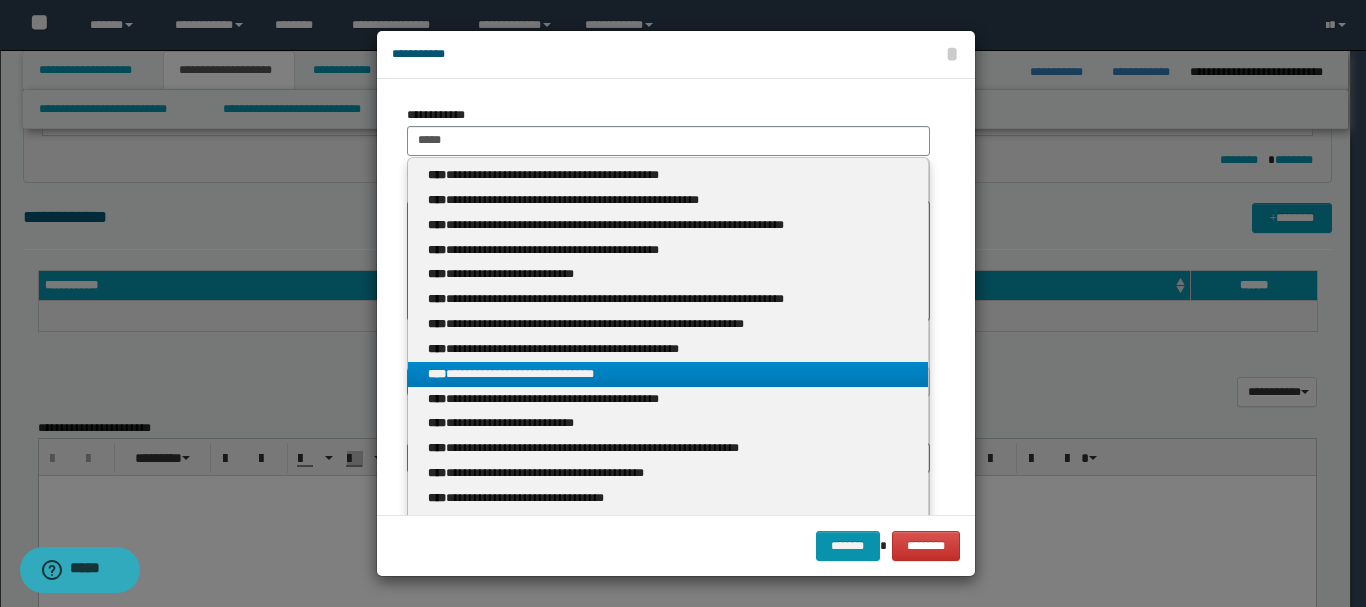 click on "**********" at bounding box center (668, 374) 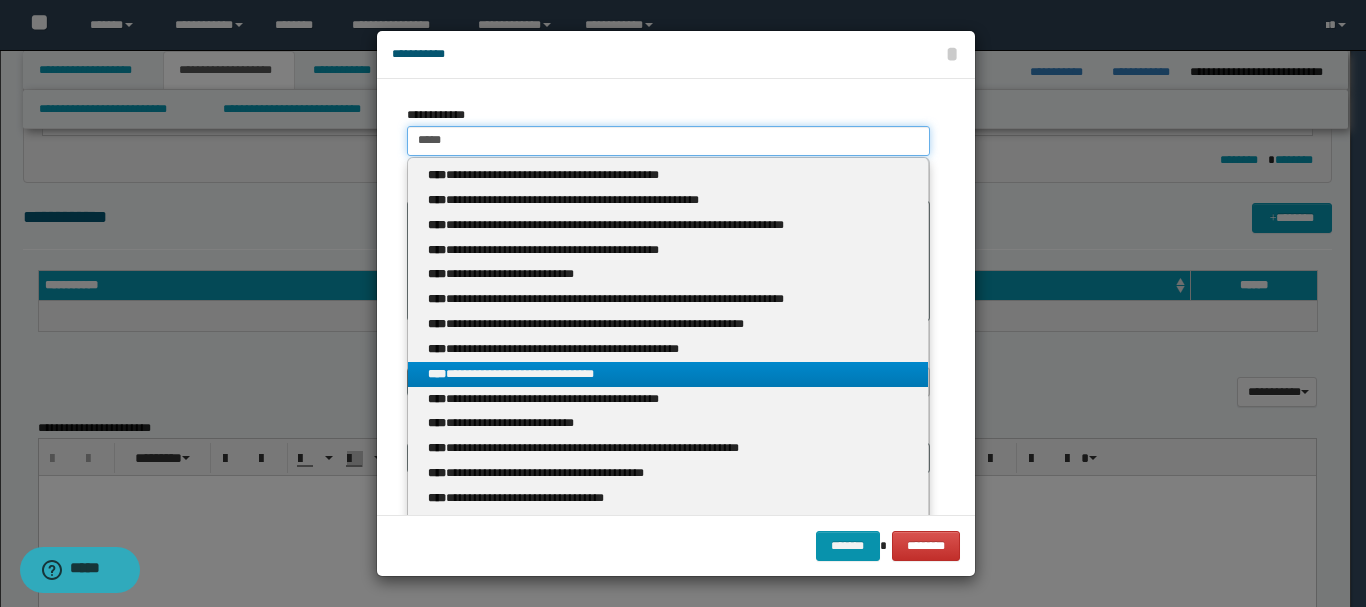 type 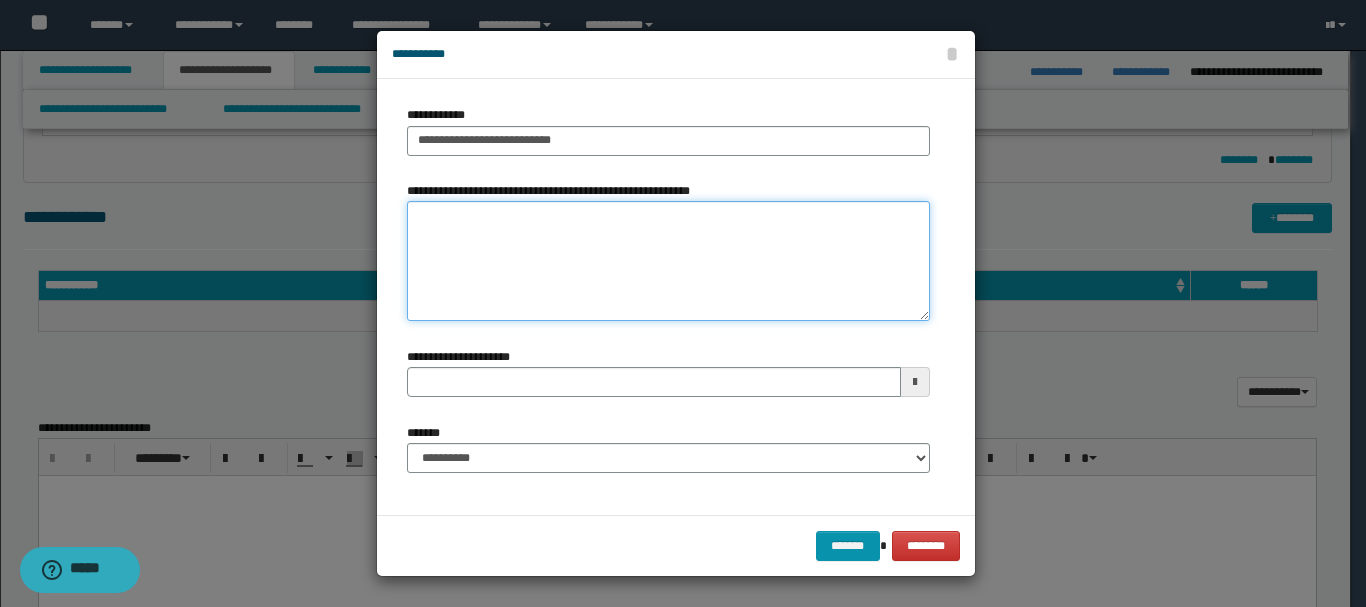 click on "**********" at bounding box center (668, 261) 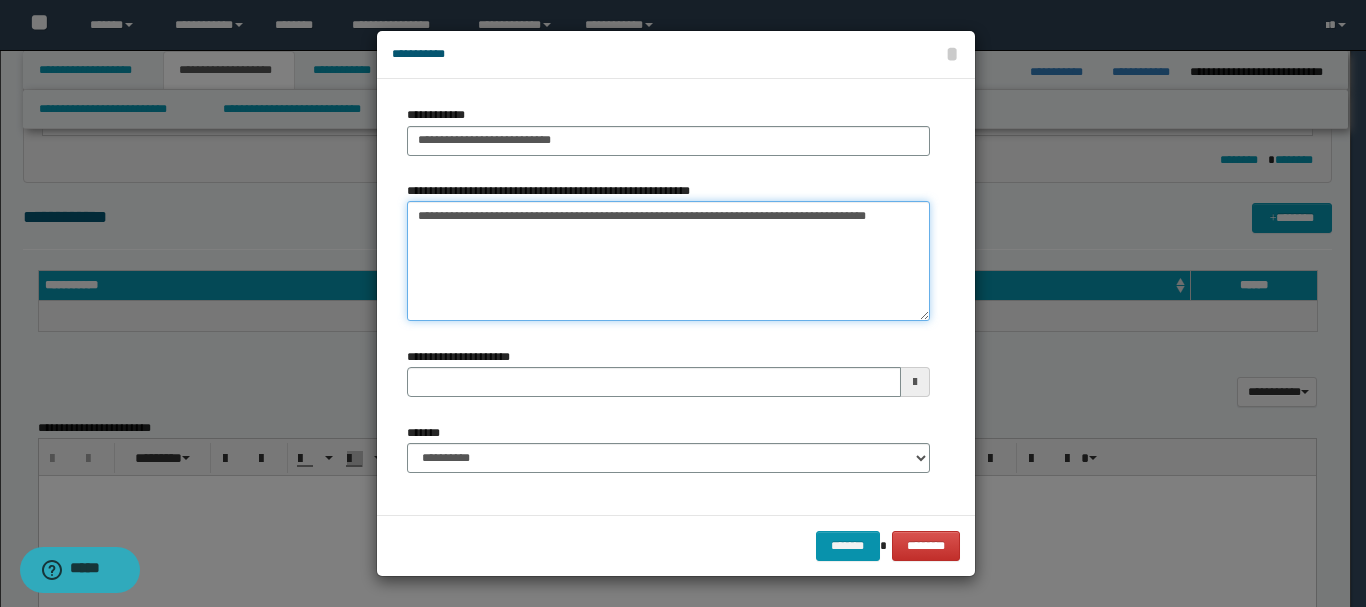 type on "**********" 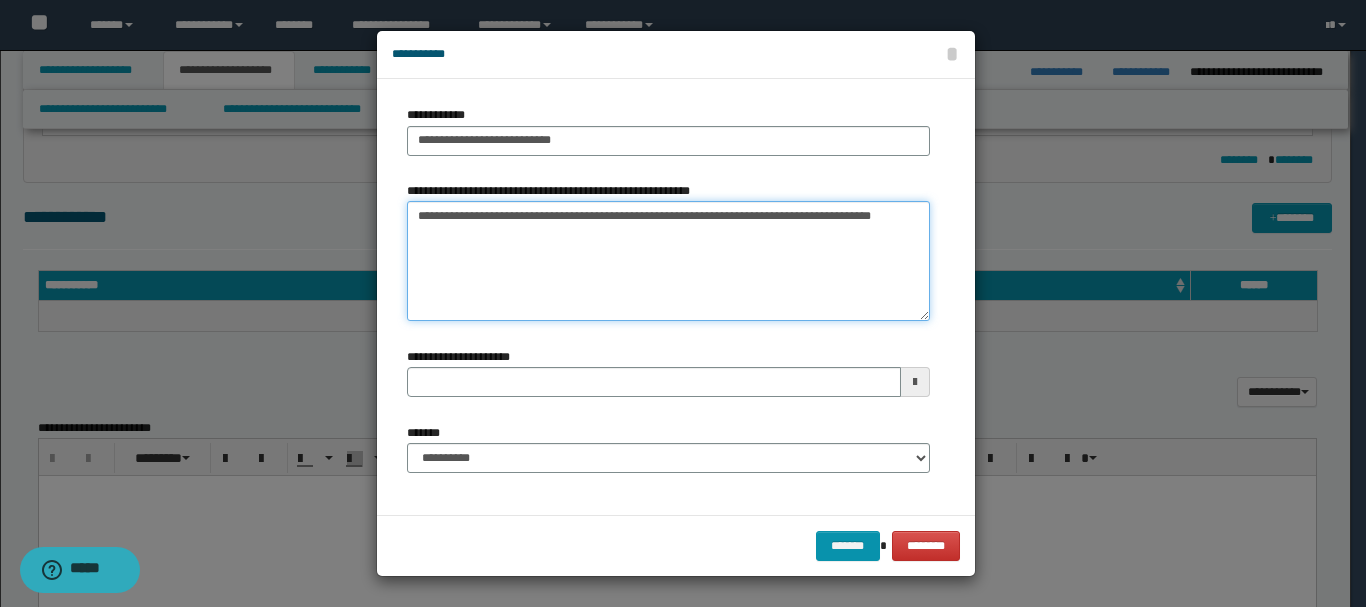 type 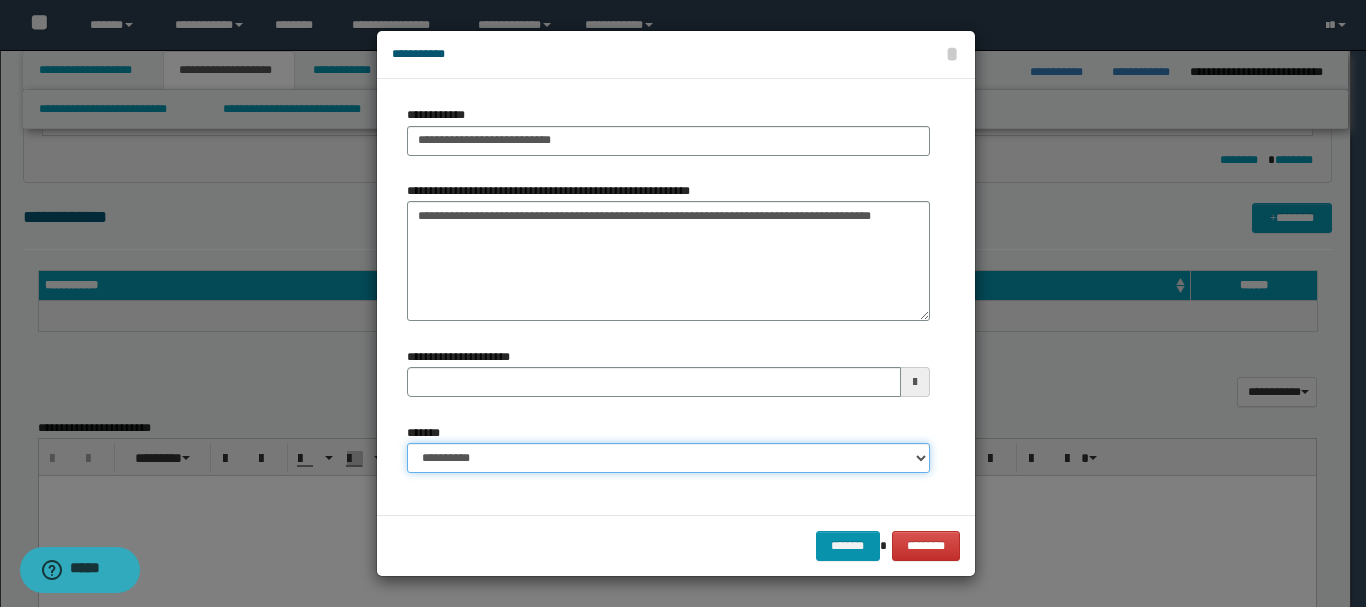 click on "**********" at bounding box center [668, 458] 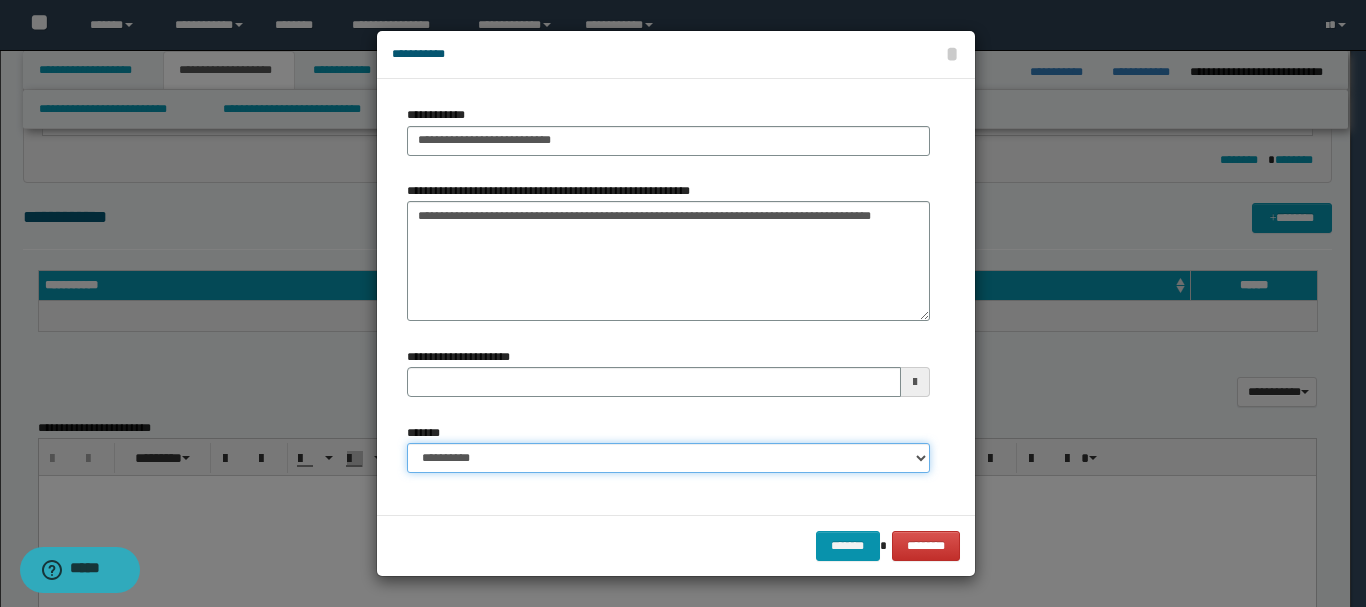 select on "*" 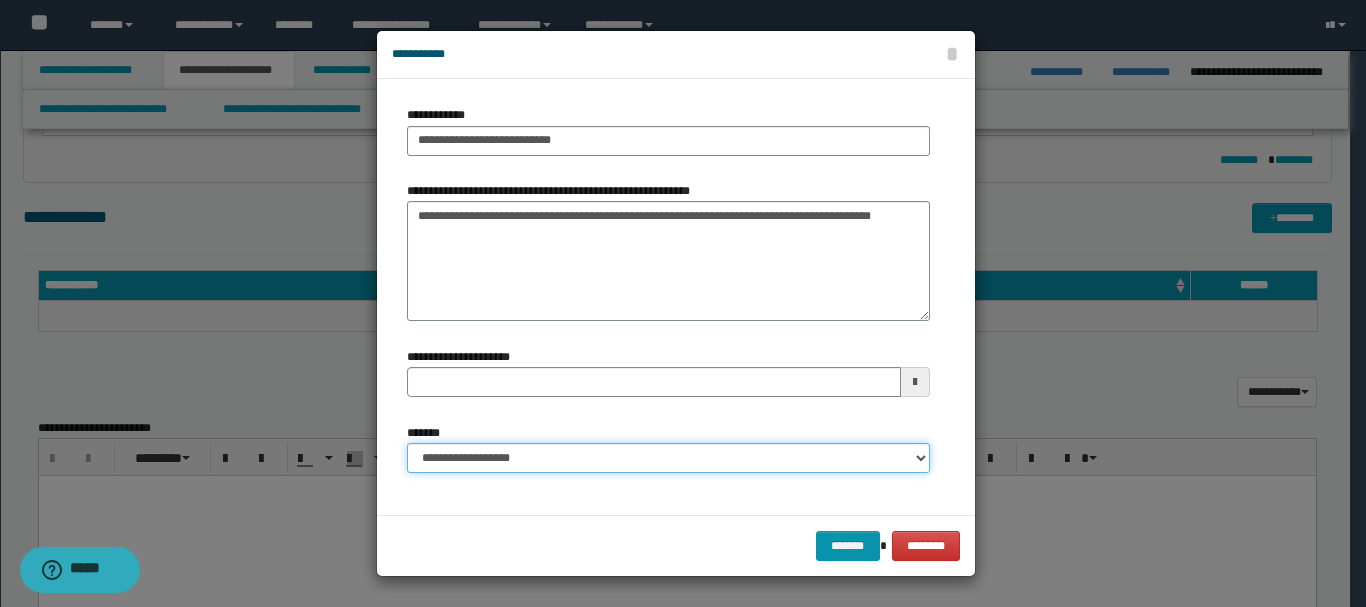 type 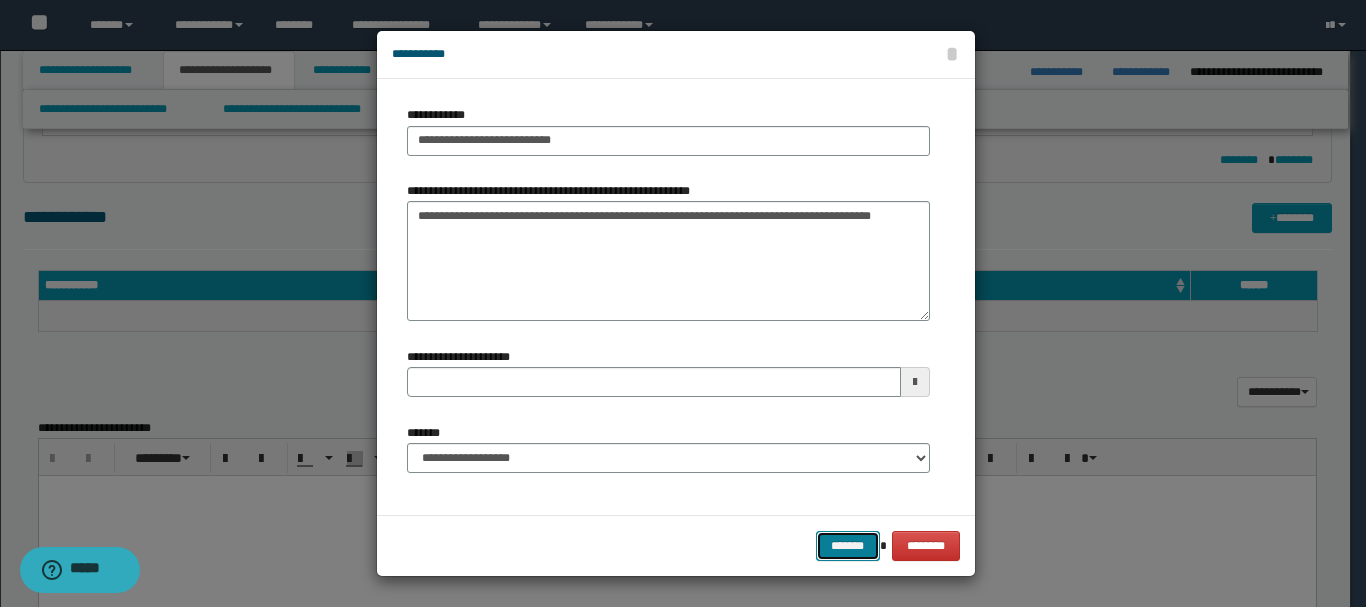 click on "*******" at bounding box center (848, 546) 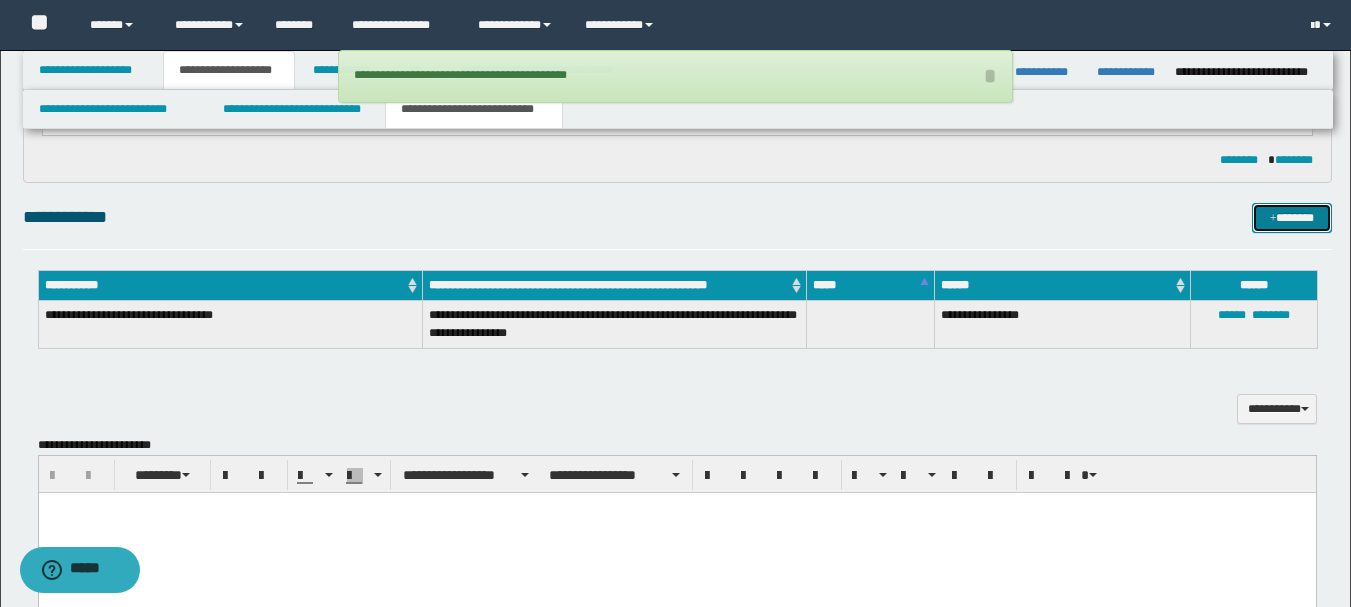 click on "*******" at bounding box center [1292, 218] 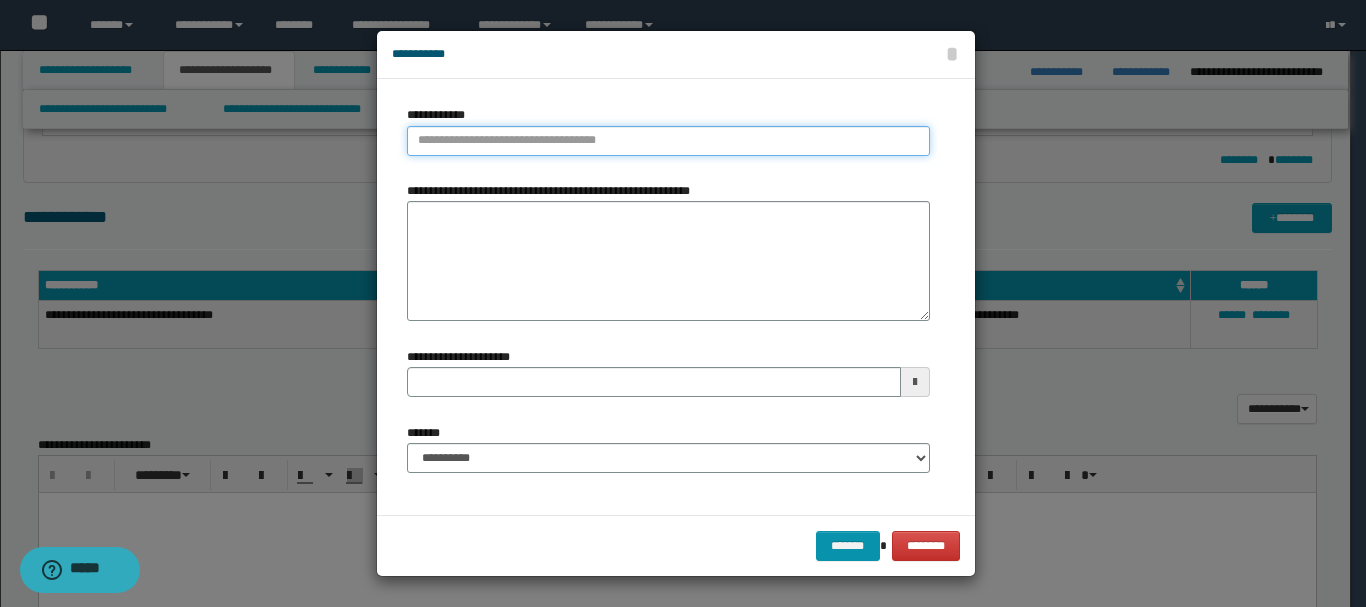 type on "**********" 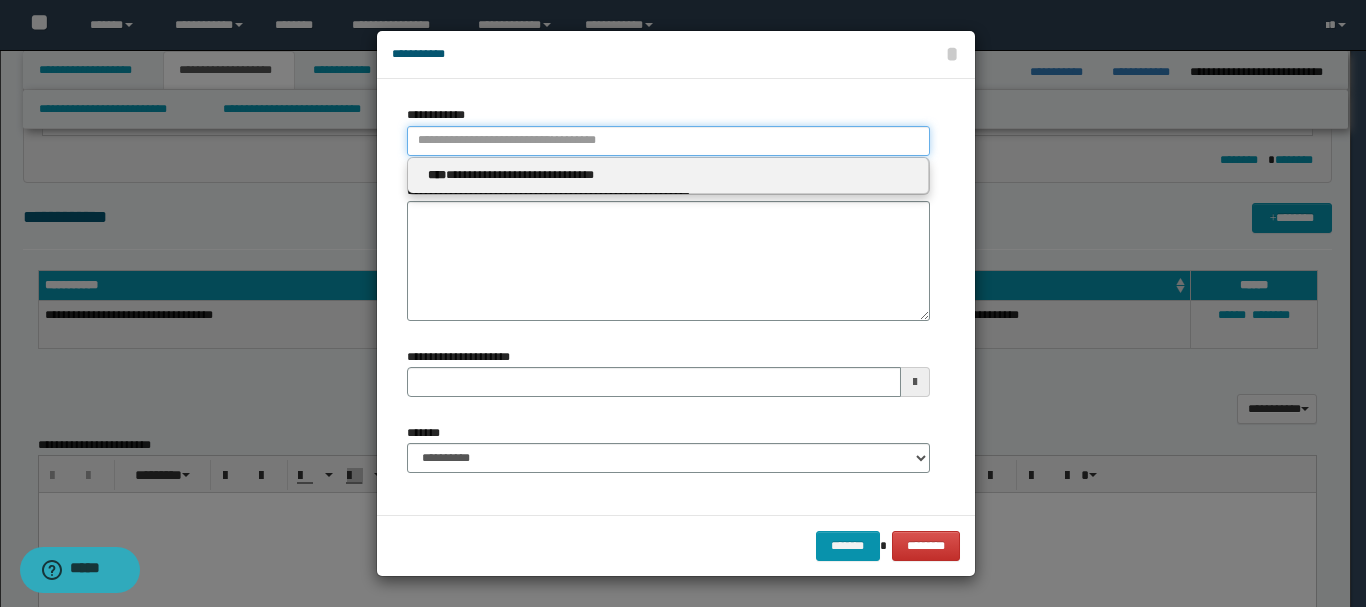 click on "**********" at bounding box center [668, 141] 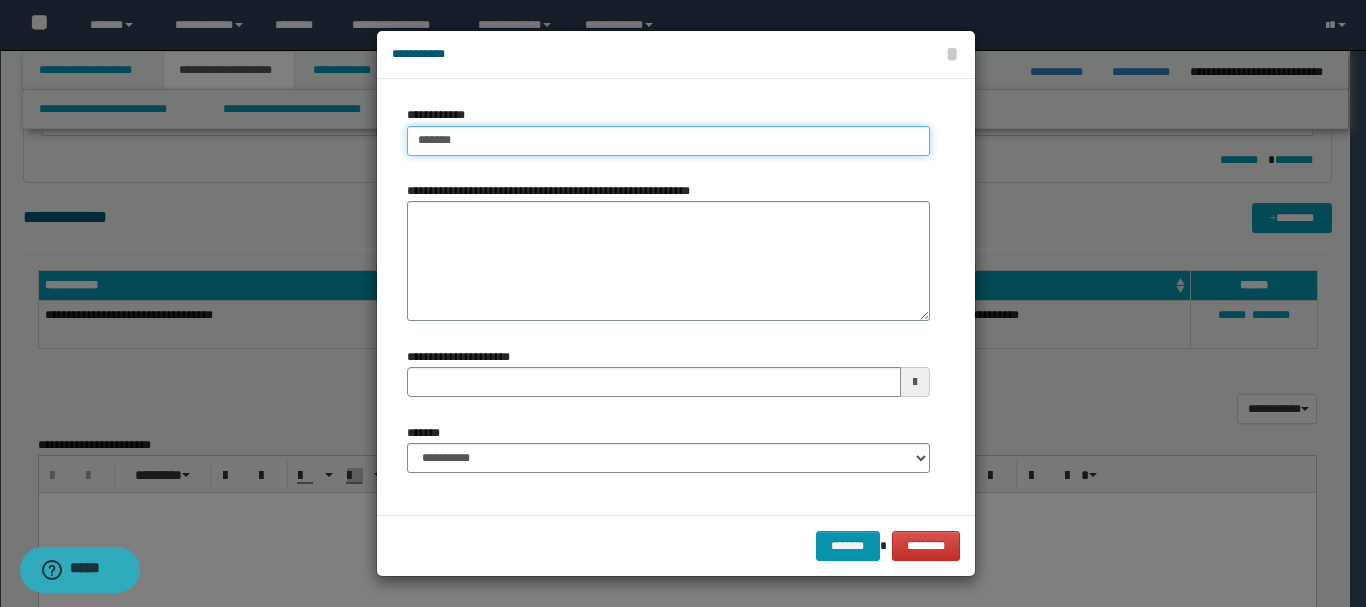 type on "********" 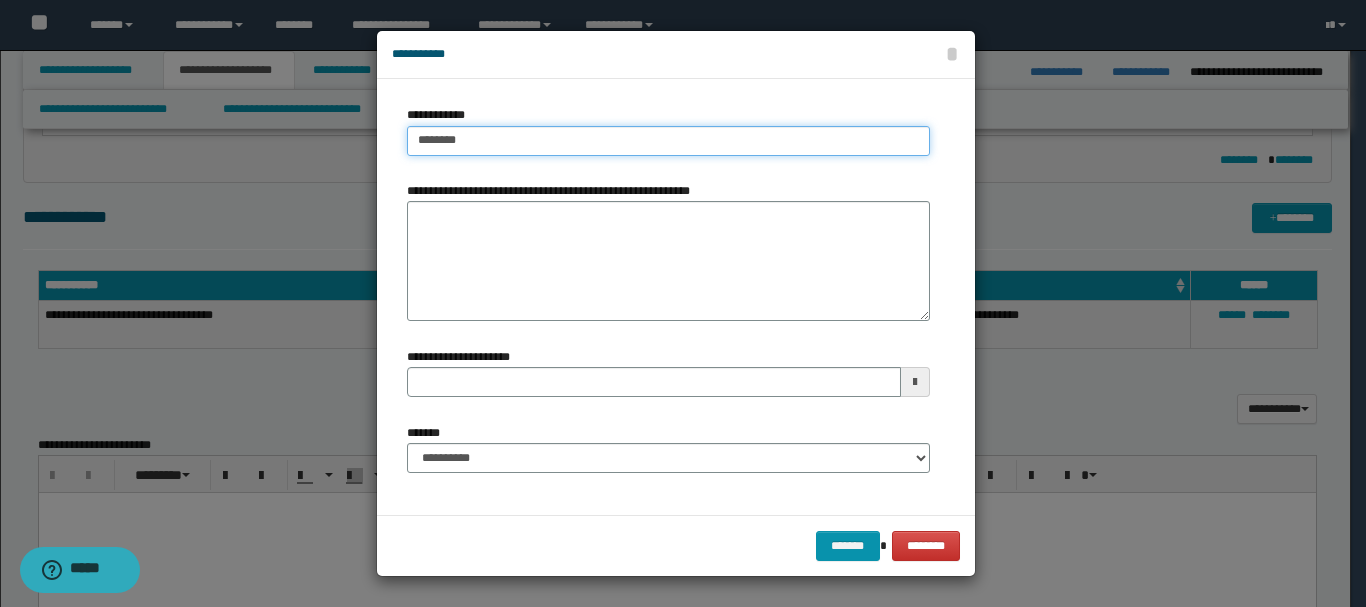 type on "********" 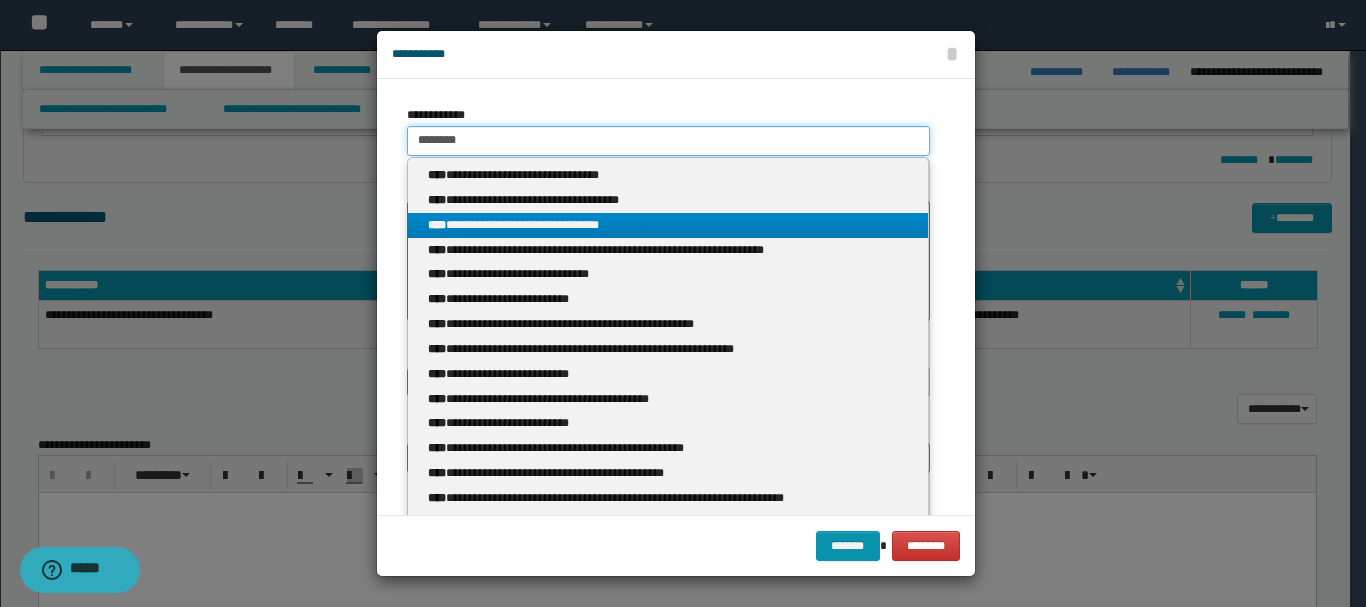 type on "********" 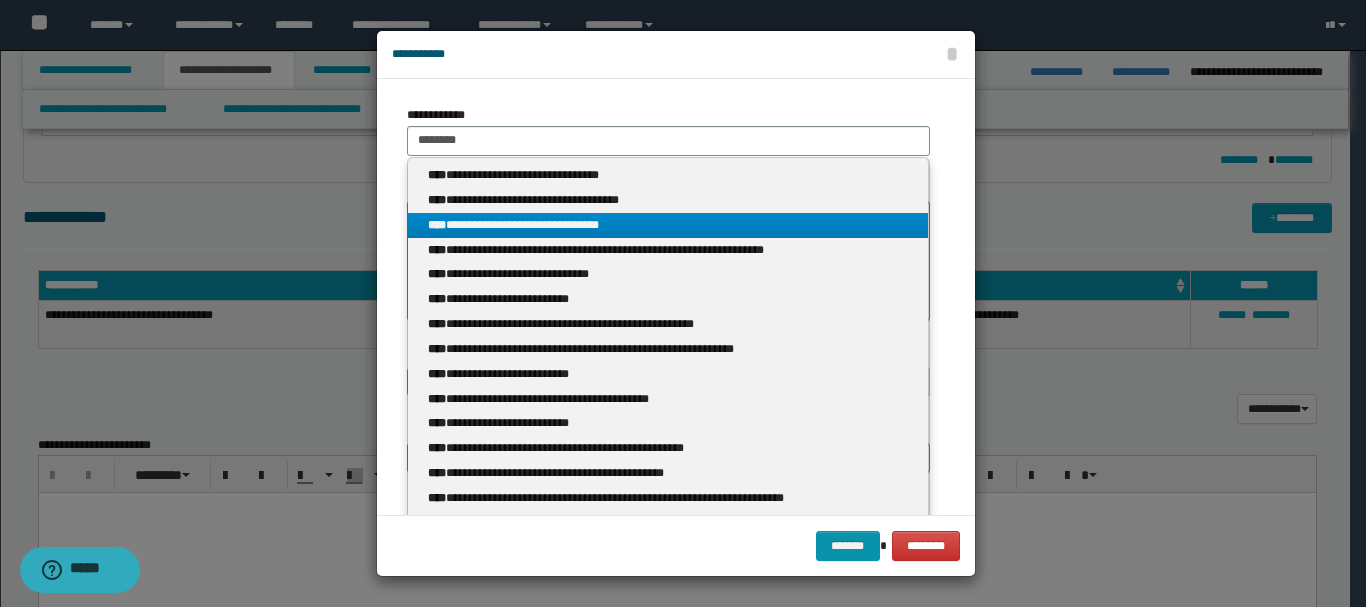 click on "**********" at bounding box center [668, 225] 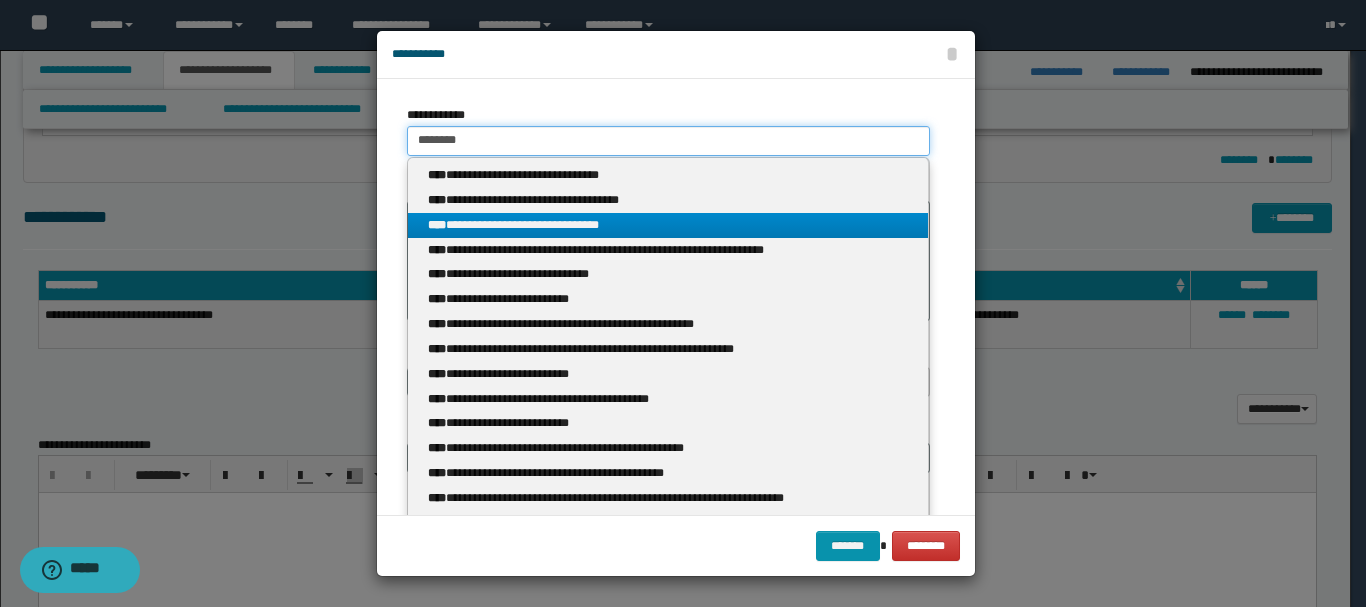 type 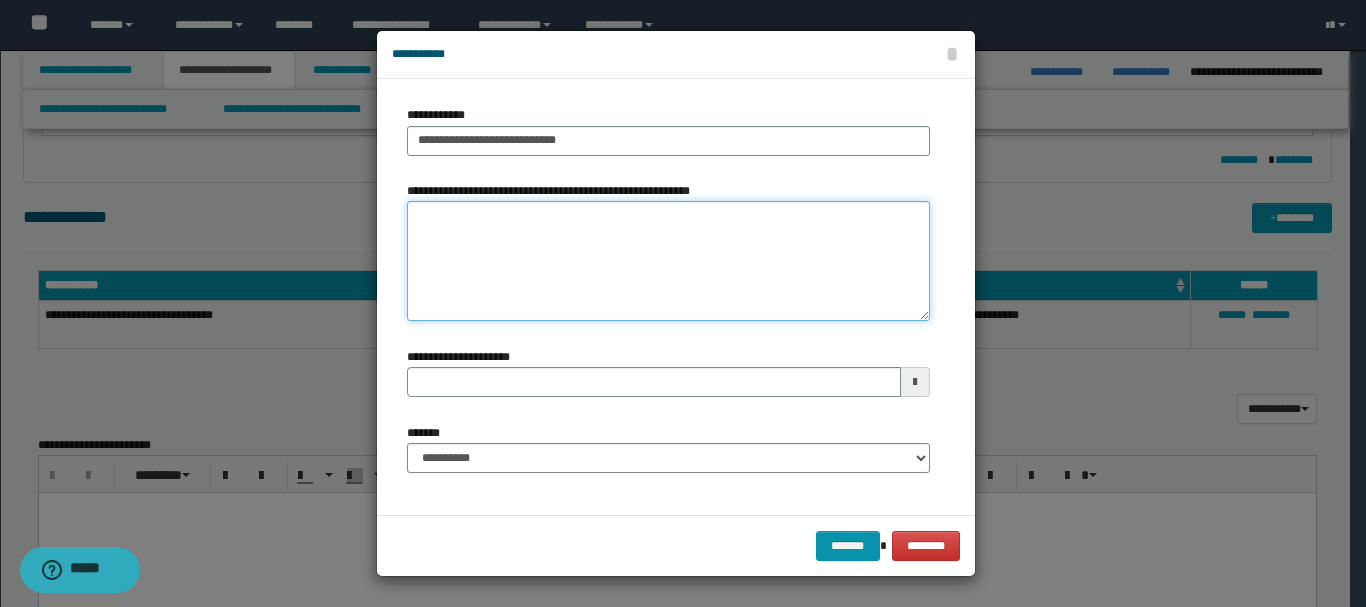 click on "**********" at bounding box center [668, 261] 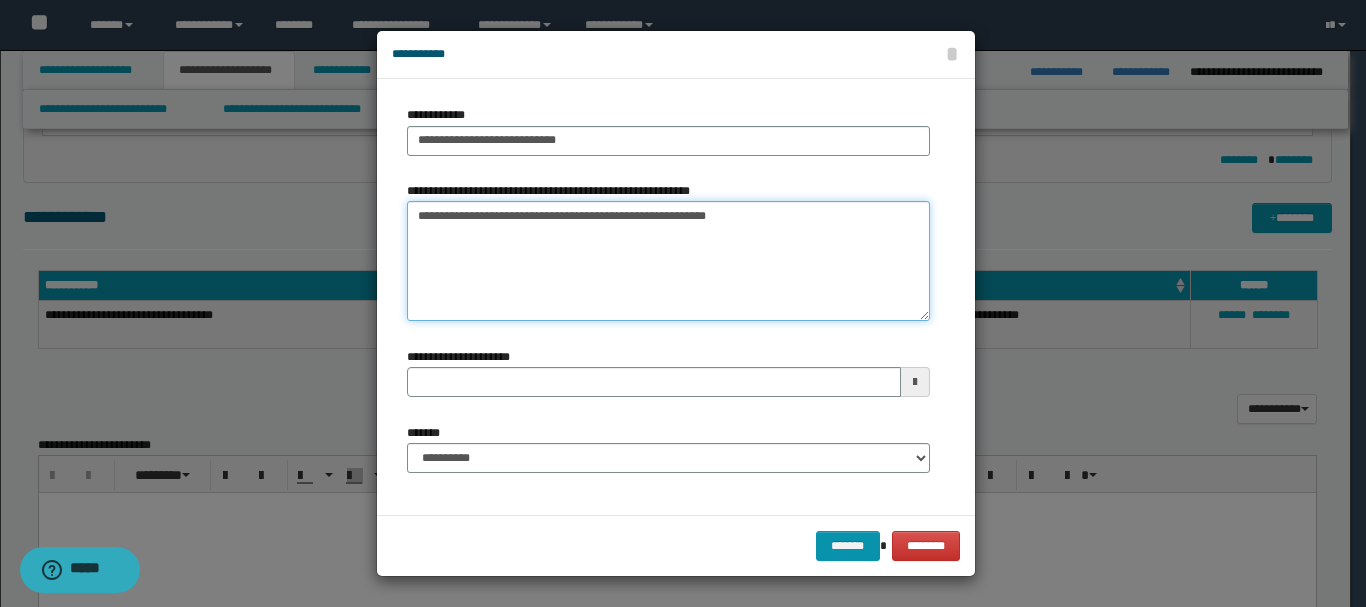 type on "**********" 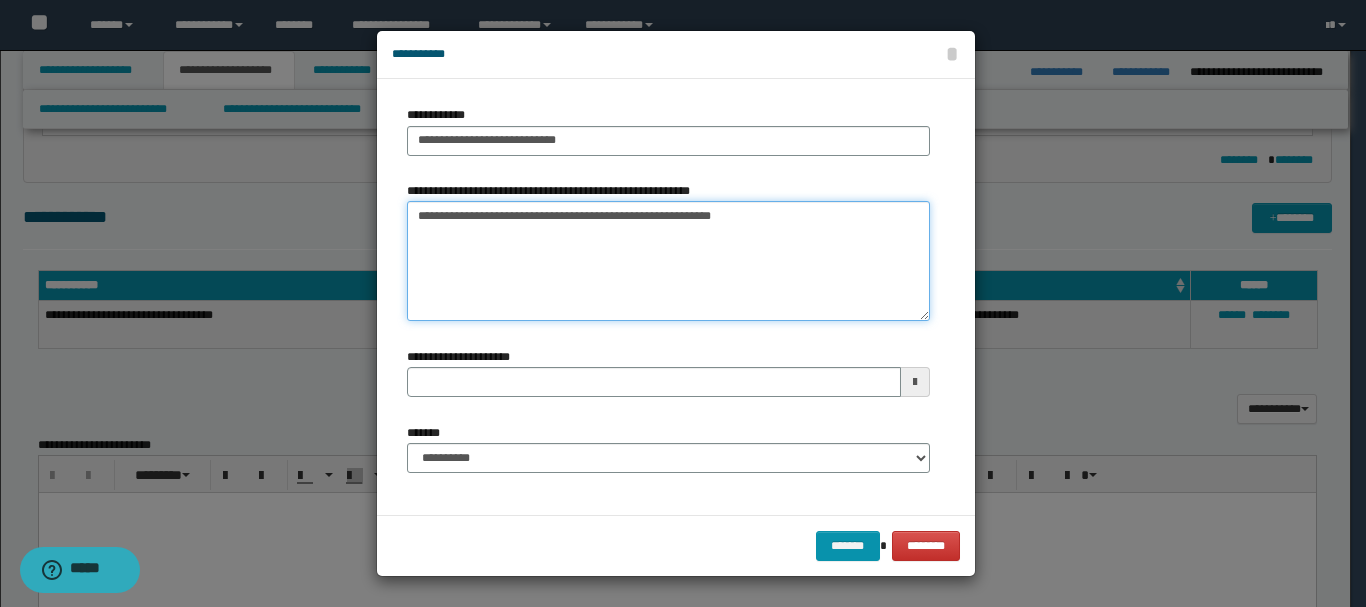 type 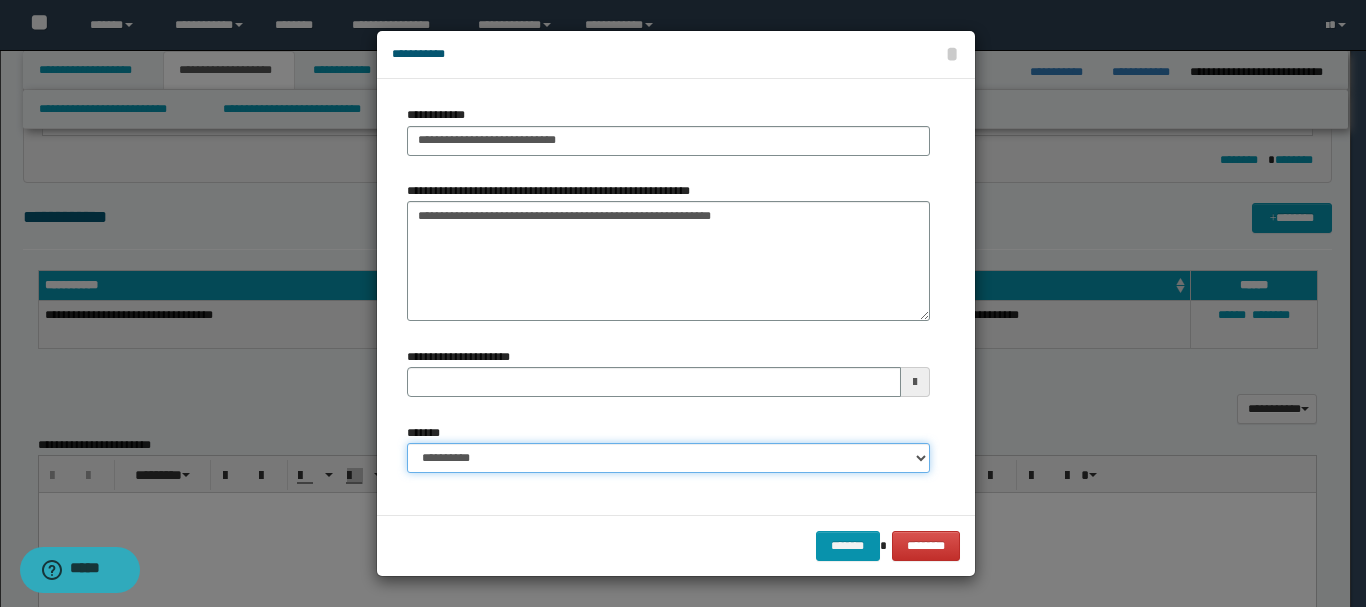 click on "**********" at bounding box center (668, 458) 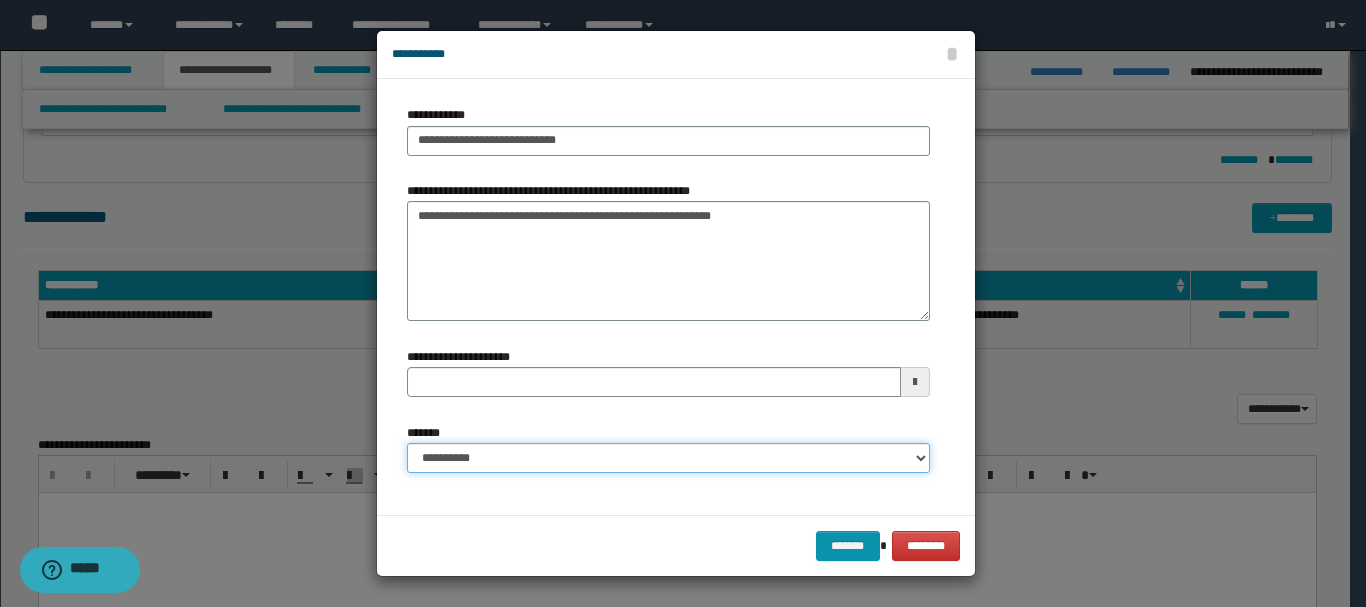 select on "*" 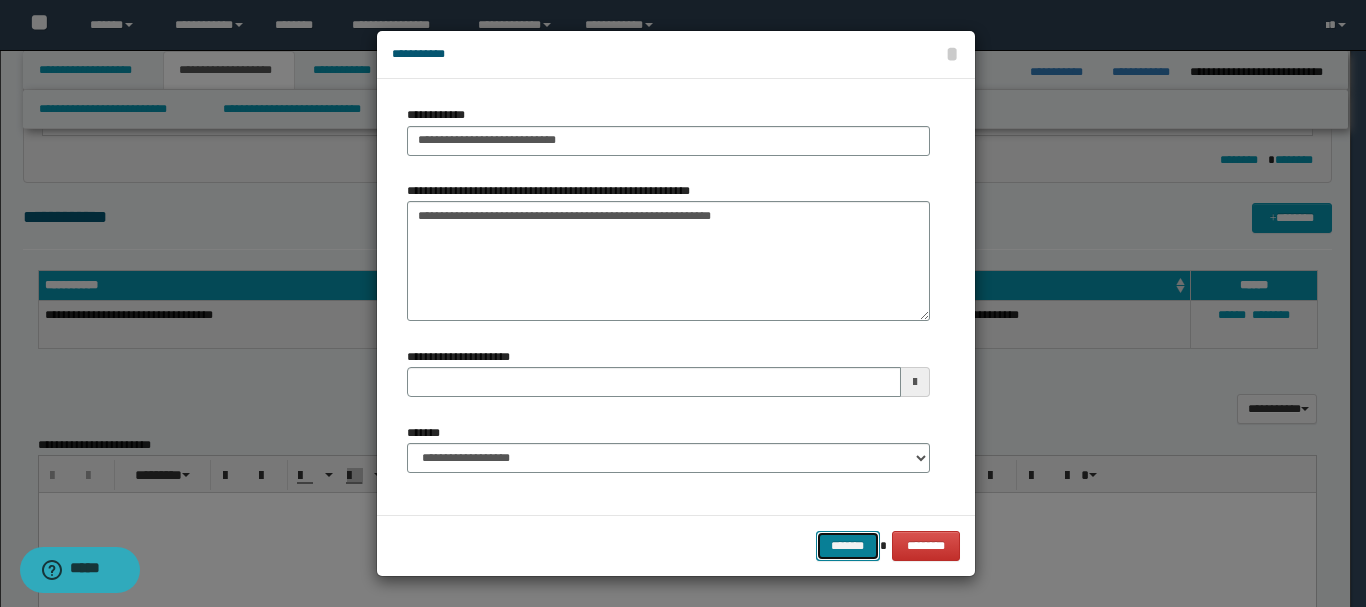 click on "*******" at bounding box center [848, 546] 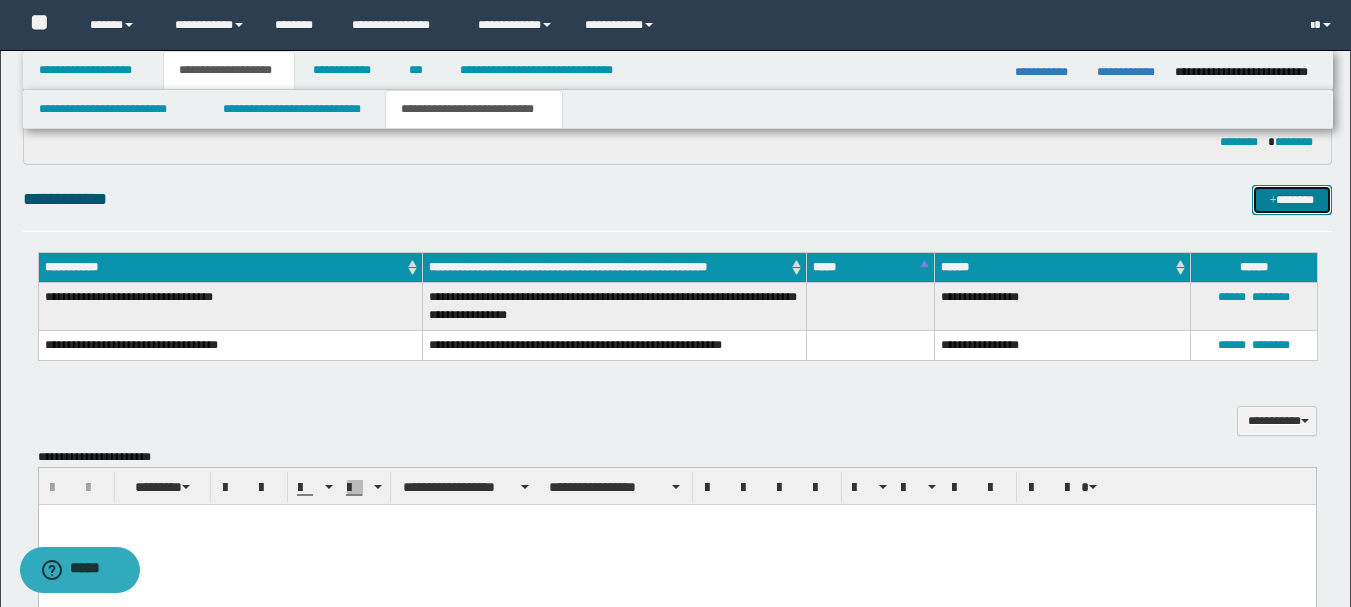scroll, scrollTop: 400, scrollLeft: 0, axis: vertical 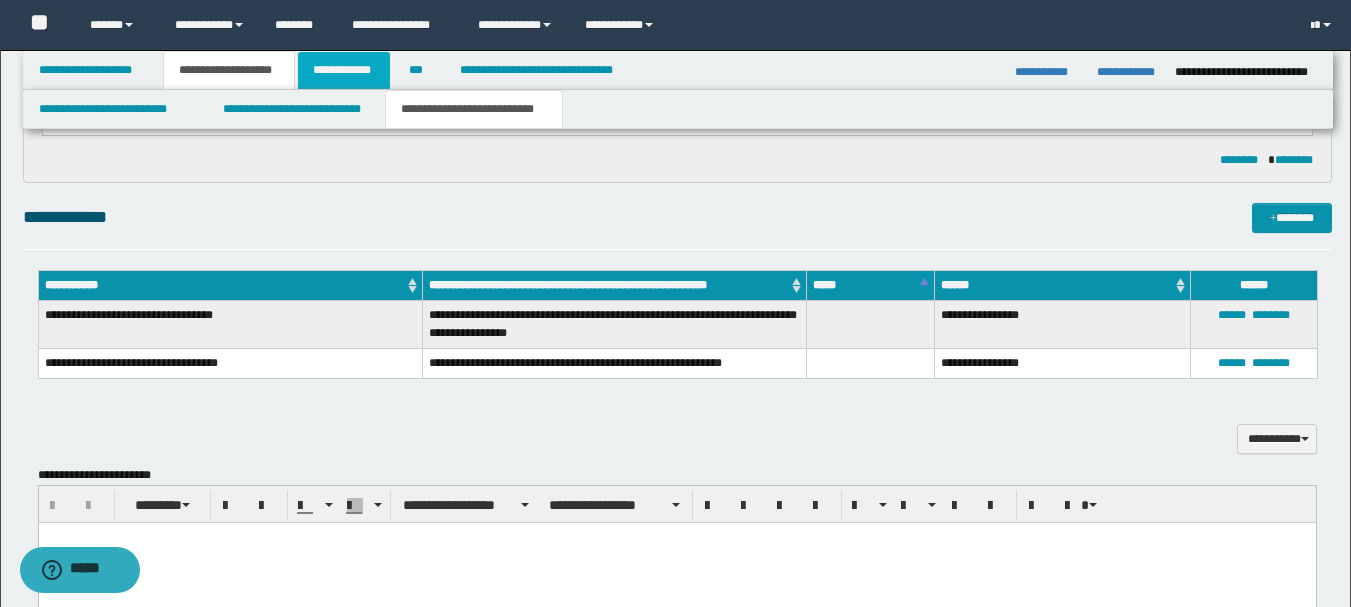 click on "**********" at bounding box center (344, 70) 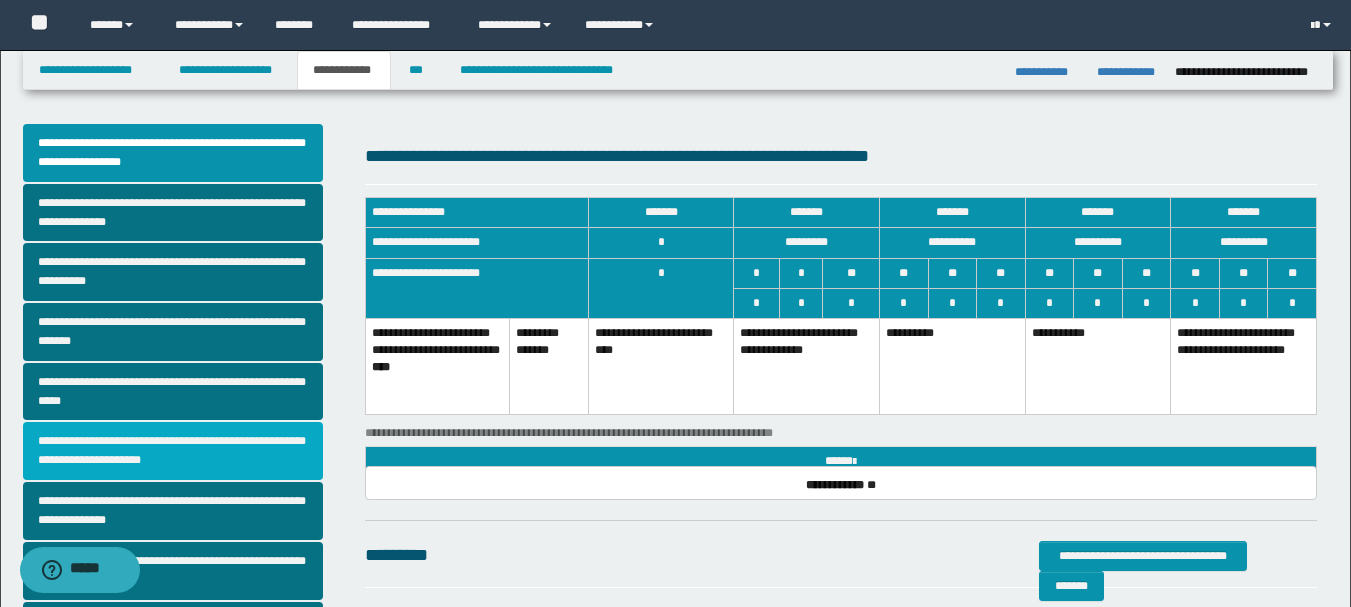 scroll, scrollTop: 0, scrollLeft: 0, axis: both 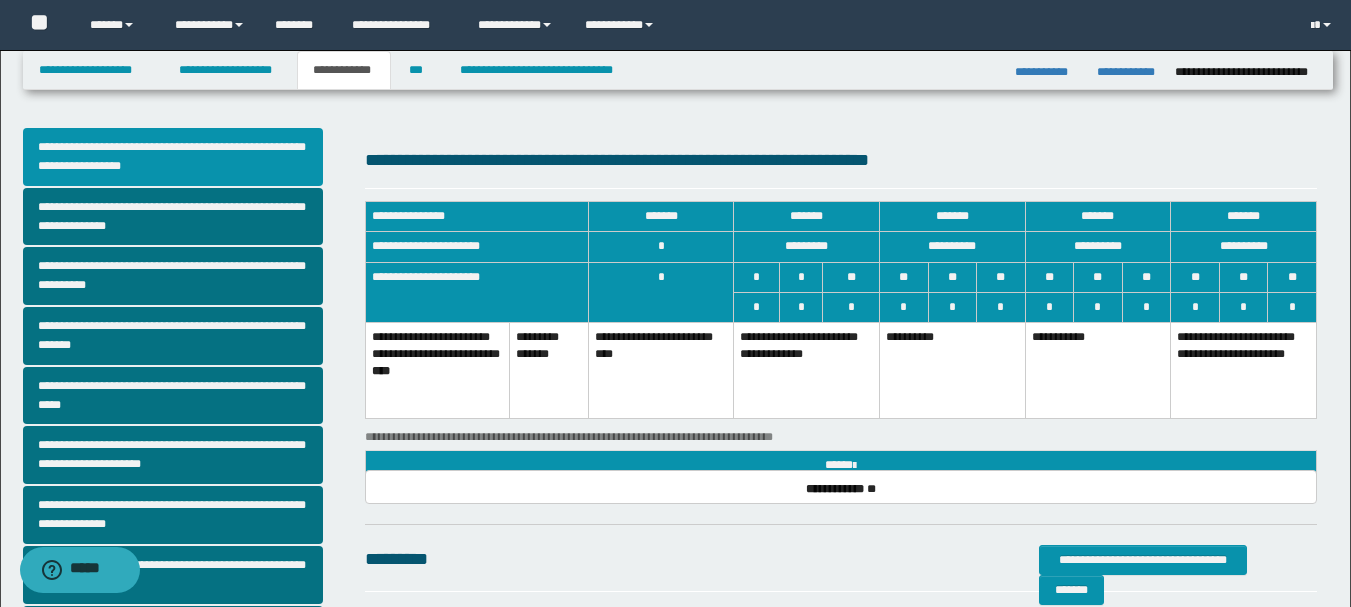 click on "**********" at bounding box center [173, 157] 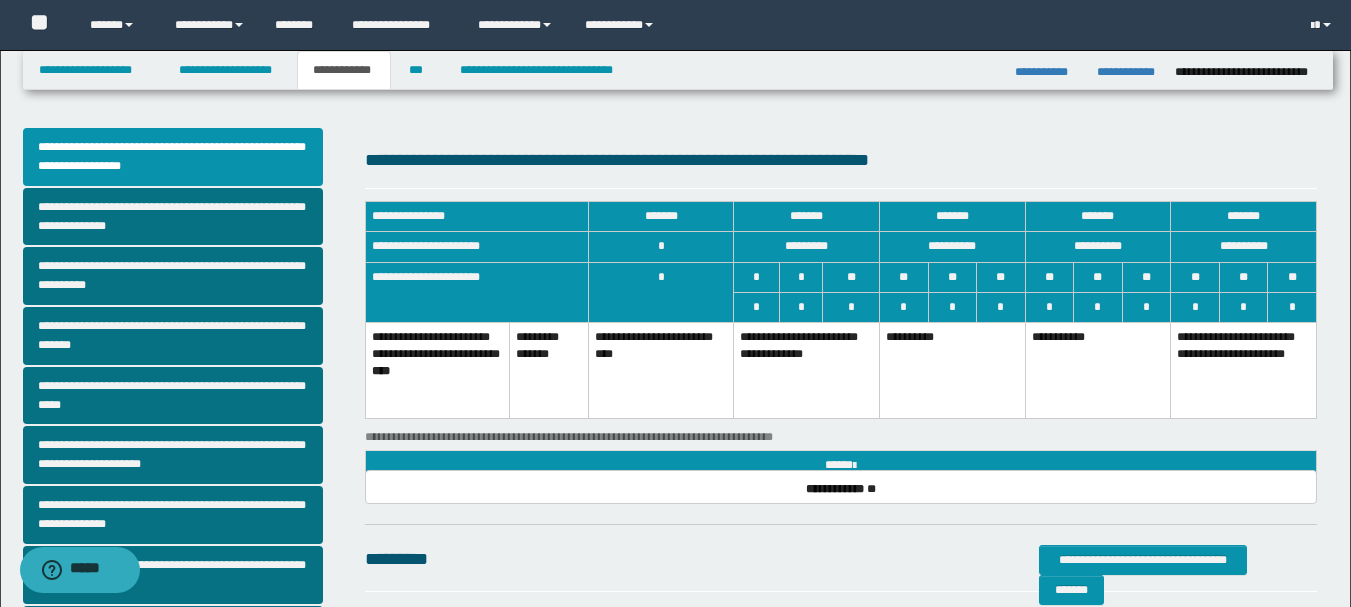 click on "**********" at bounding box center [1098, 370] 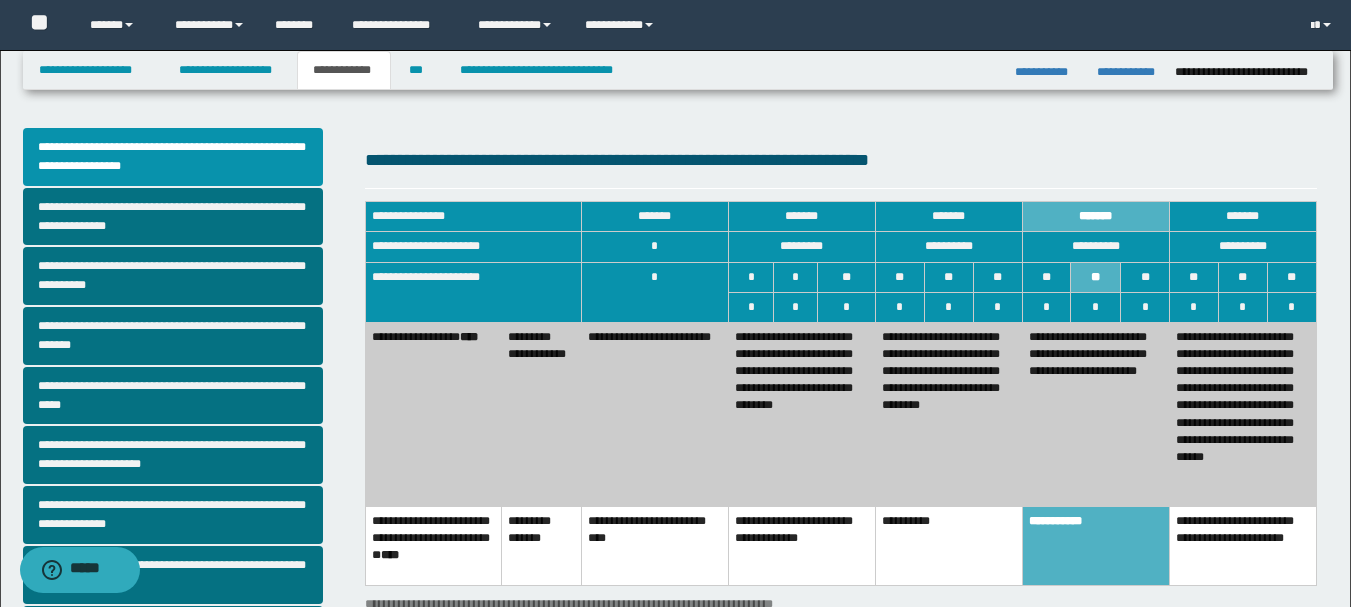 click on "**********" at bounding box center [1242, 414] 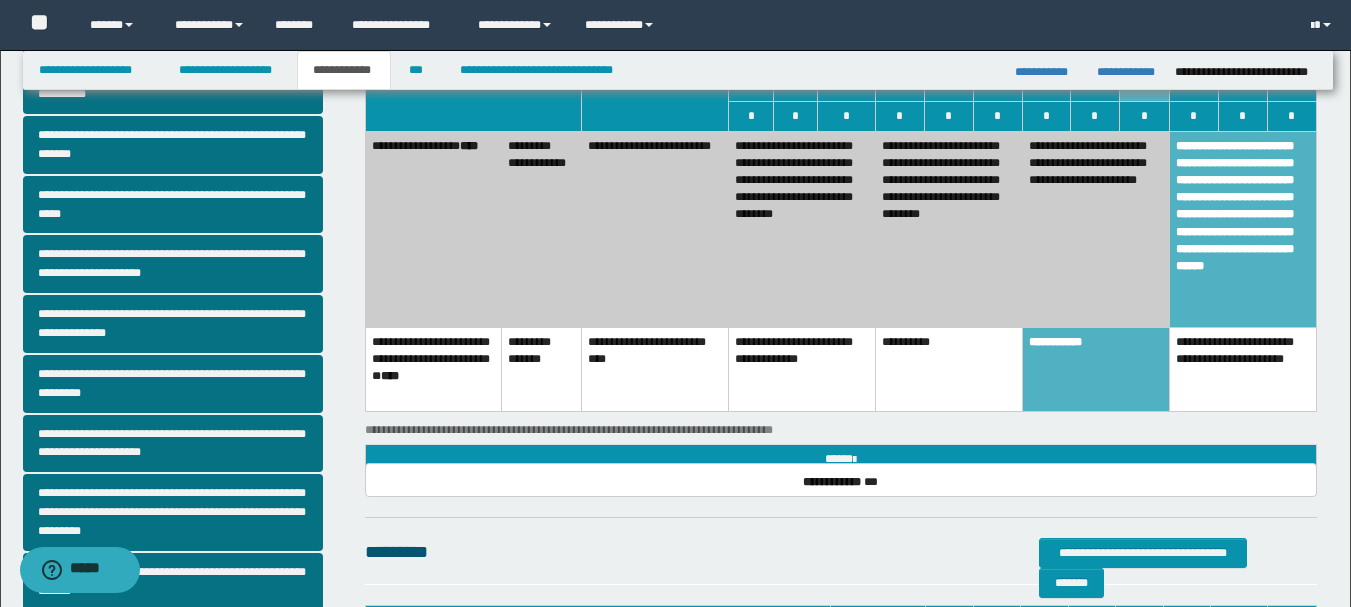 scroll, scrollTop: 200, scrollLeft: 0, axis: vertical 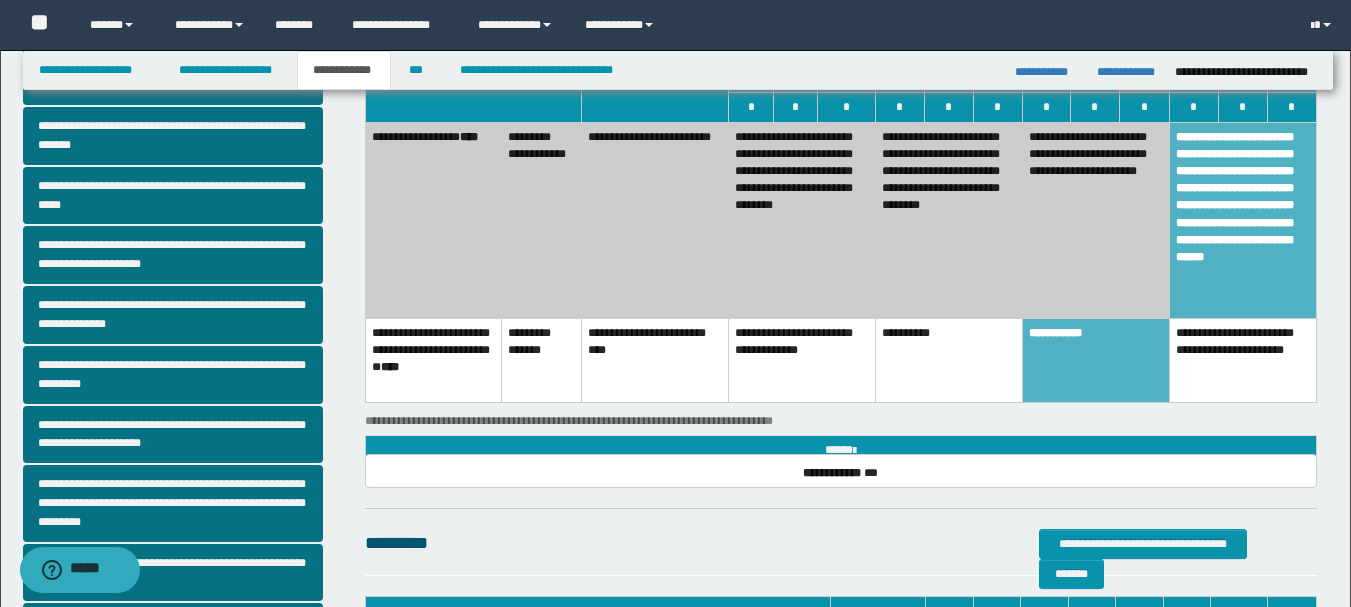 click on "**********" at bounding box center (1095, 360) 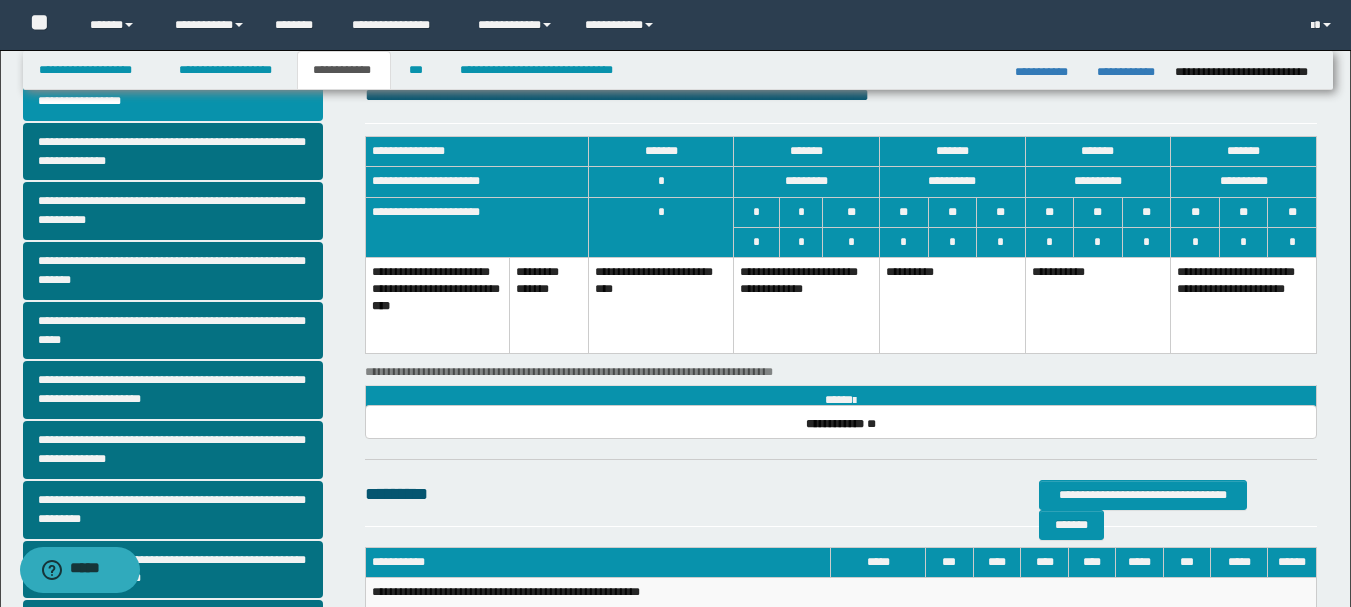 scroll, scrollTop: 100, scrollLeft: 0, axis: vertical 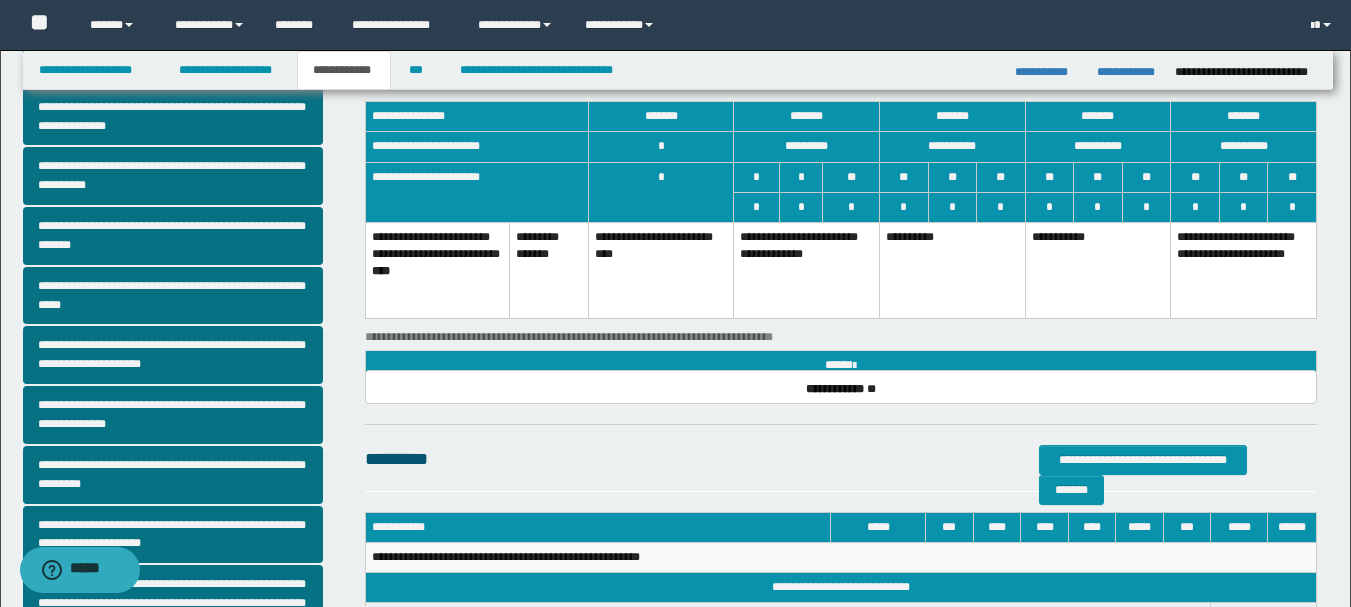 click on "**********" at bounding box center (1244, 270) 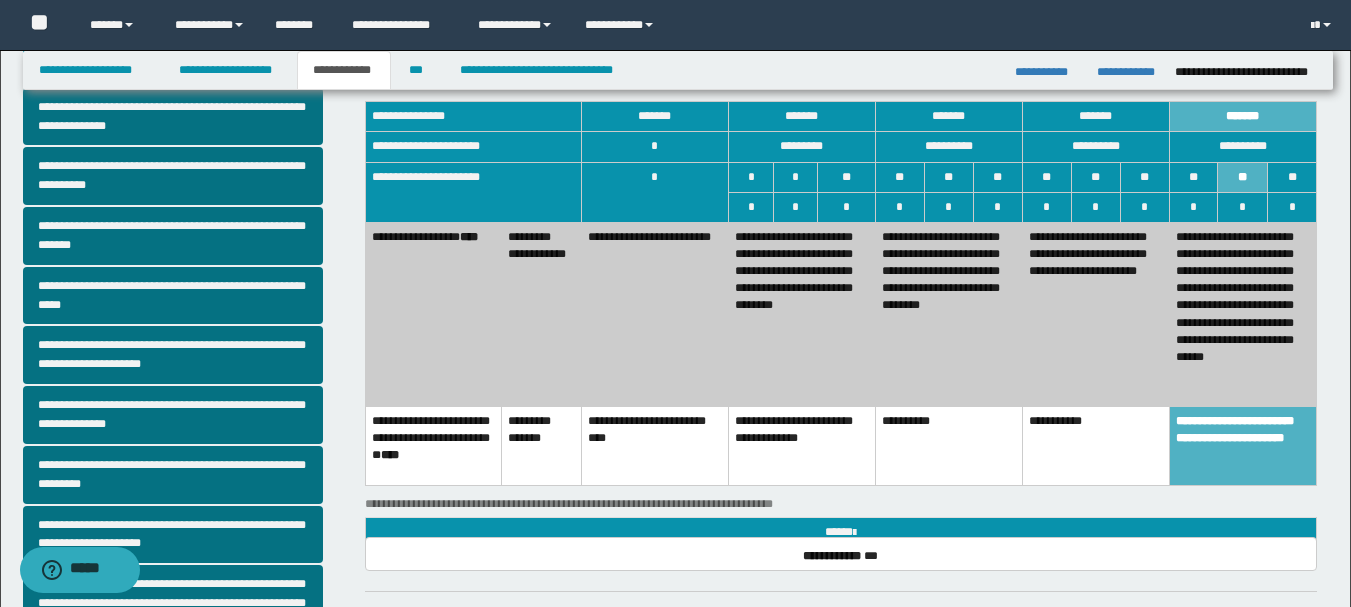click on "**********" at bounding box center (1095, 445) 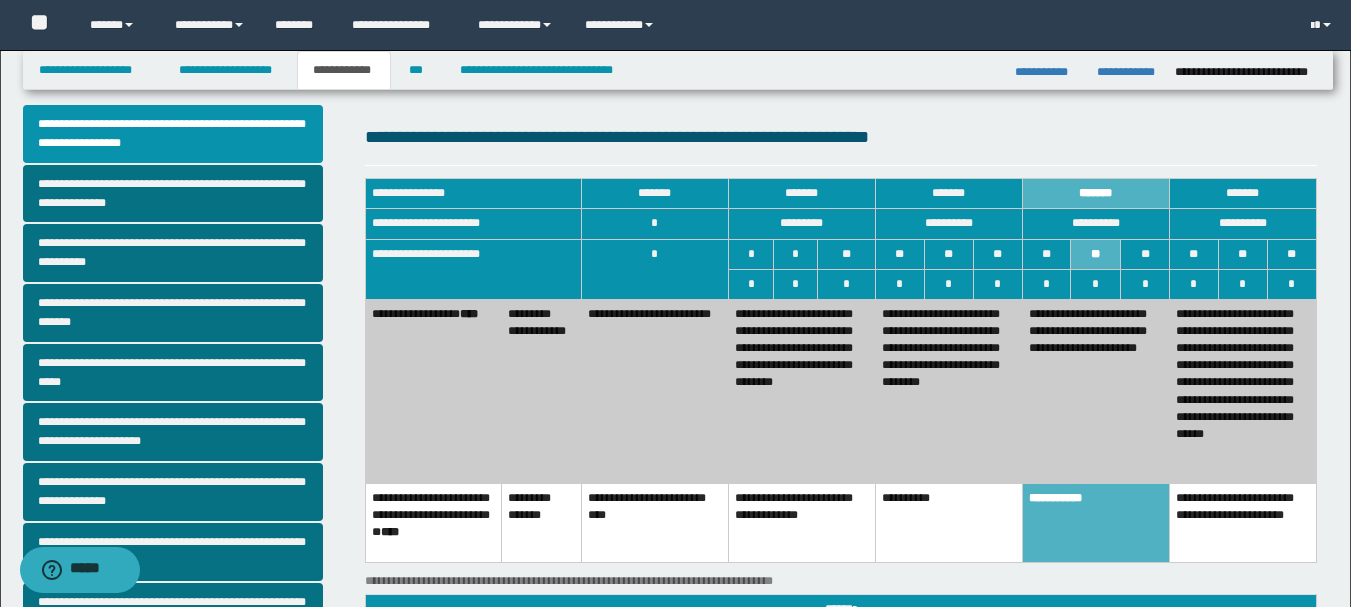 scroll, scrollTop: 0, scrollLeft: 0, axis: both 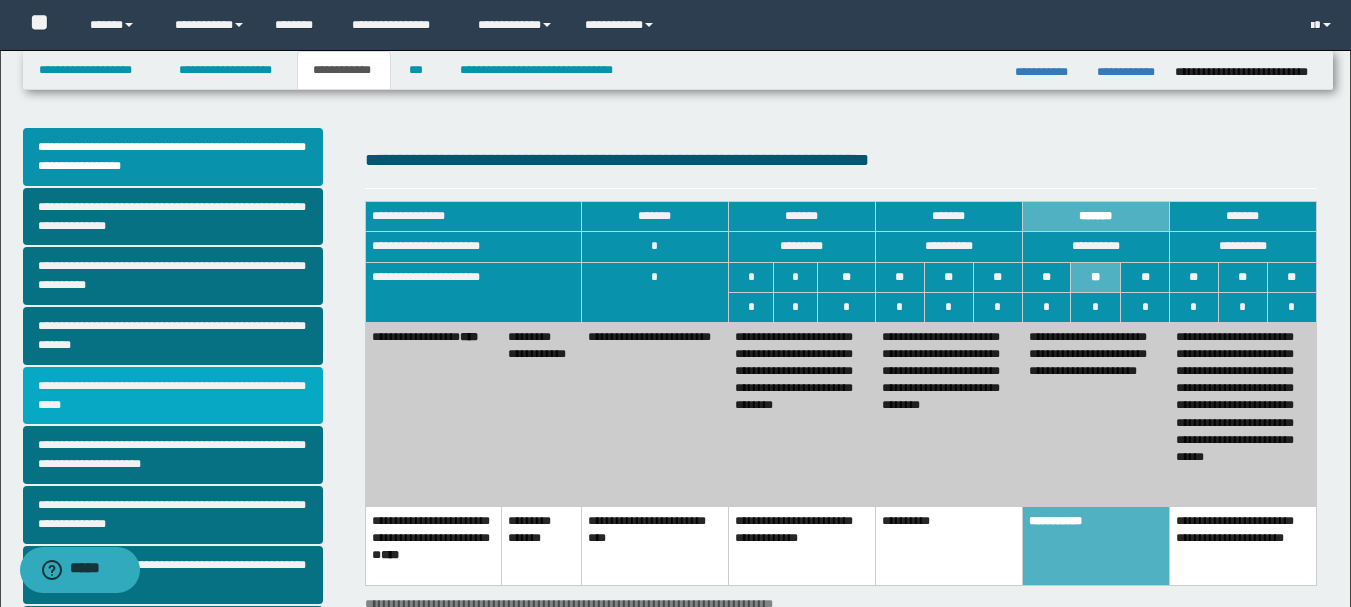 click on "**********" at bounding box center (173, 396) 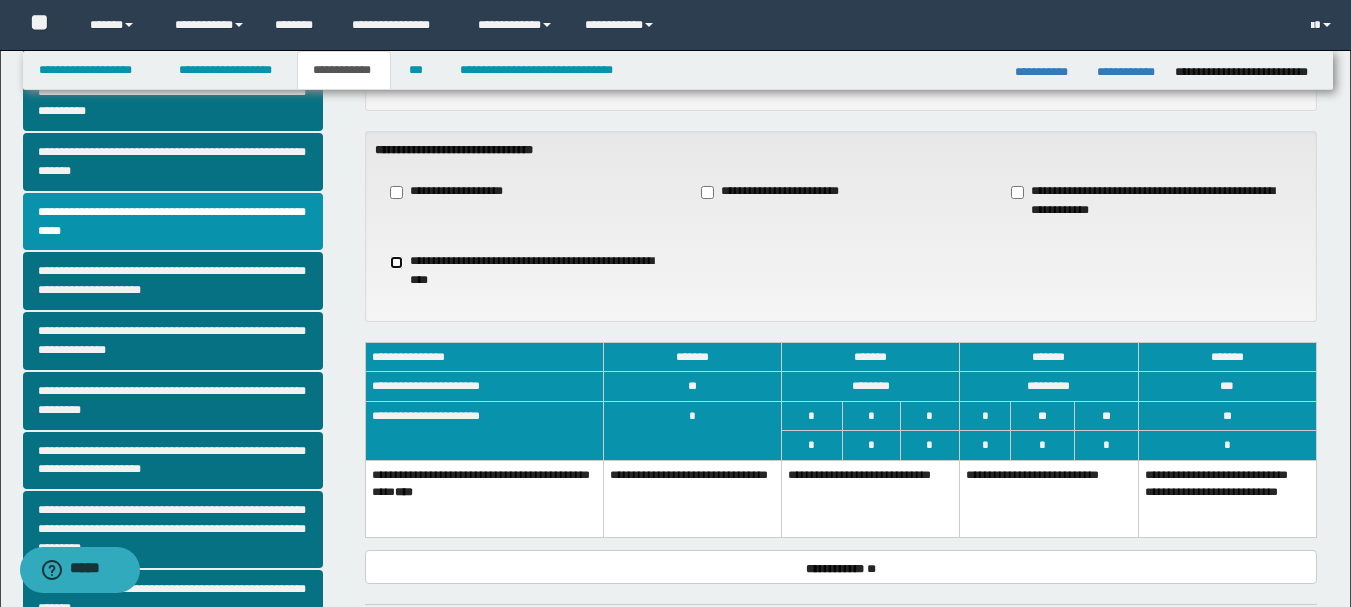 scroll, scrollTop: 300, scrollLeft: 0, axis: vertical 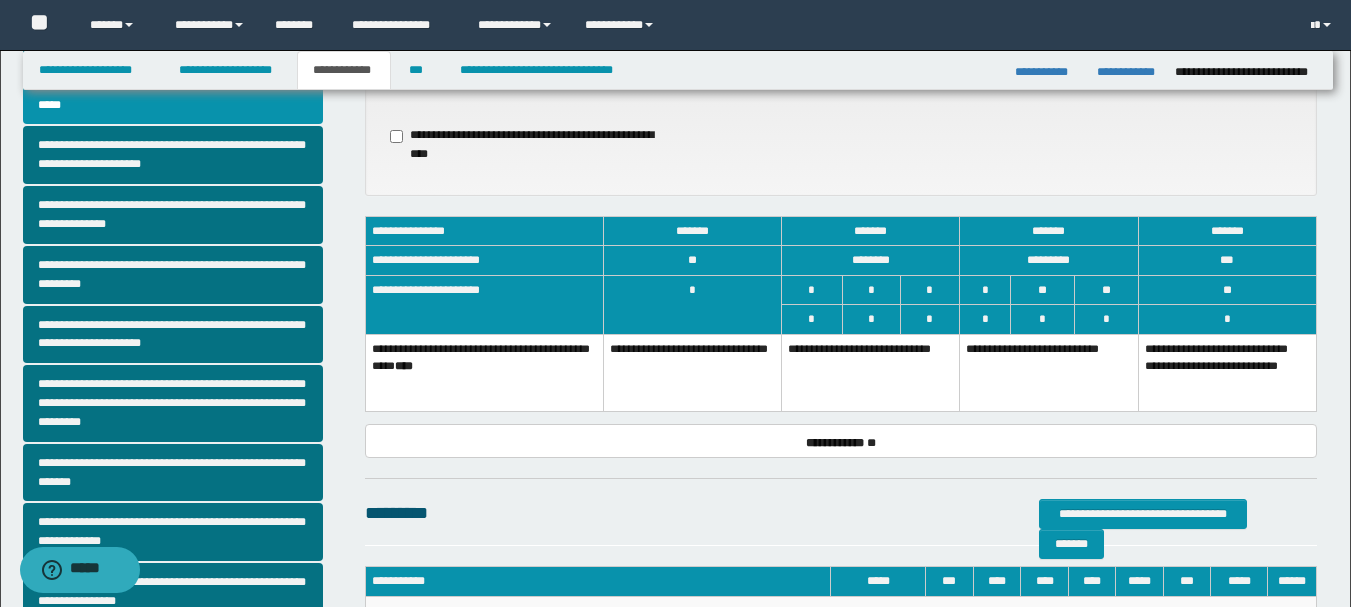 click on "**********" at bounding box center [871, 373] 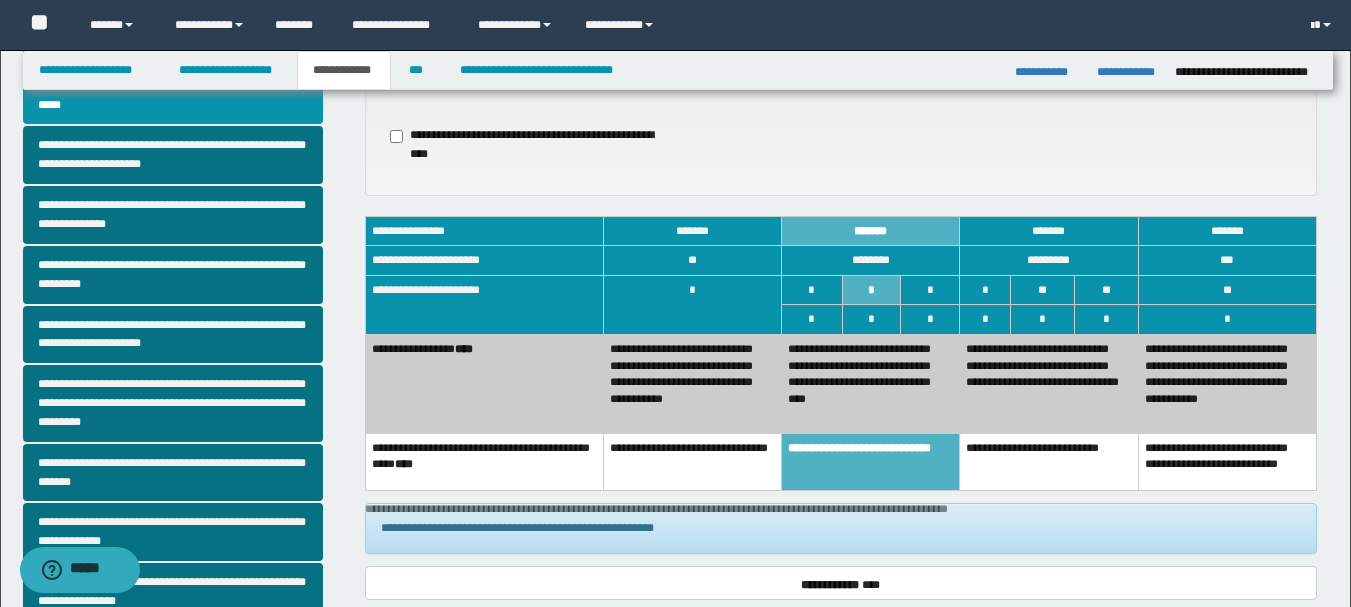 click on "**********" at bounding box center [871, 384] 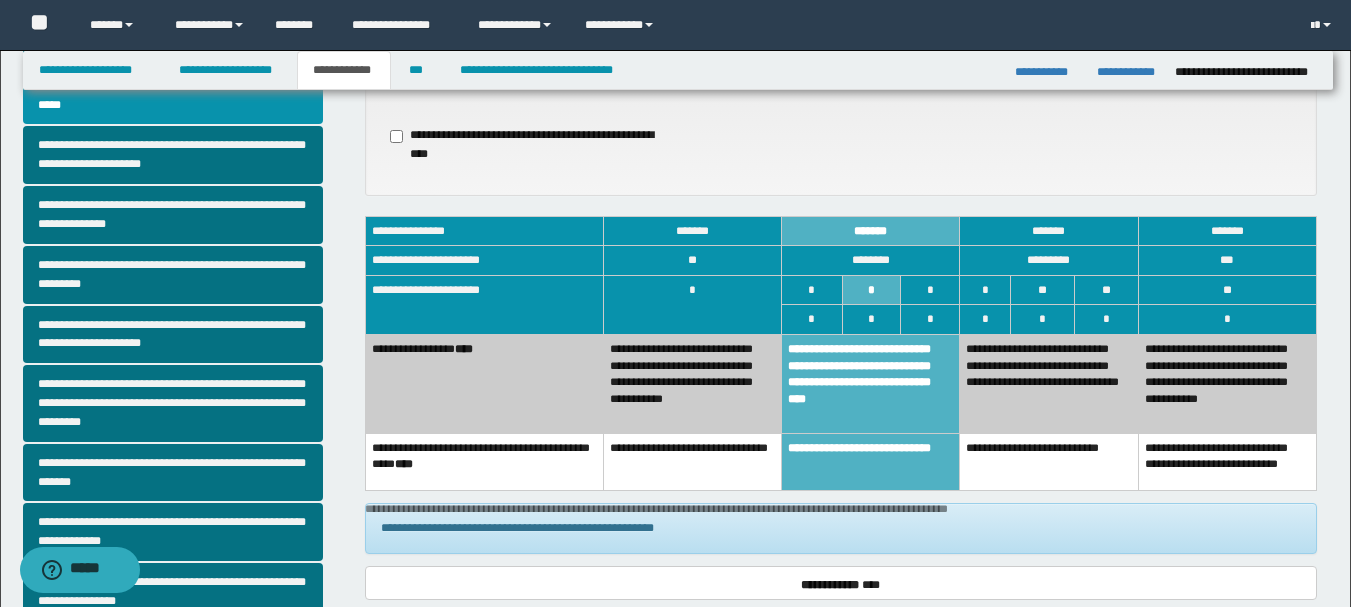 click on "**********" at bounding box center (1049, 384) 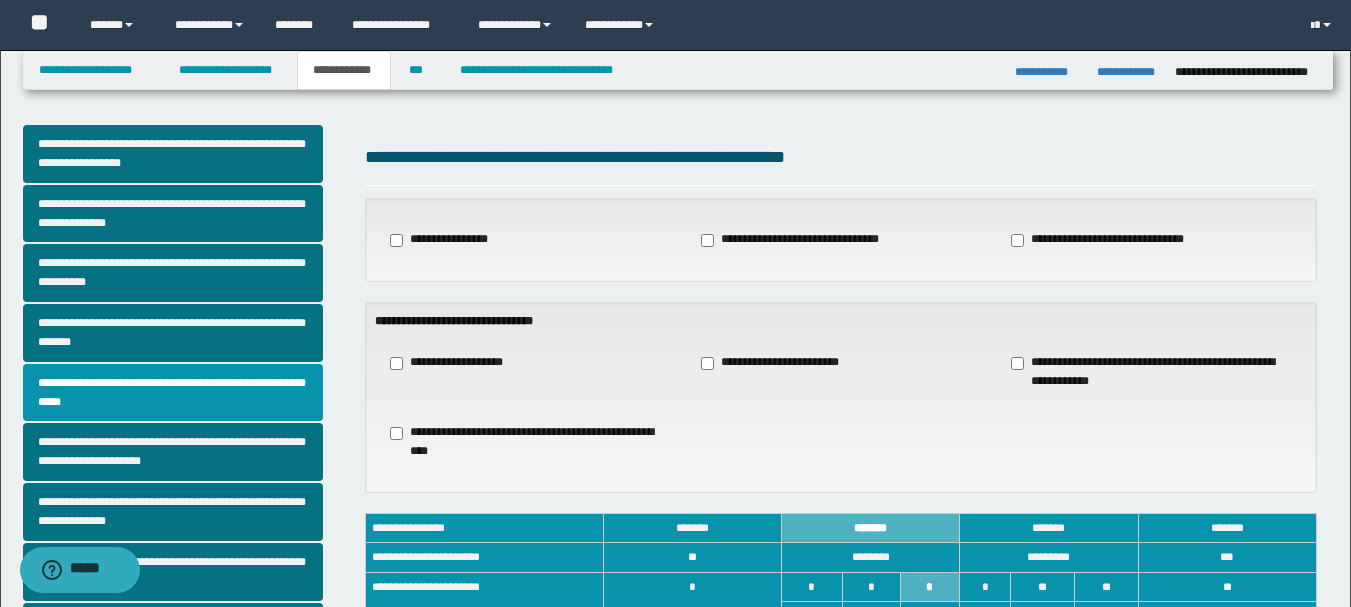 scroll, scrollTop: 0, scrollLeft: 0, axis: both 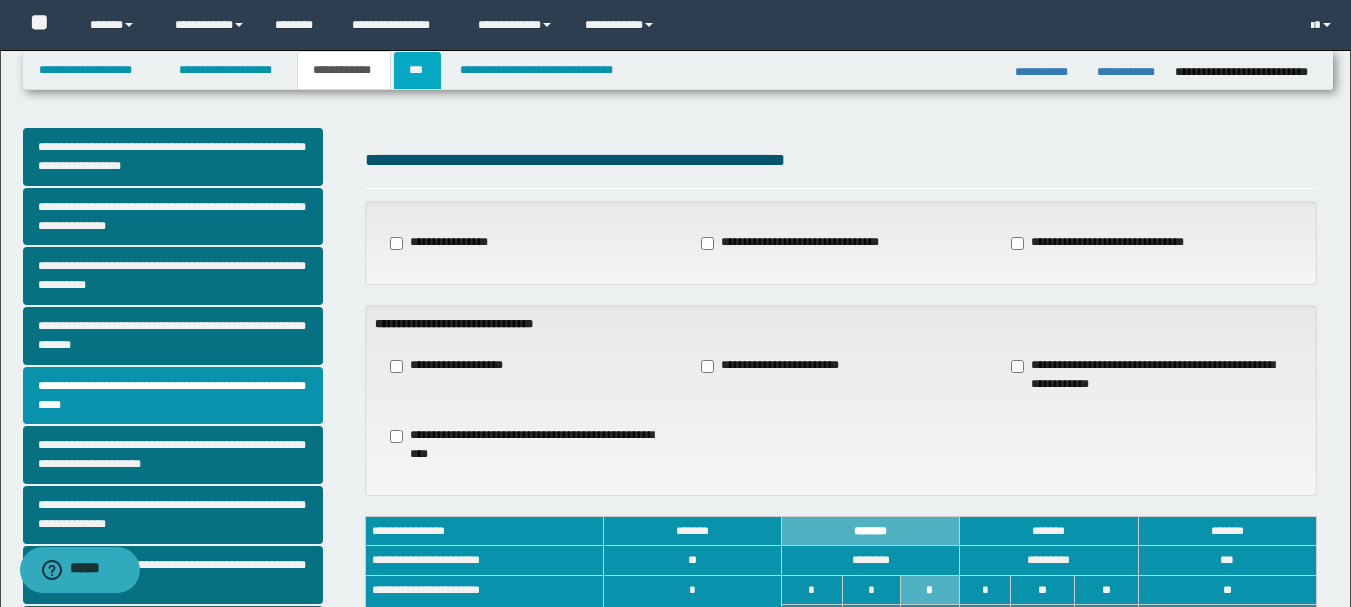 click on "***" at bounding box center [417, 70] 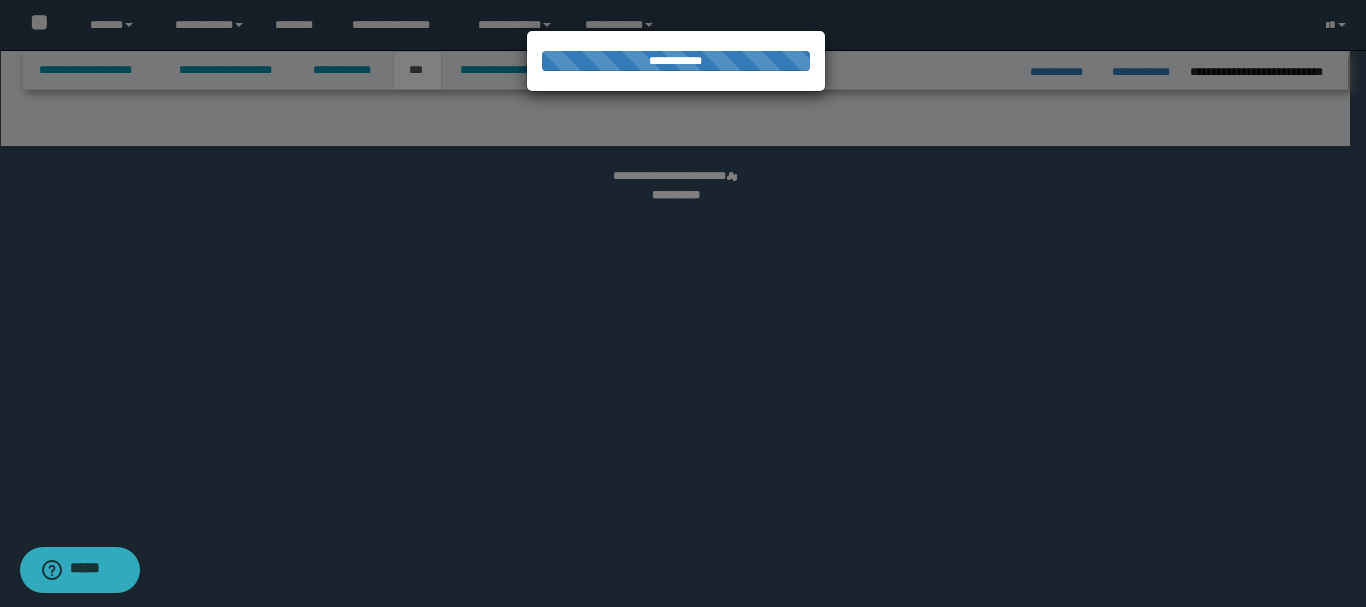 select on "*" 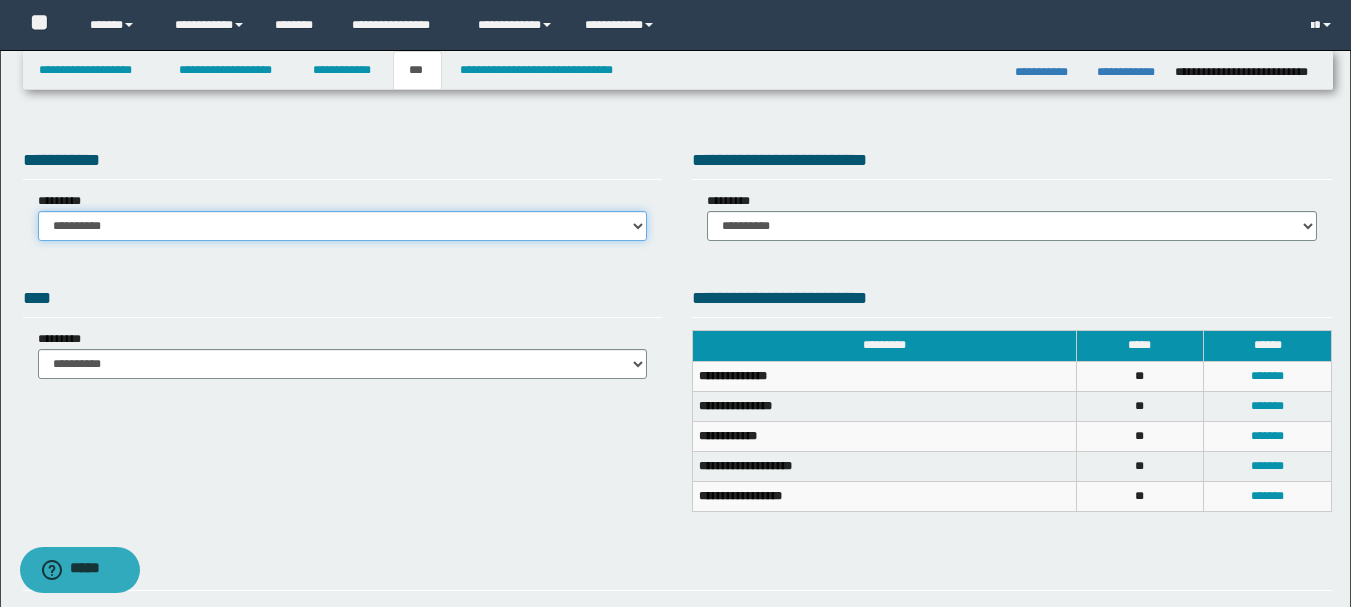 click on "**********" at bounding box center (343, 226) 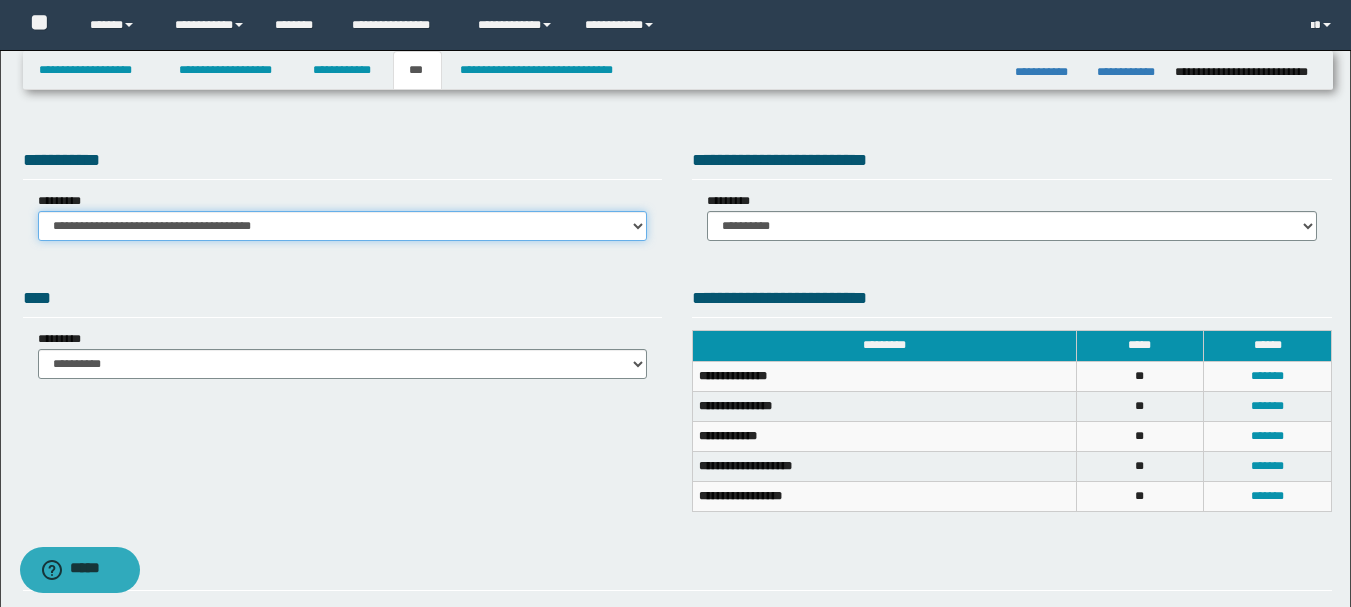 click on "**********" at bounding box center (343, 226) 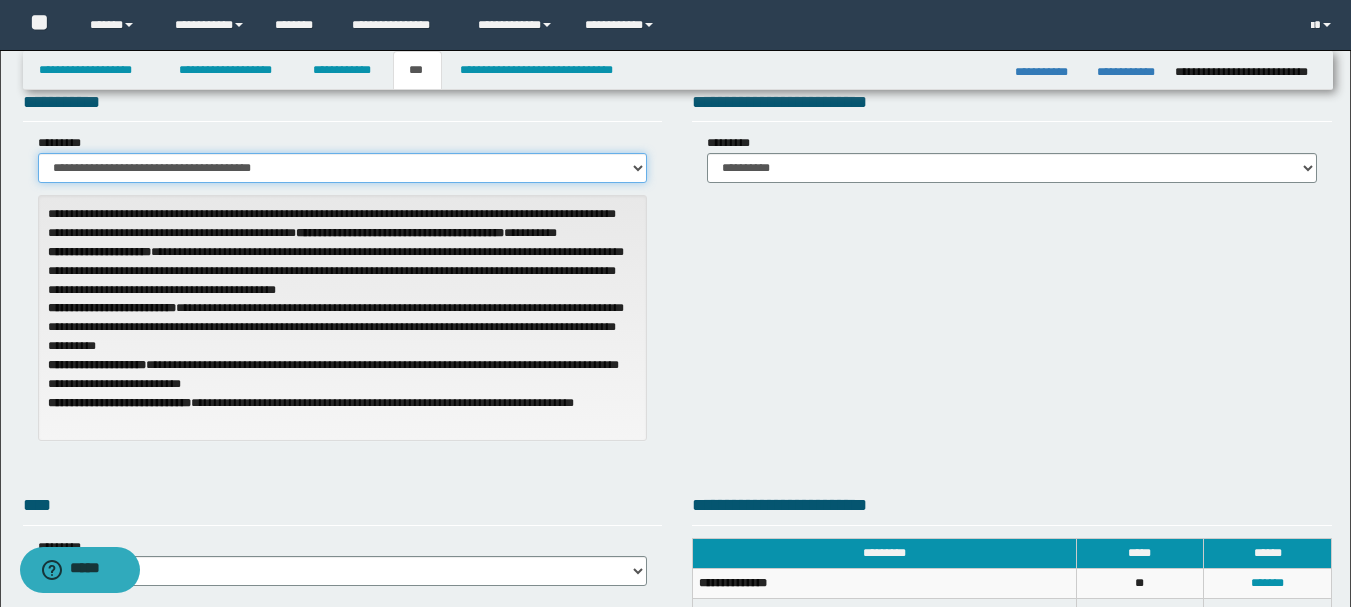scroll, scrollTop: 0, scrollLeft: 0, axis: both 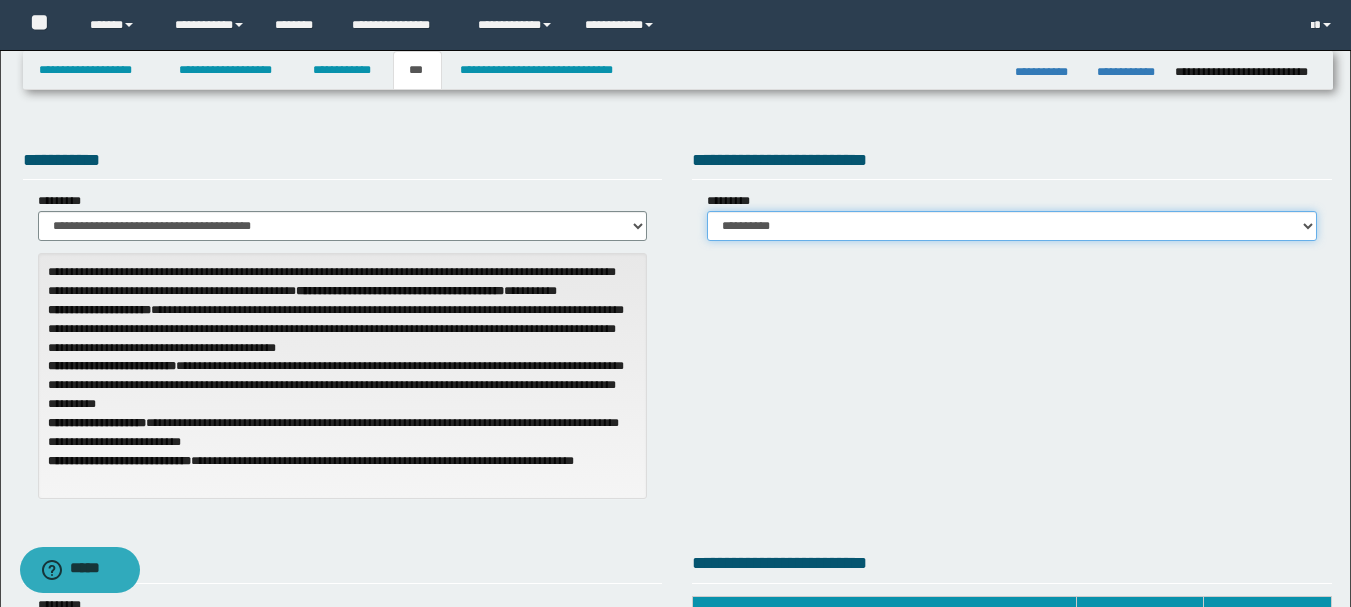 click on "**********" at bounding box center (1012, 226) 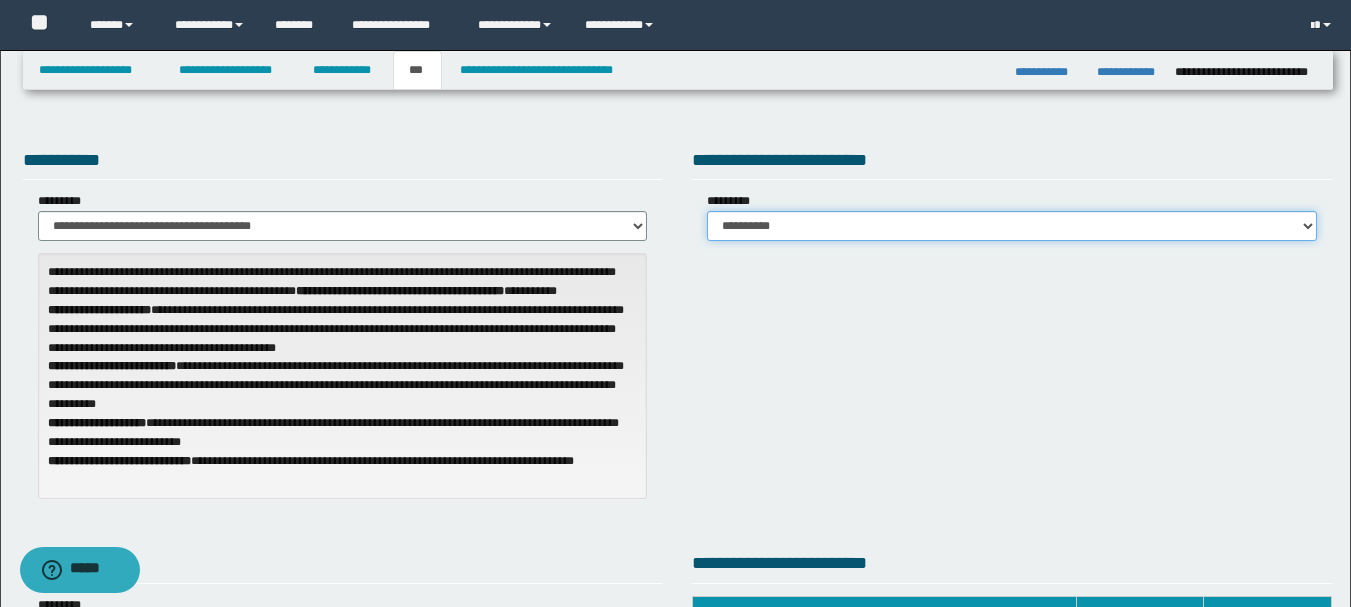 select on "*" 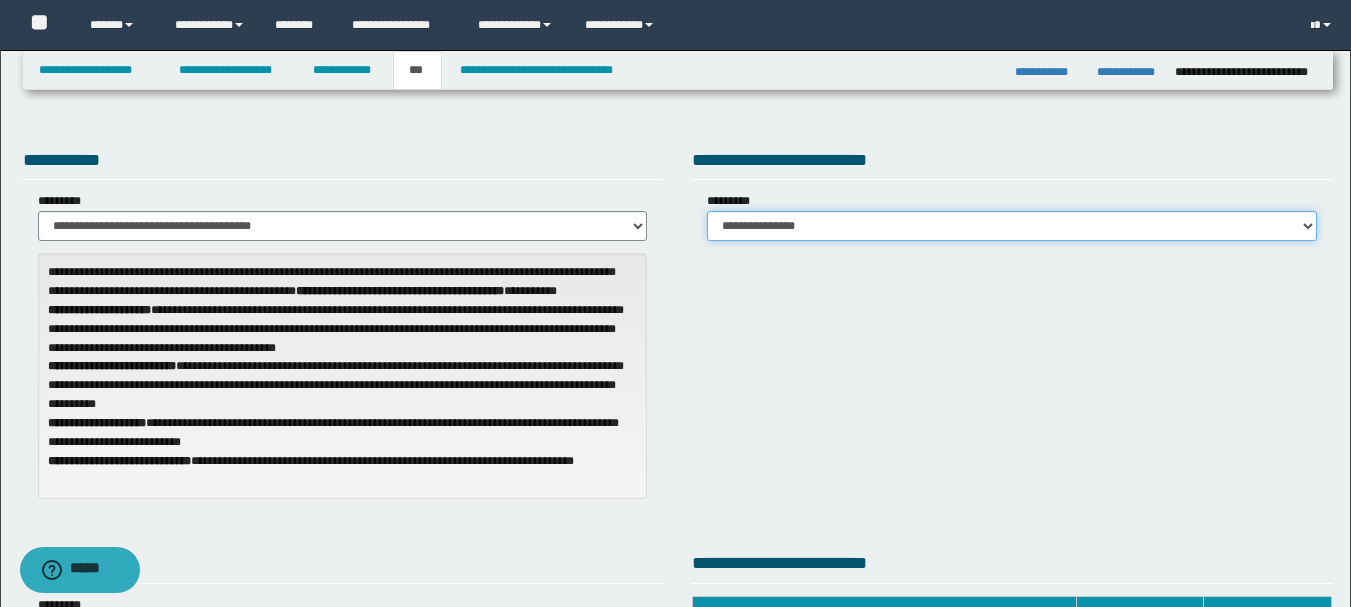 click on "**********" at bounding box center (1012, 226) 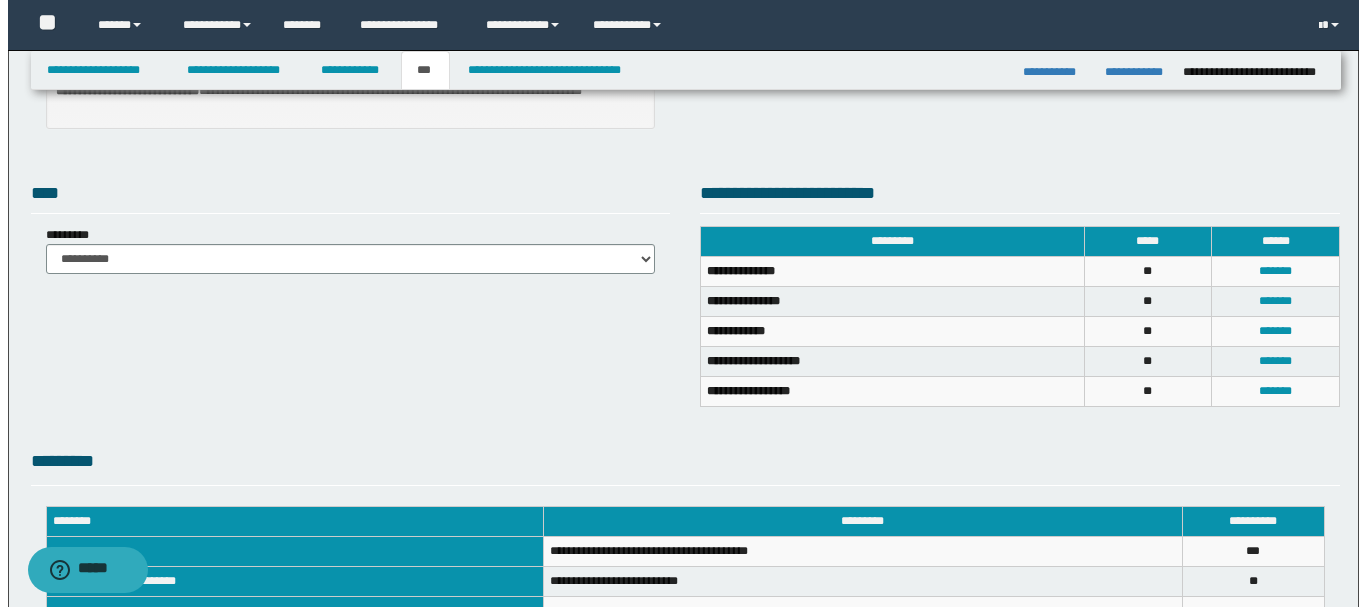 scroll, scrollTop: 400, scrollLeft: 0, axis: vertical 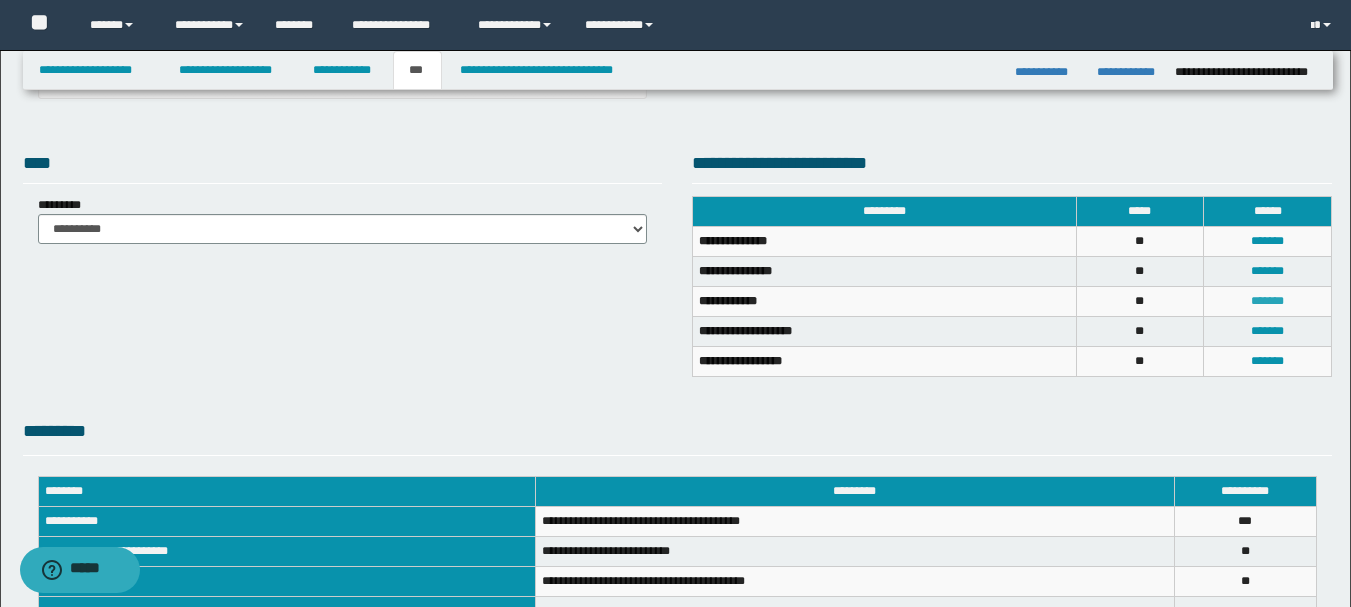 click on "*******" at bounding box center (1267, 301) 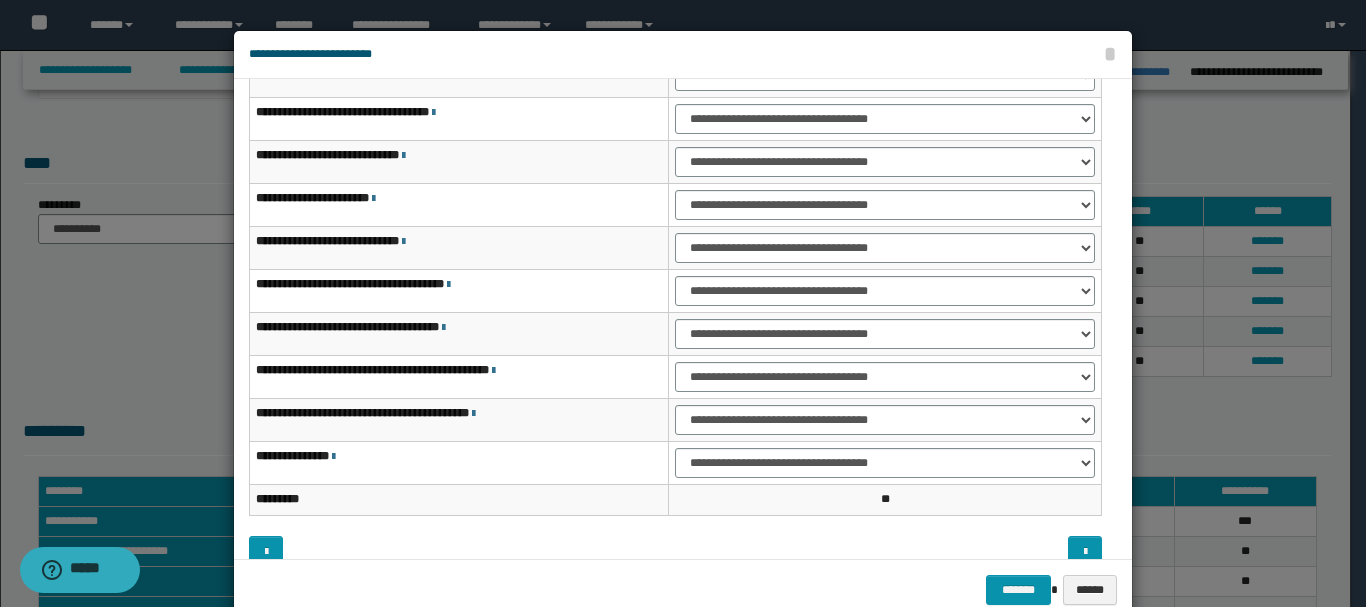 scroll, scrollTop: 121, scrollLeft: 0, axis: vertical 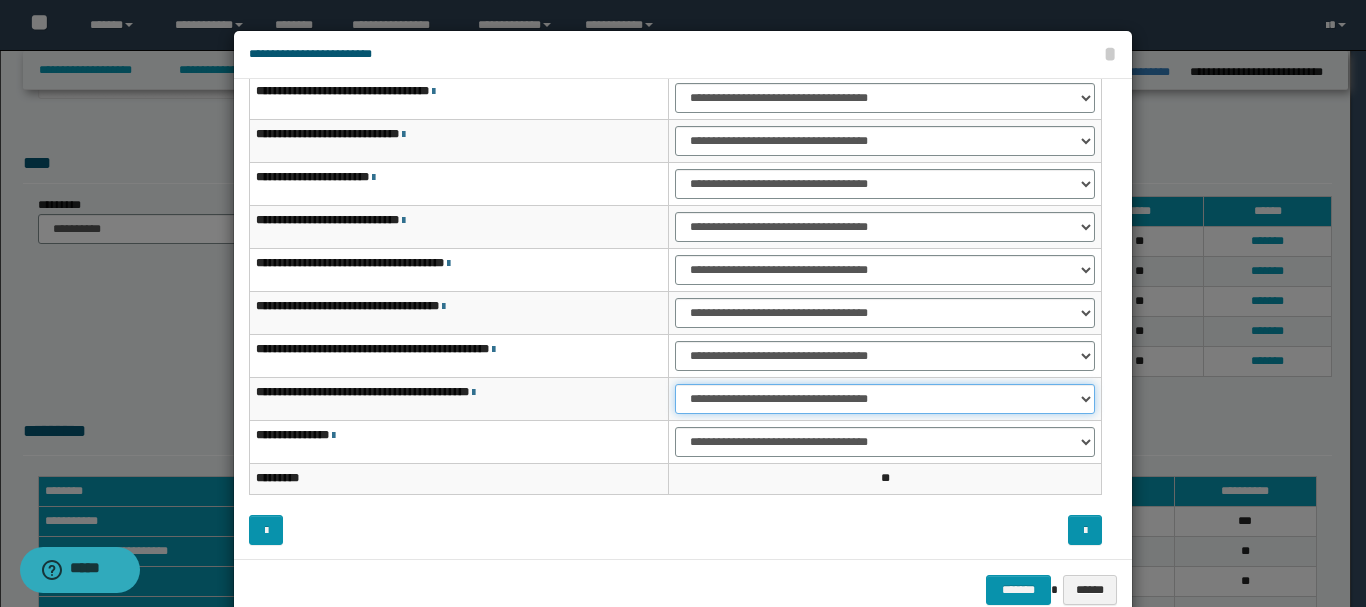 click on "**********" at bounding box center (885, 399) 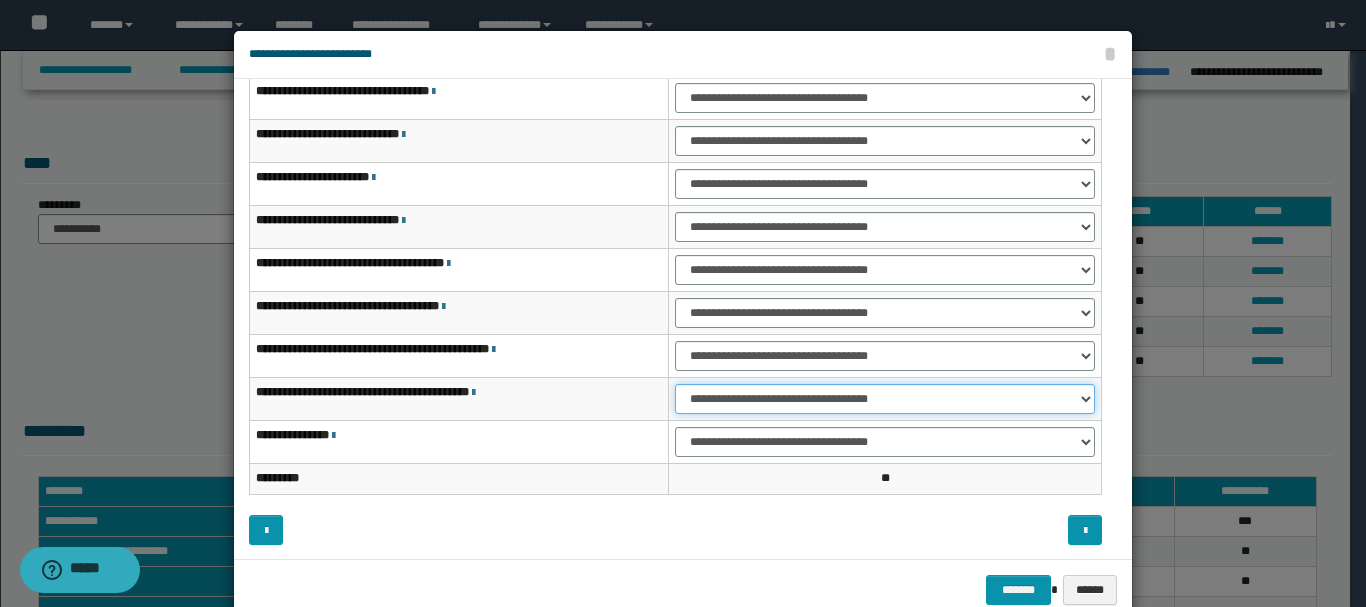 select on "***" 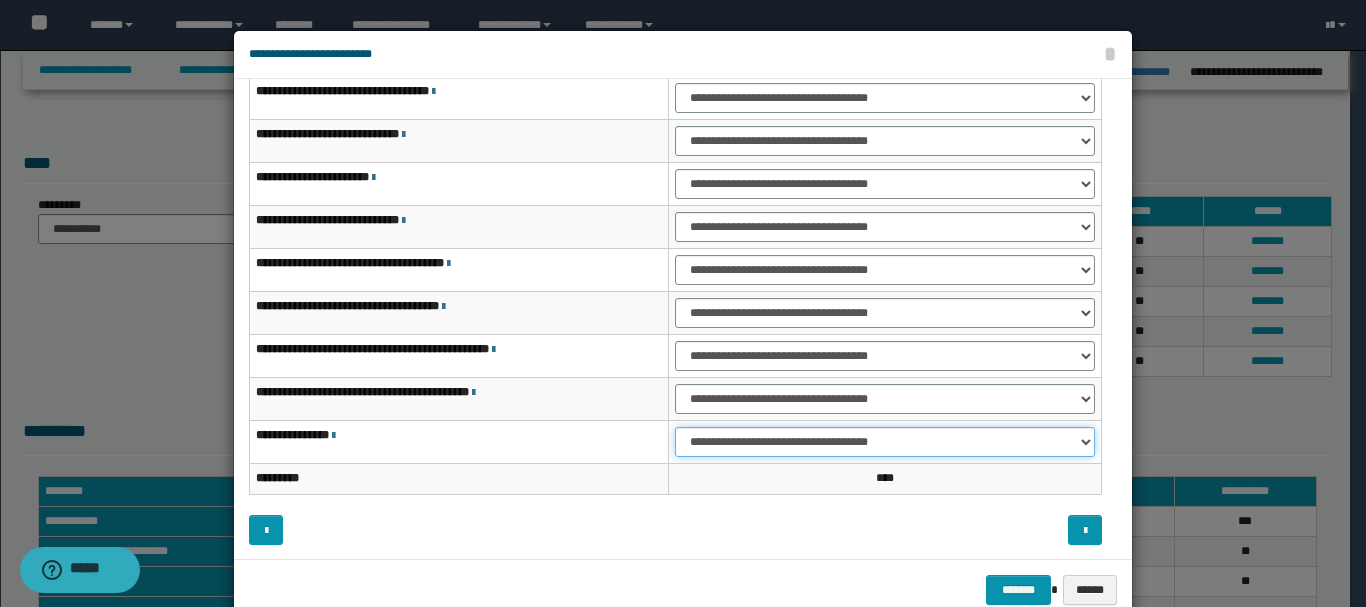 click on "**********" at bounding box center (885, 442) 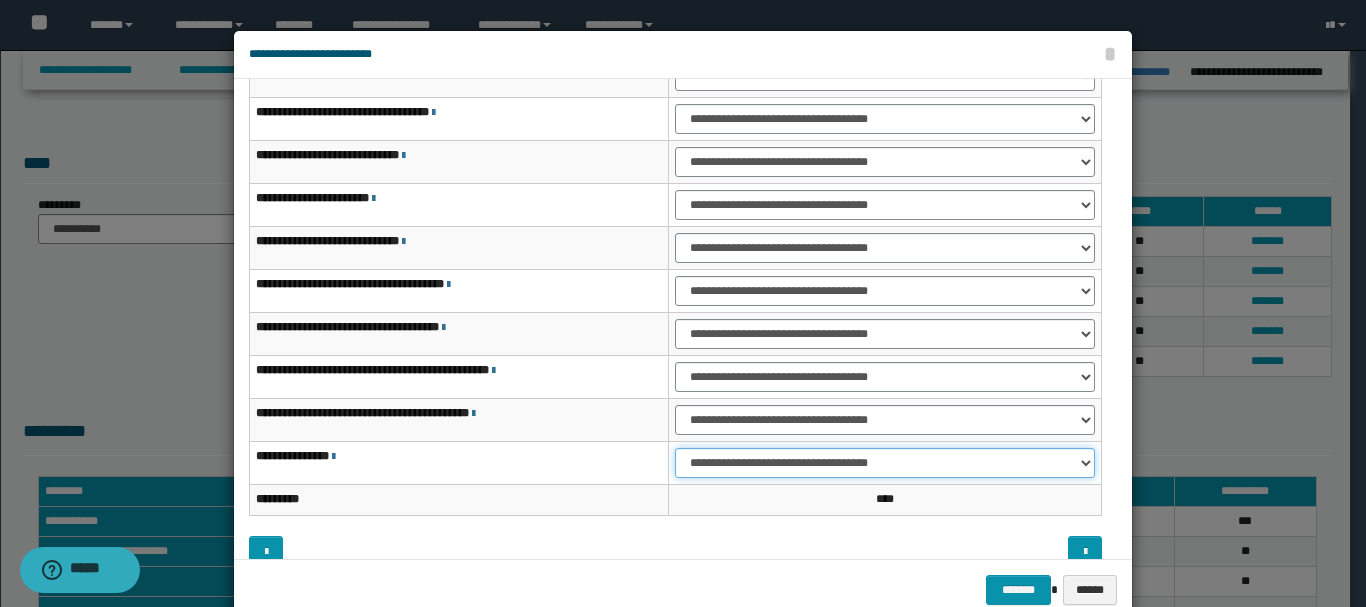 scroll, scrollTop: 121, scrollLeft: 0, axis: vertical 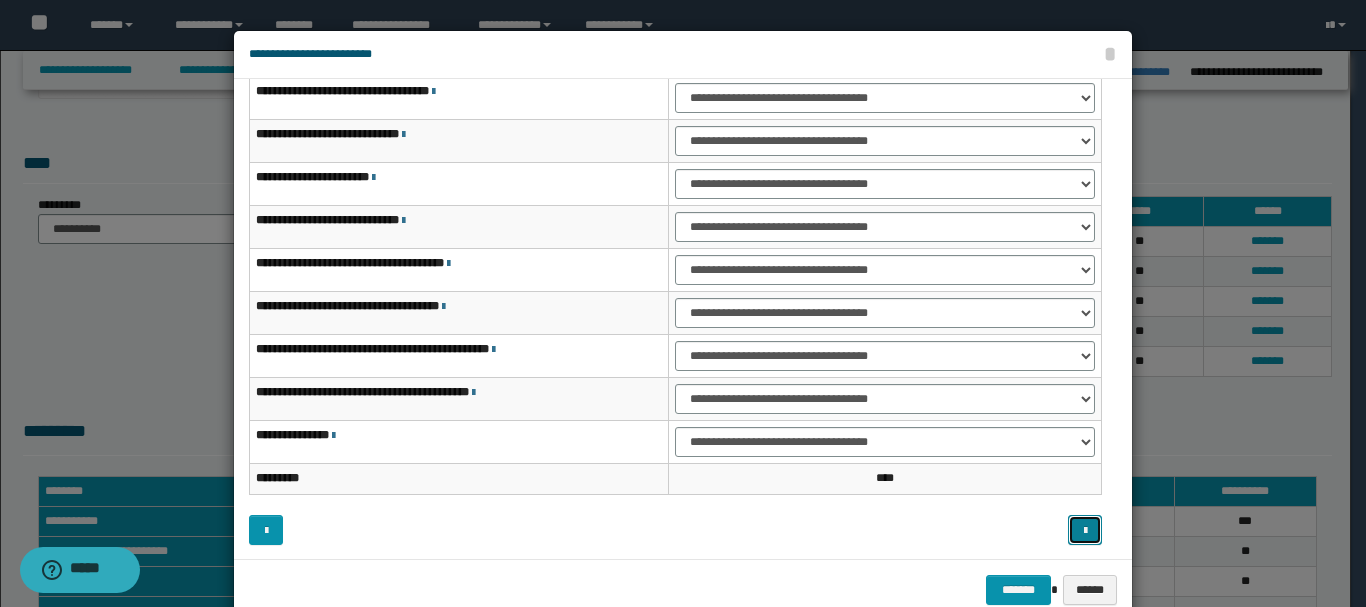 click at bounding box center (1085, 531) 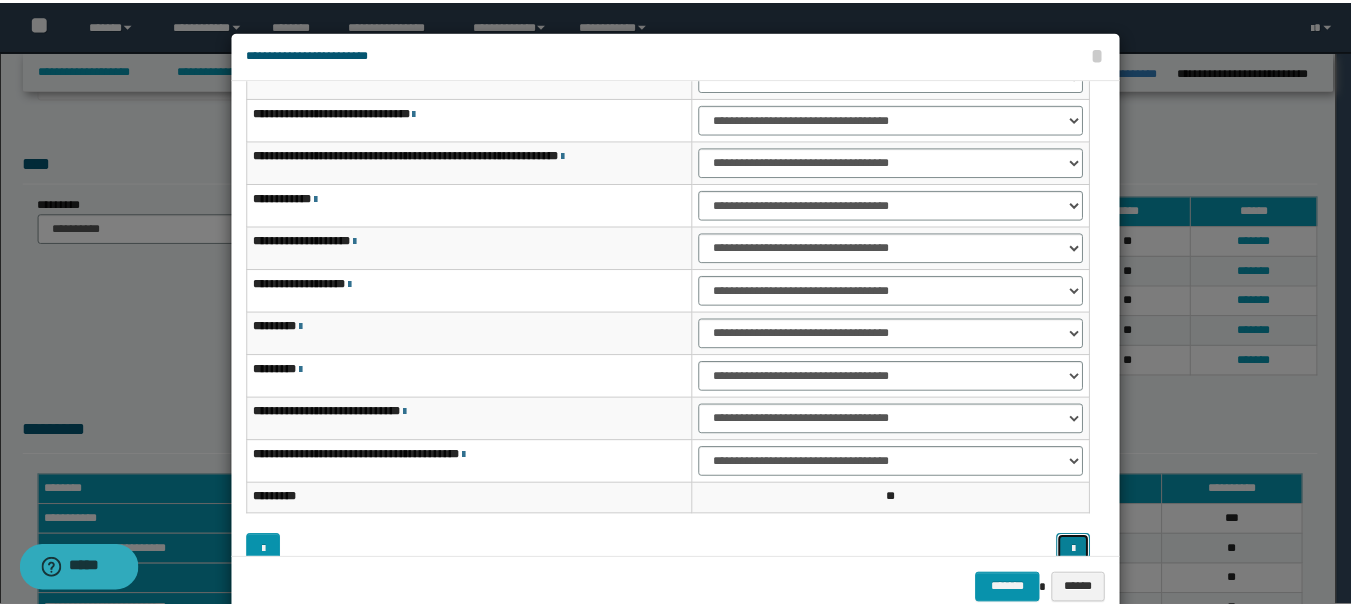 scroll, scrollTop: 121, scrollLeft: 0, axis: vertical 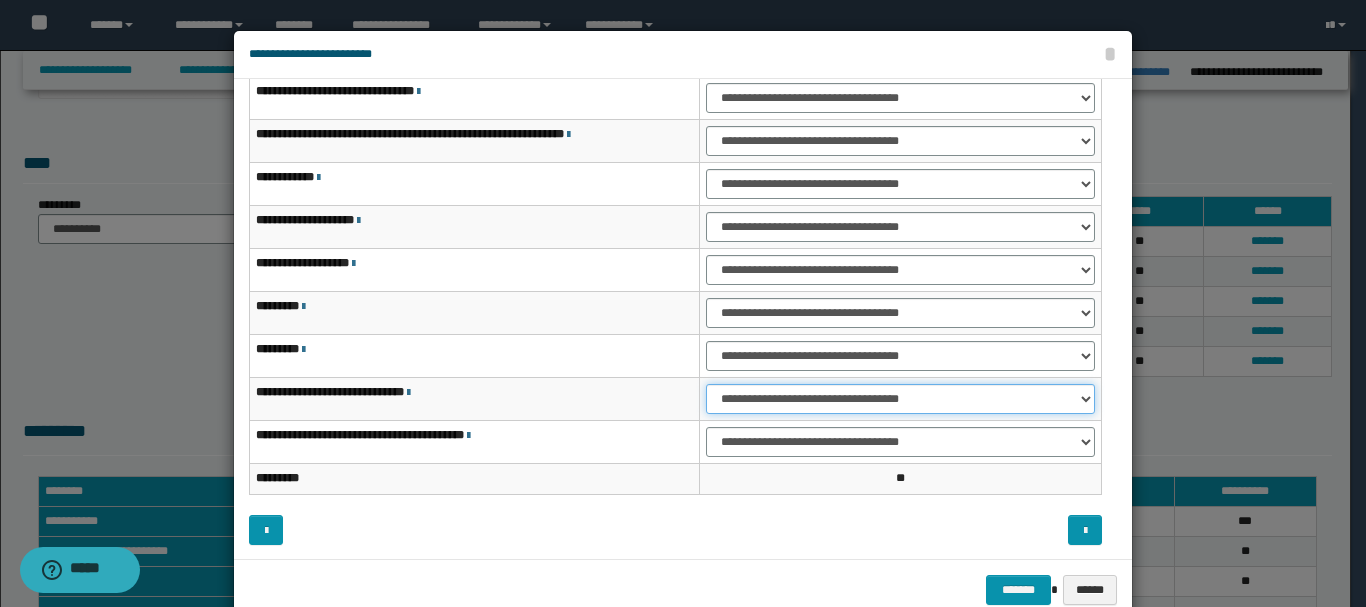 click on "**********" at bounding box center (900, 399) 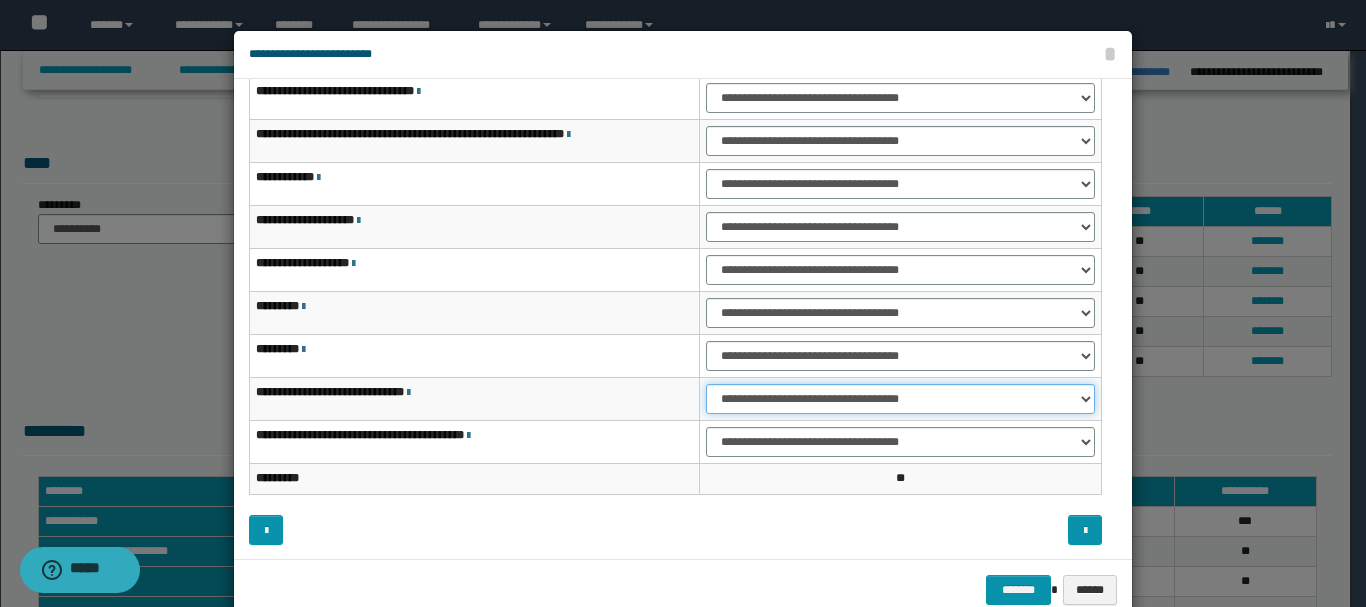select on "***" 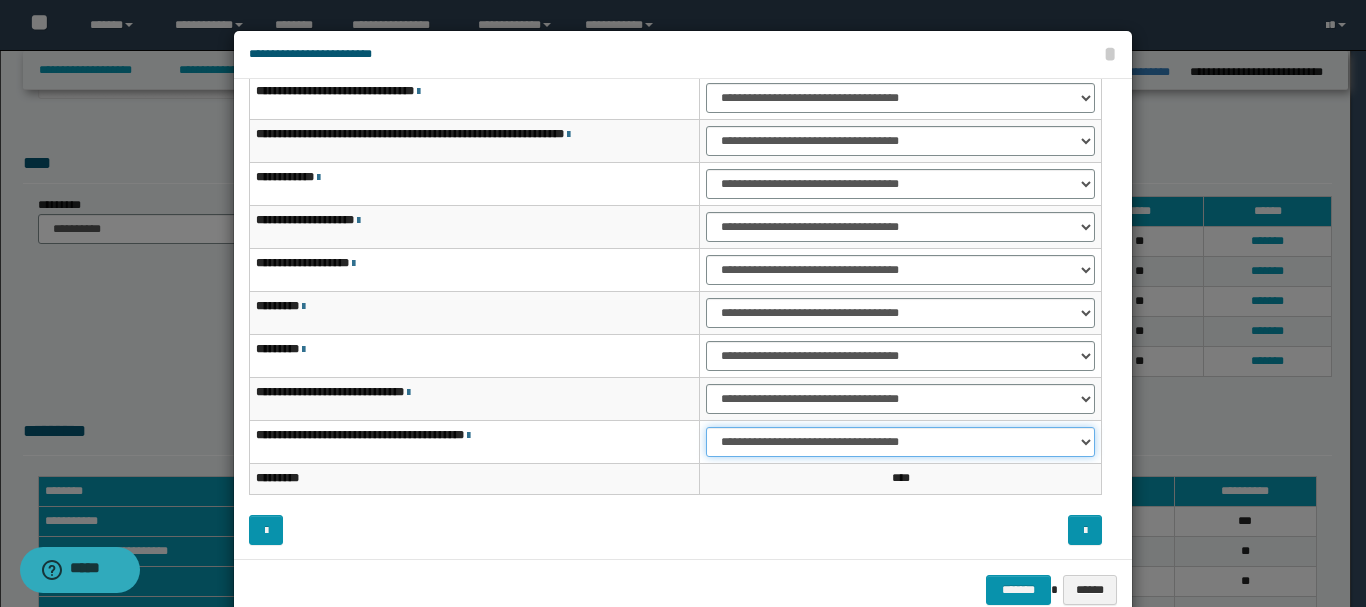 click on "**********" at bounding box center [900, 442] 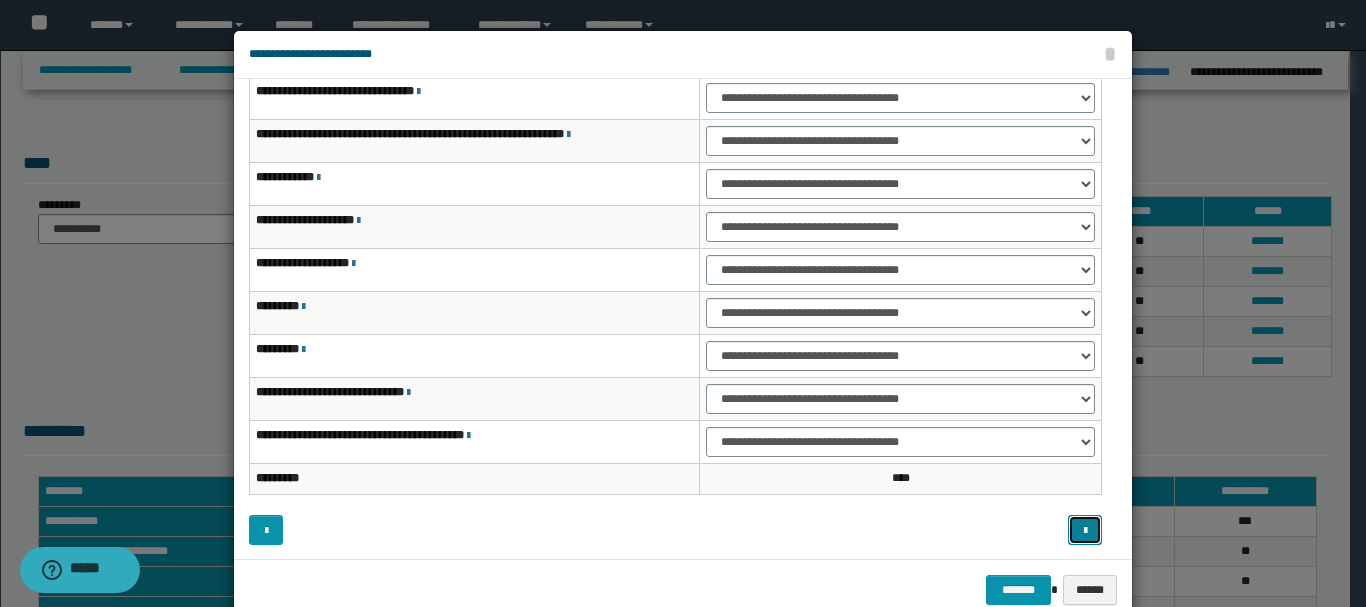 click at bounding box center [1085, 531] 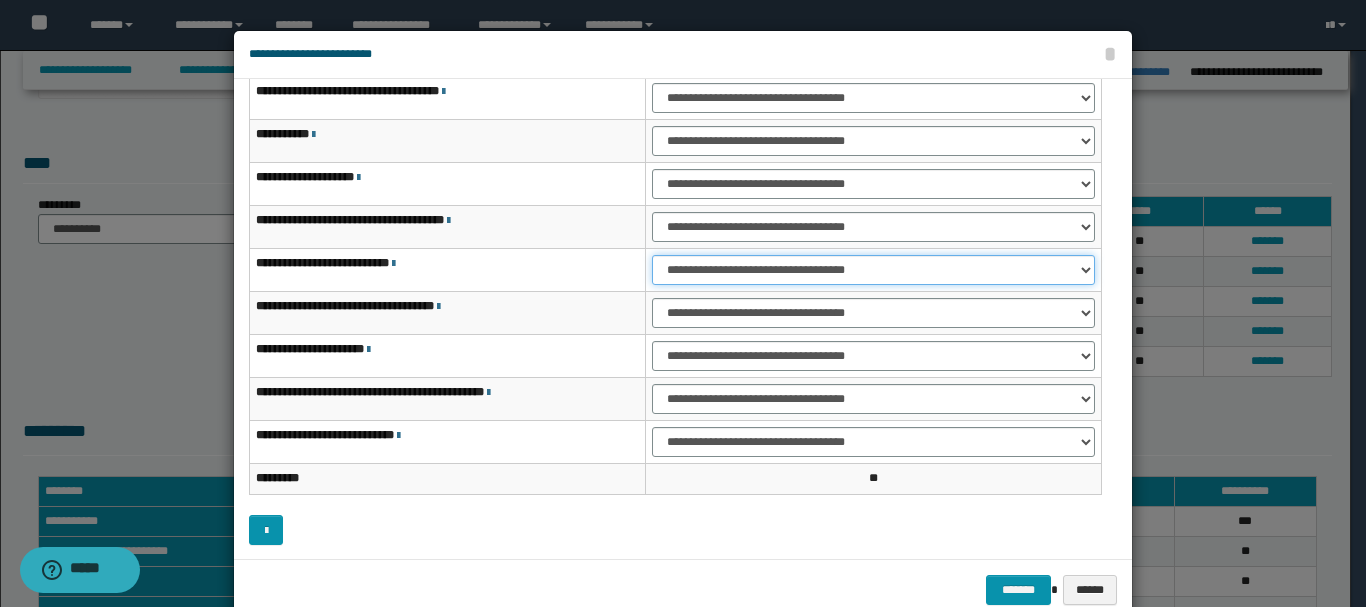 click on "**********" at bounding box center (873, 270) 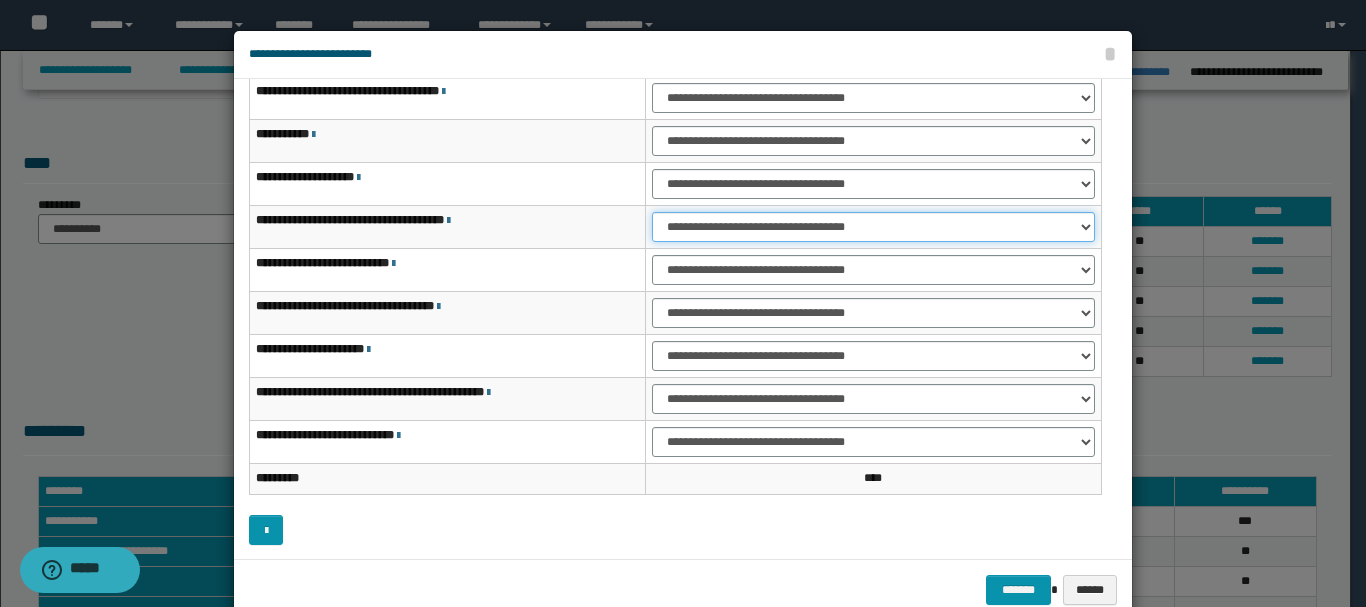 drag, startPoint x: 1079, startPoint y: 228, endPoint x: 1067, endPoint y: 225, distance: 12.369317 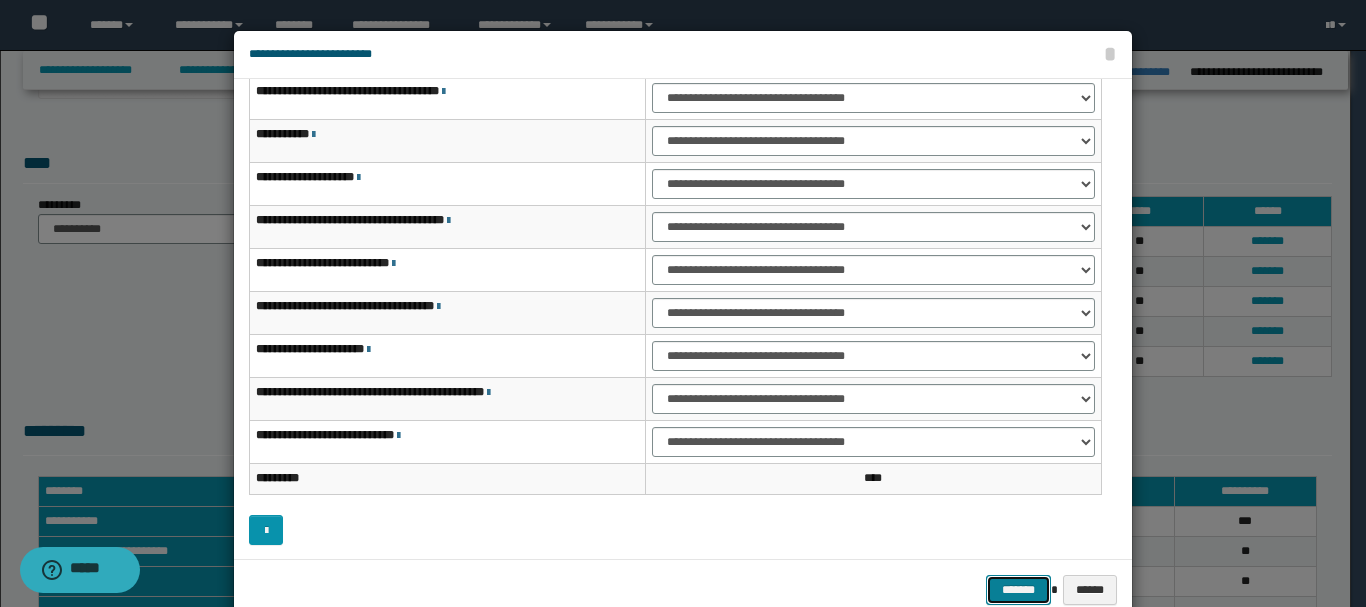 click on "*******" at bounding box center [1018, 590] 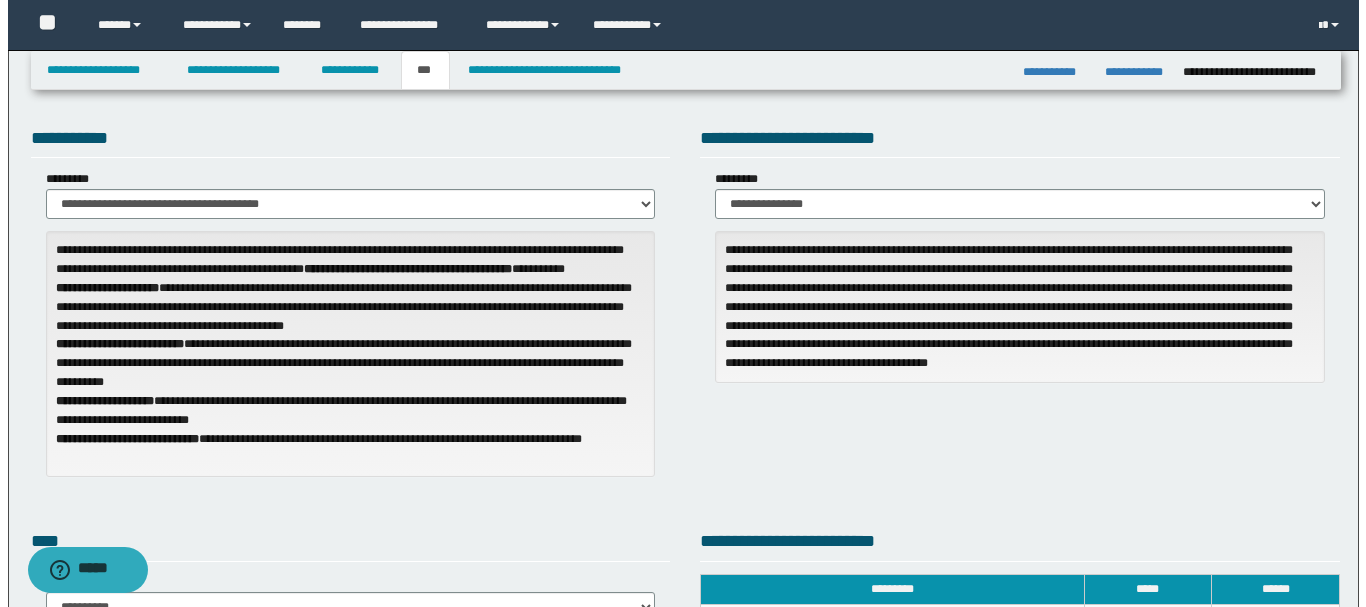 scroll, scrollTop: 0, scrollLeft: 0, axis: both 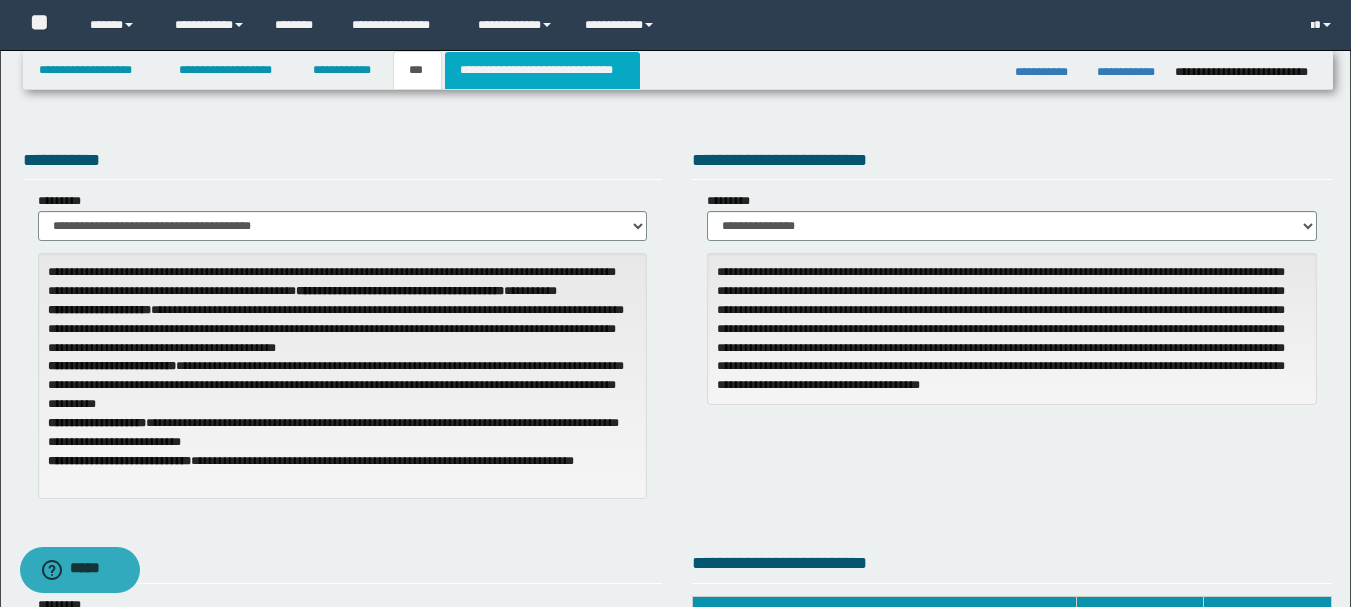 click on "**********" at bounding box center [542, 70] 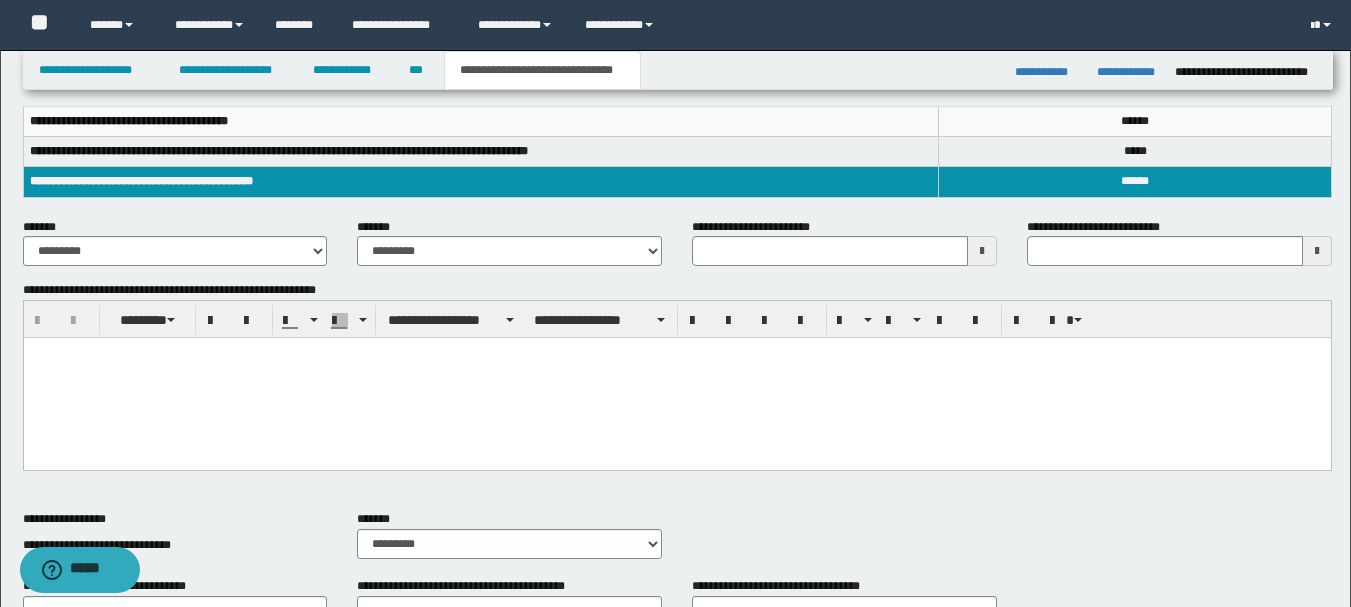 scroll, scrollTop: 200, scrollLeft: 0, axis: vertical 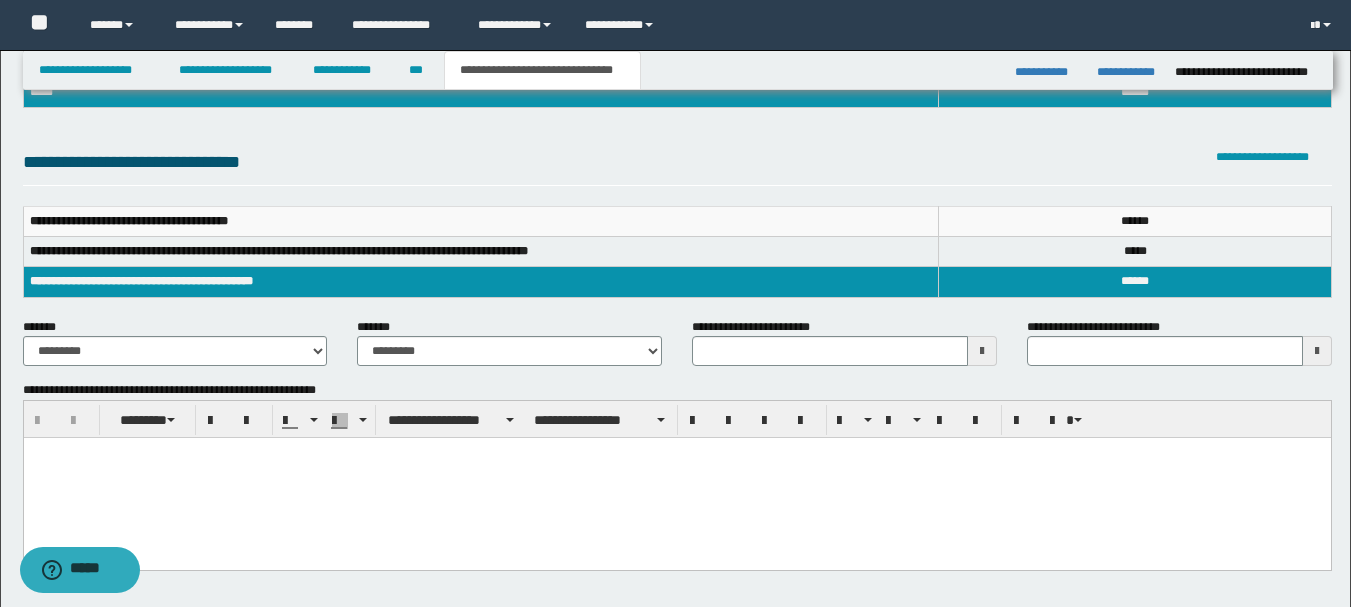 type 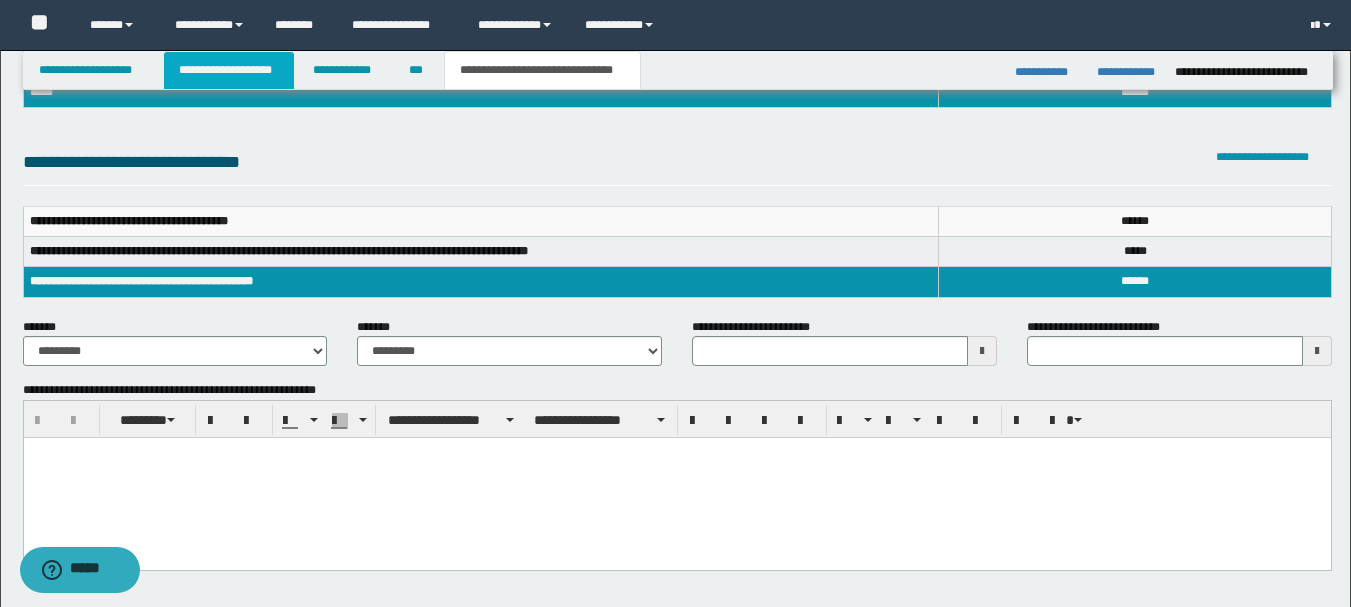 click on "**********" at bounding box center (229, 70) 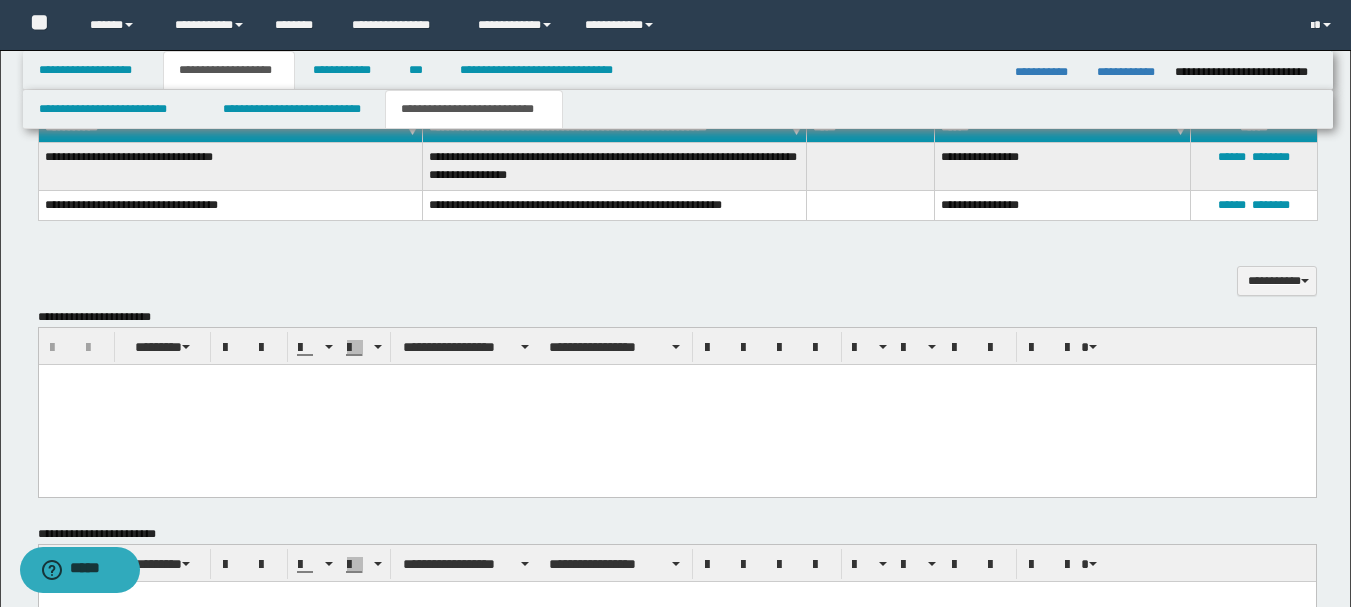 scroll, scrollTop: 59, scrollLeft: 0, axis: vertical 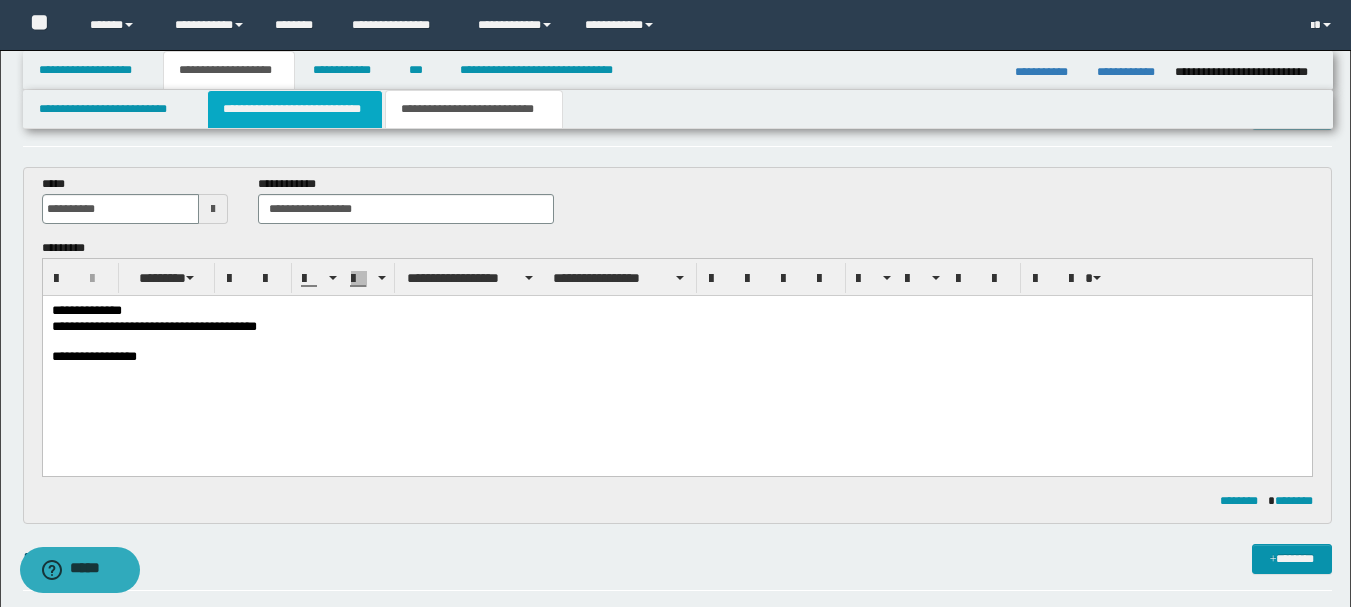 click on "**********" at bounding box center (295, 109) 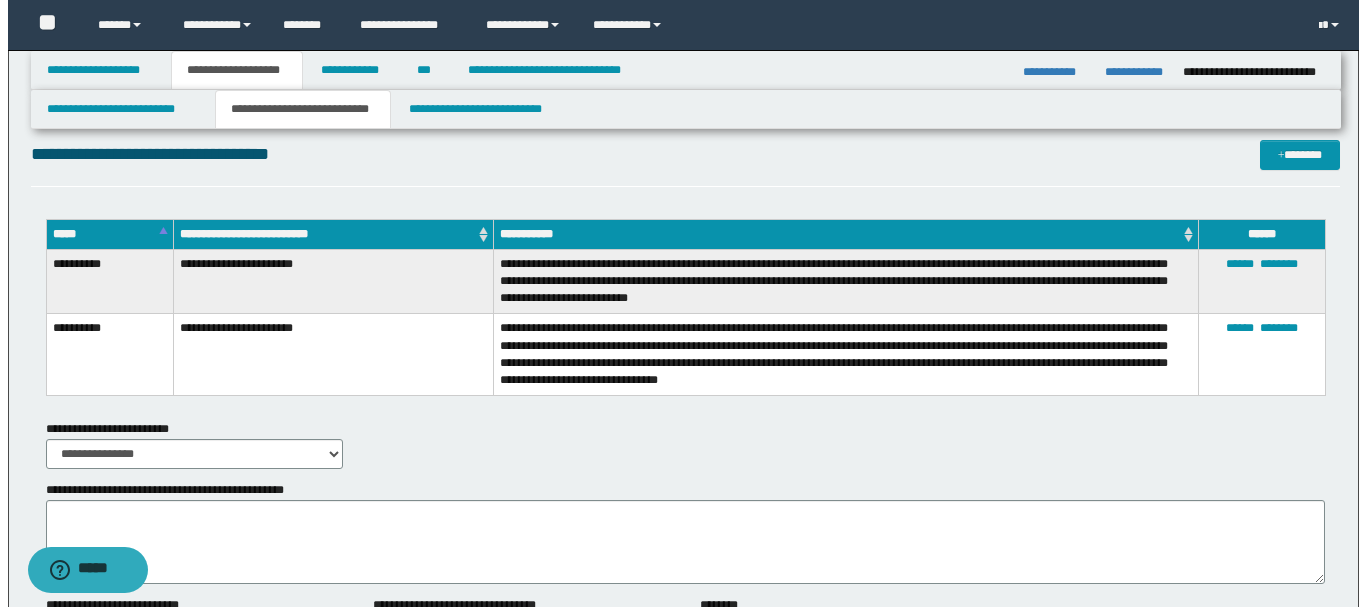 scroll, scrollTop: 1059, scrollLeft: 0, axis: vertical 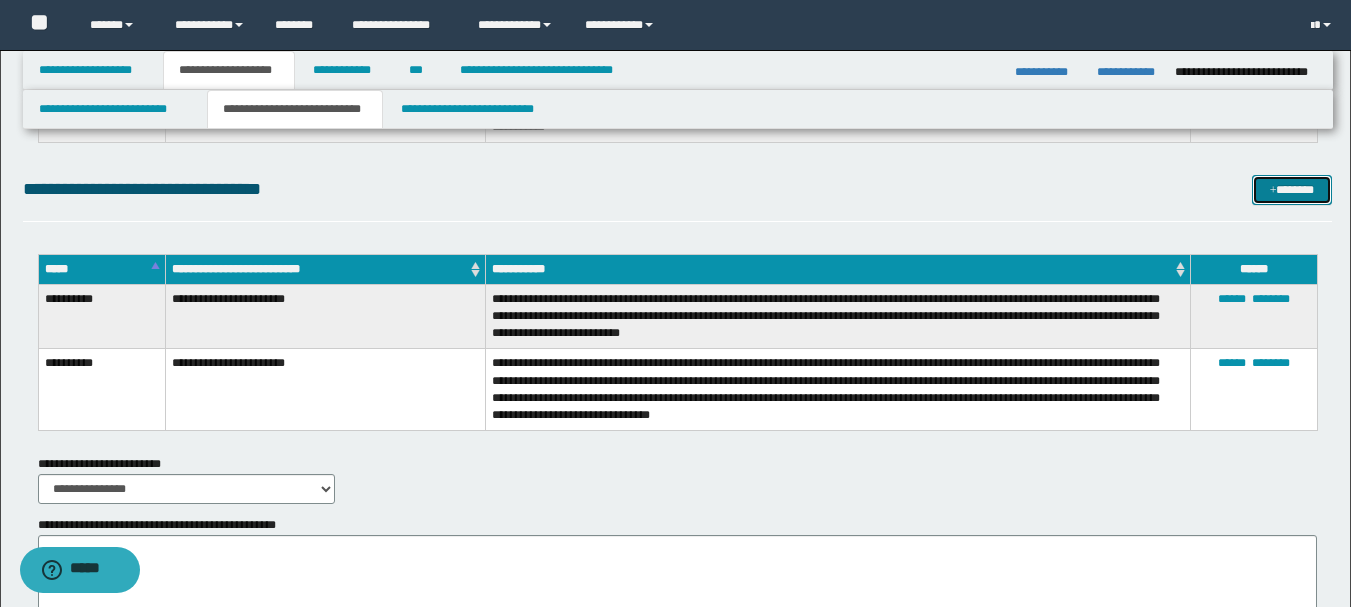 click on "*******" at bounding box center (1292, 190) 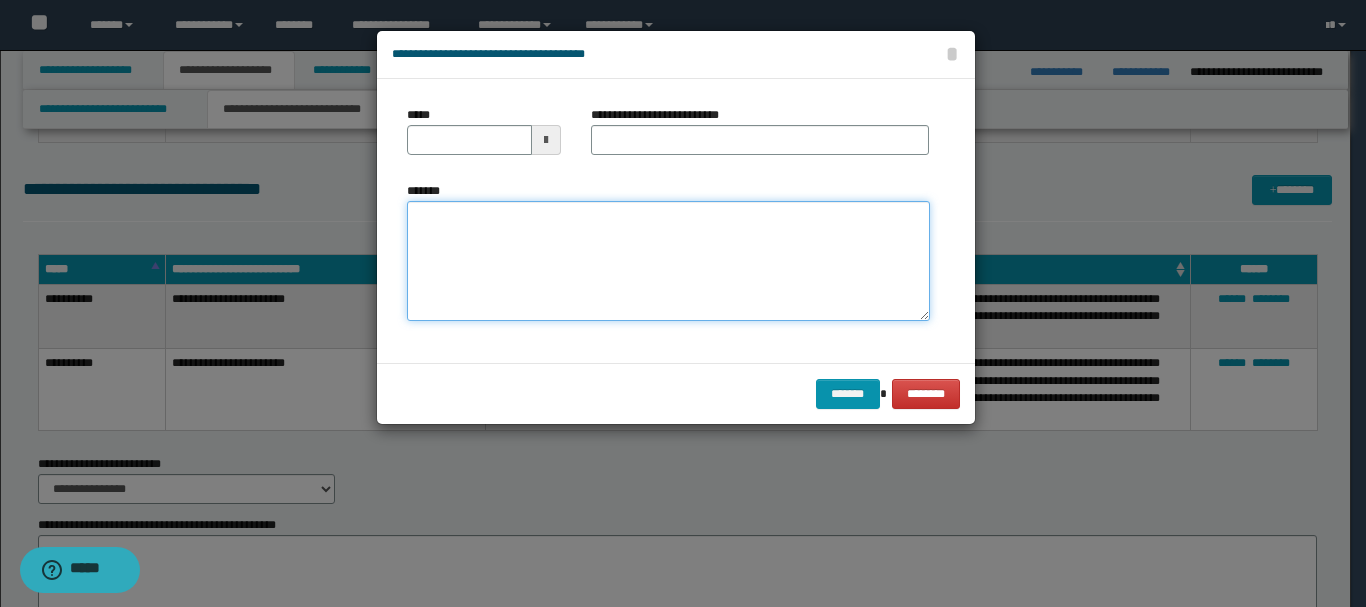 click on "*******" at bounding box center (668, 261) 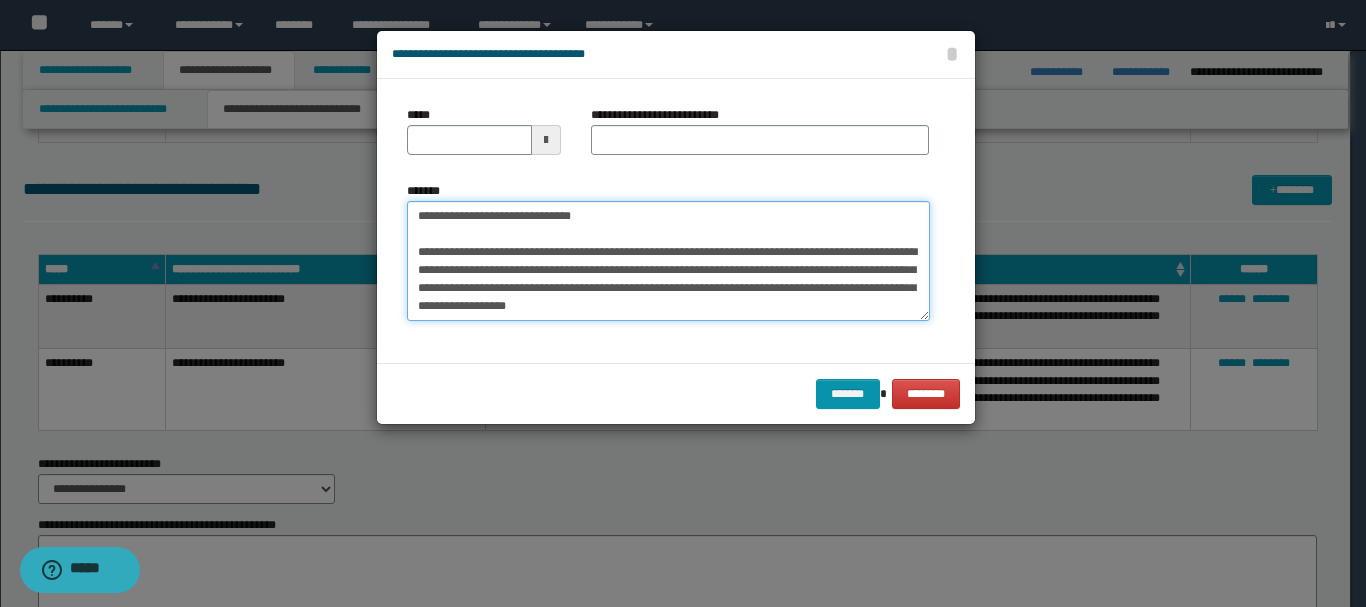 scroll, scrollTop: 768, scrollLeft: 0, axis: vertical 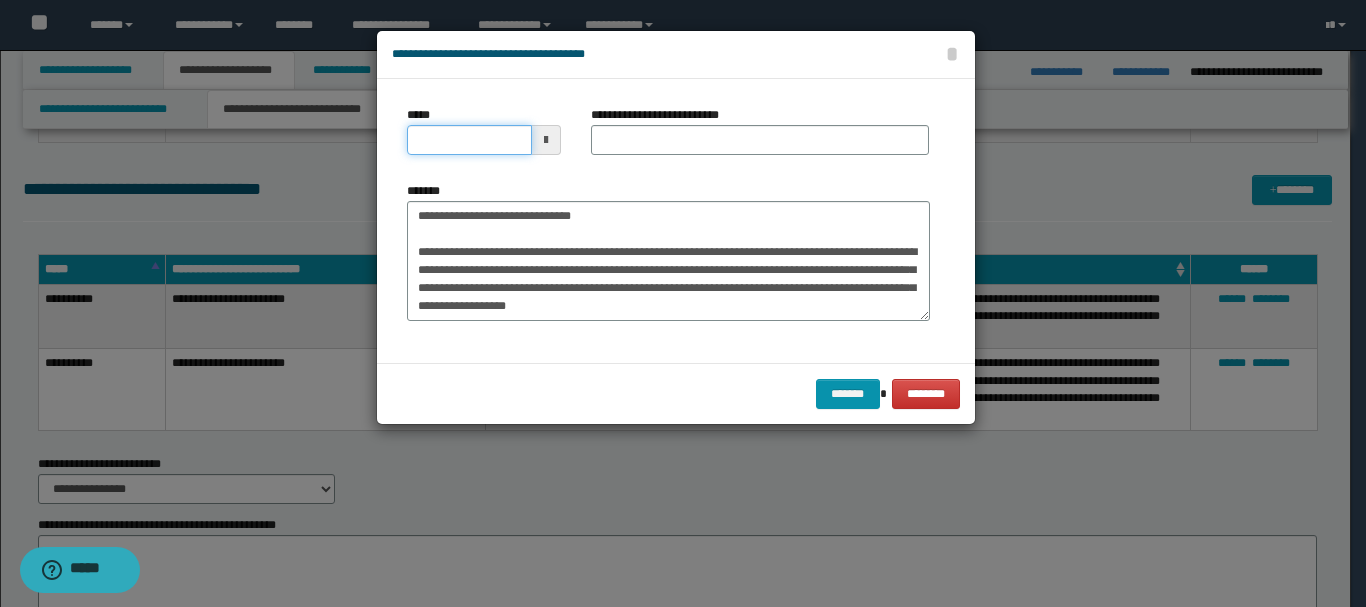 click on "*****" at bounding box center [469, 140] 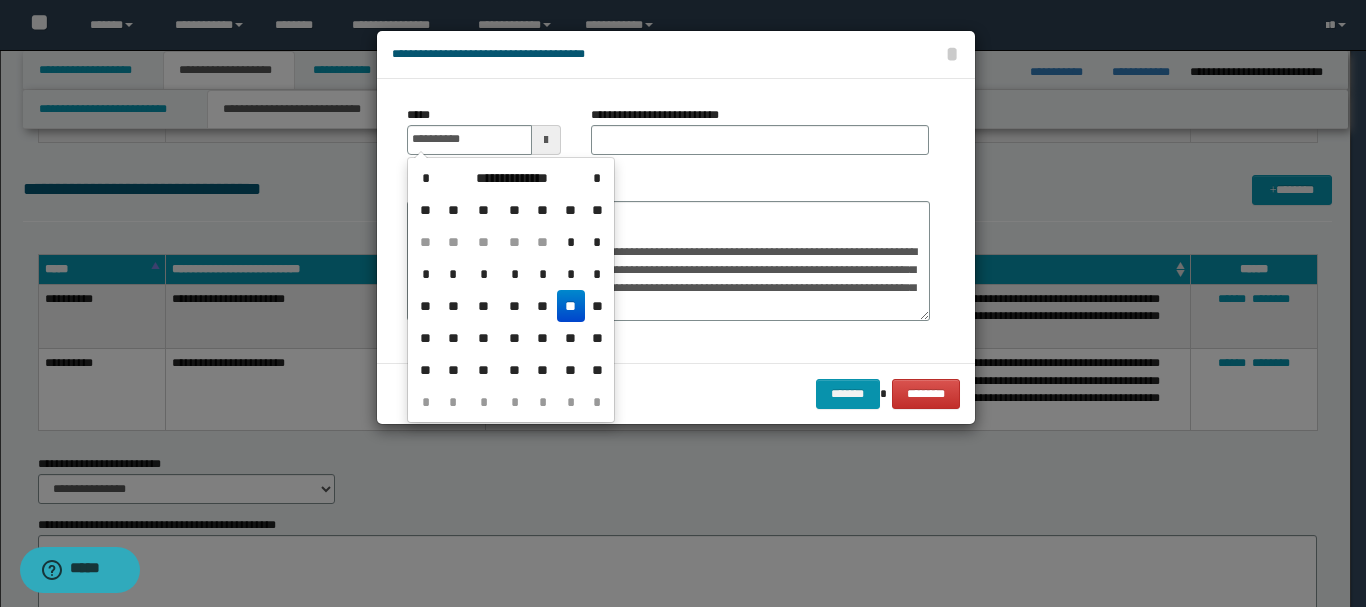 click on "**" at bounding box center (571, 306) 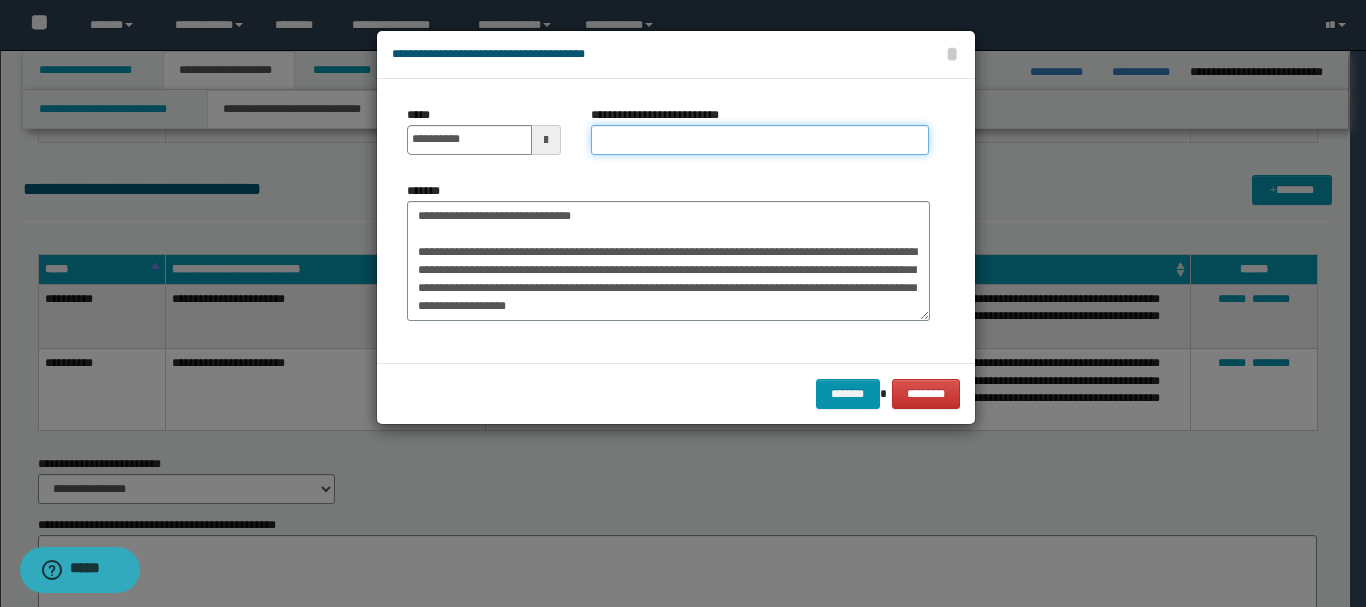 click on "**********" at bounding box center [760, 140] 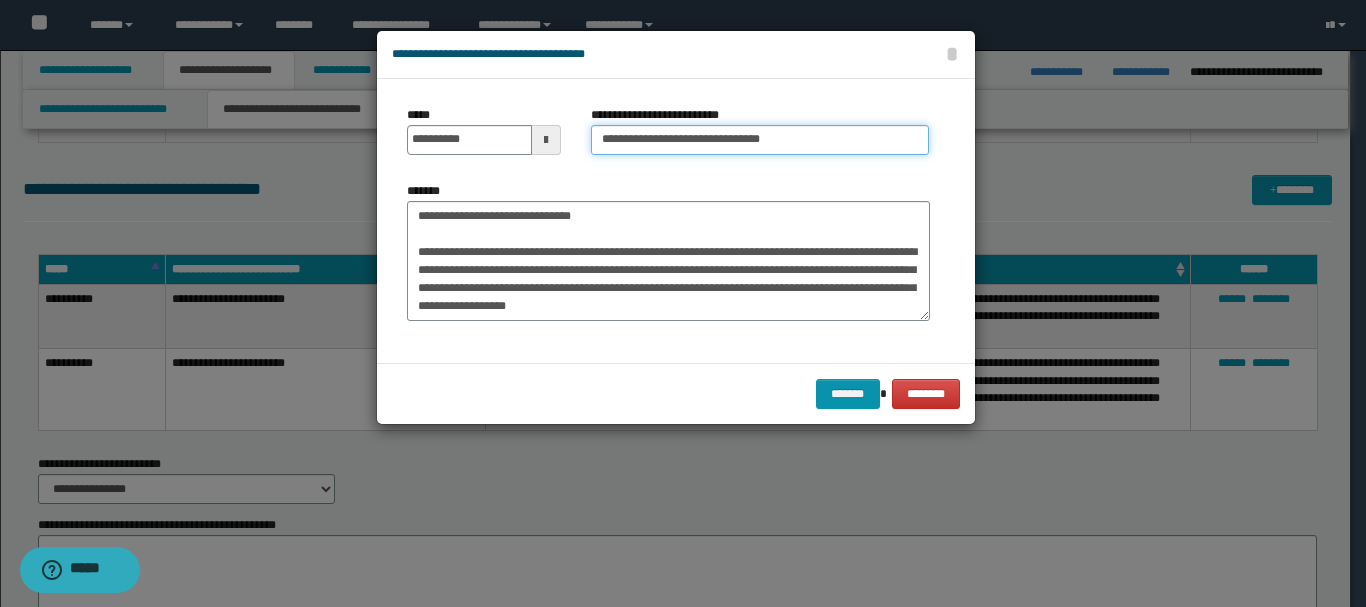 type on "**********" 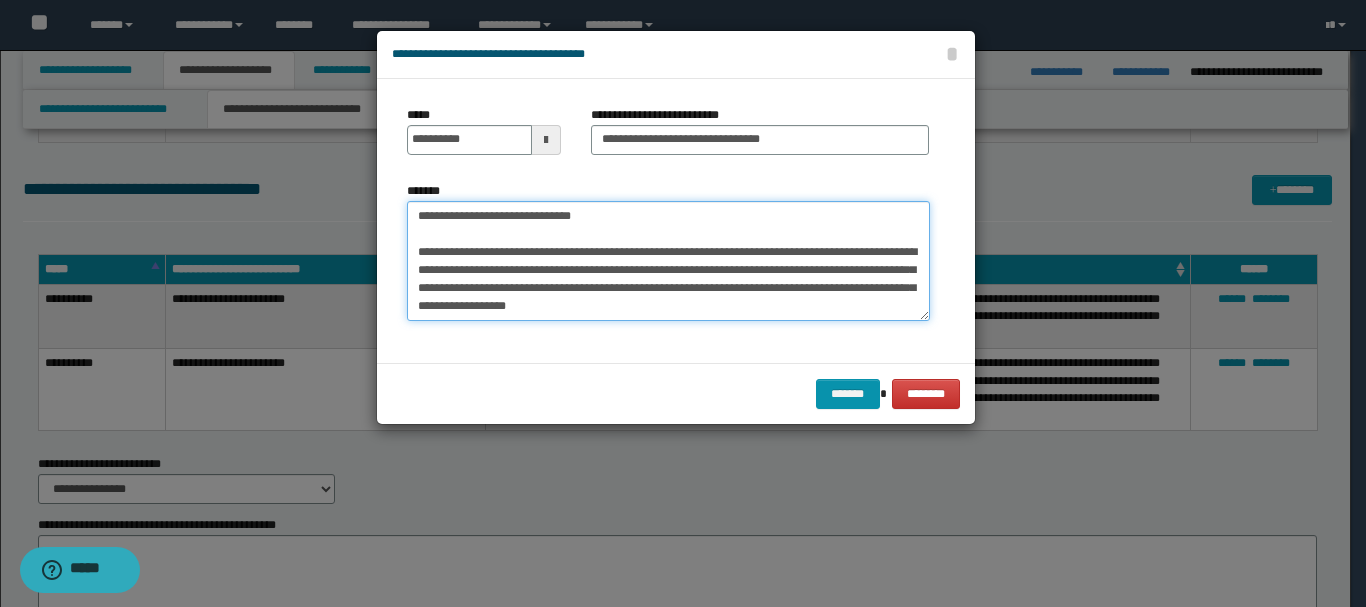 click on "*******" at bounding box center (668, 261) 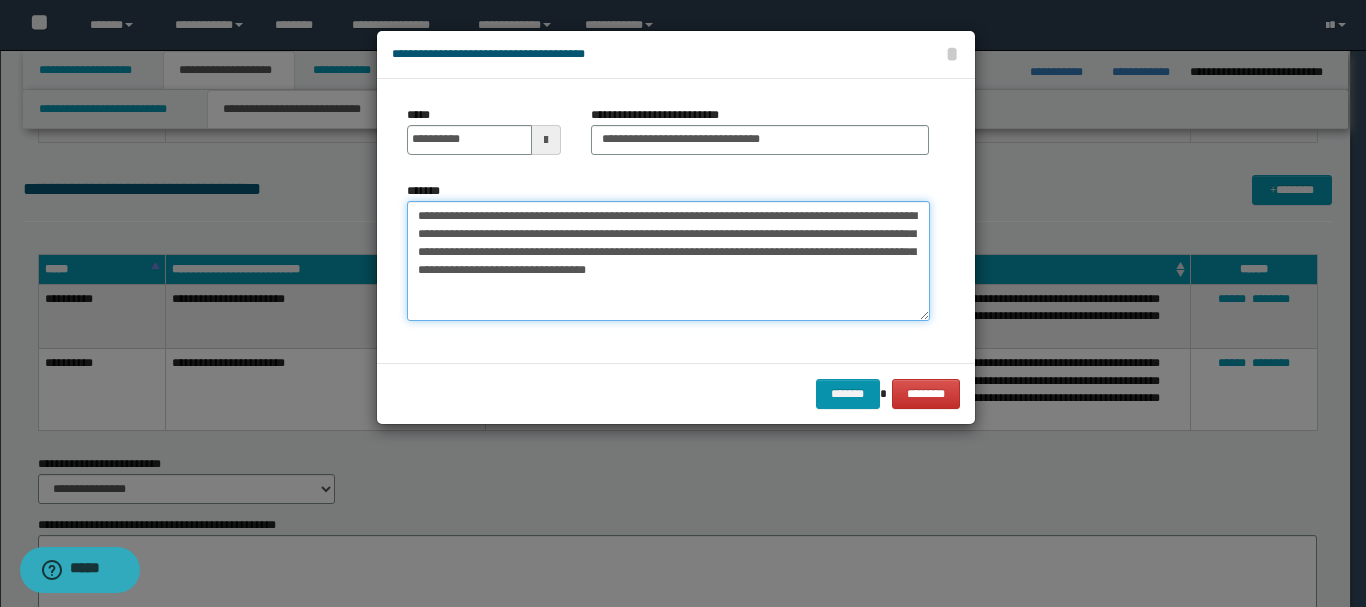 click on "*******" at bounding box center [668, 261] 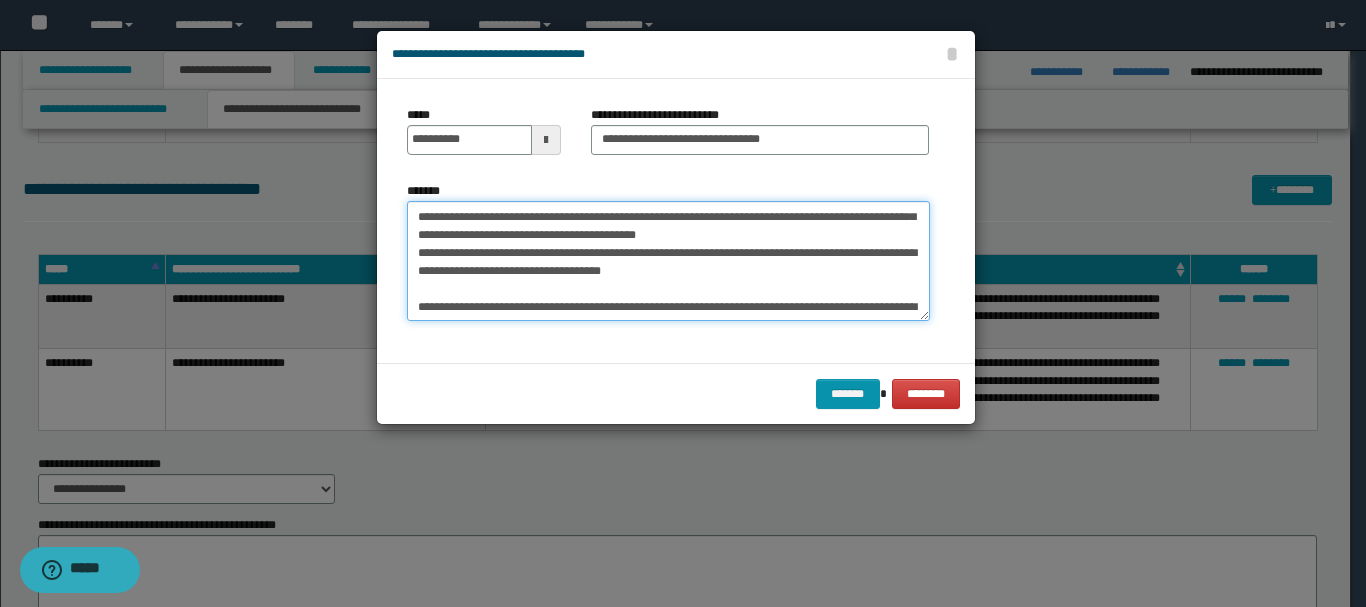 scroll, scrollTop: 0, scrollLeft: 0, axis: both 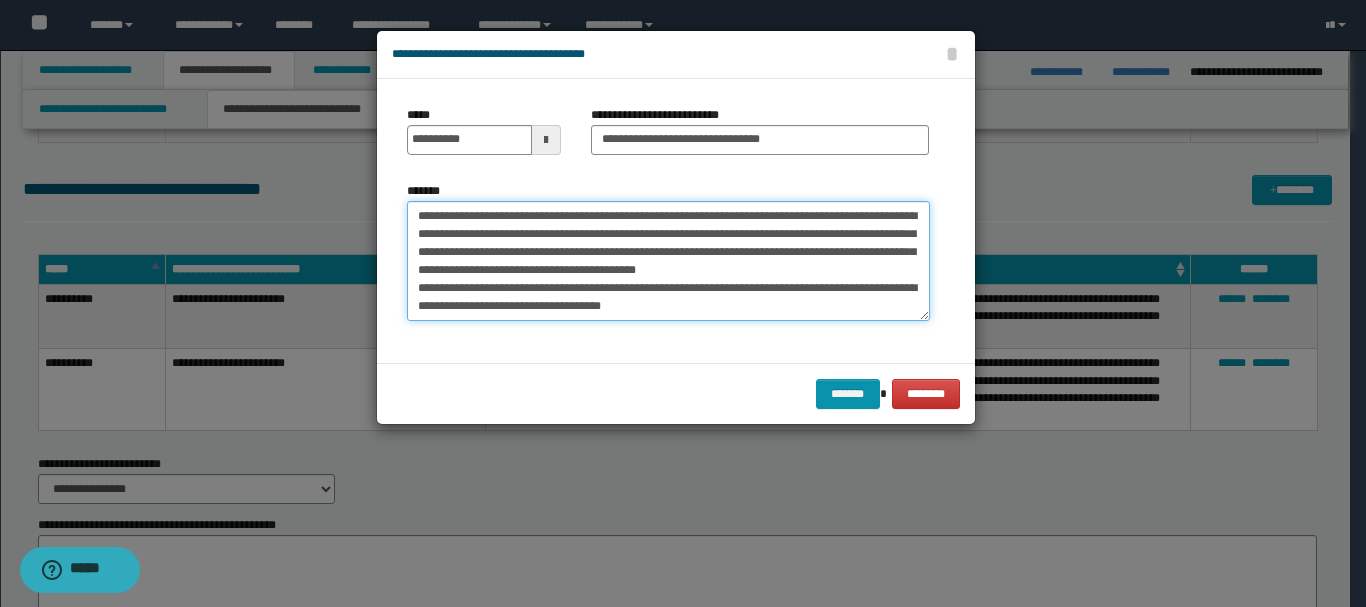 click on "*******" at bounding box center [668, 261] 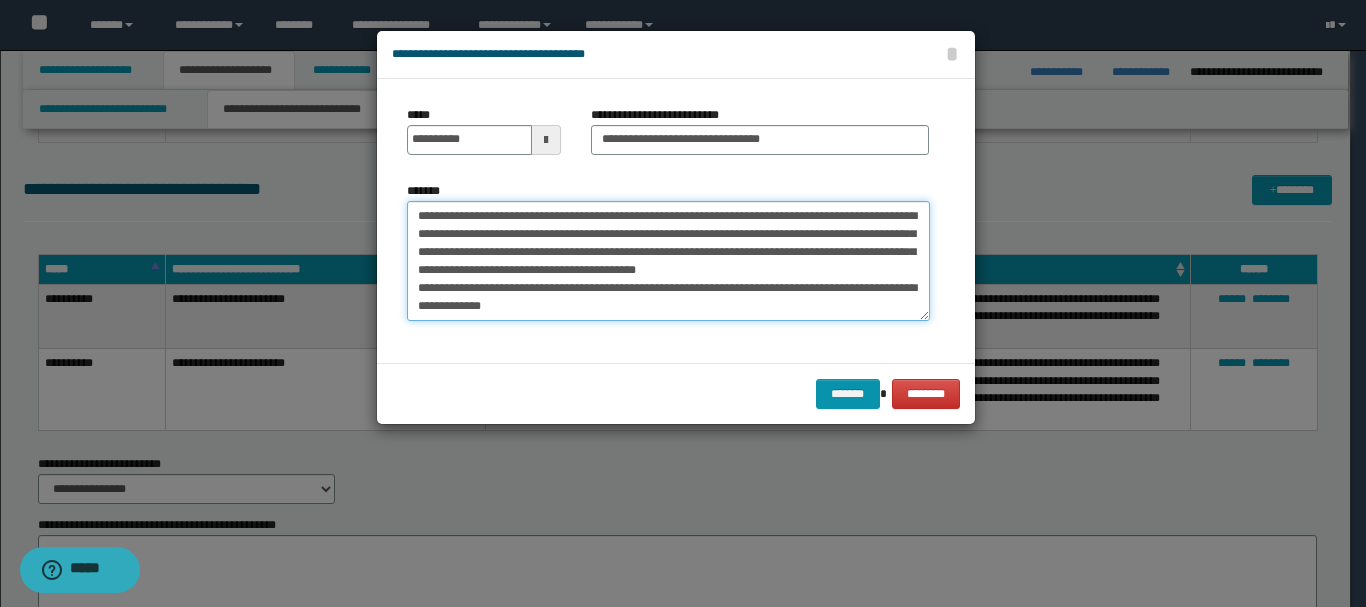 click on "*******" at bounding box center (668, 261) 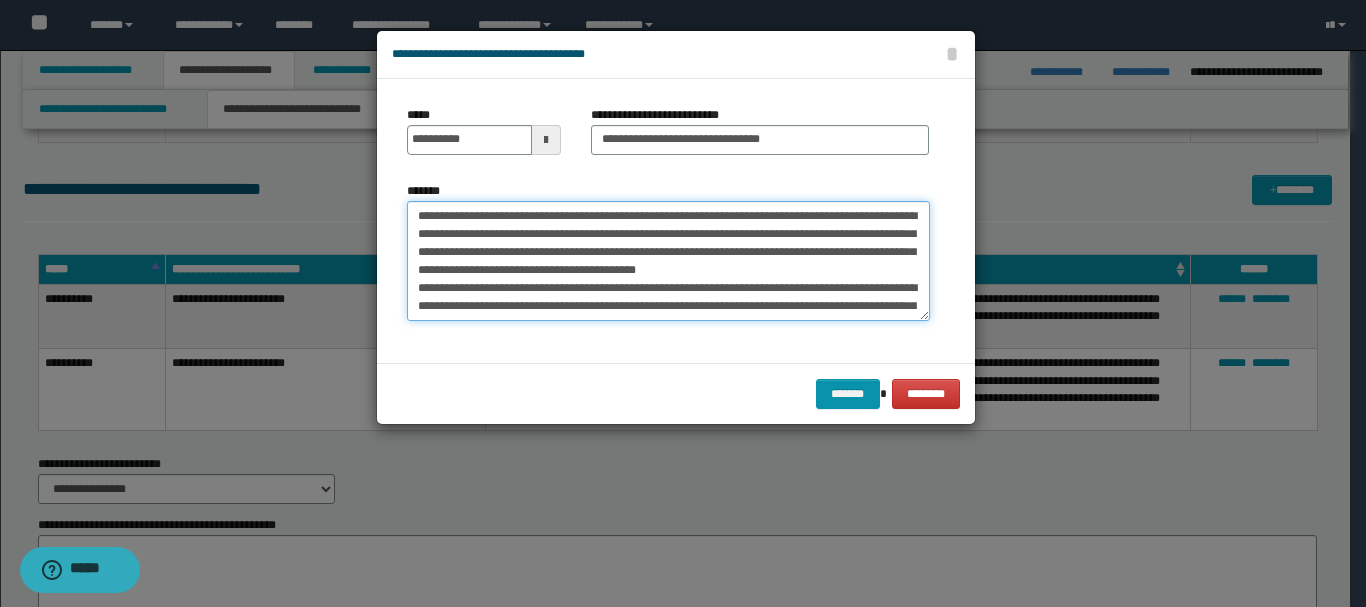 scroll, scrollTop: 40, scrollLeft: 0, axis: vertical 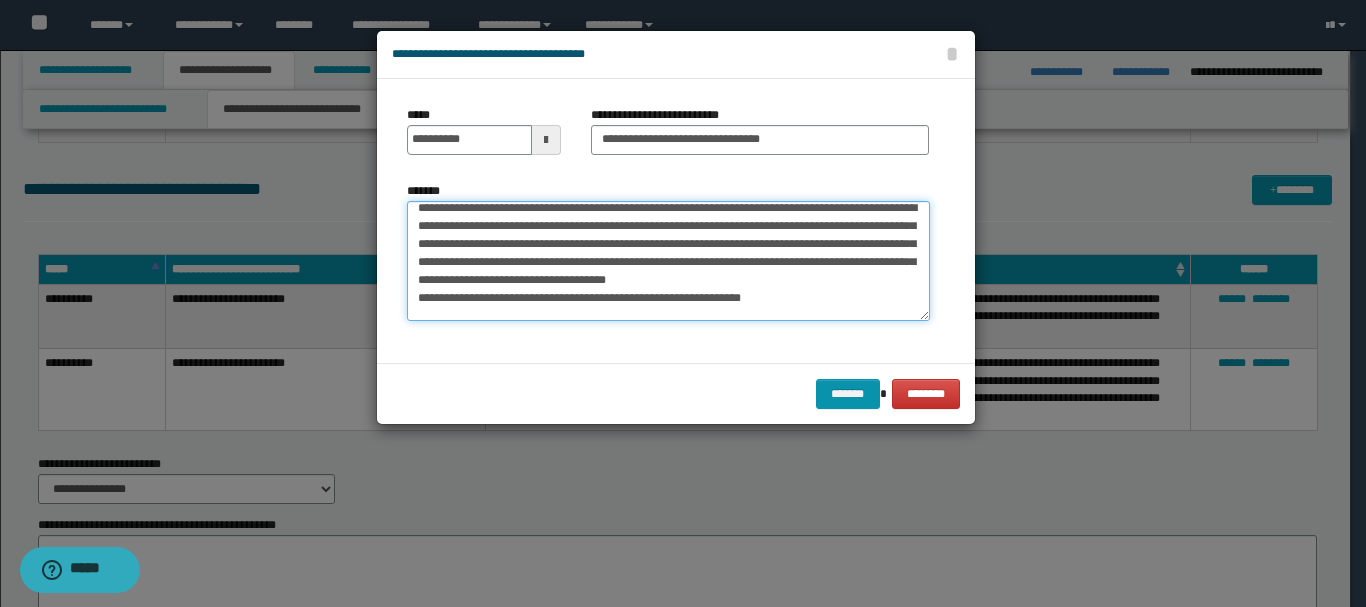 click on "*******" at bounding box center [668, 261] 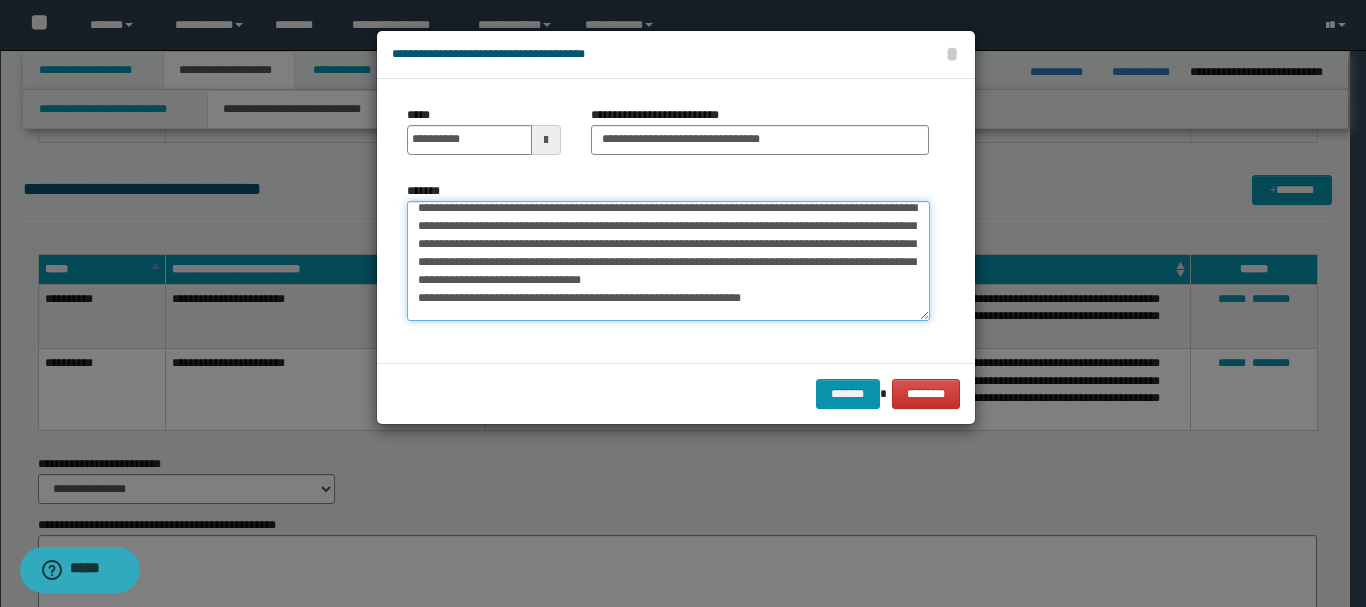 click on "*******" at bounding box center (668, 261) 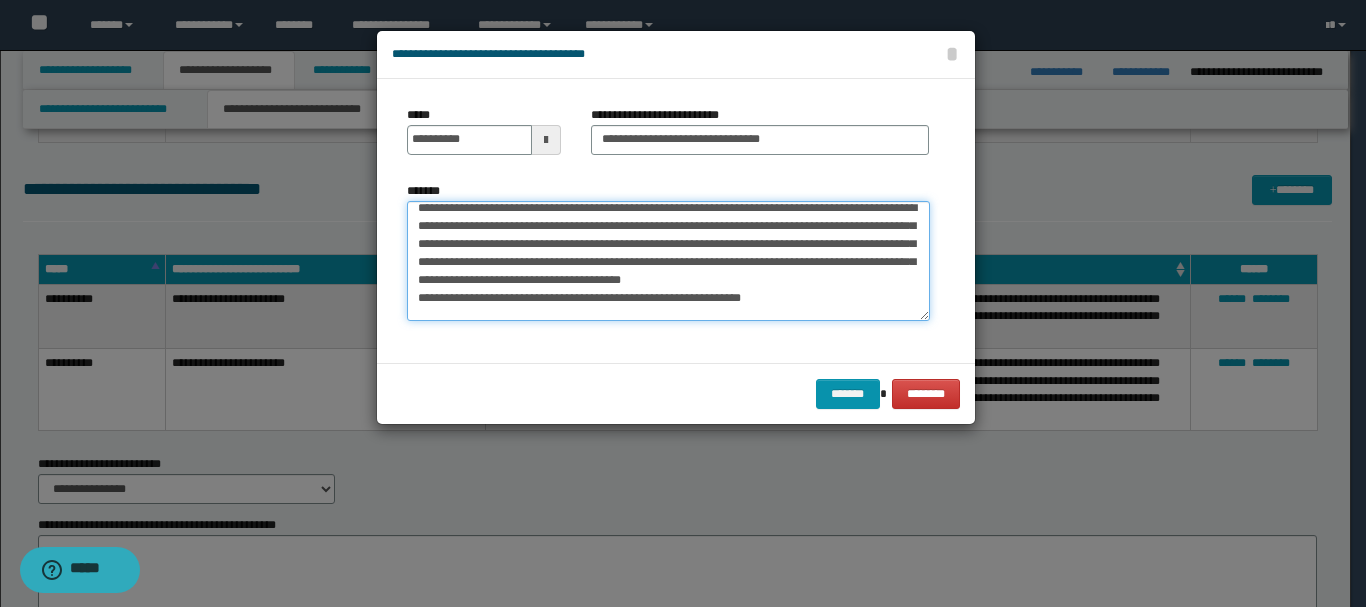 click on "*******" at bounding box center [668, 261] 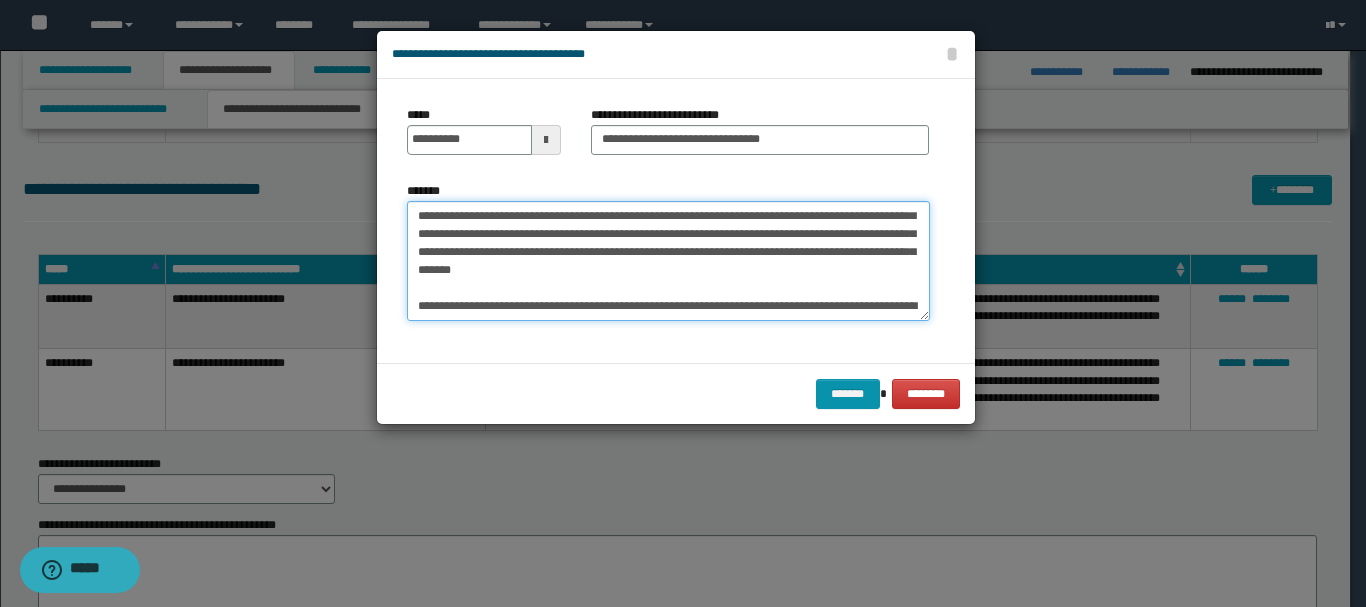 scroll, scrollTop: 66, scrollLeft: 0, axis: vertical 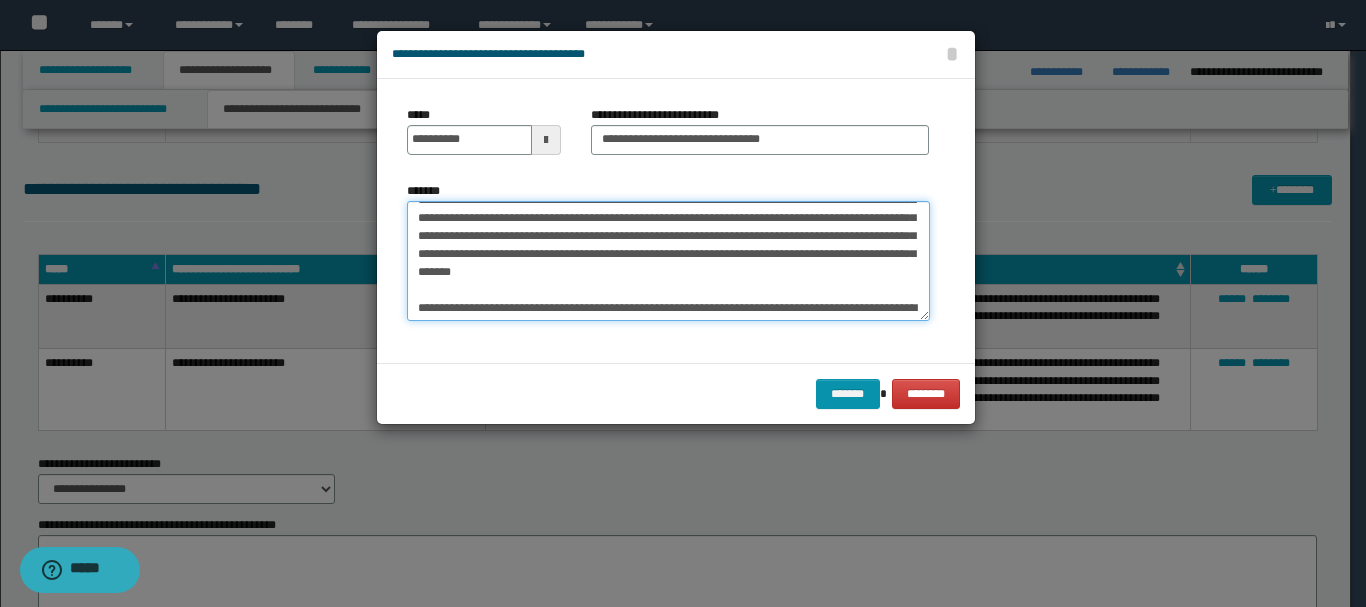 click on "*******" at bounding box center [668, 261] 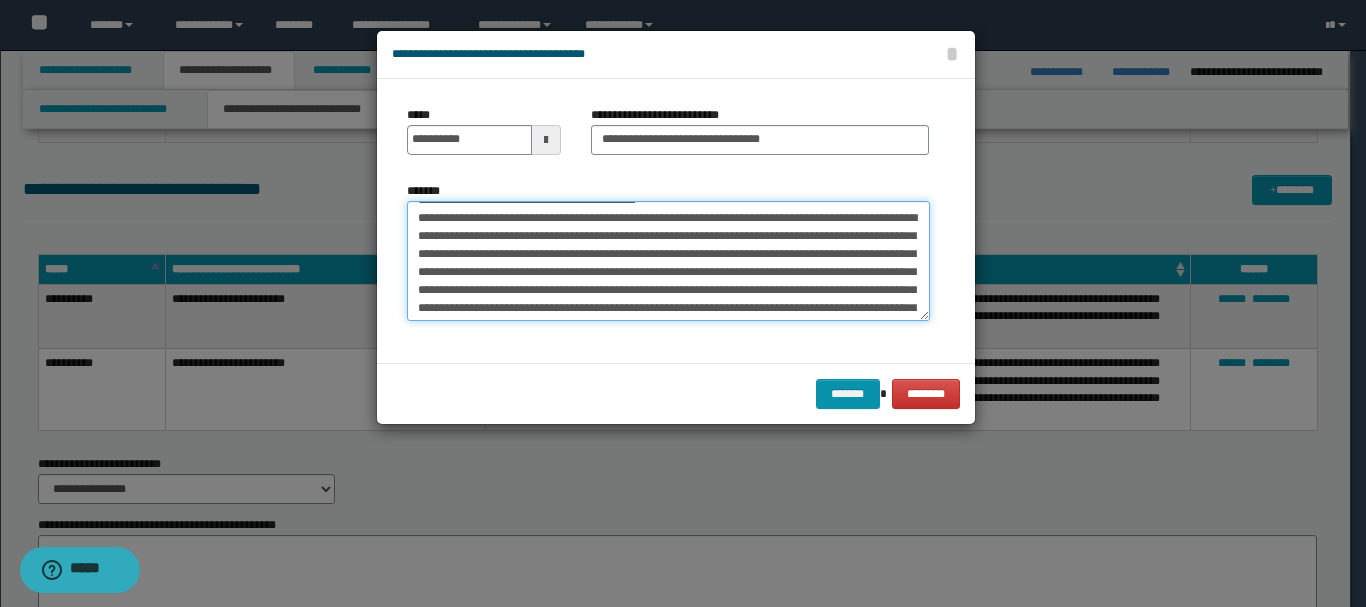 scroll, scrollTop: 84, scrollLeft: 0, axis: vertical 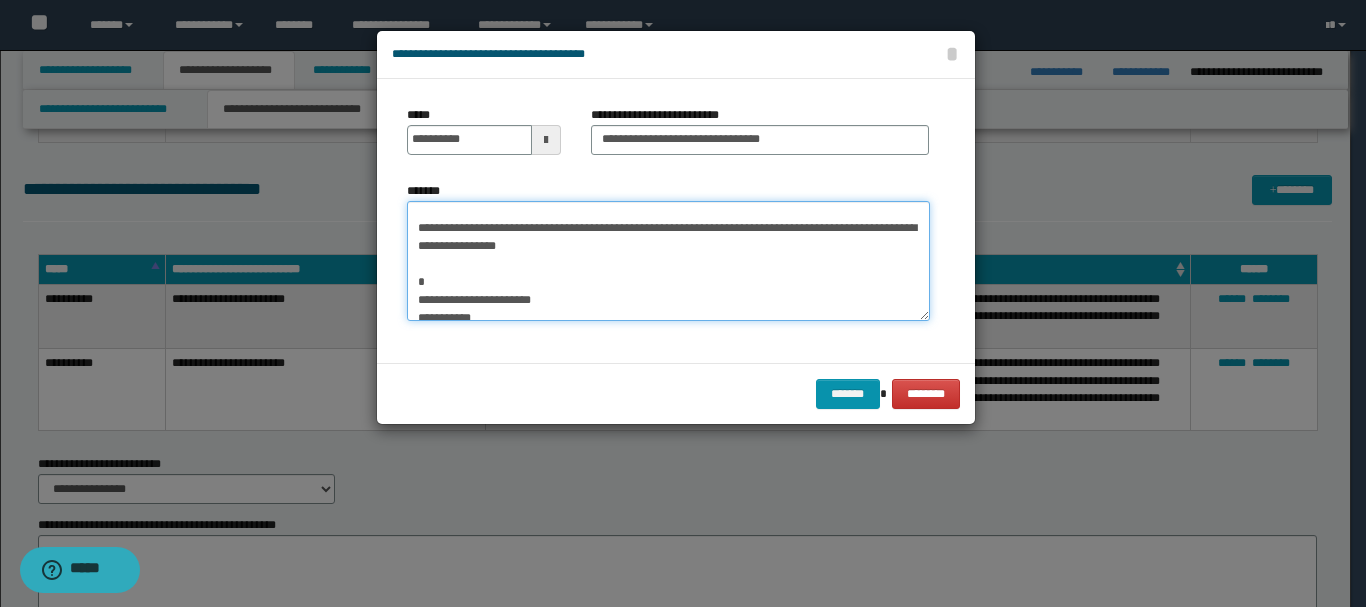 click on "*******" at bounding box center [668, 261] 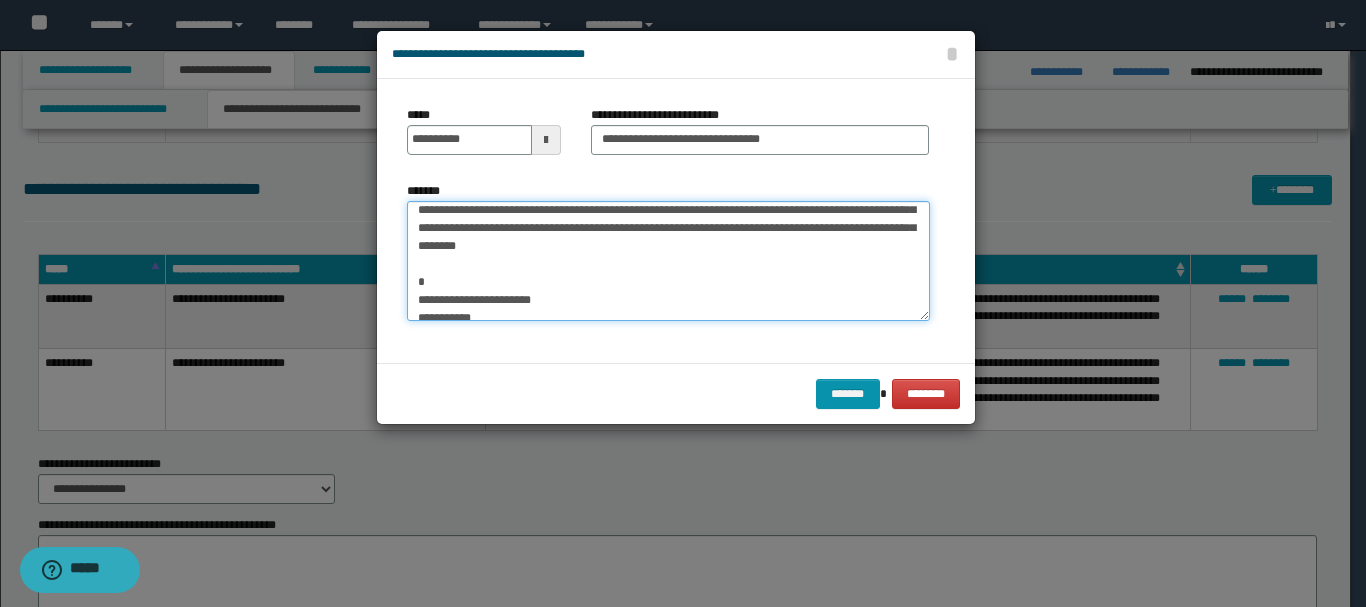 scroll, scrollTop: 168, scrollLeft: 0, axis: vertical 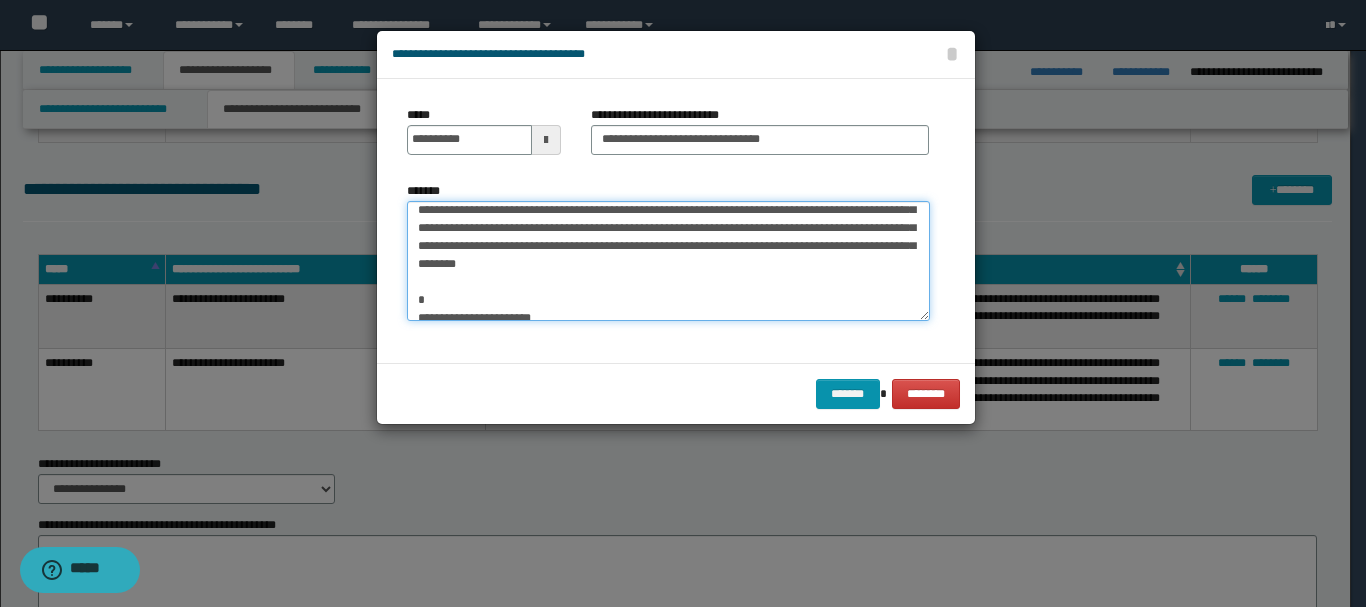 click on "*******" at bounding box center [668, 261] 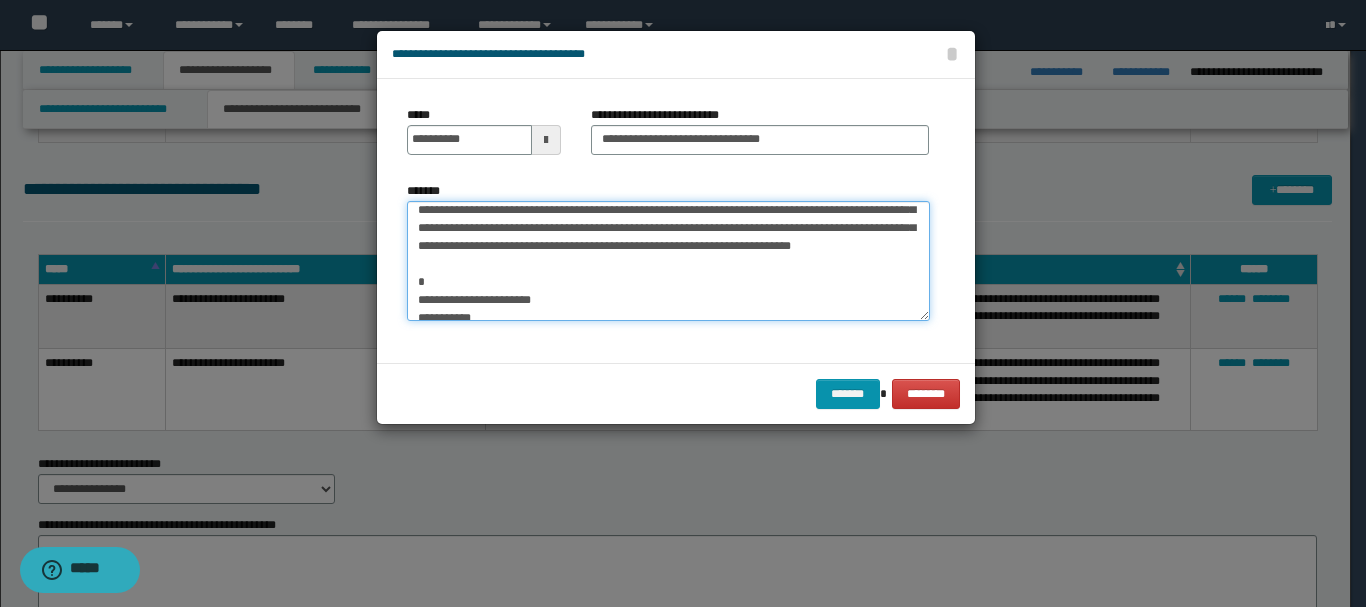 click on "*******" at bounding box center (668, 261) 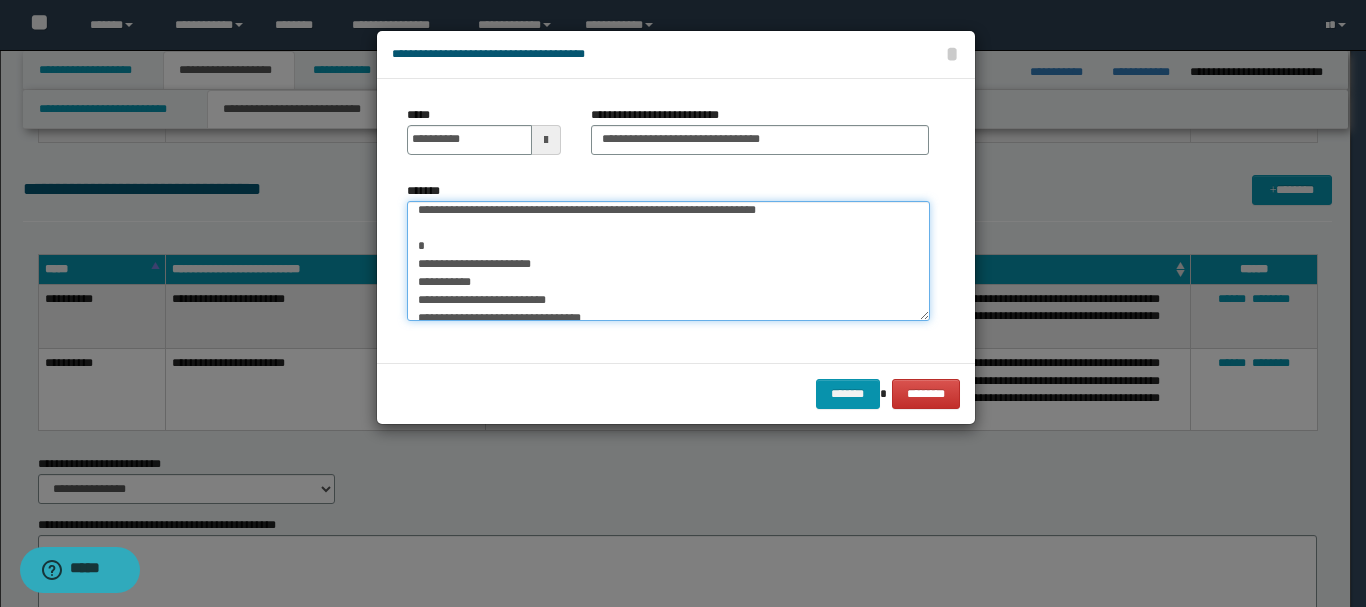 scroll, scrollTop: 168, scrollLeft: 0, axis: vertical 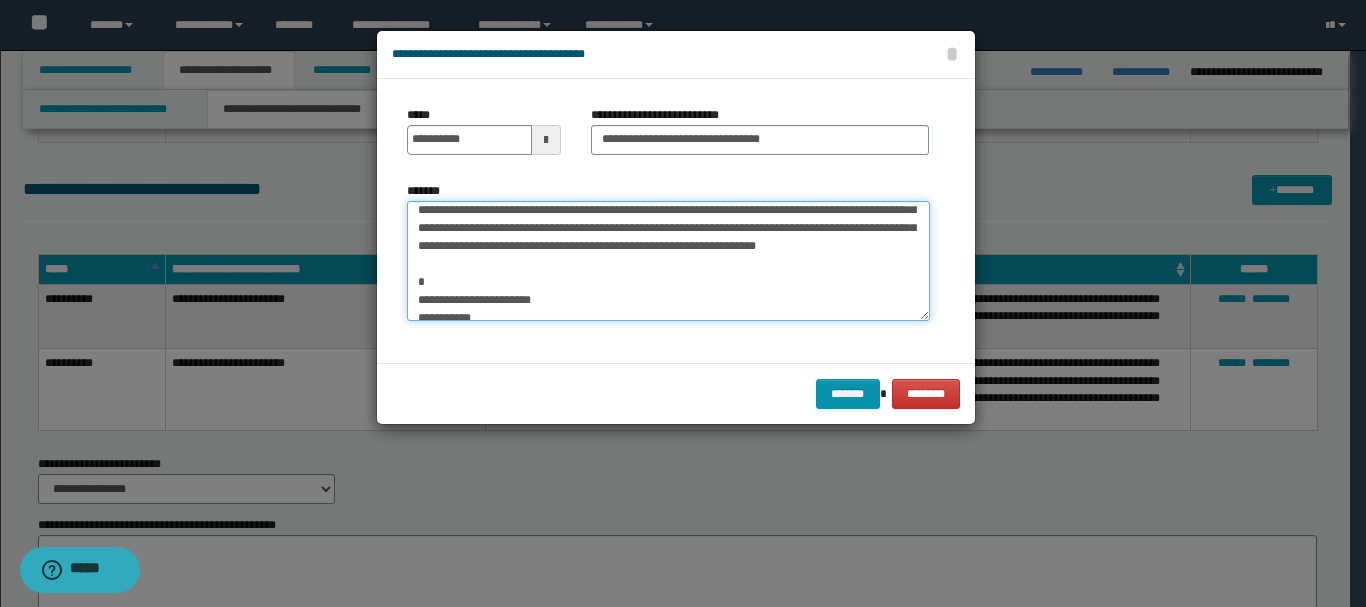 click on "*******" at bounding box center [668, 261] 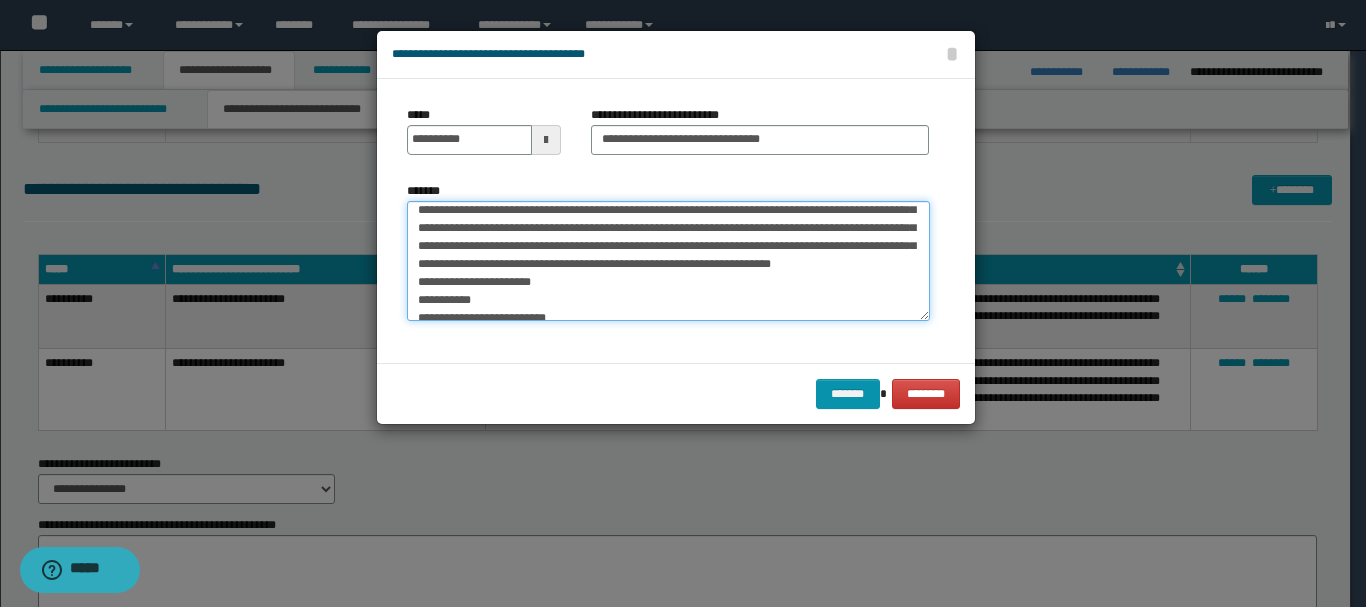 scroll, scrollTop: 138, scrollLeft: 0, axis: vertical 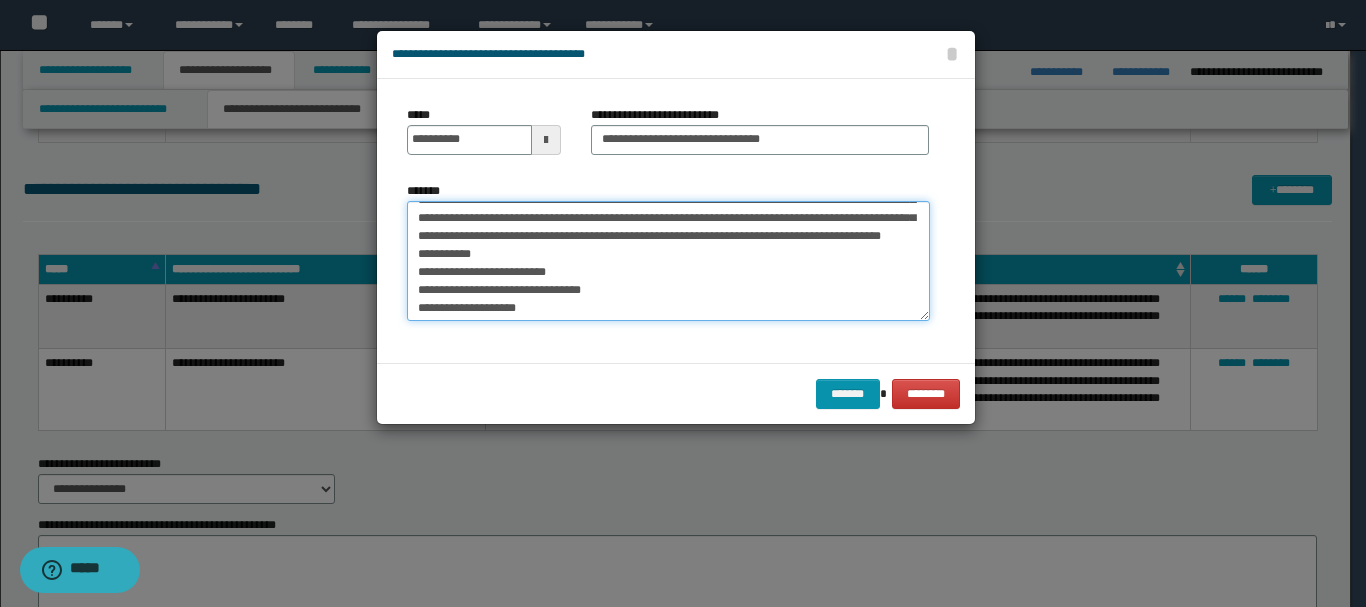 click on "*******" at bounding box center [668, 261] 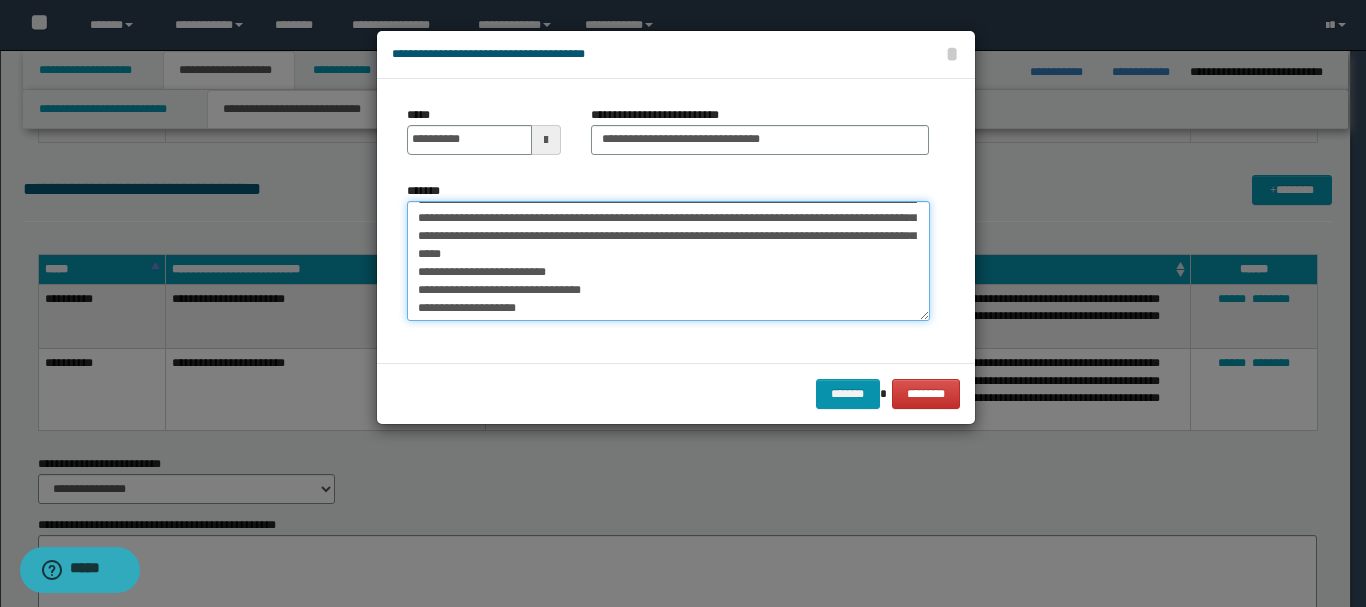 scroll, scrollTop: 160, scrollLeft: 0, axis: vertical 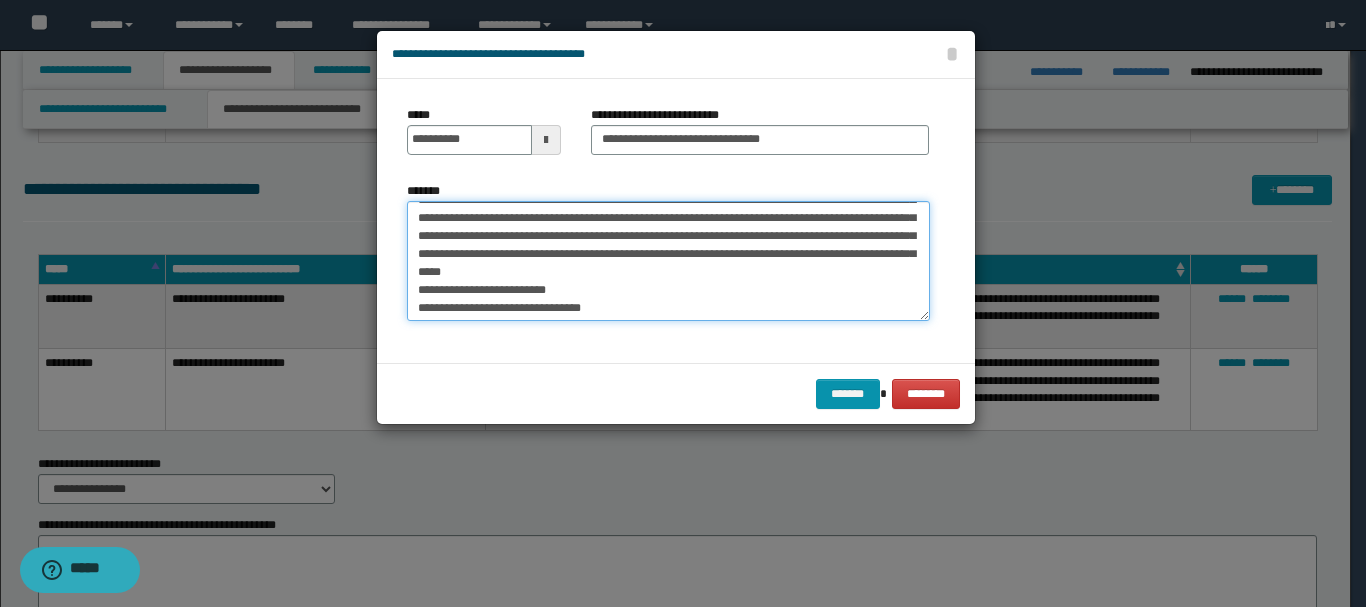 click on "*******" at bounding box center [668, 261] 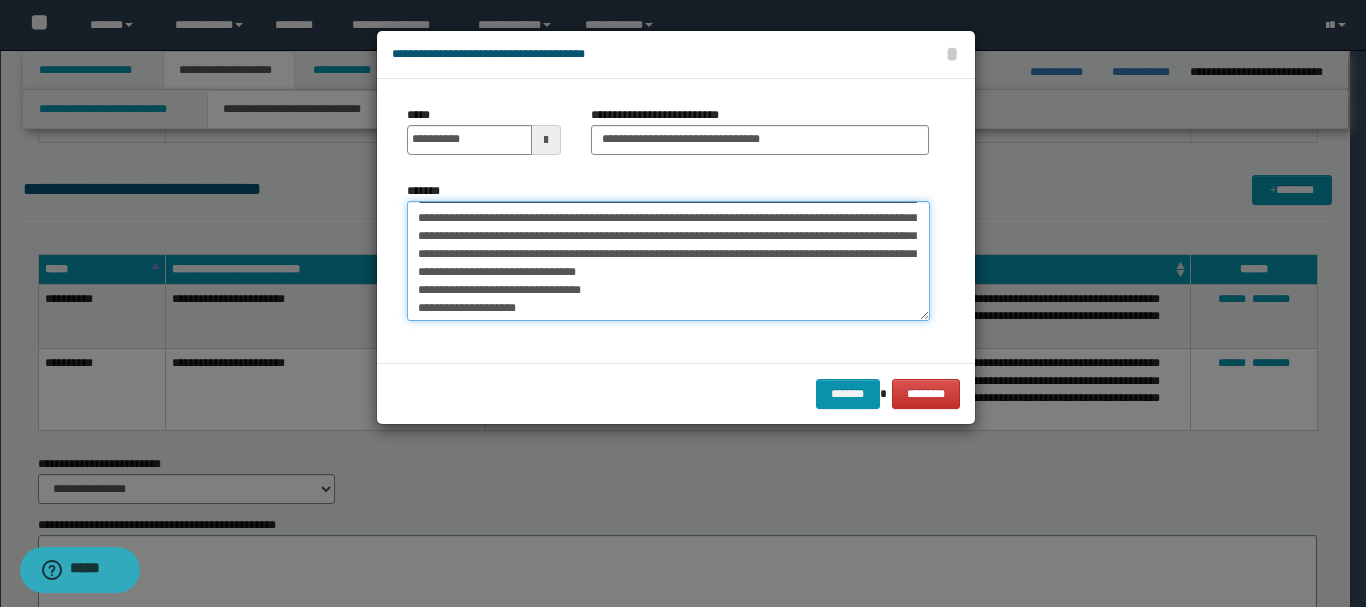 scroll, scrollTop: 142, scrollLeft: 0, axis: vertical 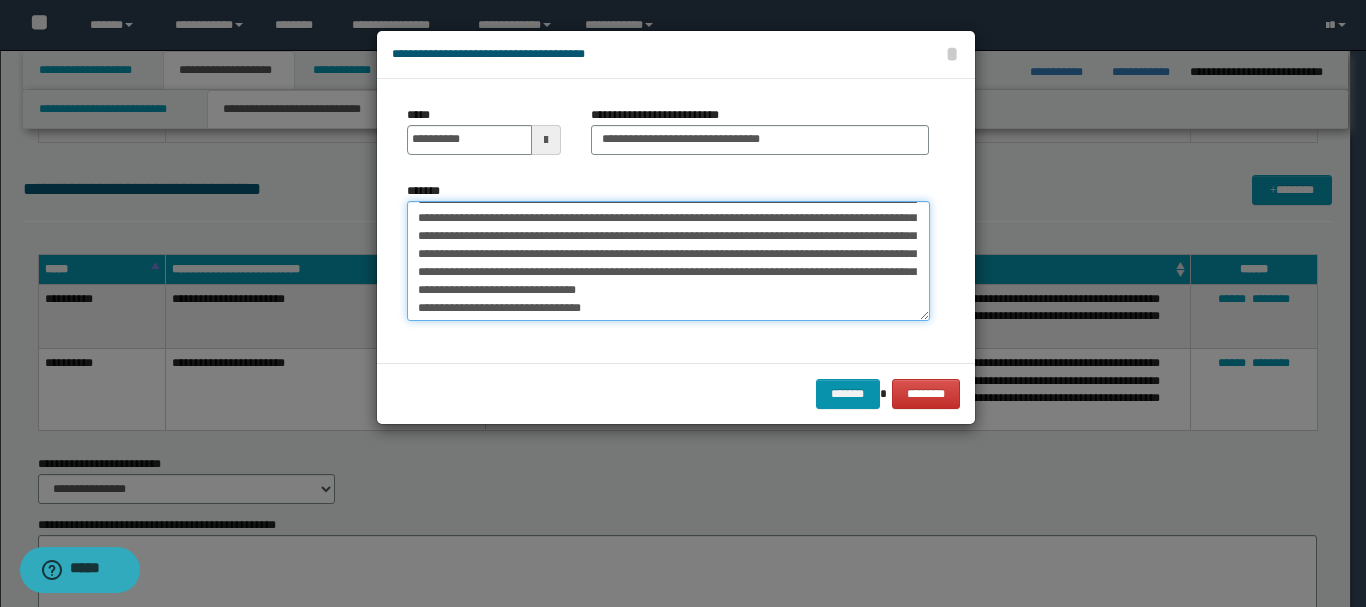click on "*******" at bounding box center [668, 261] 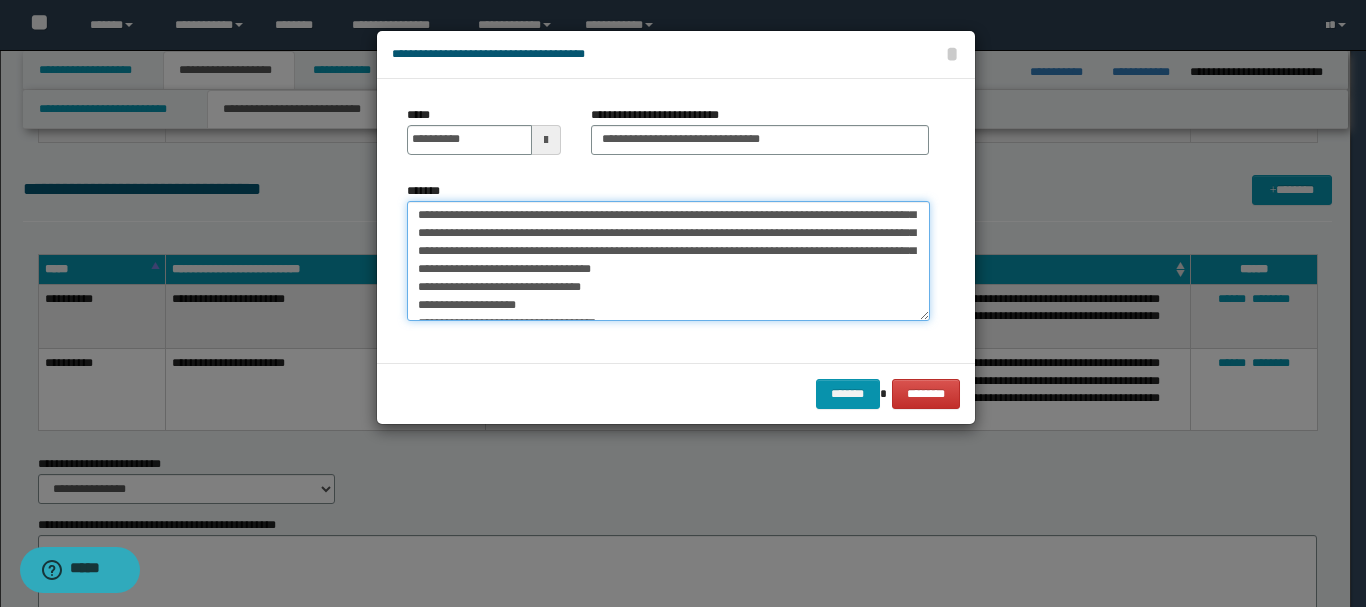scroll, scrollTop: 182, scrollLeft: 0, axis: vertical 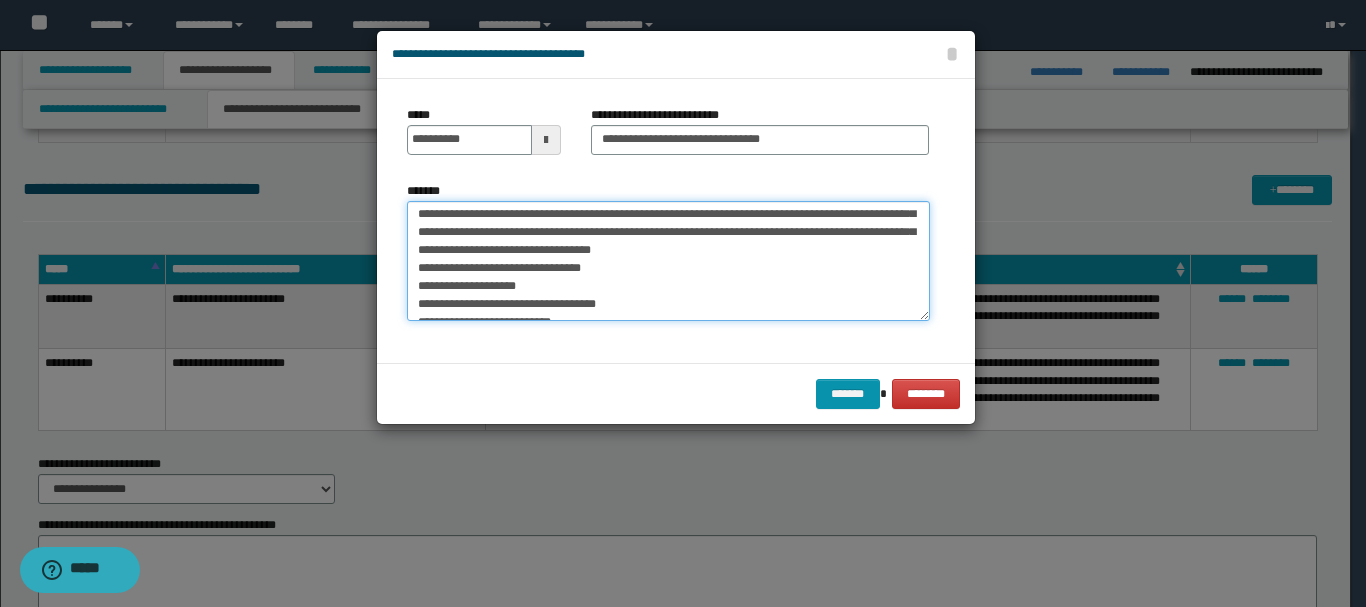 click on "*******" at bounding box center [668, 261] 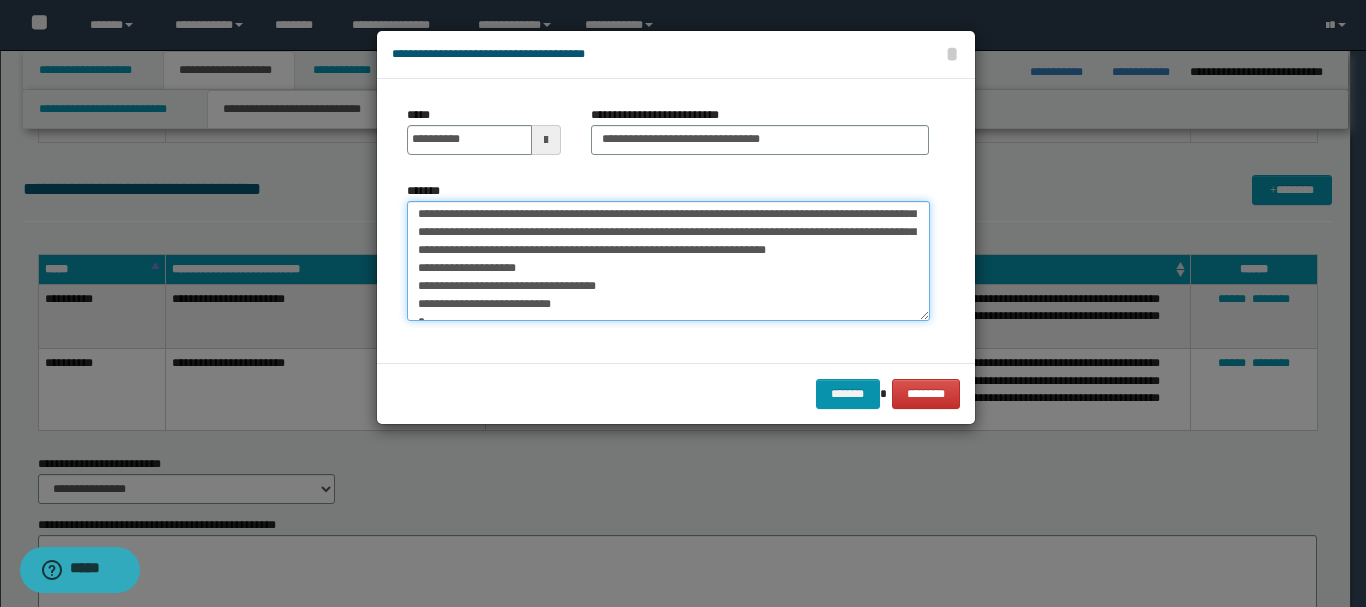 scroll, scrollTop: 164, scrollLeft: 0, axis: vertical 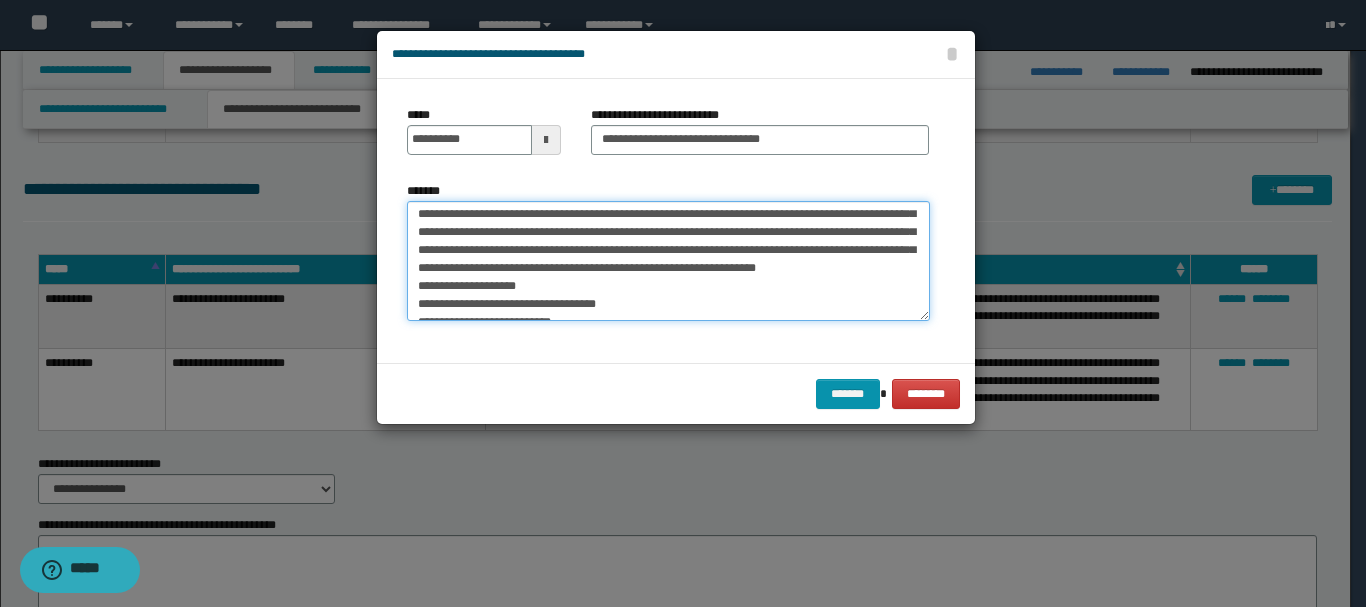 click on "*******" at bounding box center (668, 261) 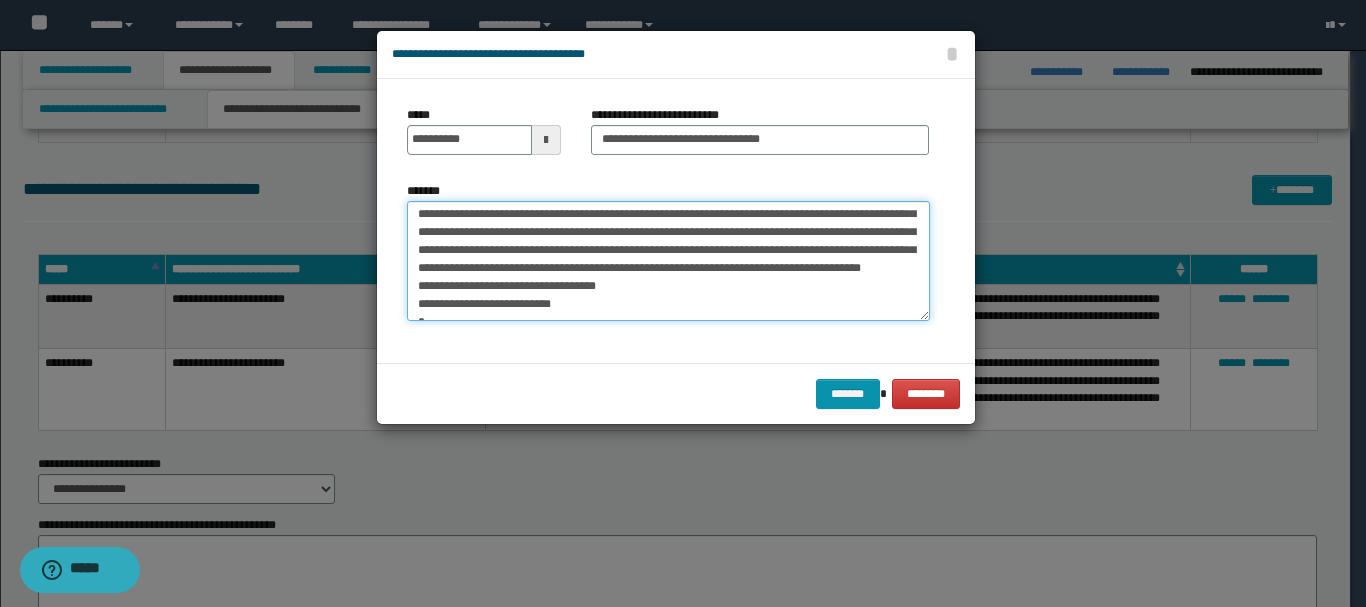 scroll, scrollTop: 156, scrollLeft: 0, axis: vertical 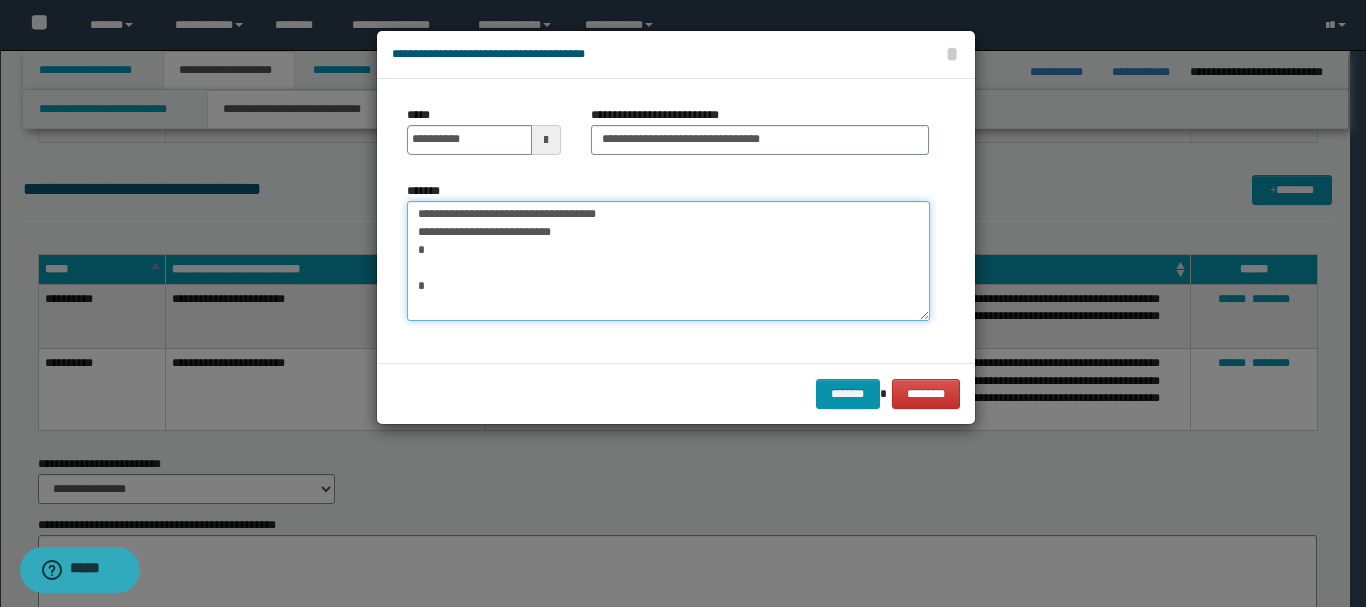 click on "*******" at bounding box center [668, 261] 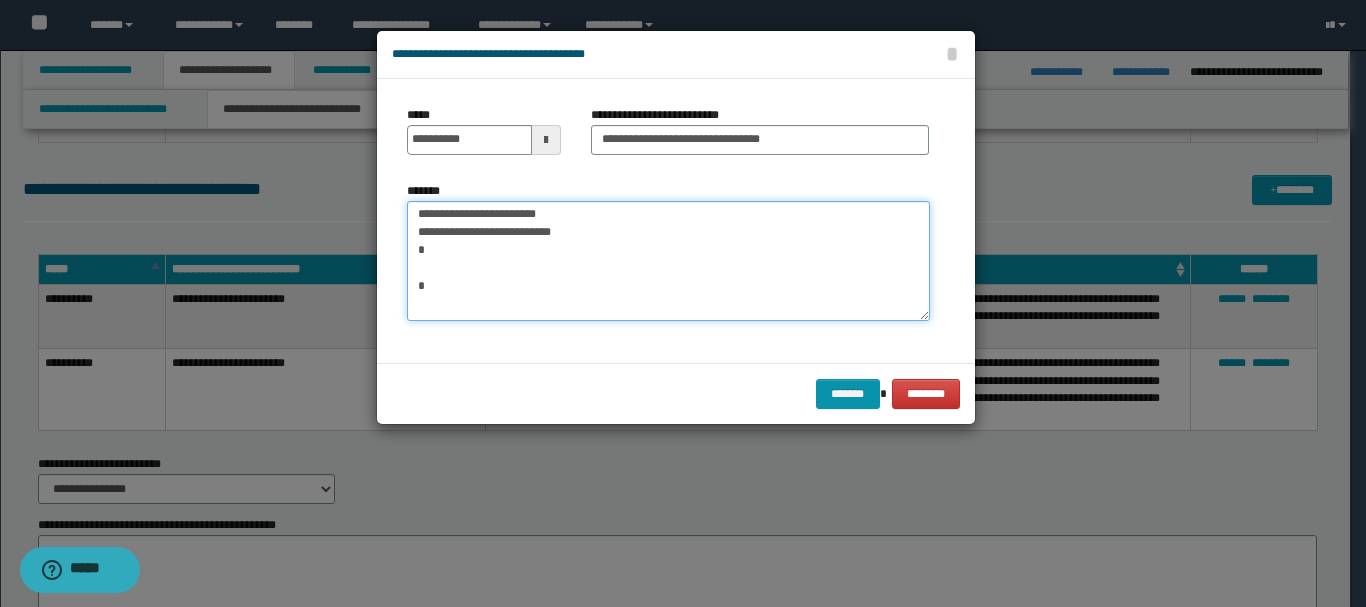 scroll, scrollTop: 218, scrollLeft: 0, axis: vertical 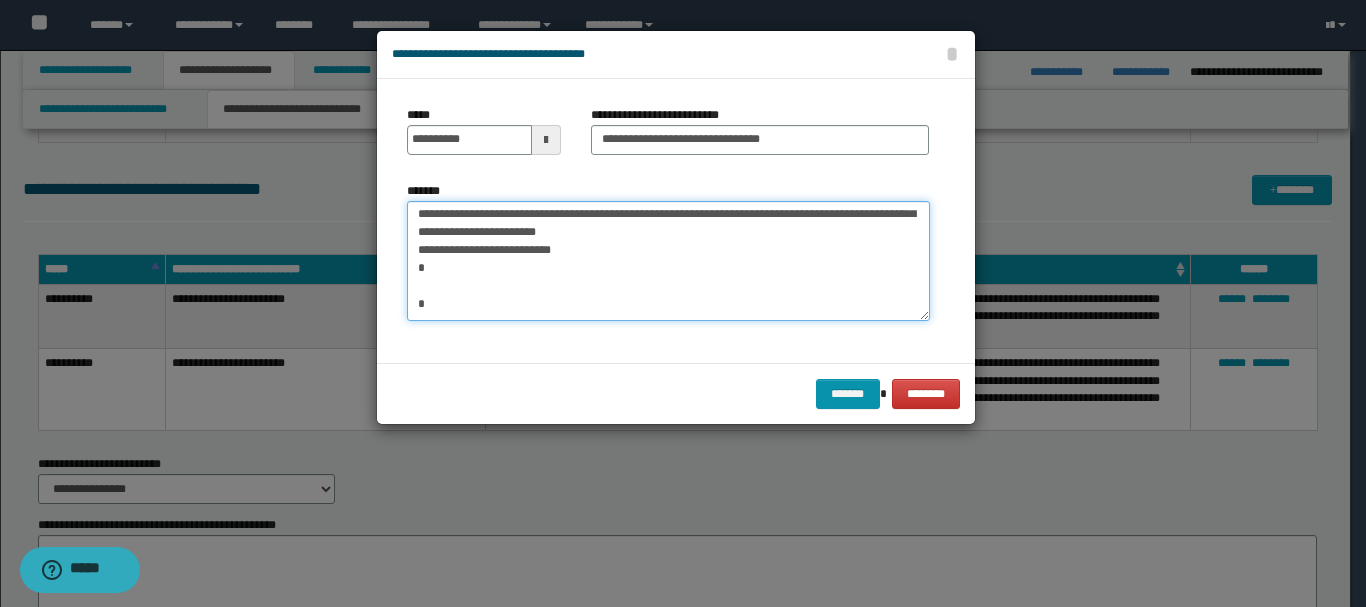 click on "*******" at bounding box center [668, 261] 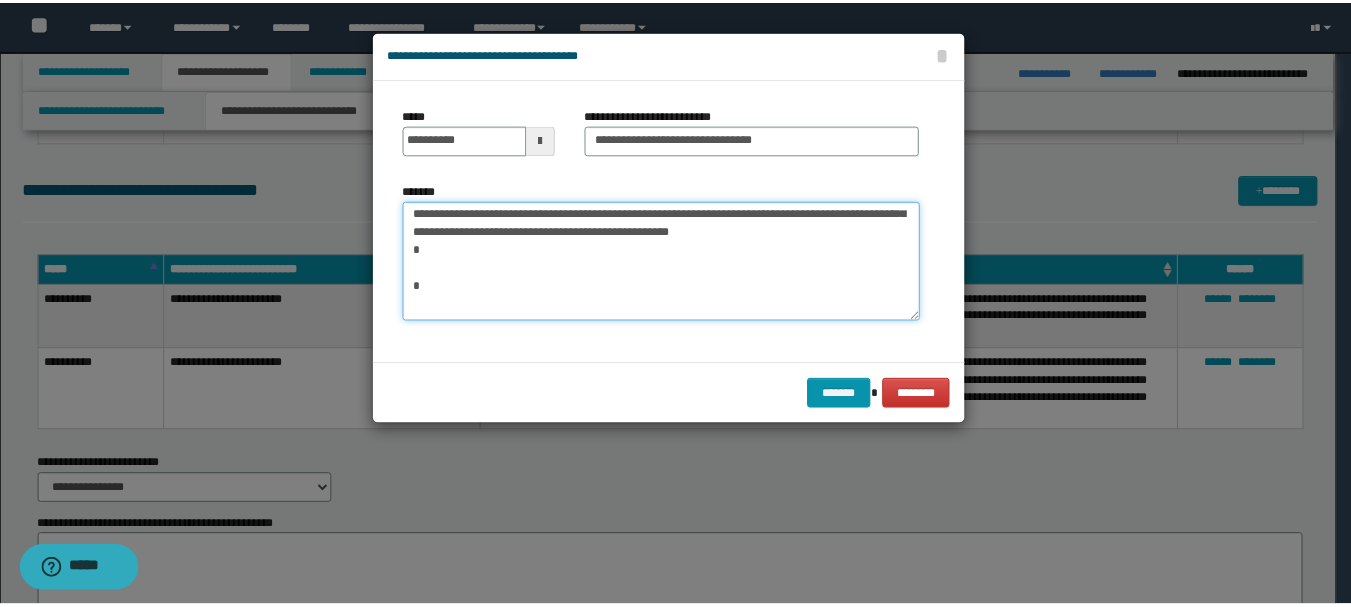 scroll, scrollTop: 200, scrollLeft: 0, axis: vertical 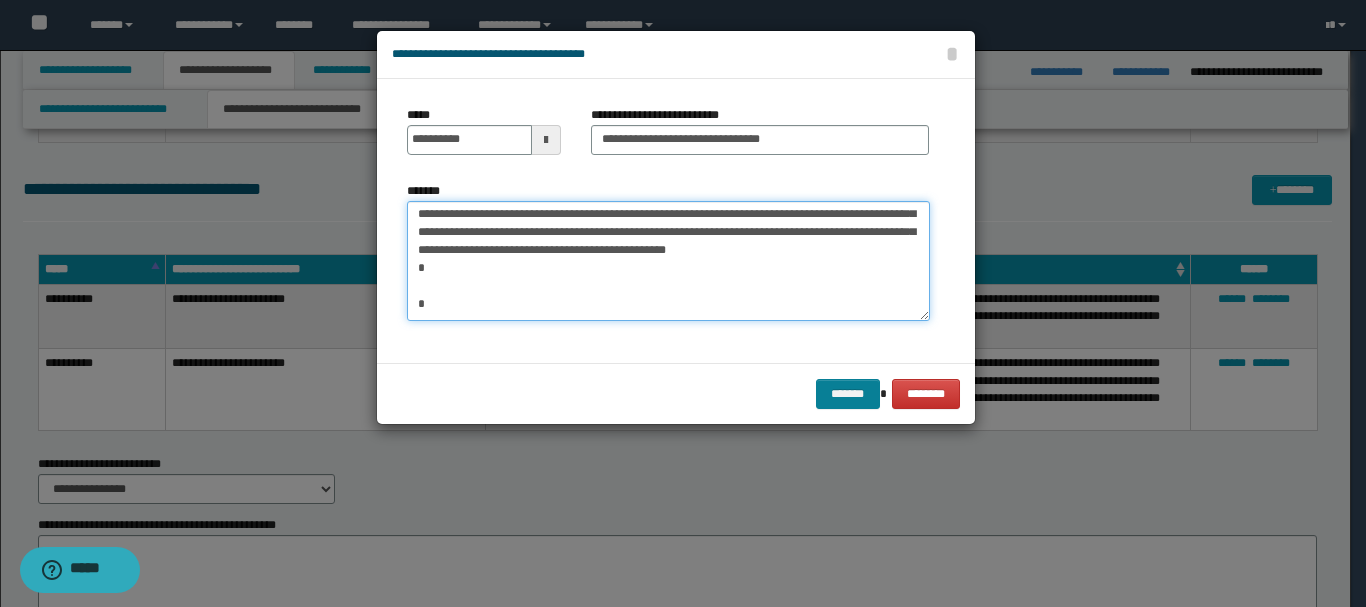 type on "**********" 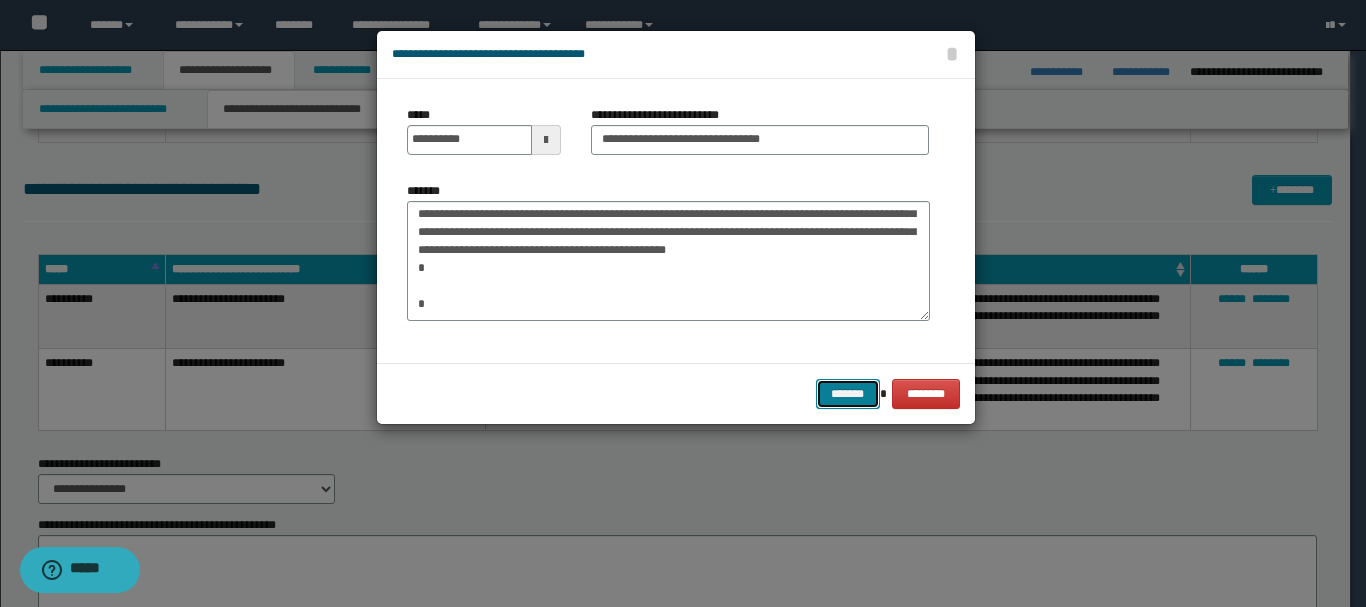 click on "*******" at bounding box center [848, 394] 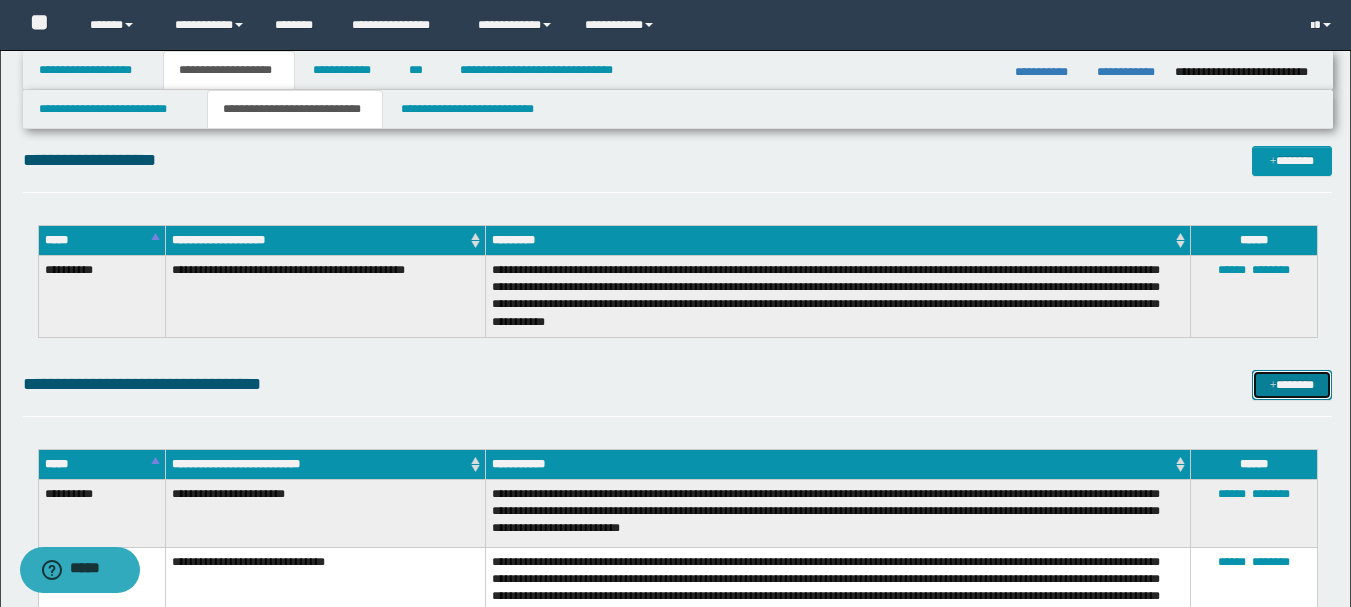 scroll, scrollTop: 859, scrollLeft: 0, axis: vertical 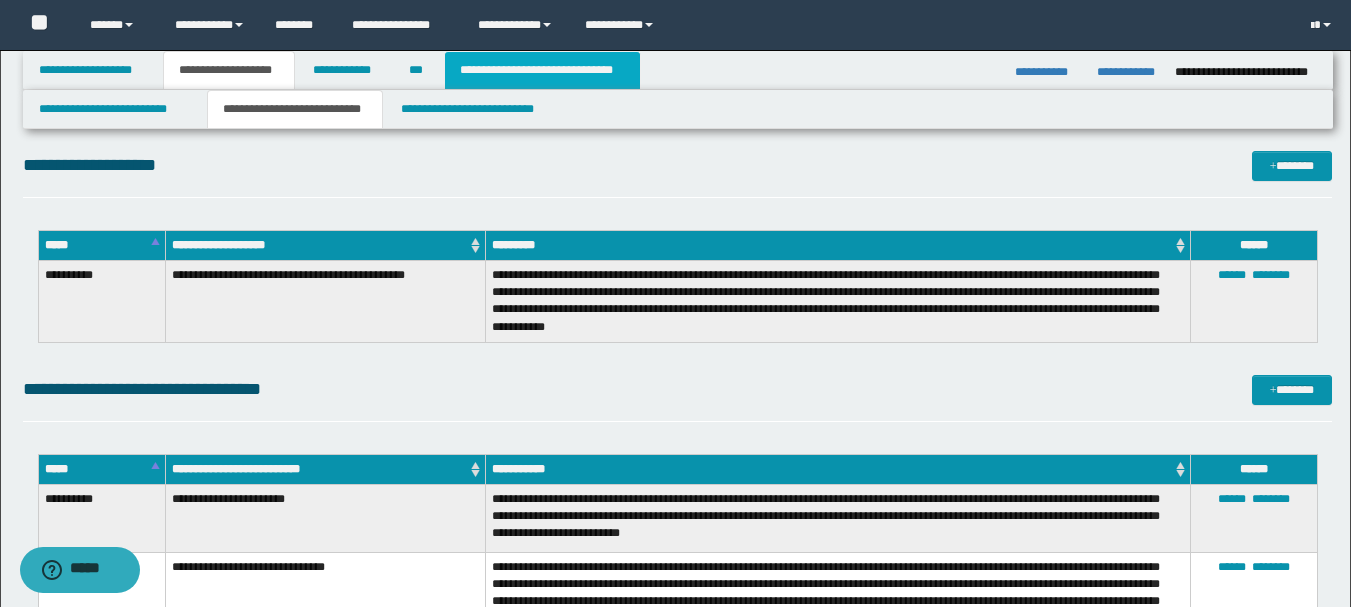 click on "**********" at bounding box center (542, 70) 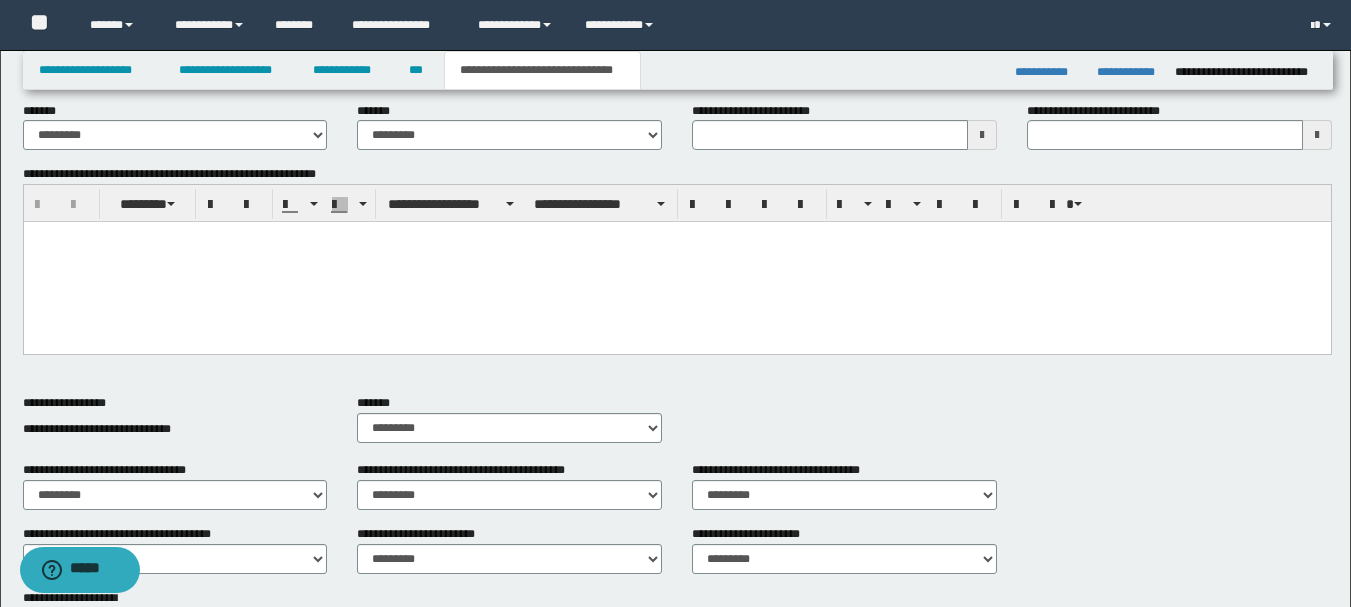 scroll, scrollTop: 316, scrollLeft: 0, axis: vertical 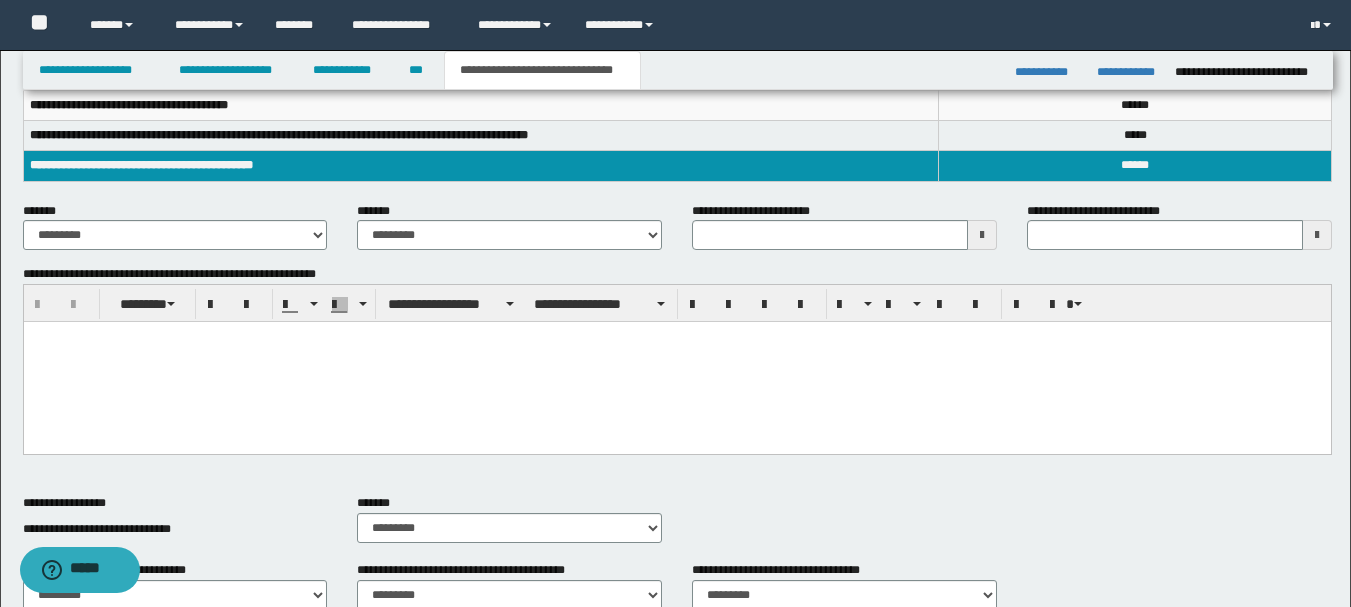 type 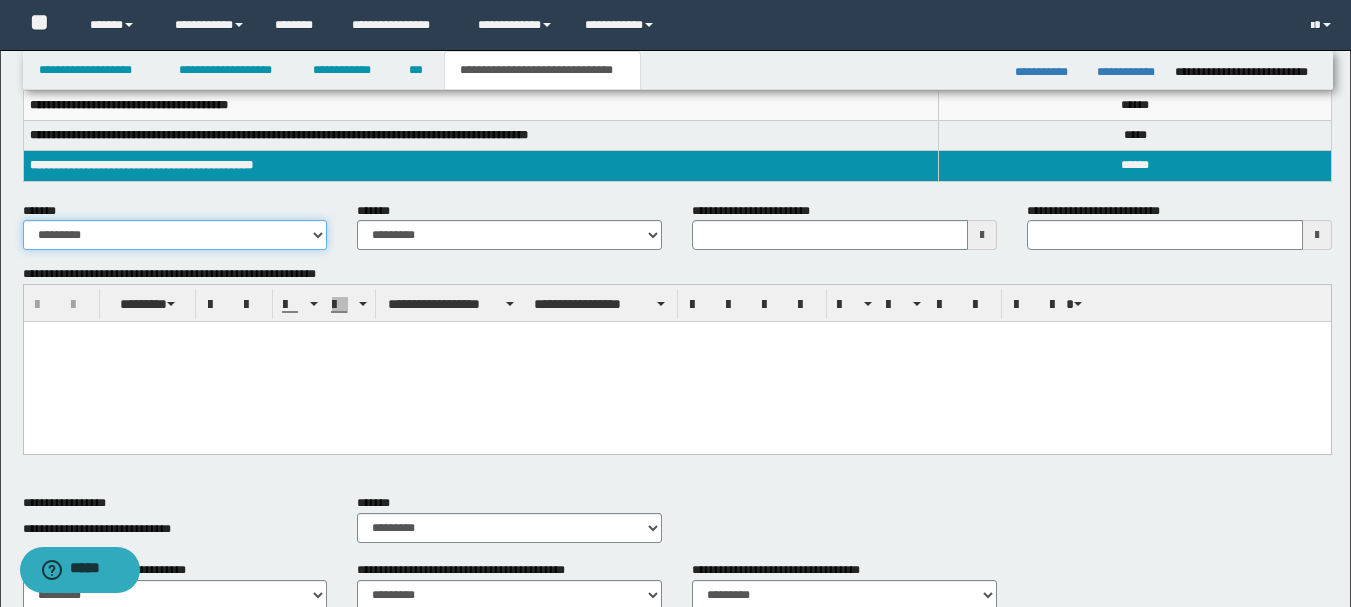 click on "**********" at bounding box center (175, 235) 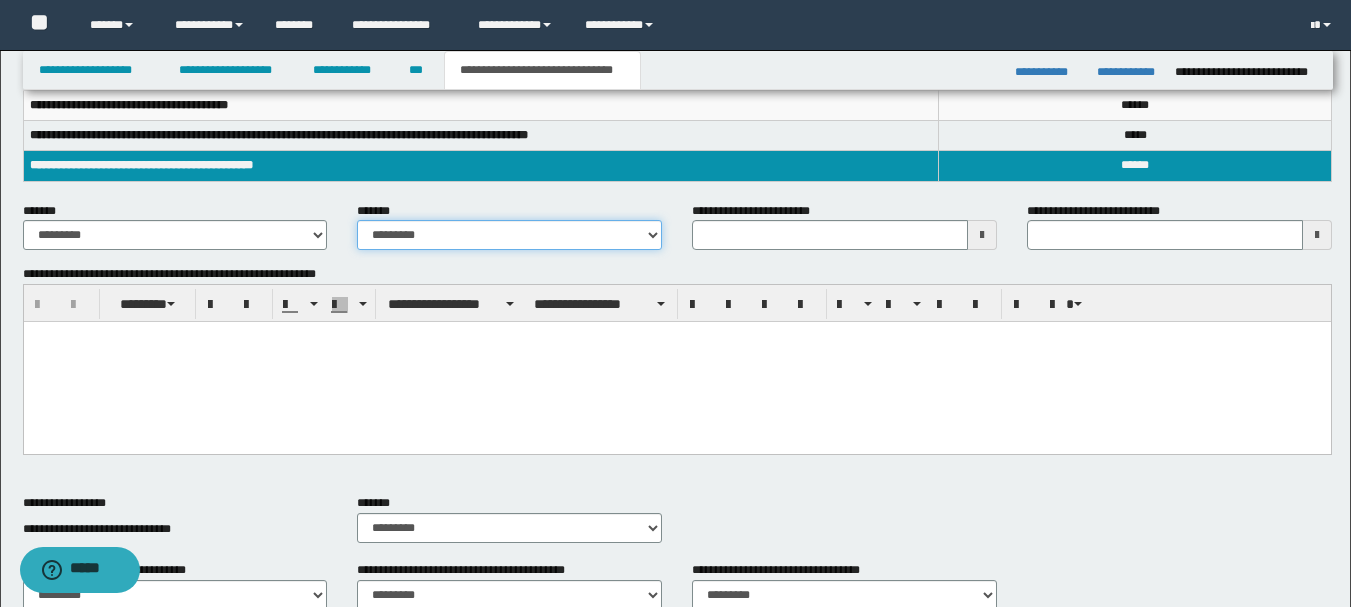 click on "**********" at bounding box center (509, 235) 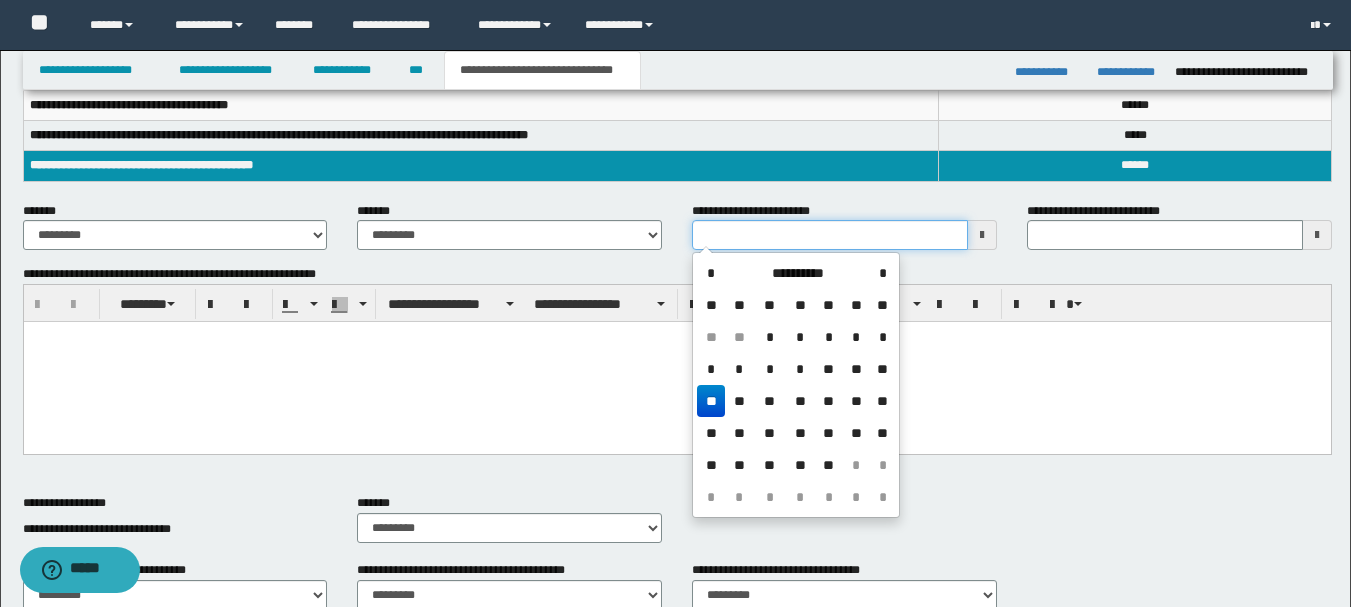 click on "**********" at bounding box center [830, 235] 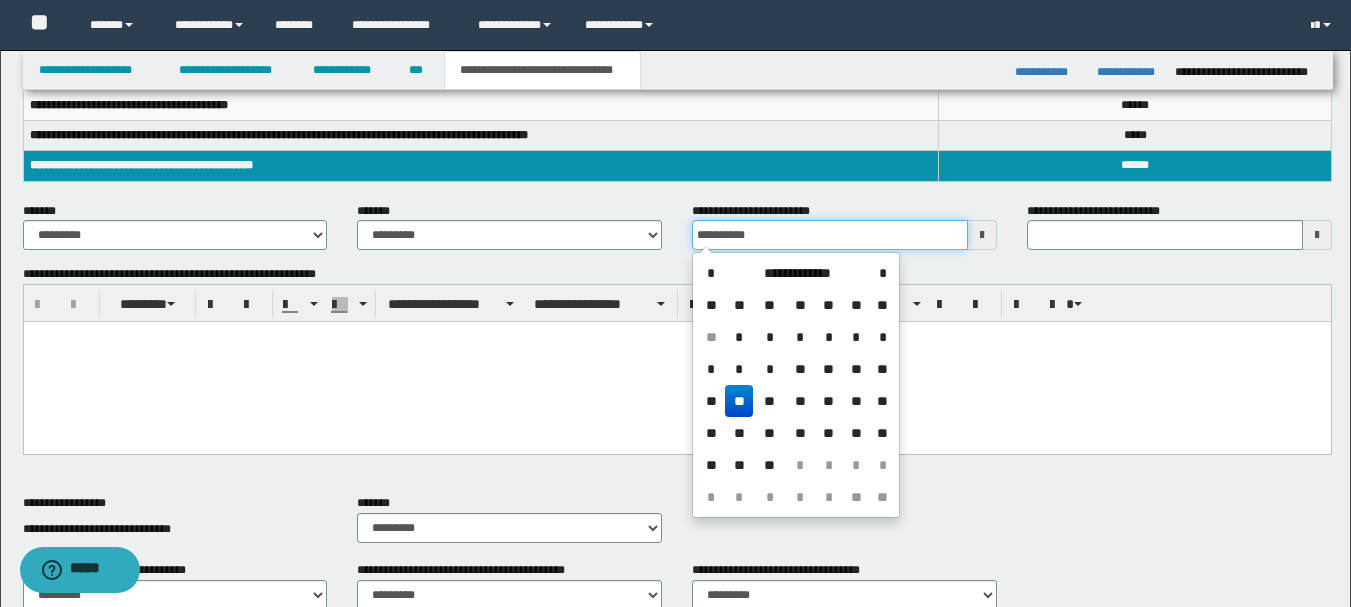 type on "**********" 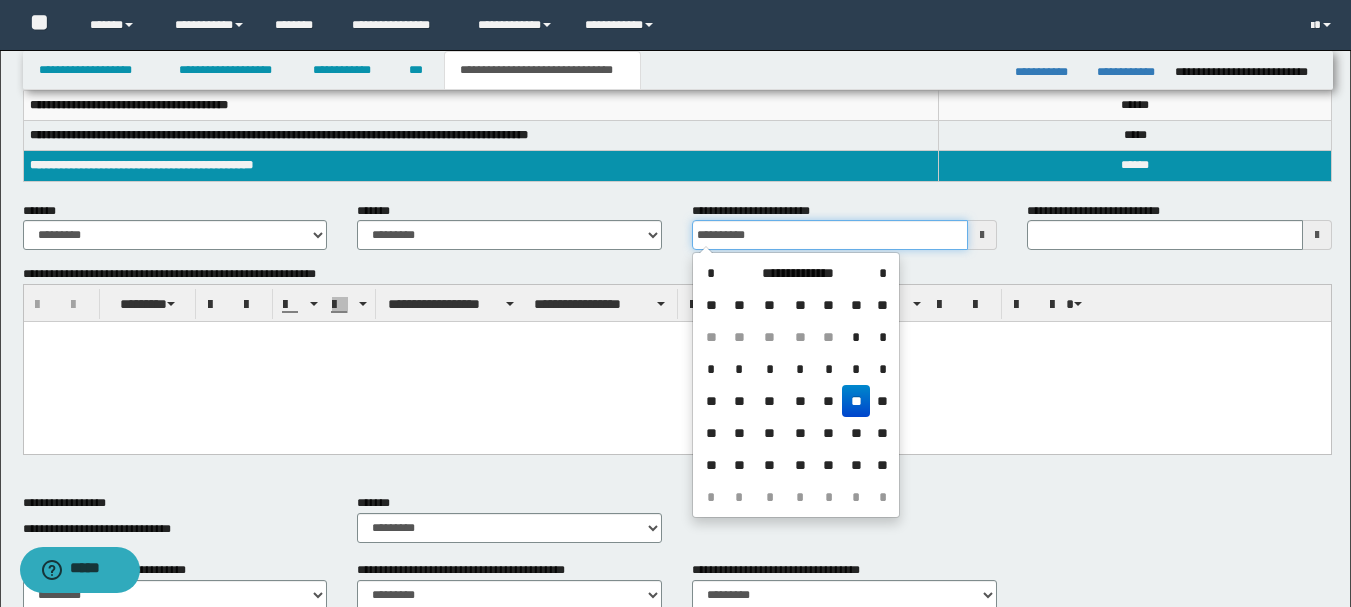 type 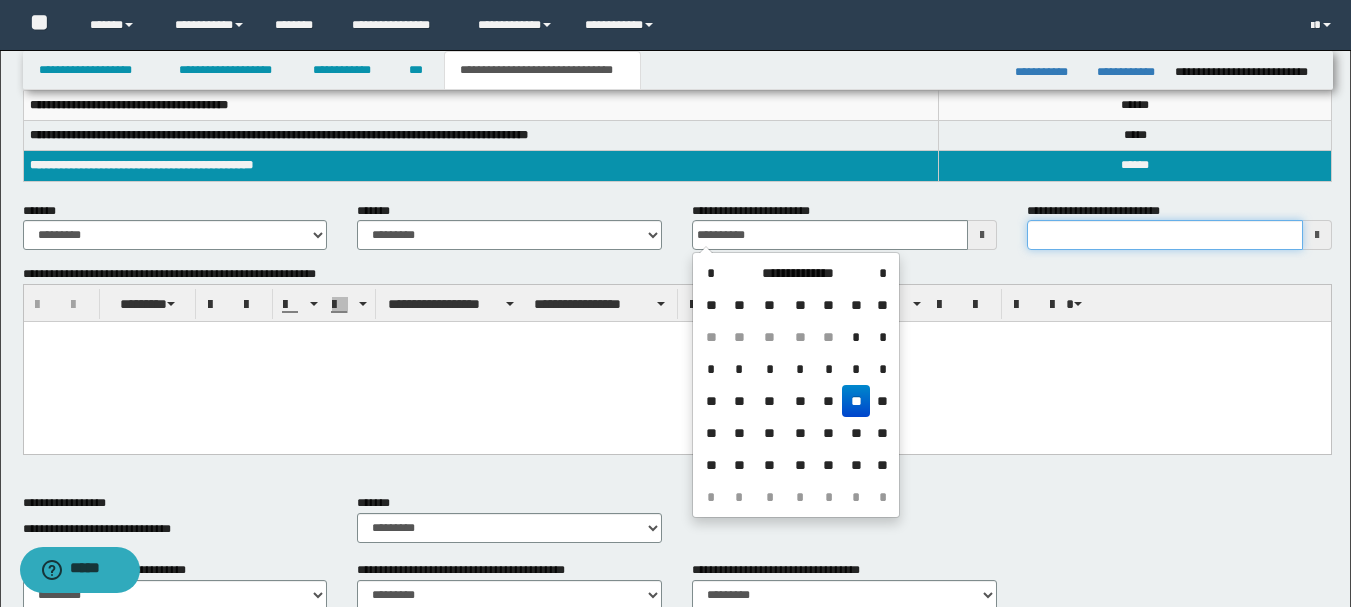 type on "**********" 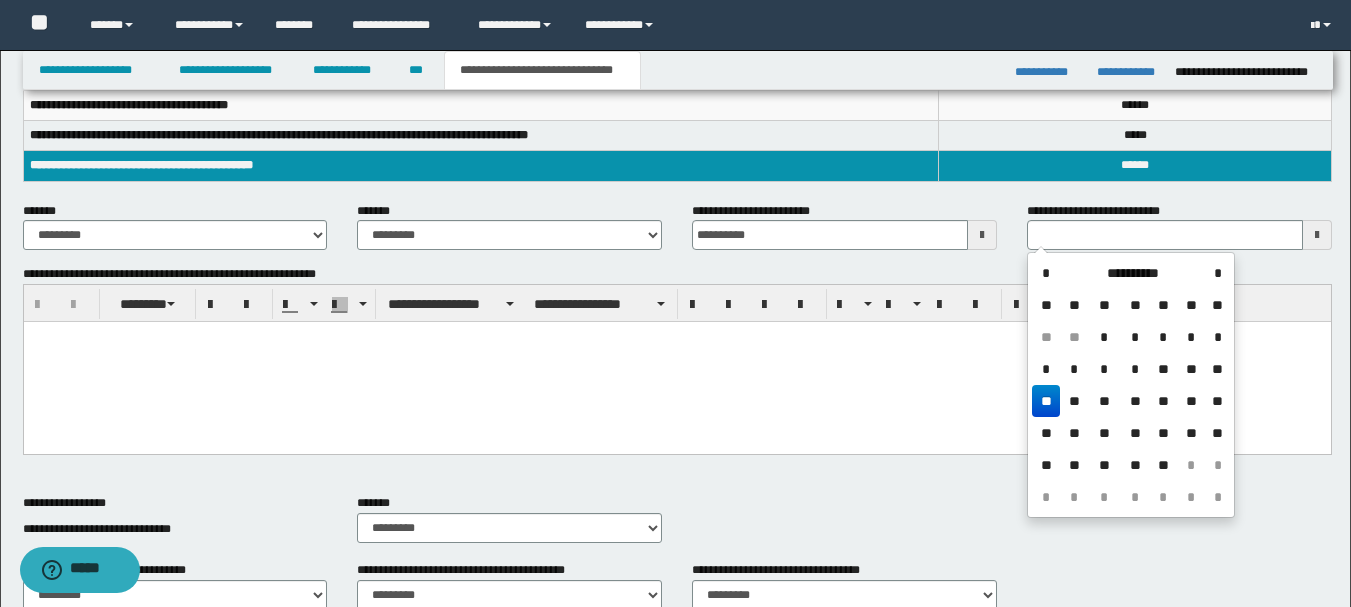 click on "**" at bounding box center [1046, 401] 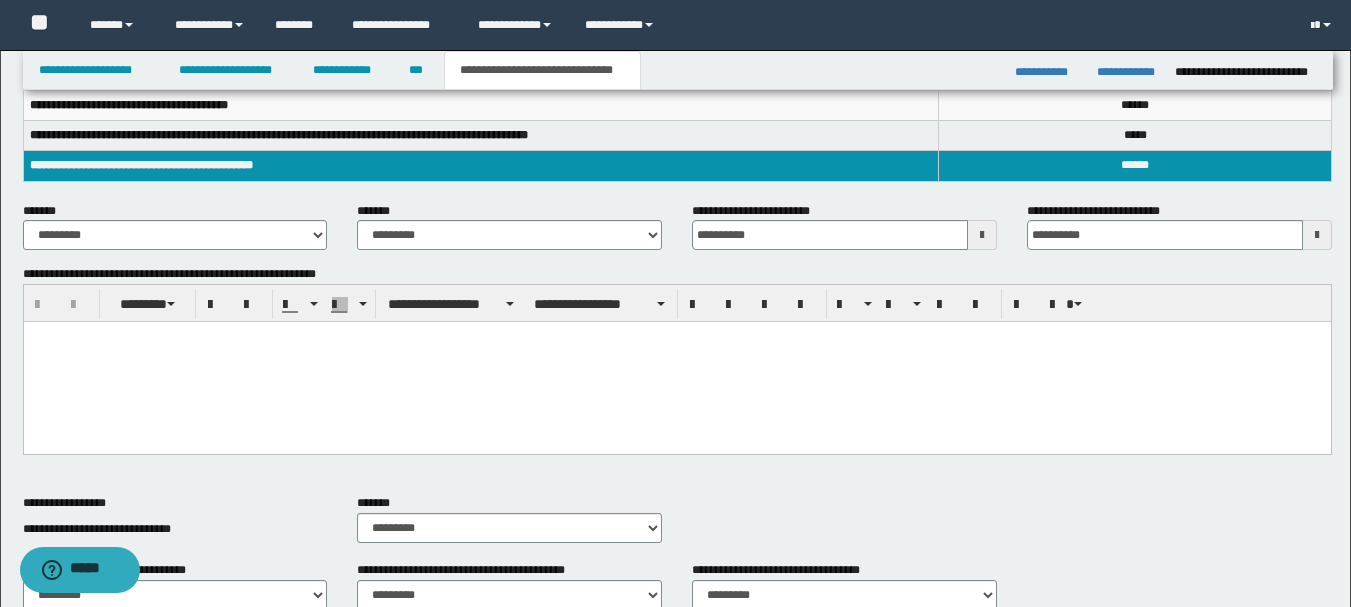 click at bounding box center (676, 362) 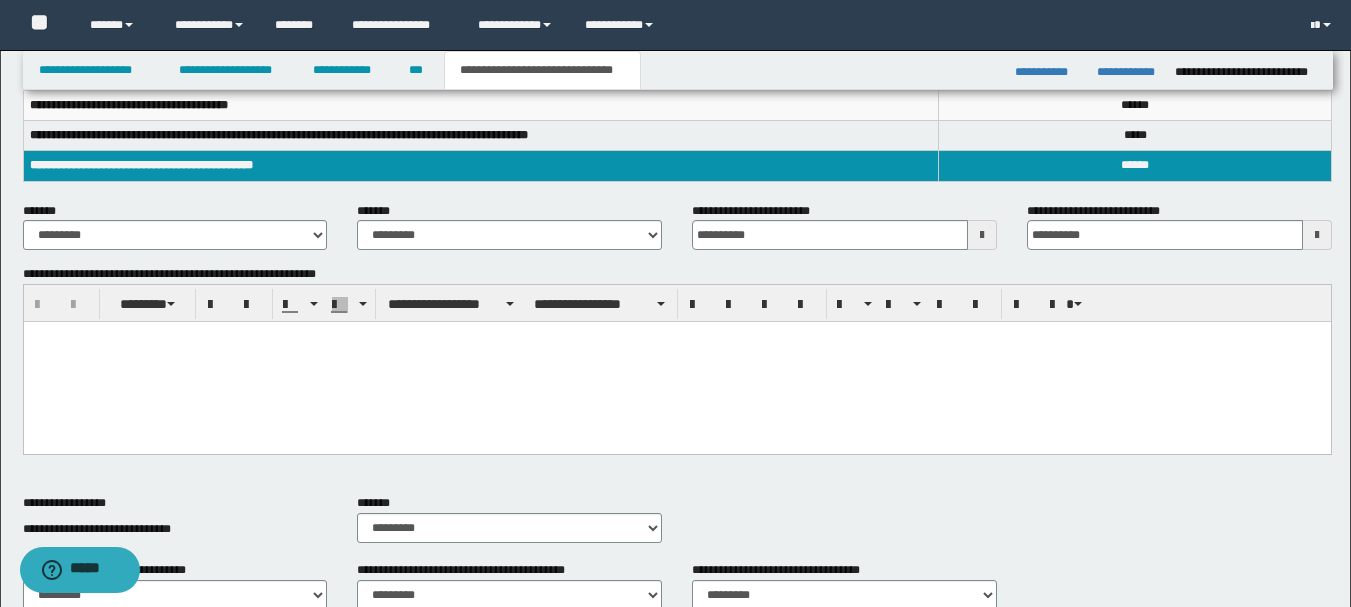type 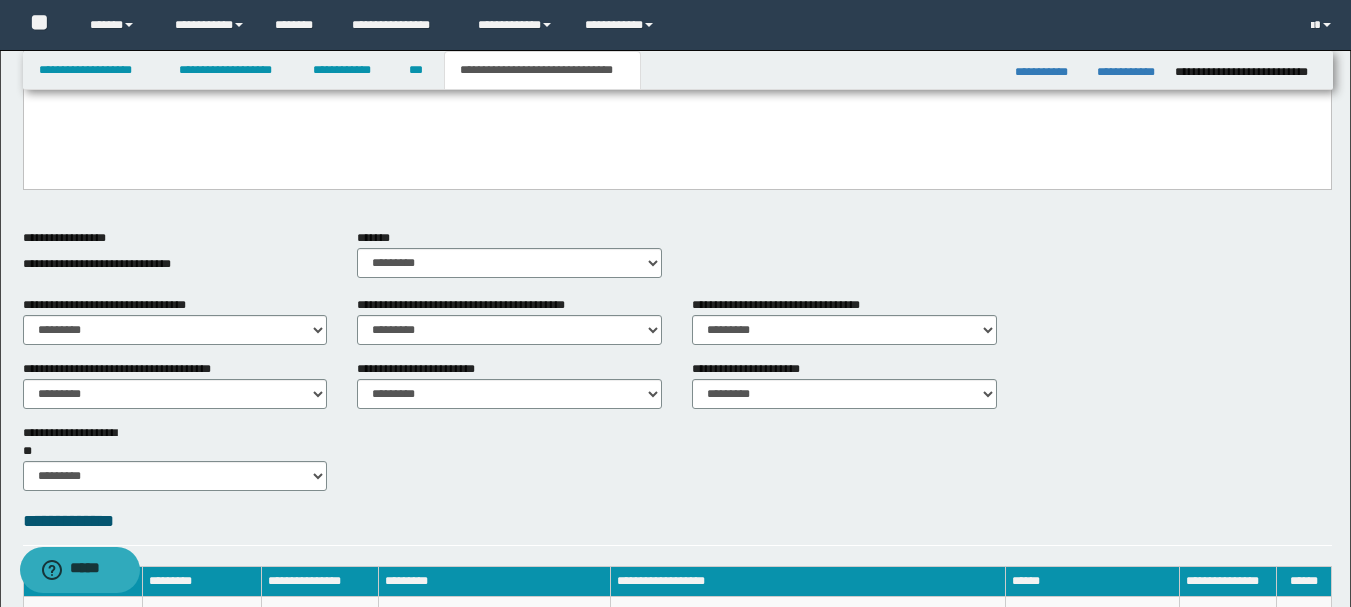 scroll, scrollTop: 616, scrollLeft: 0, axis: vertical 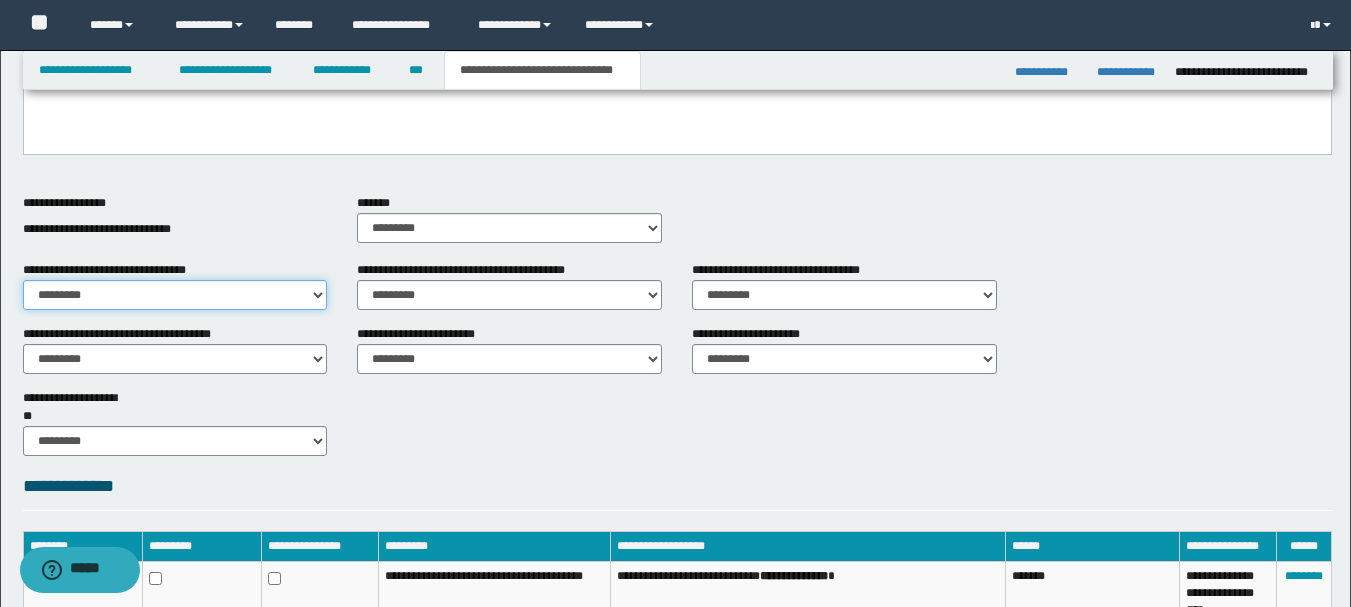 click on "*********
**
**" at bounding box center [175, 295] 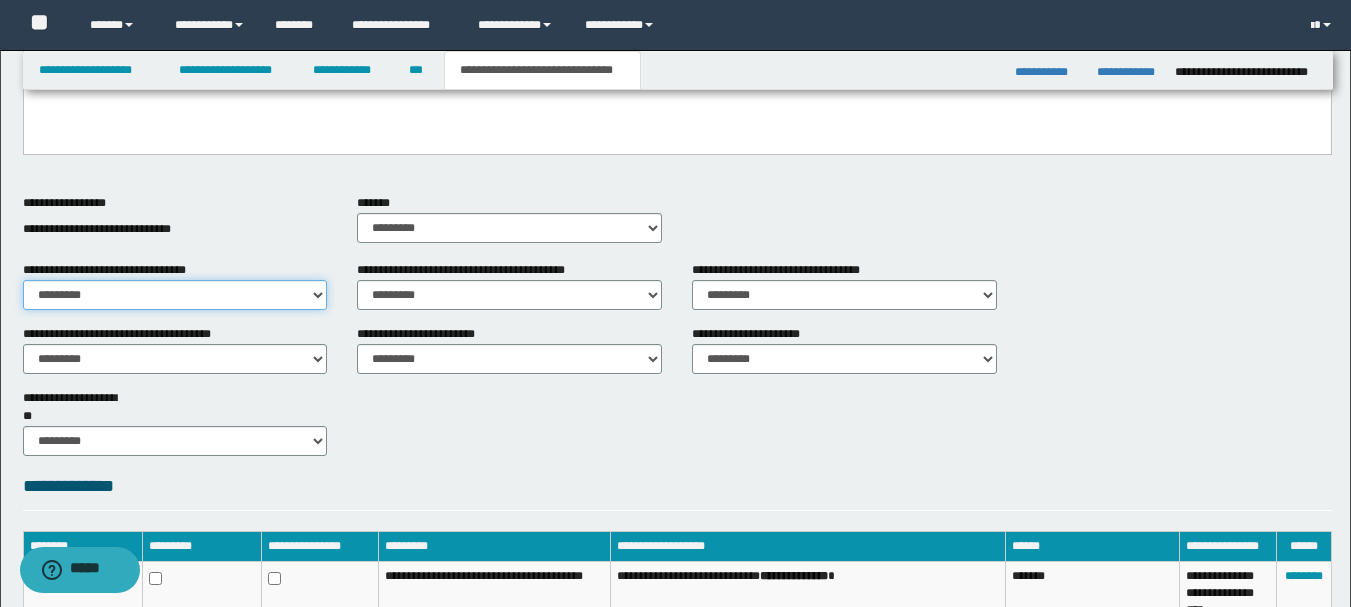 select on "*" 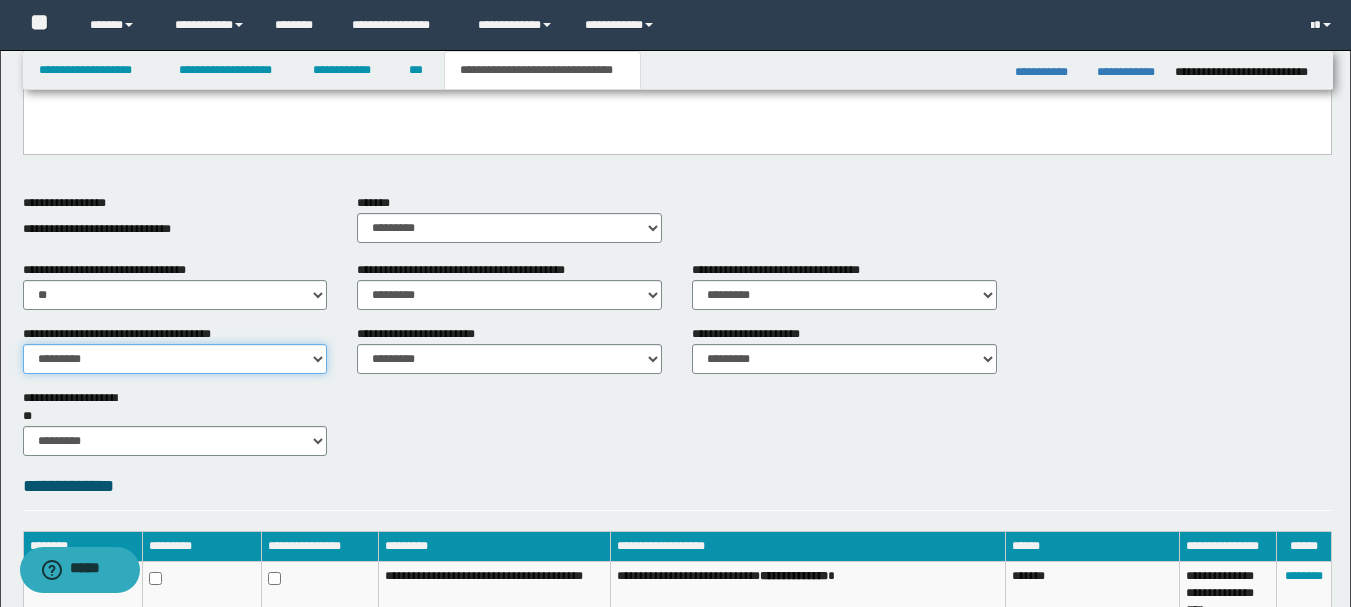 click on "*********
**
**" at bounding box center (175, 359) 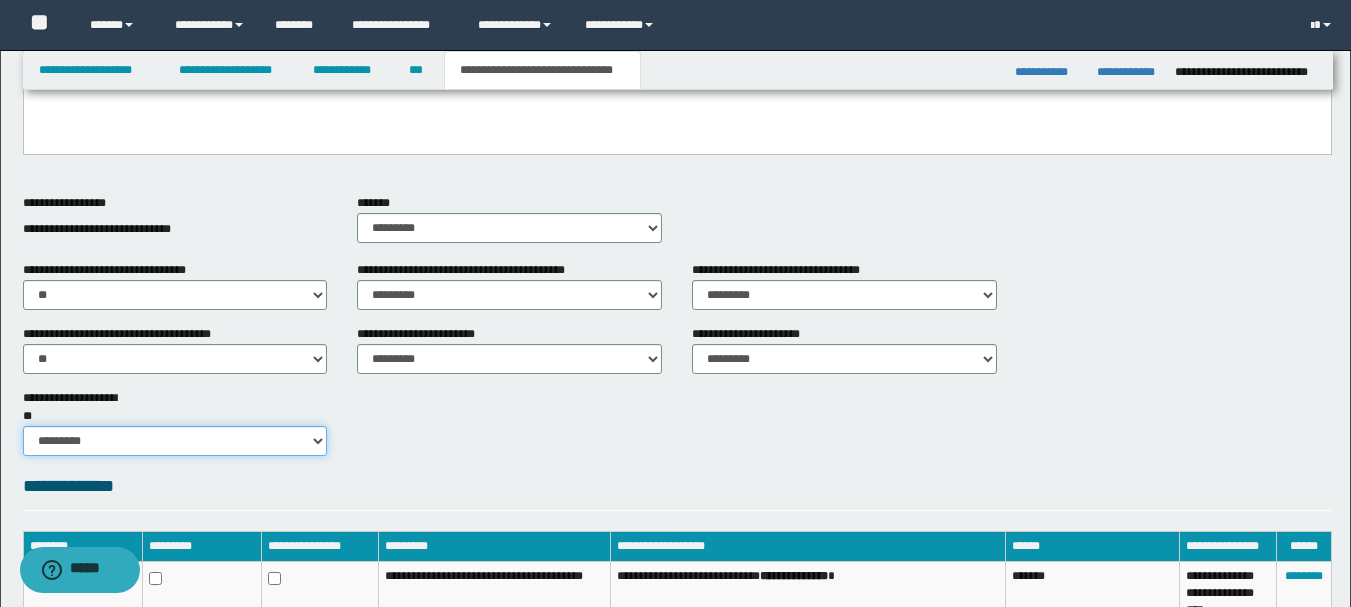 click on "*********
**
**" at bounding box center [175, 441] 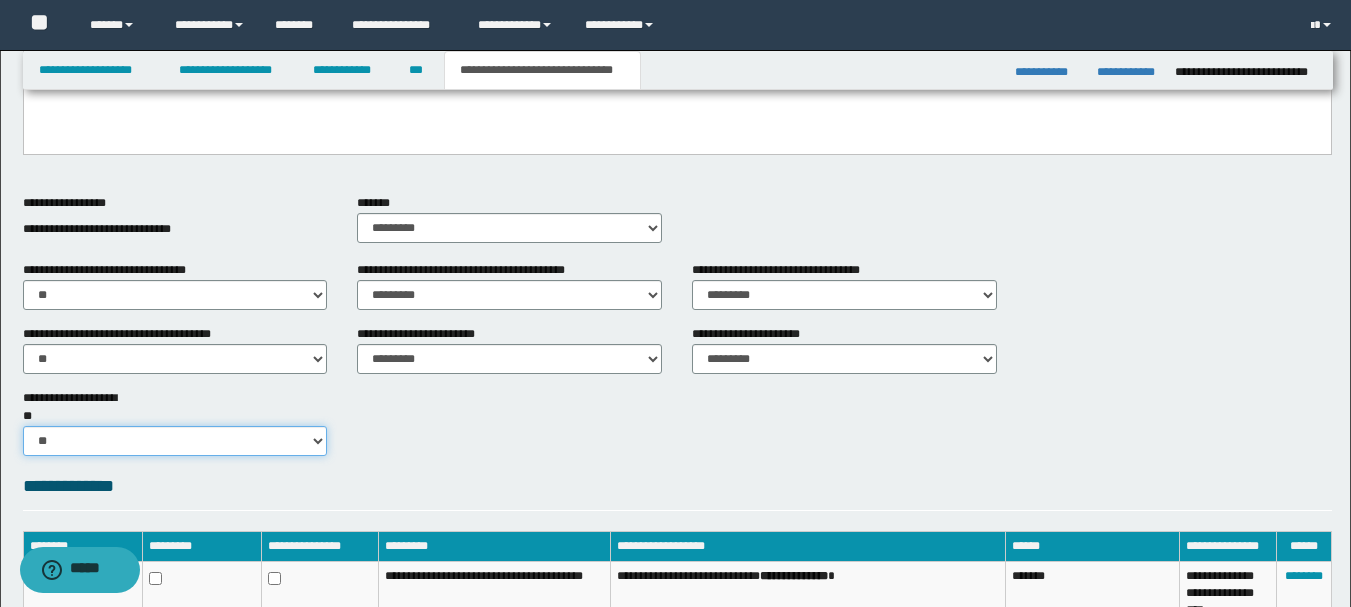 click on "*********
**
**" at bounding box center (175, 441) 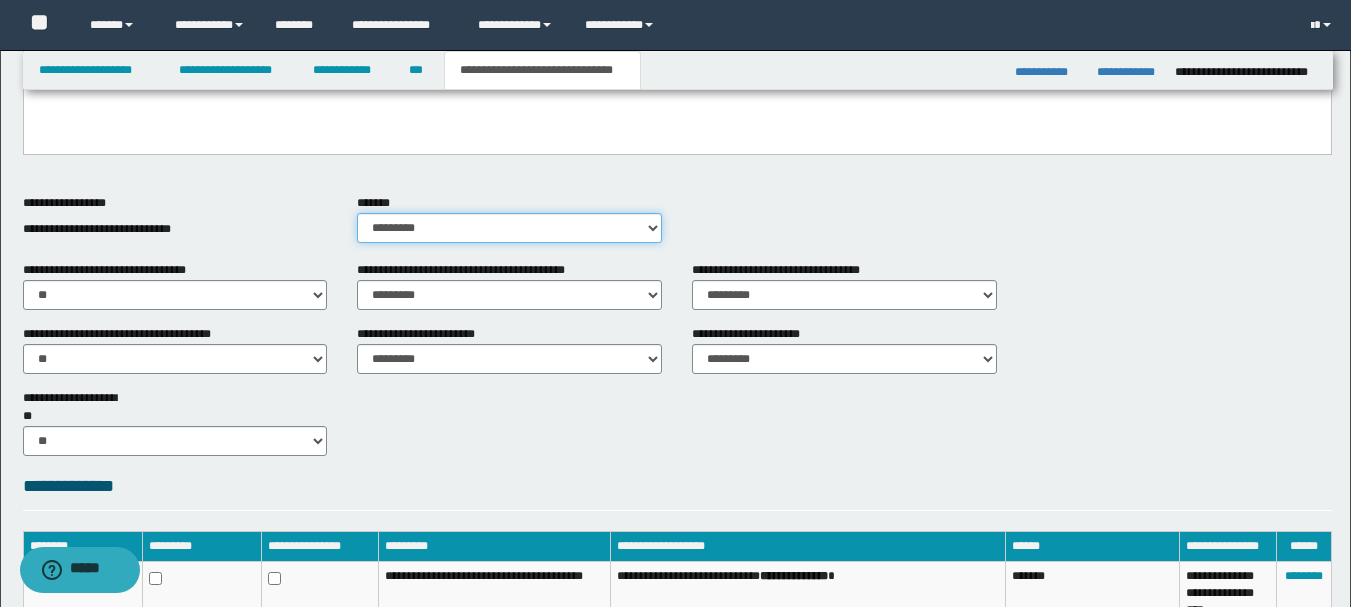 click on "*********
**
**" at bounding box center [509, 228] 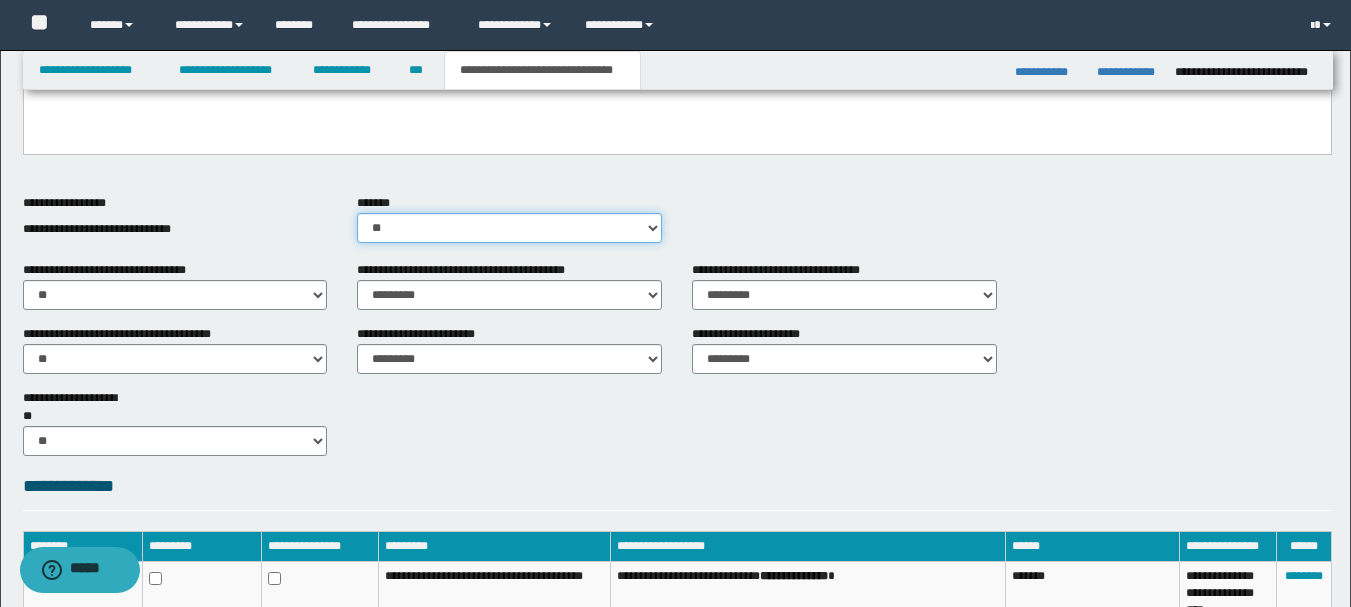 click on "*********
**
**" at bounding box center [509, 228] 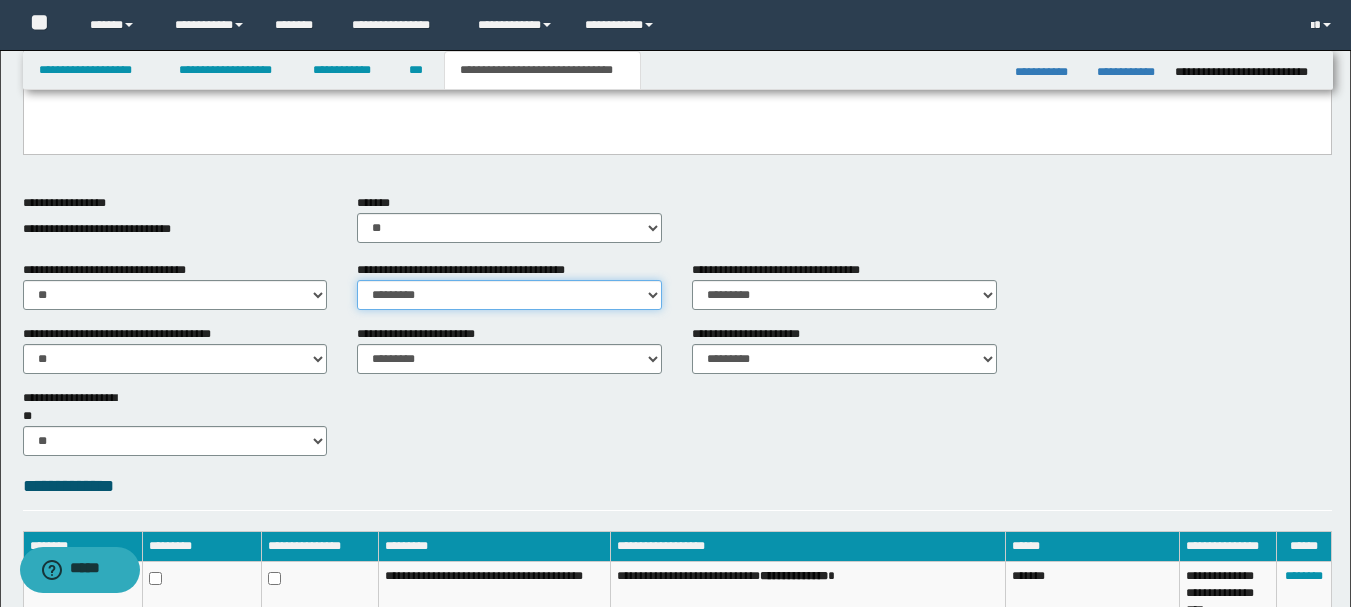 drag, startPoint x: 657, startPoint y: 292, endPoint x: 634, endPoint y: 292, distance: 23 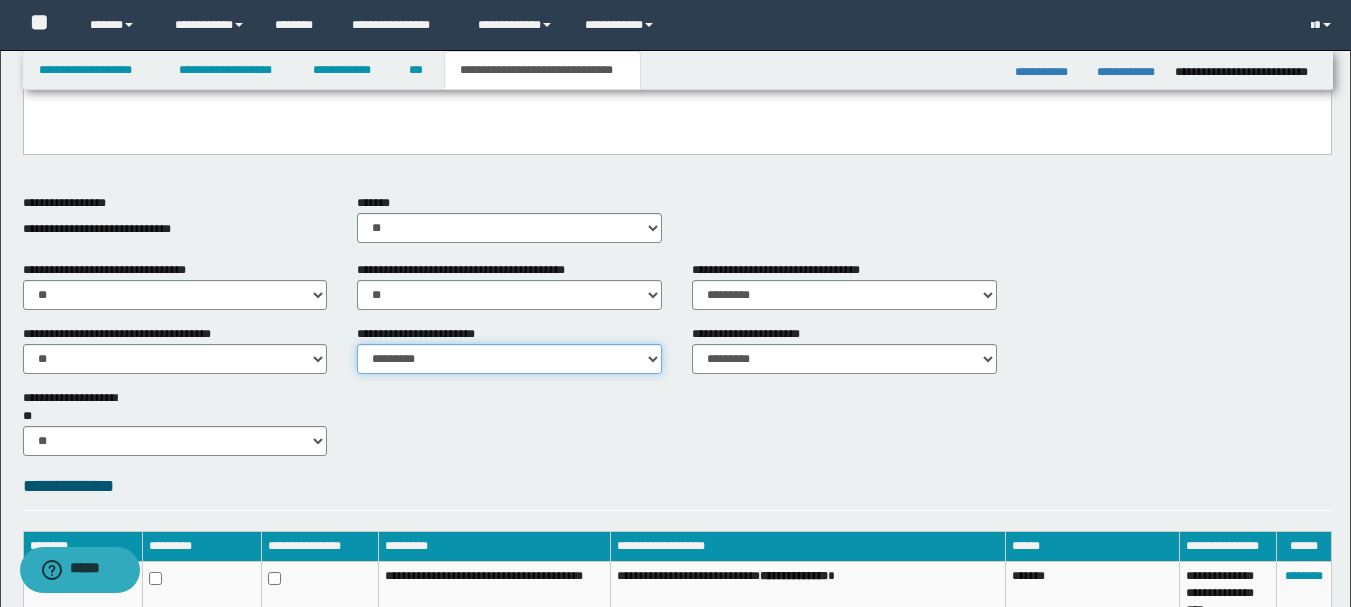 click on "*********
**
**" at bounding box center (509, 359) 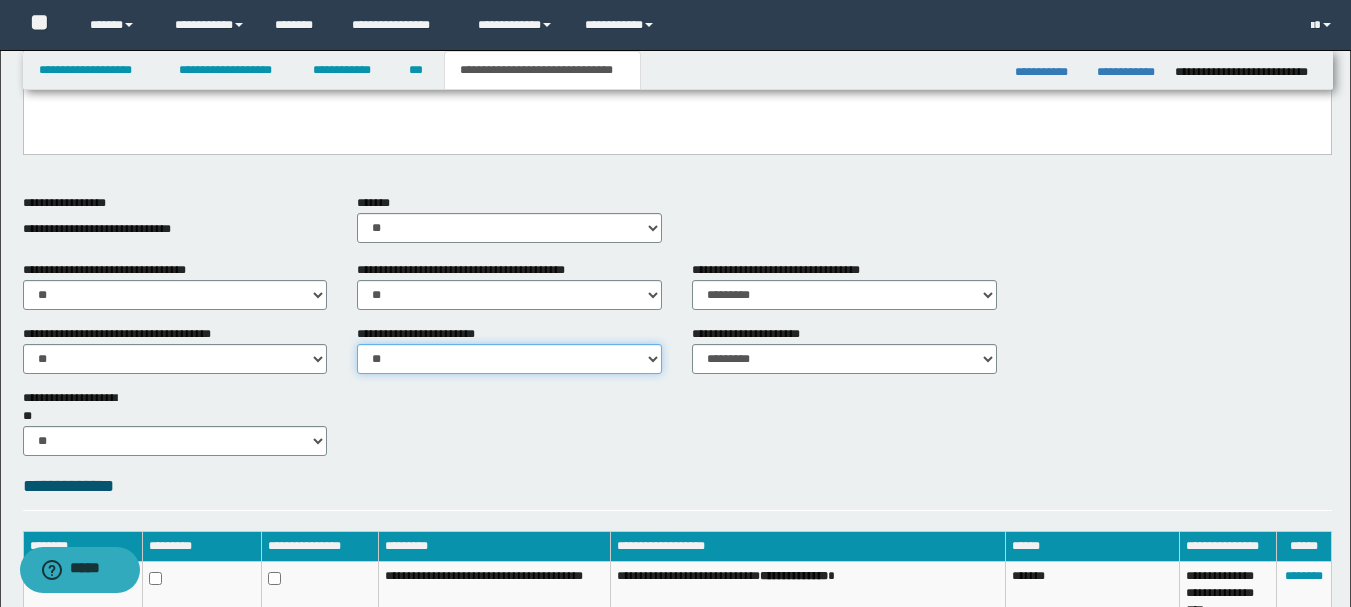 click on "*********
**
**" at bounding box center [509, 359] 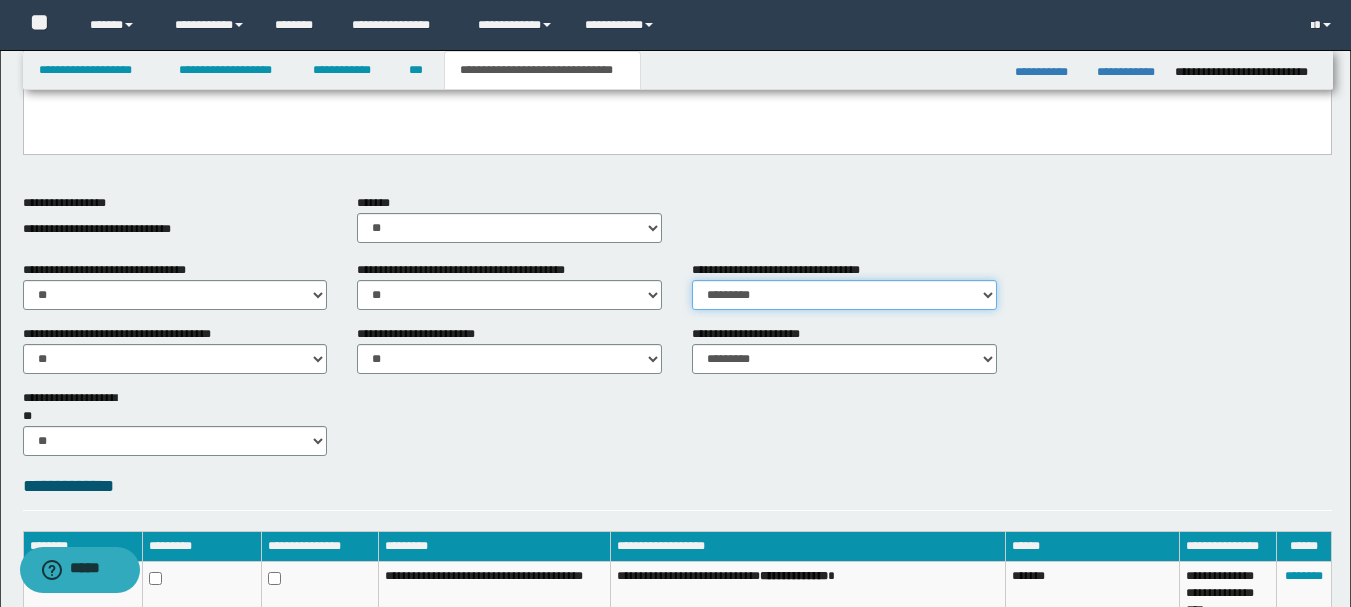 click on "*********
**
**" at bounding box center [844, 295] 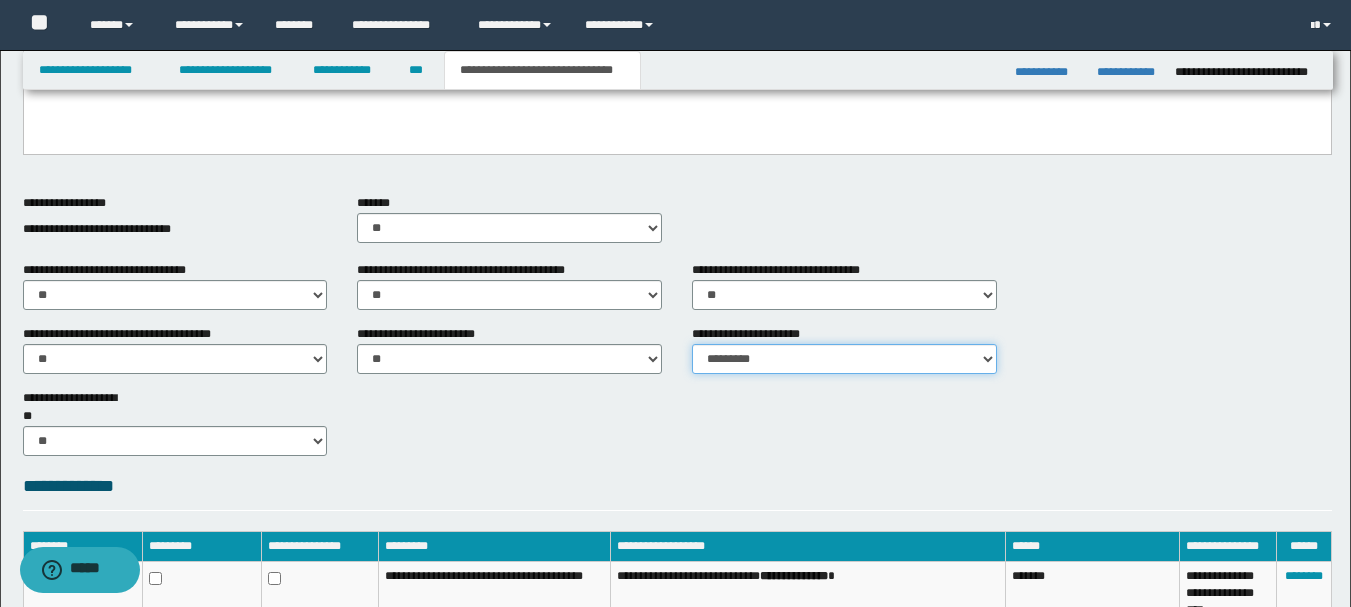 click on "*********
**
**" at bounding box center (844, 359) 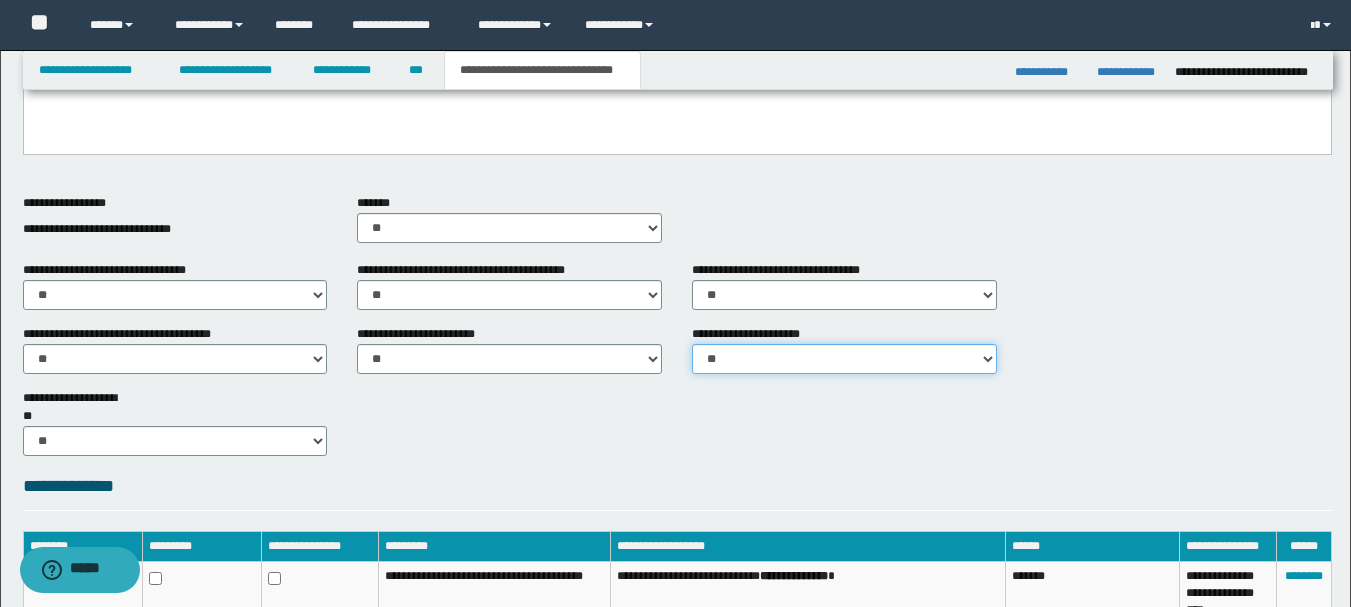 click on "*********
**
**" at bounding box center (844, 359) 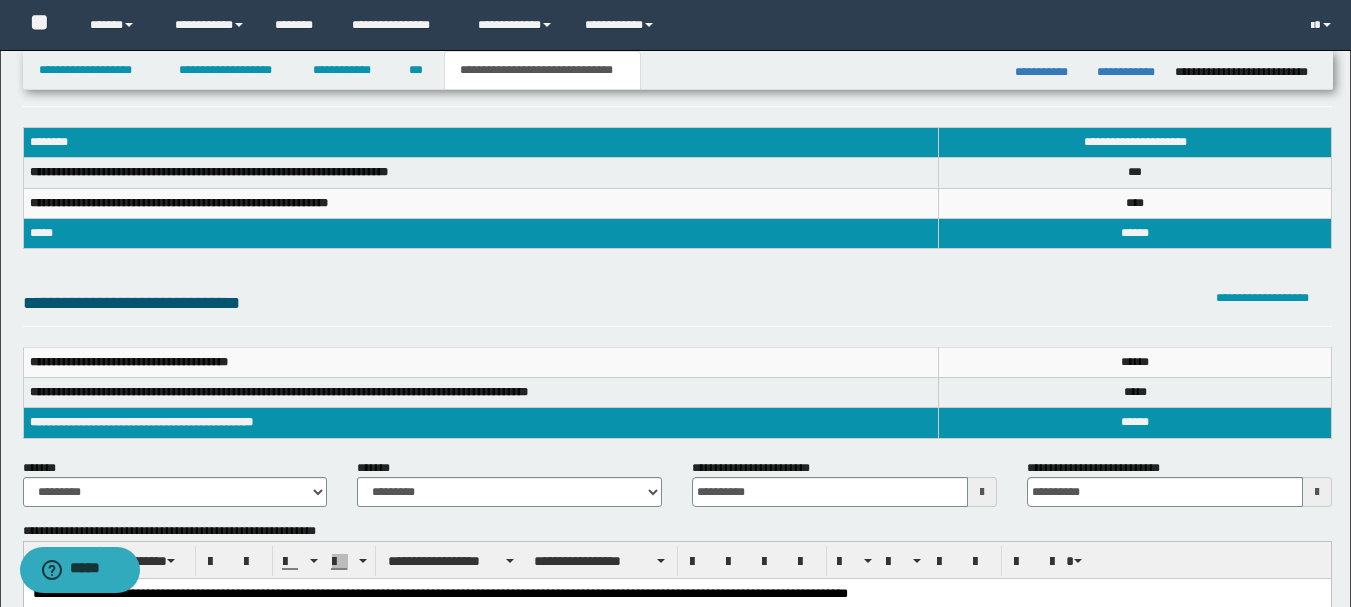 scroll, scrollTop: 0, scrollLeft: 0, axis: both 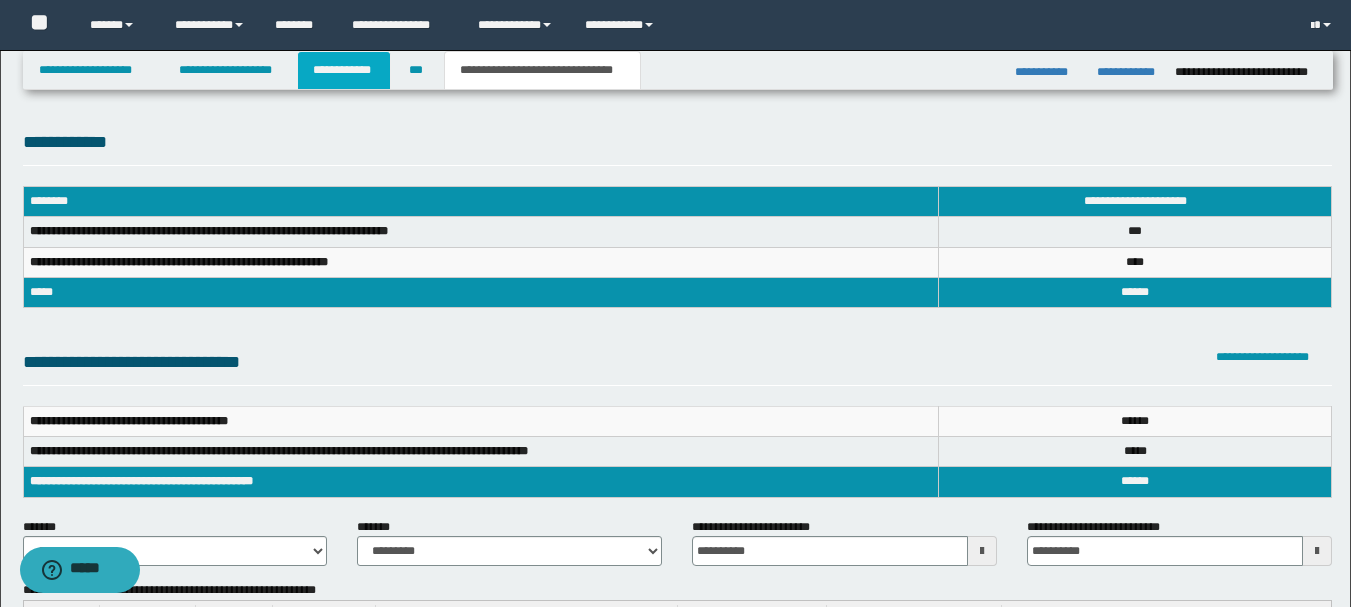 click on "**********" at bounding box center [344, 70] 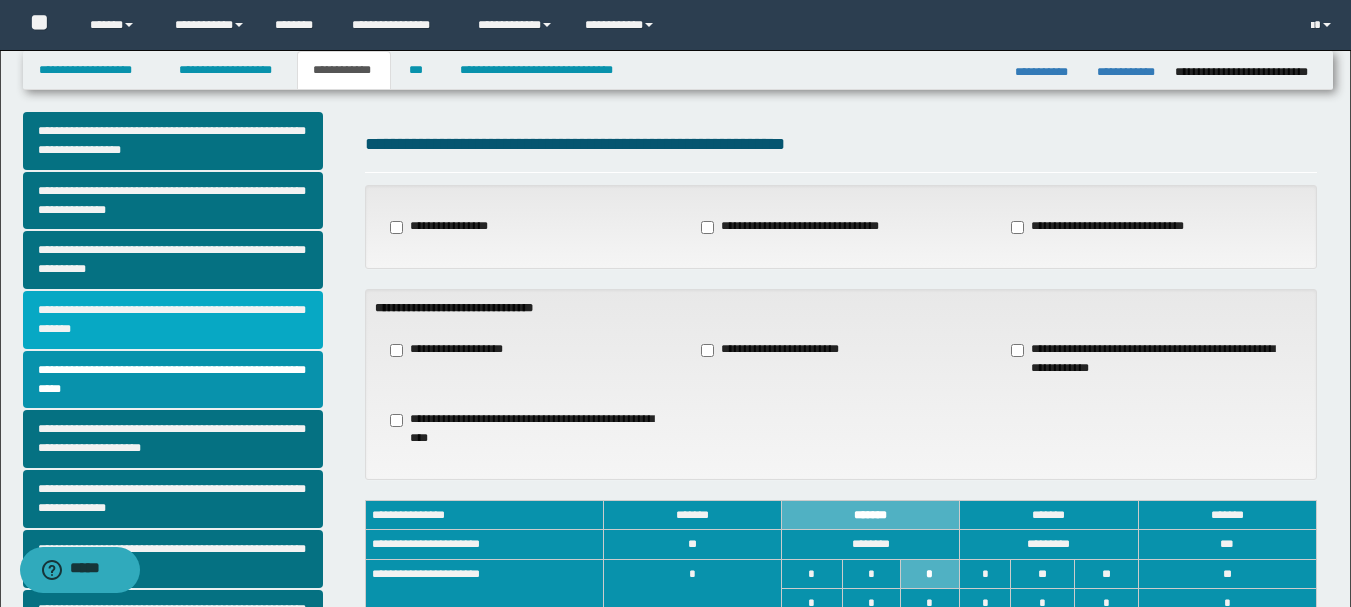 scroll, scrollTop: 0, scrollLeft: 0, axis: both 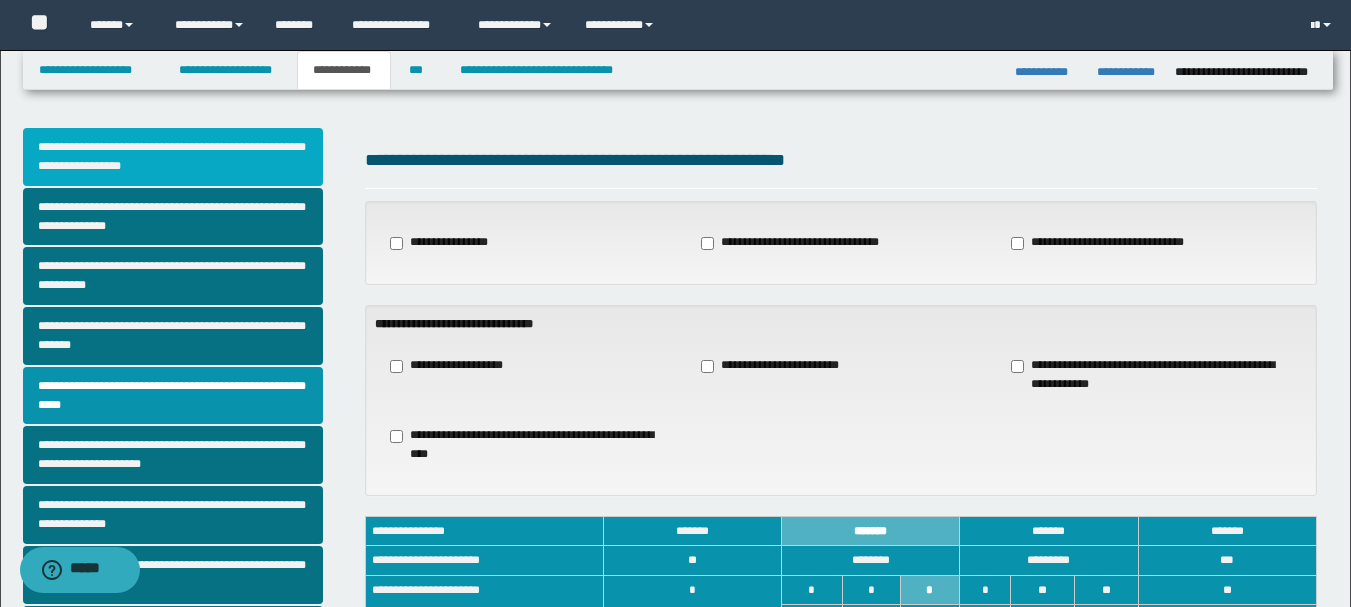 click on "**********" at bounding box center (173, 157) 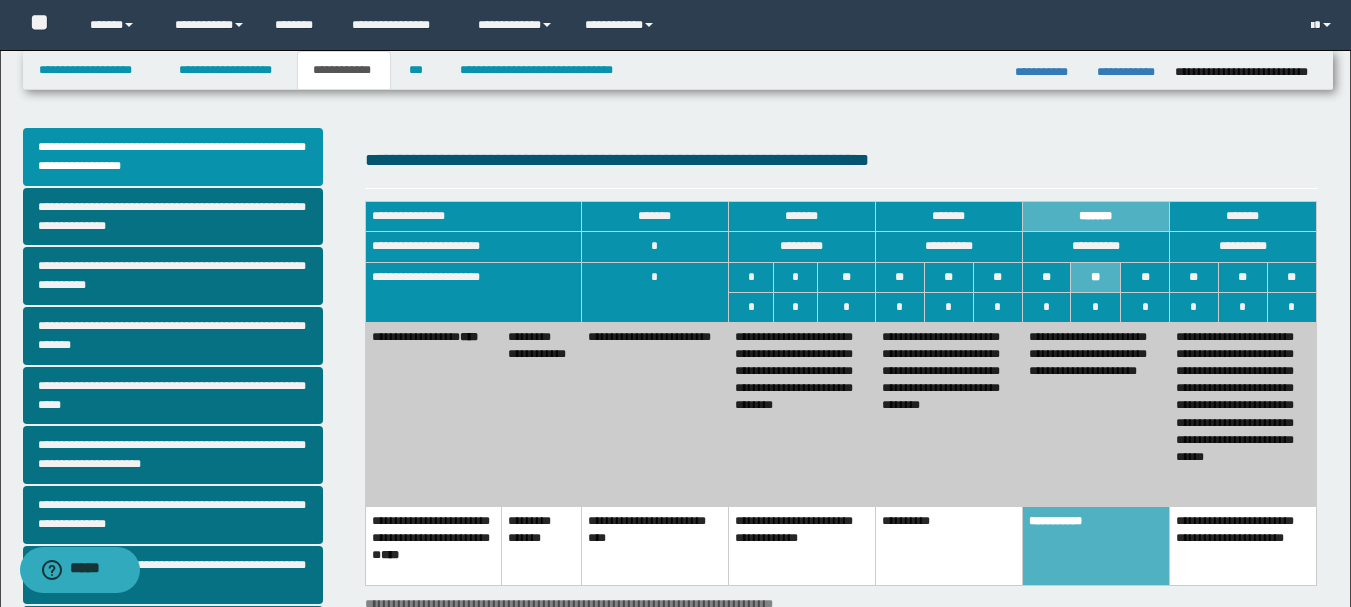 click on "**********" at bounding box center (1242, 545) 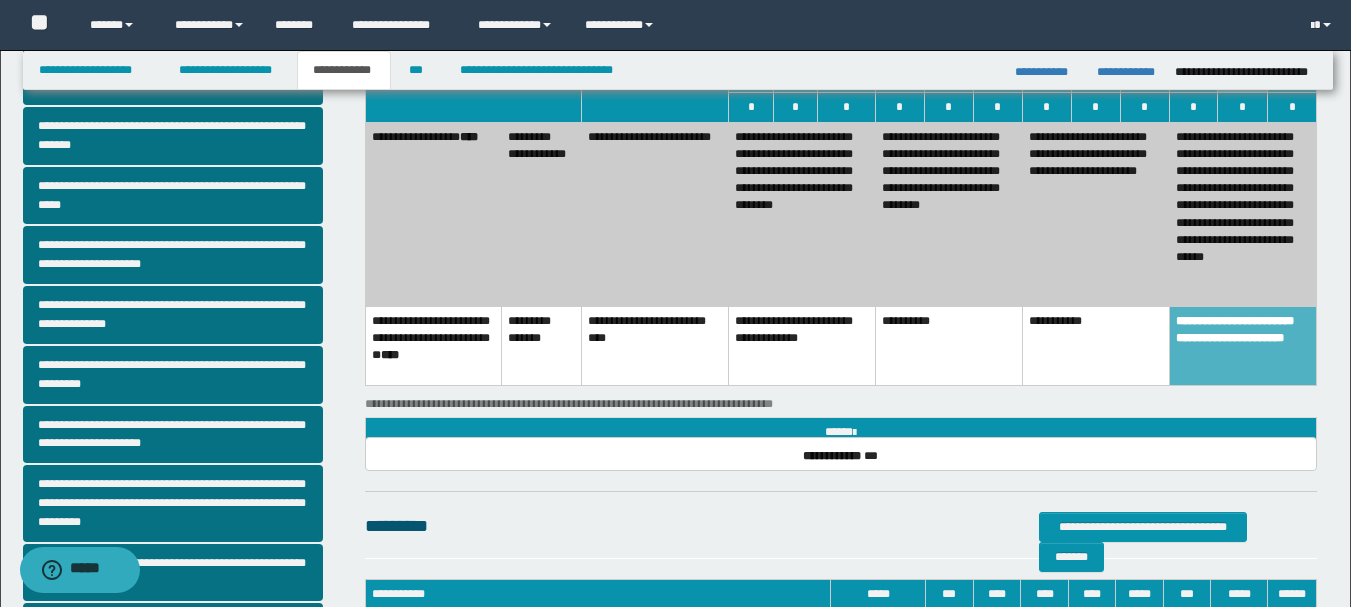 scroll, scrollTop: 100, scrollLeft: 0, axis: vertical 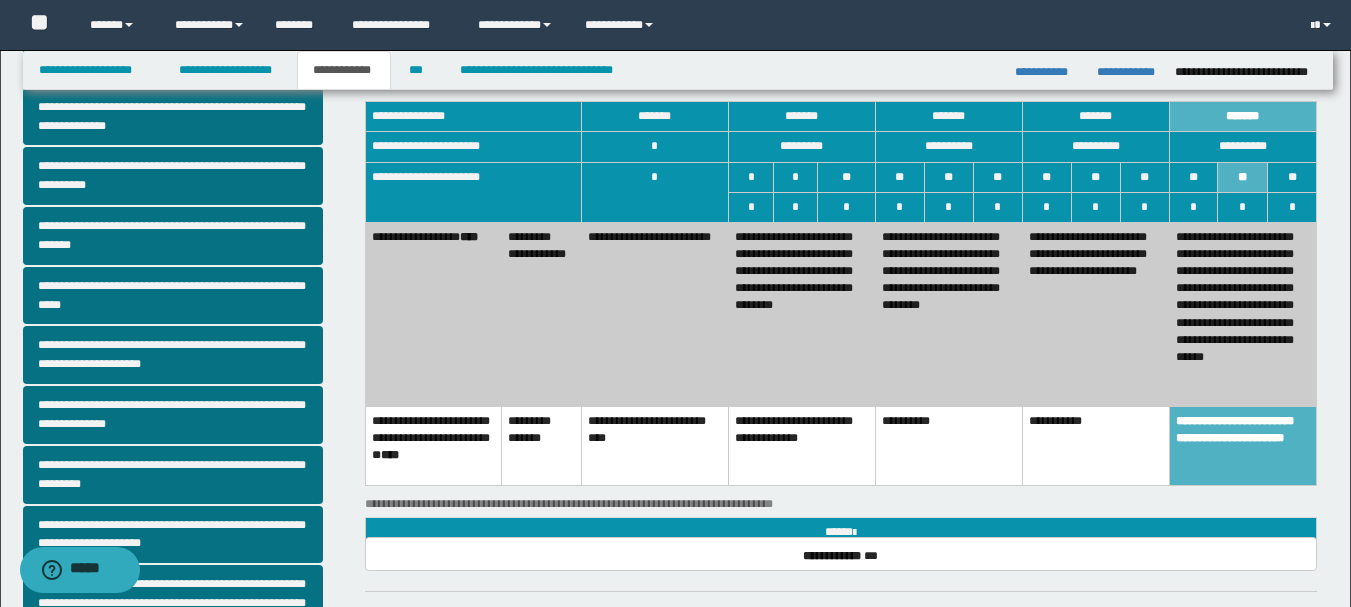 click on "**********" at bounding box center (1242, 314) 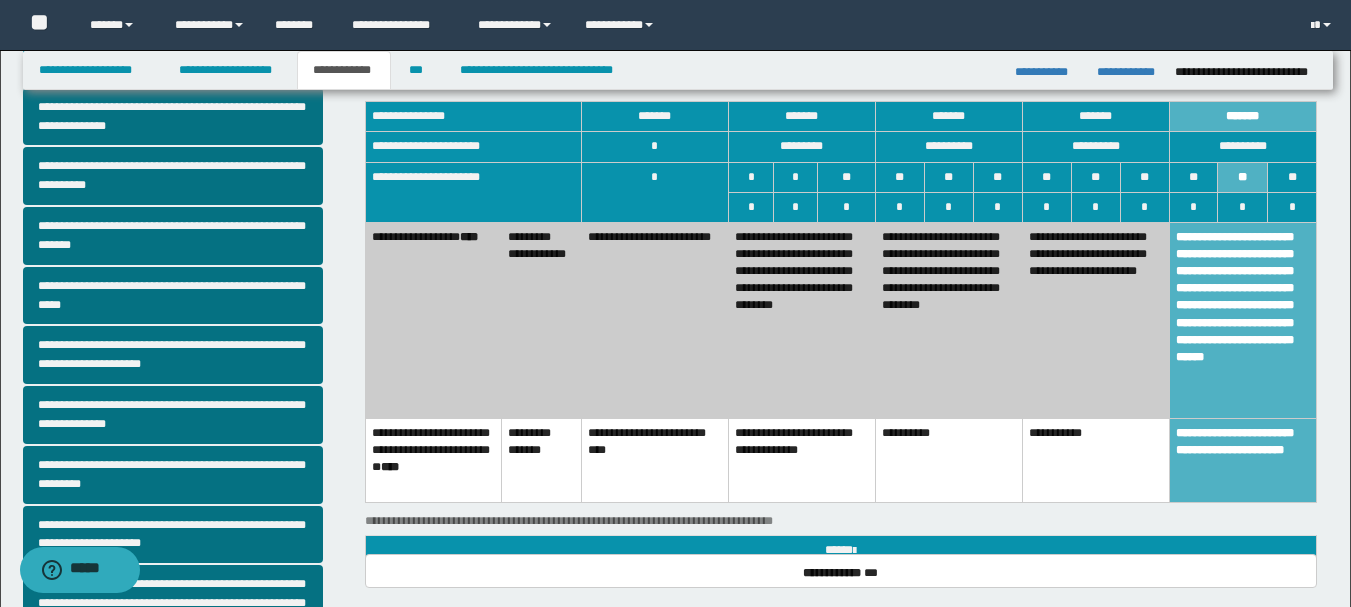 click on "**********" at bounding box center [1095, 460] 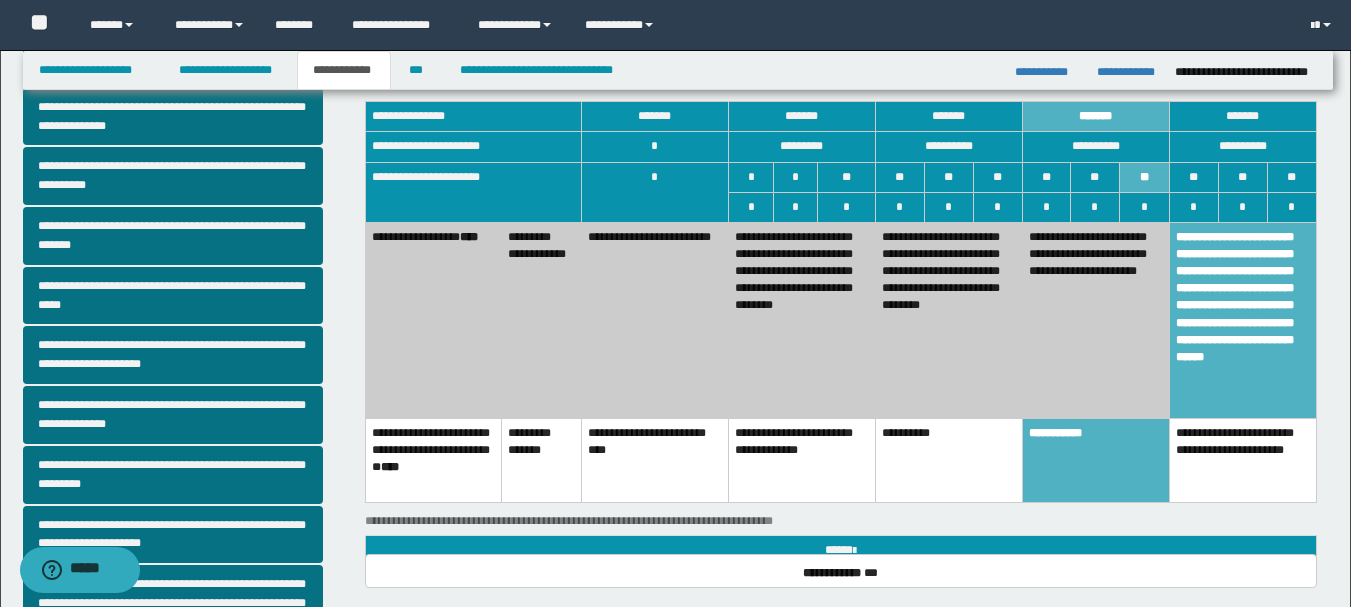 click on "**********" at bounding box center [1095, 320] 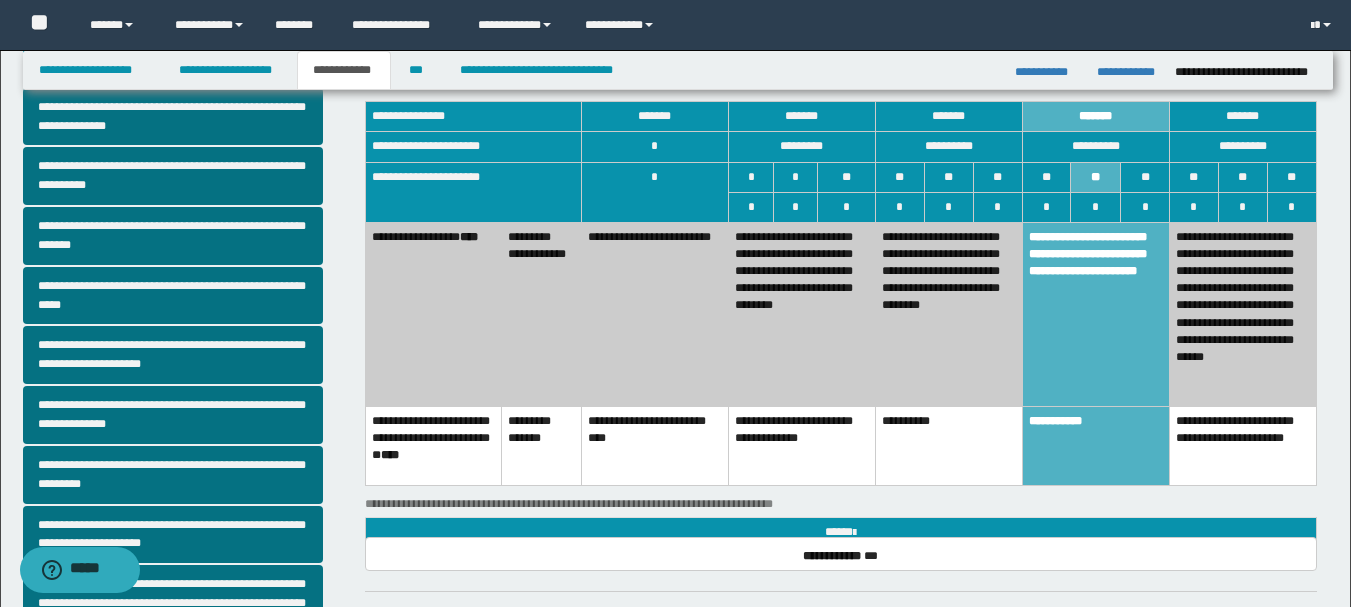 click on "**********" at bounding box center [1242, 314] 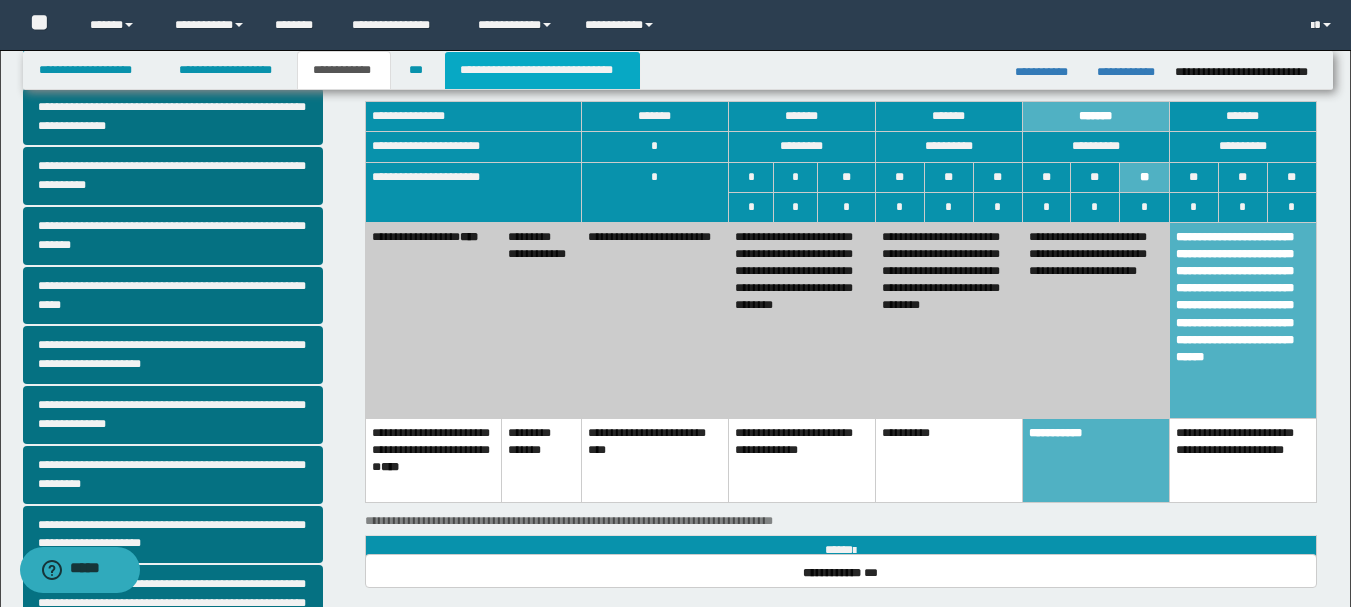 click on "**********" at bounding box center [542, 70] 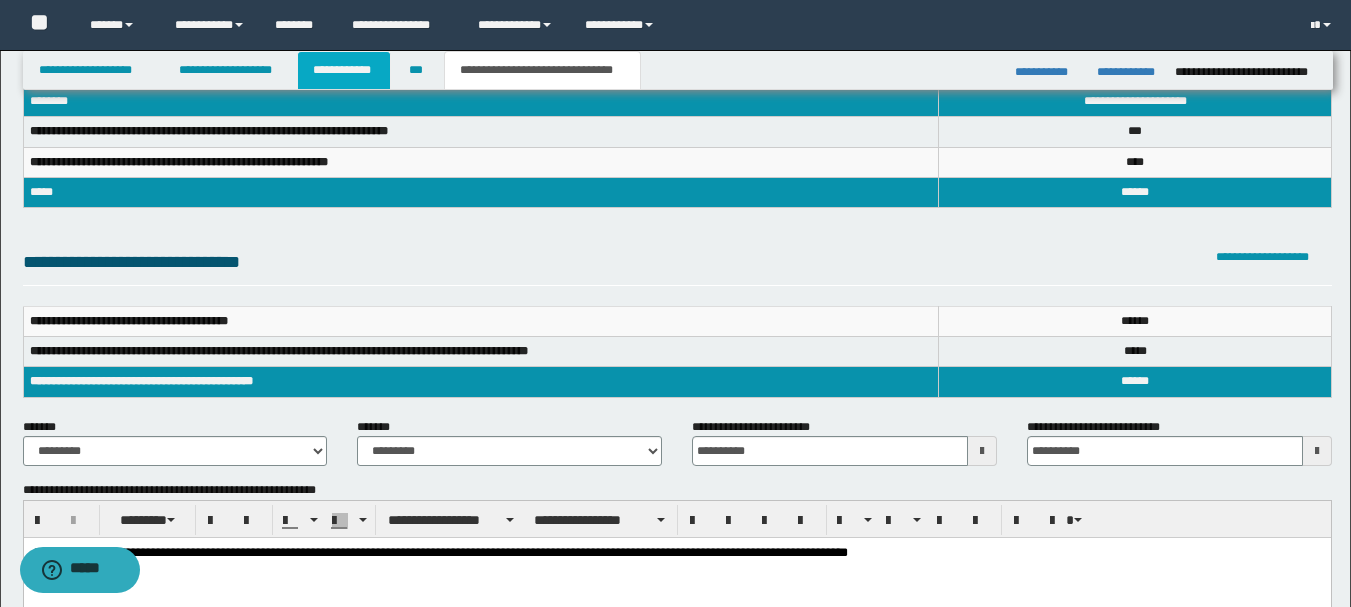 click on "**********" at bounding box center [344, 70] 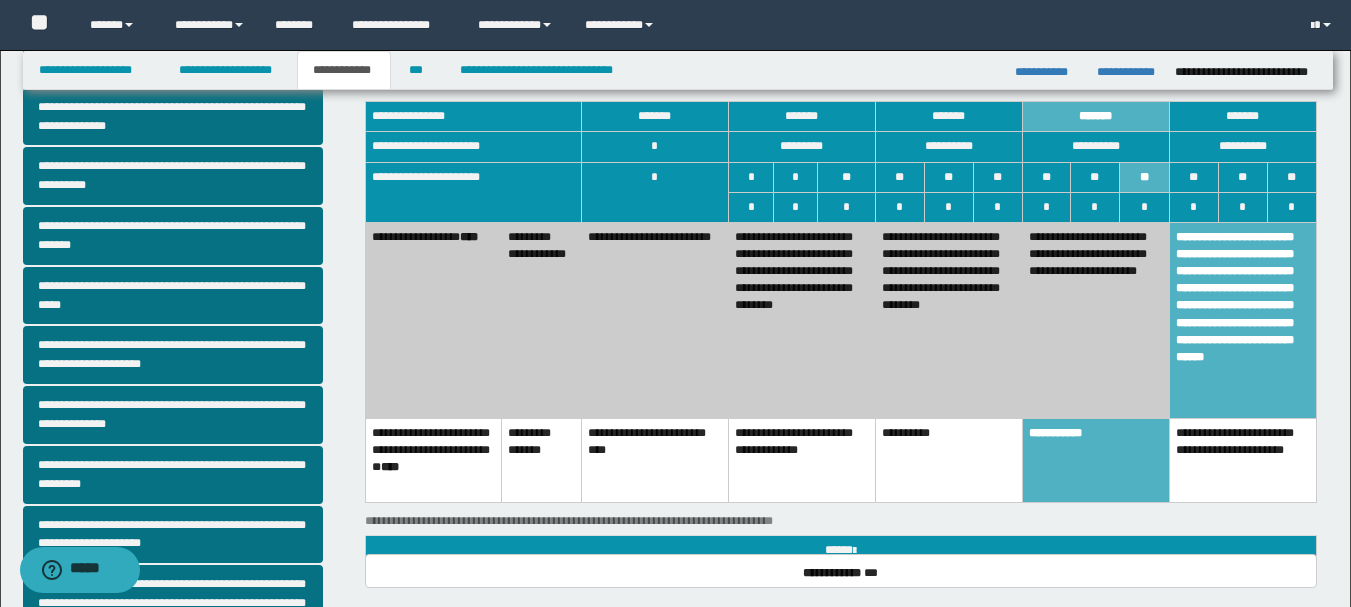 click on "**********" at bounding box center [1095, 320] 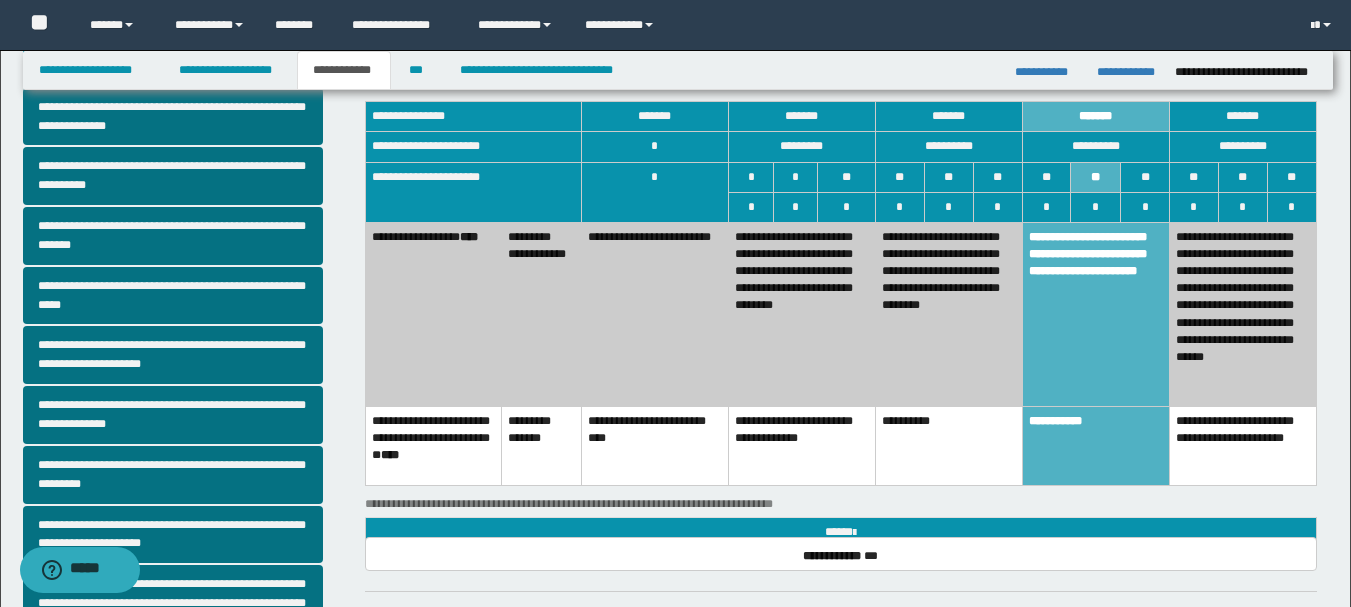 click on "**********" at bounding box center (1242, 445) 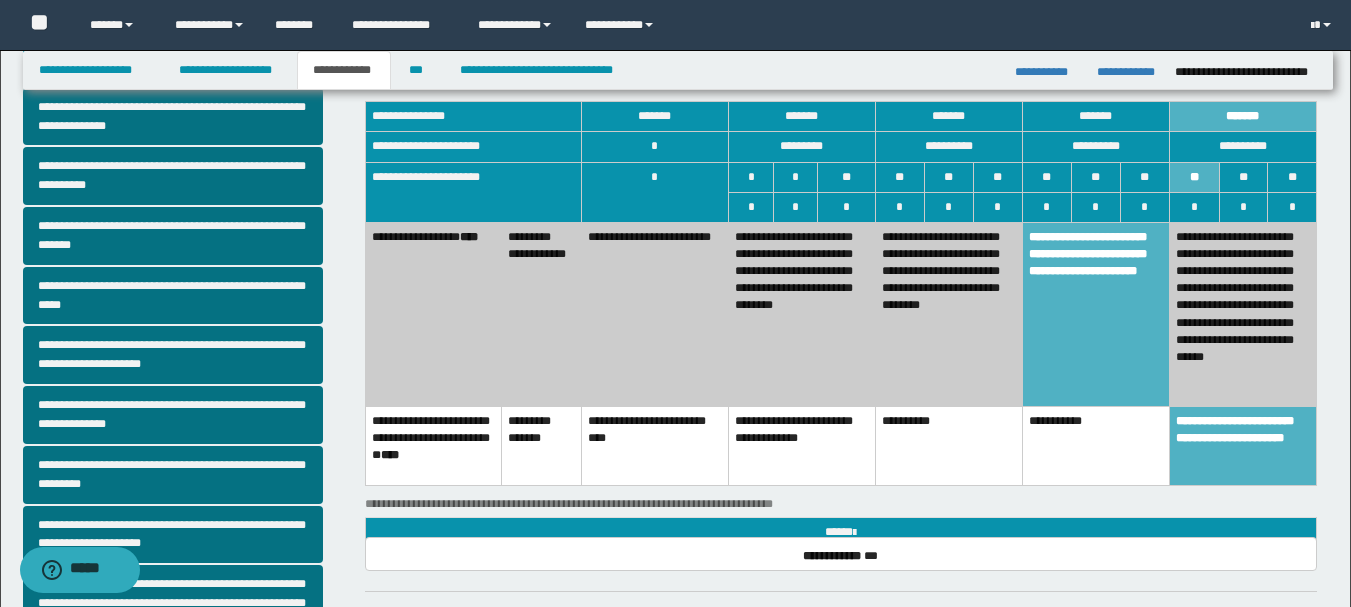 click on "**********" at bounding box center (1095, 314) 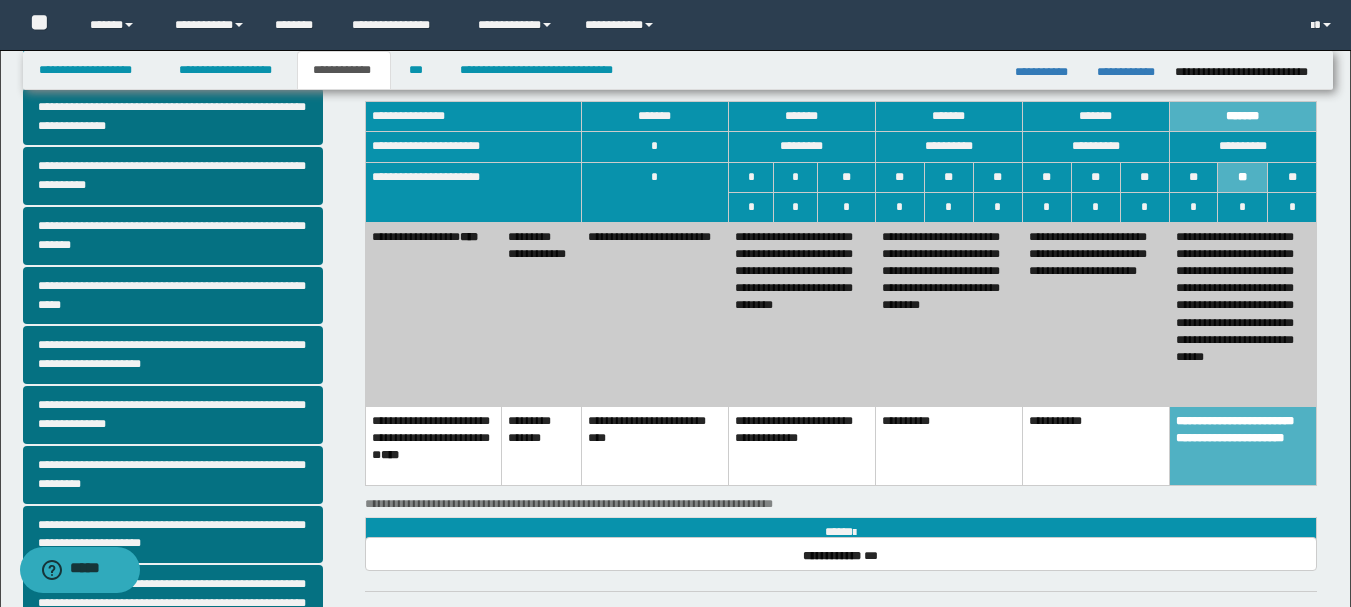click on "**********" at bounding box center [1095, 314] 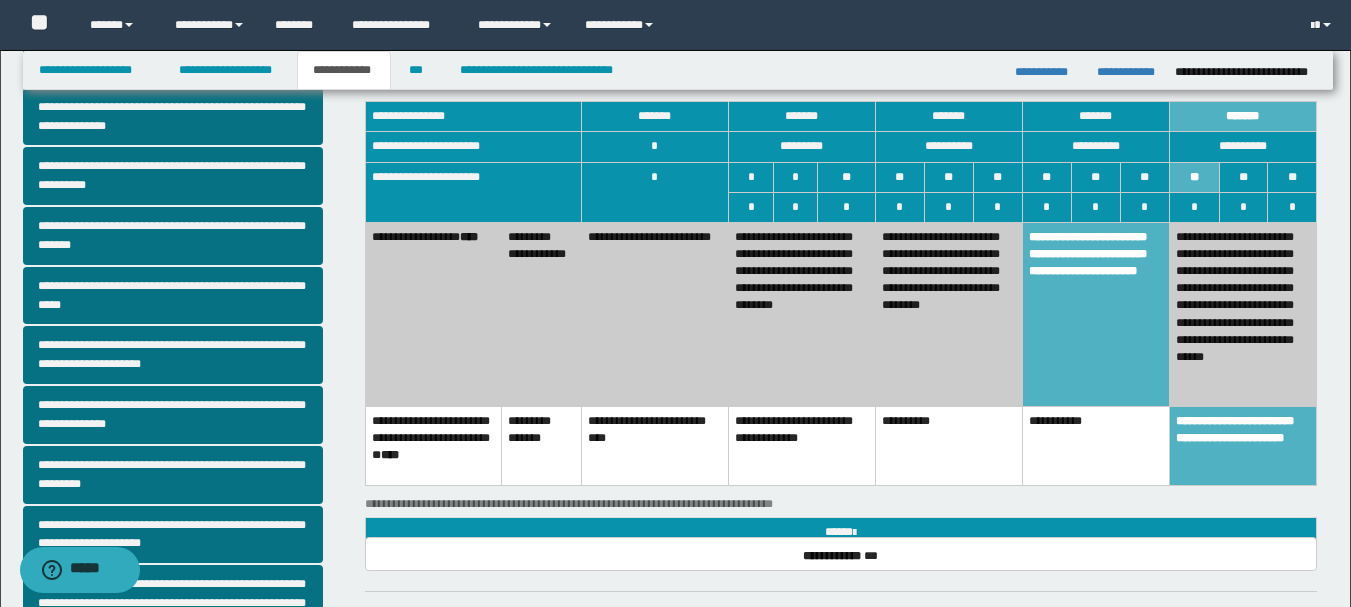 click on "**********" at bounding box center (1095, 445) 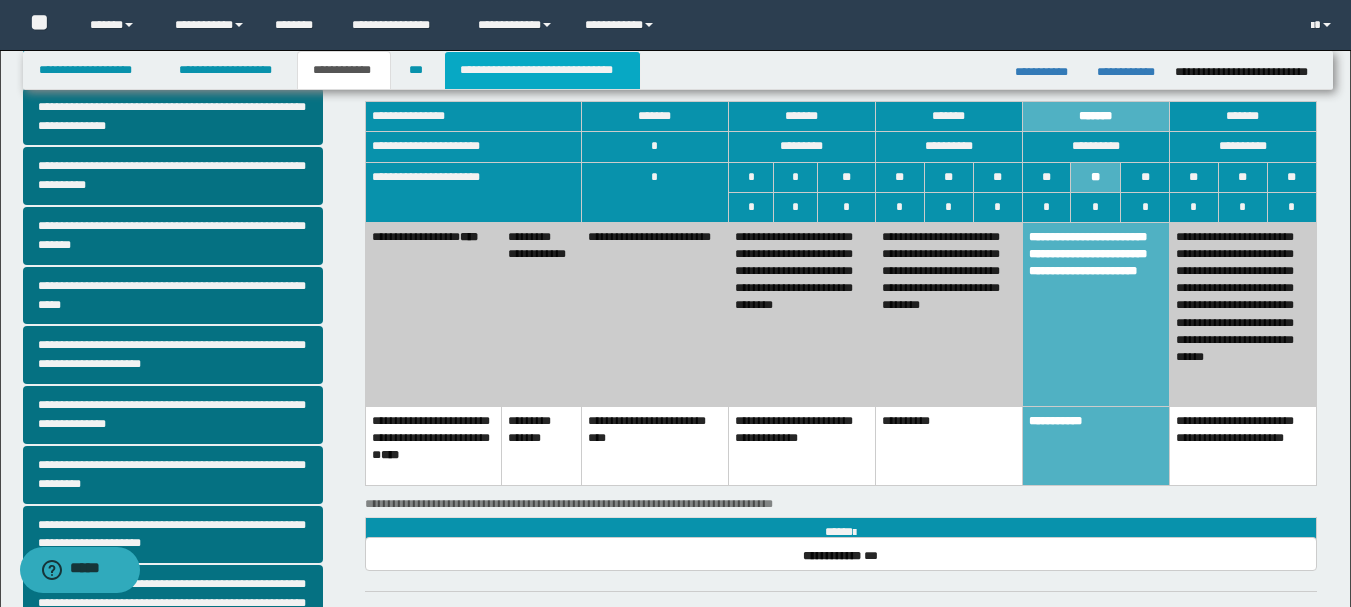click on "**********" at bounding box center [542, 70] 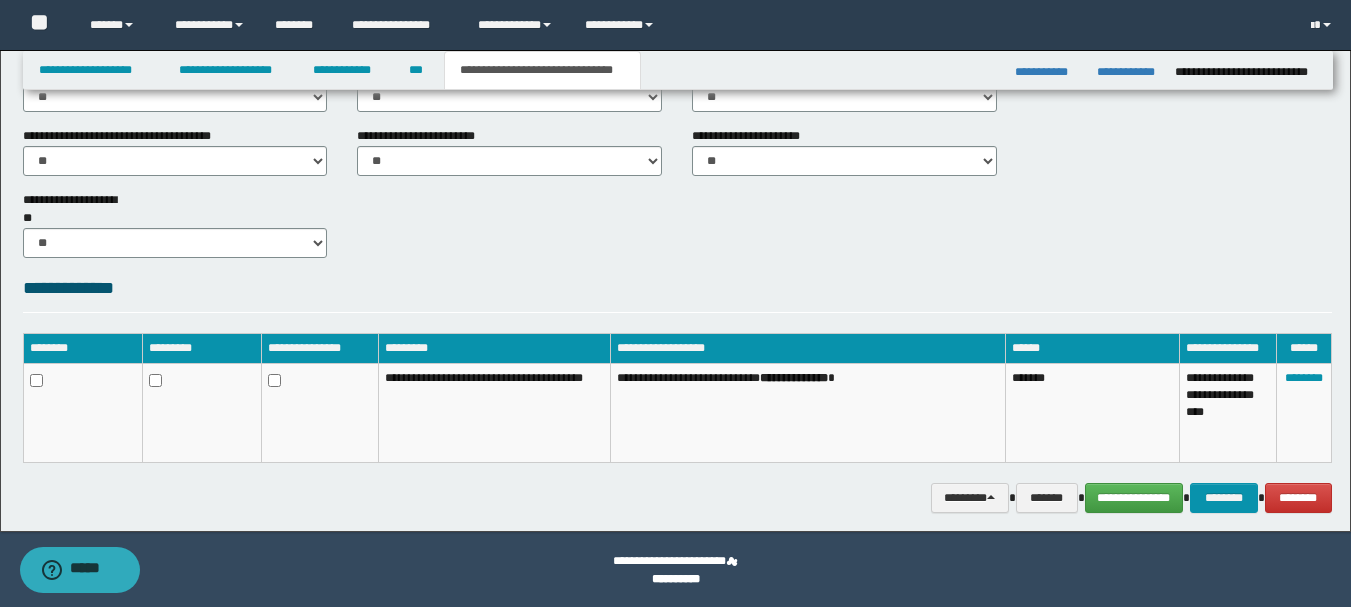 scroll, scrollTop: 816, scrollLeft: 0, axis: vertical 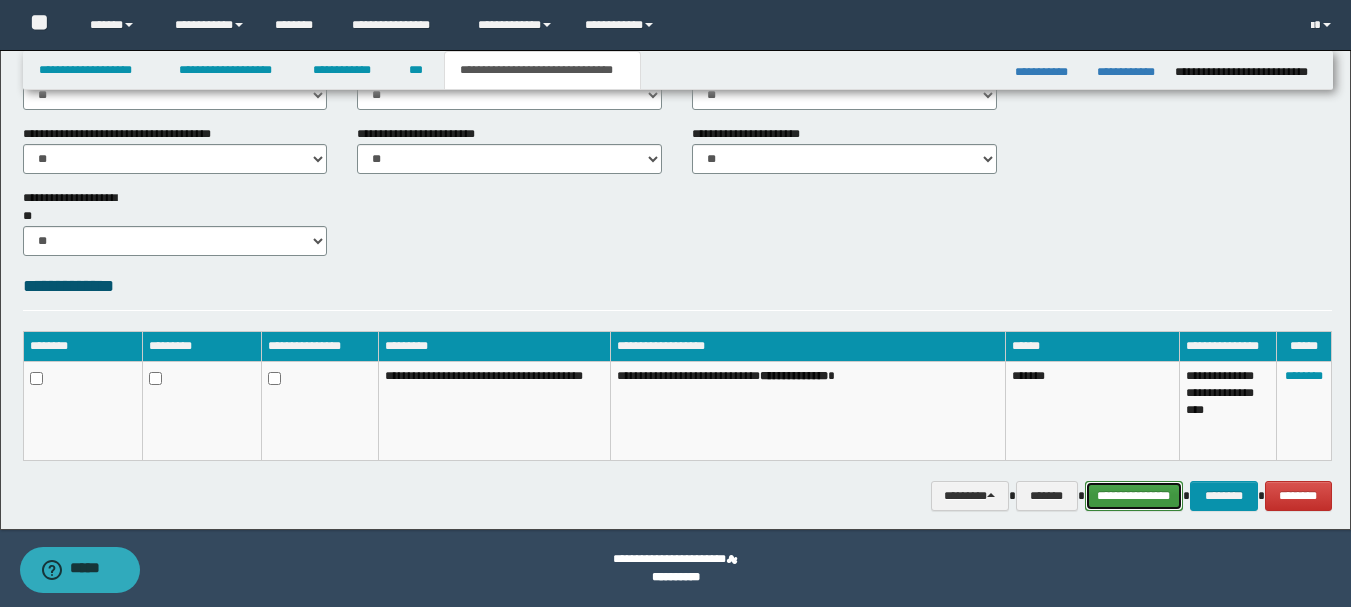 click on "**********" at bounding box center (1134, 496) 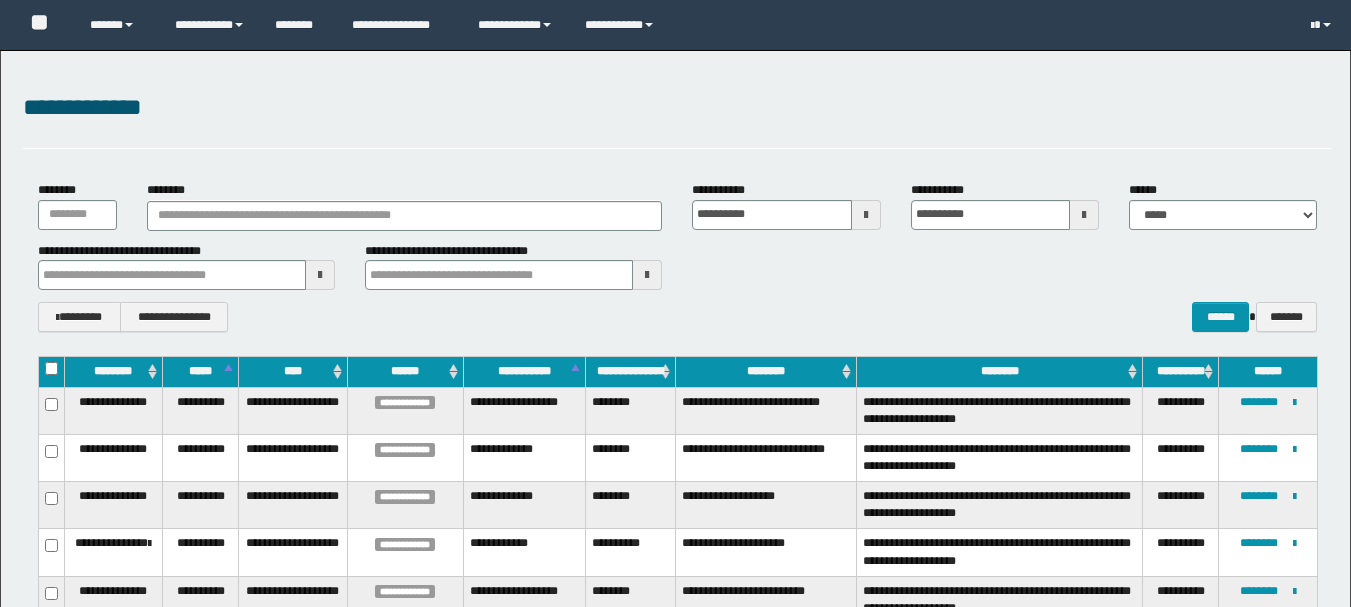scroll, scrollTop: 500, scrollLeft: 0, axis: vertical 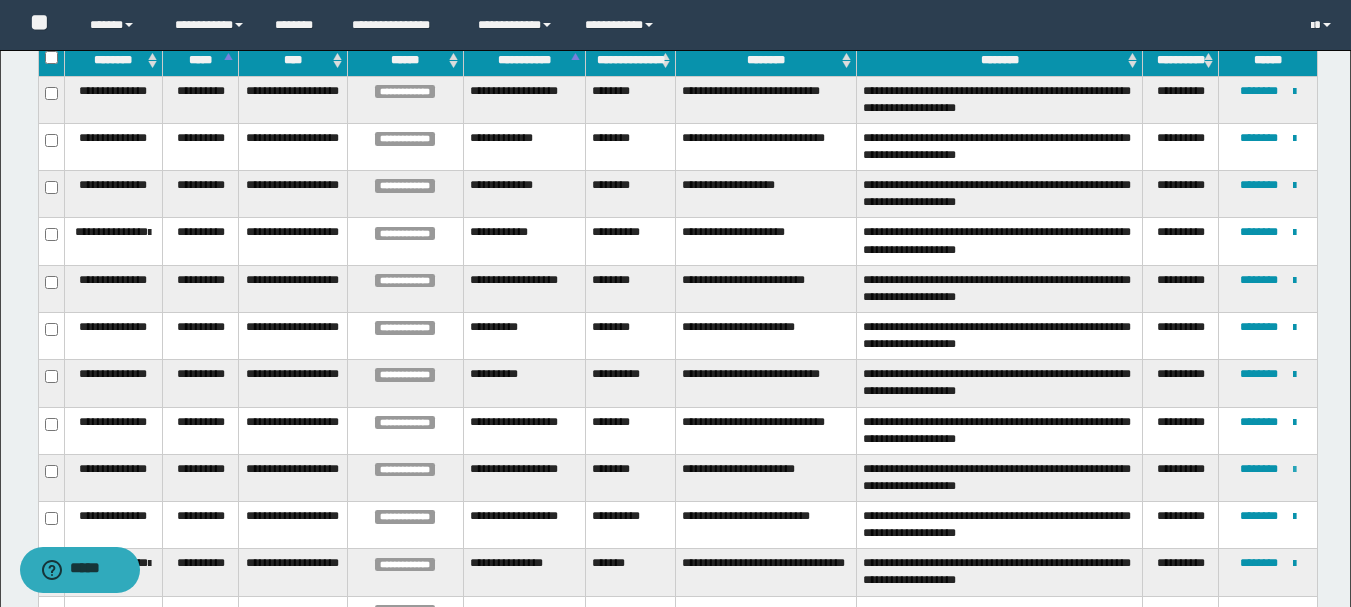 click at bounding box center (1294, 470) 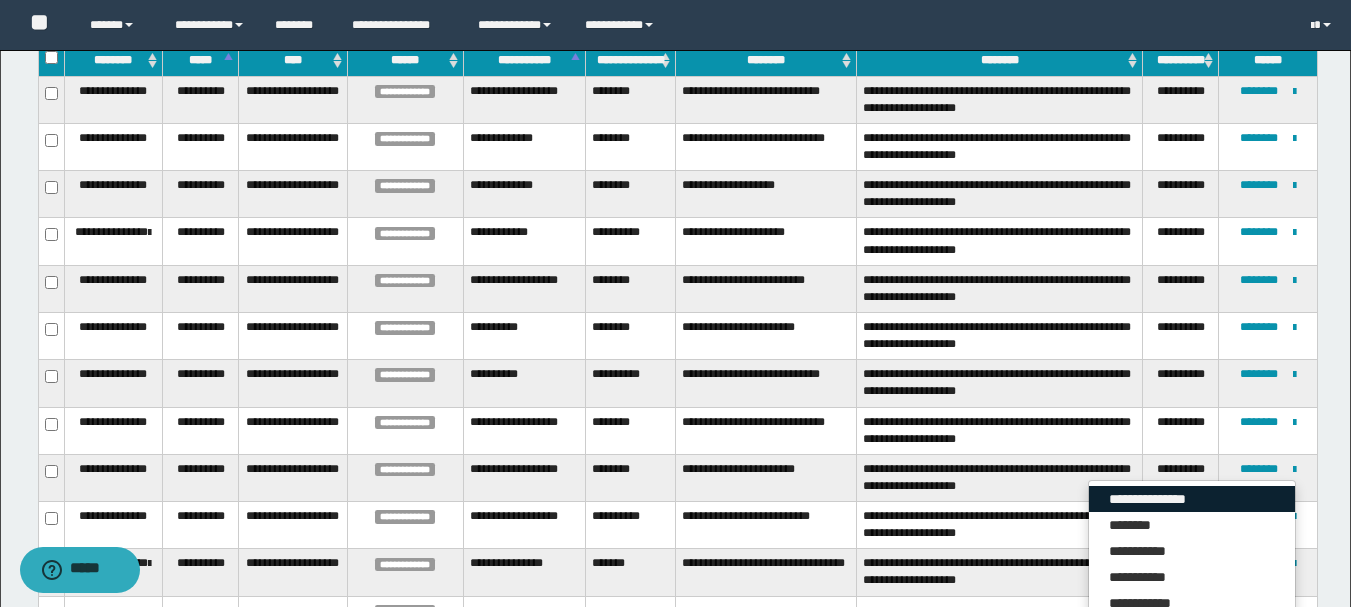 click on "**********" at bounding box center [1192, 499] 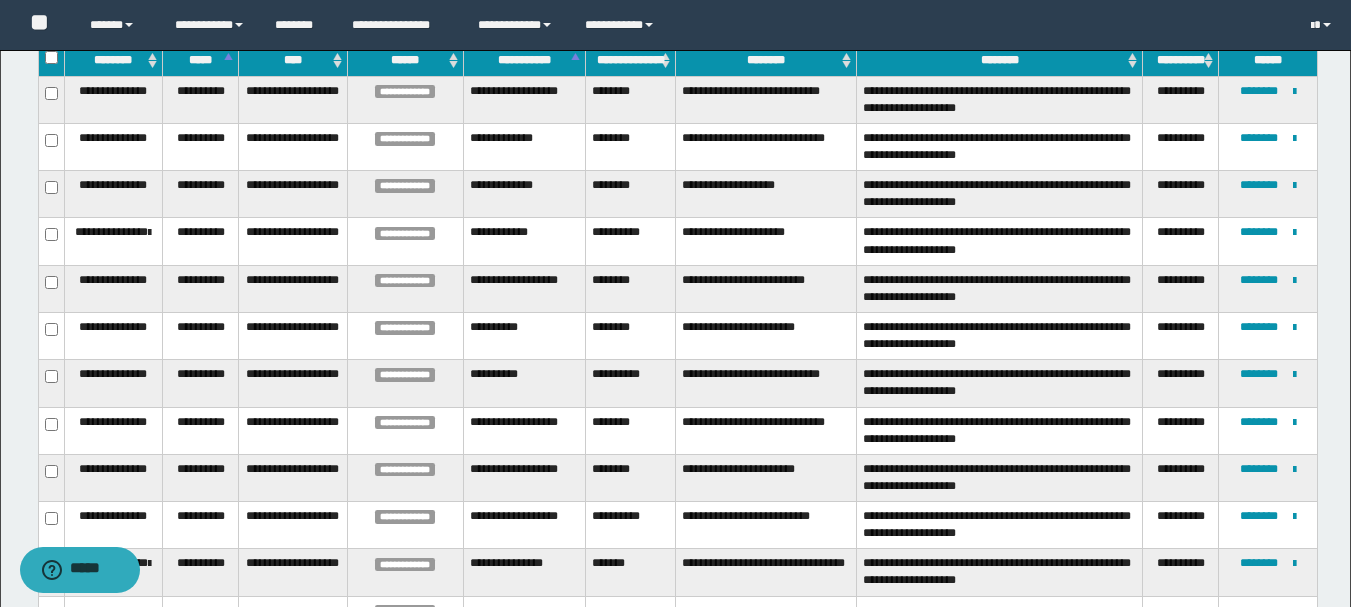 scroll, scrollTop: 0, scrollLeft: 0, axis: both 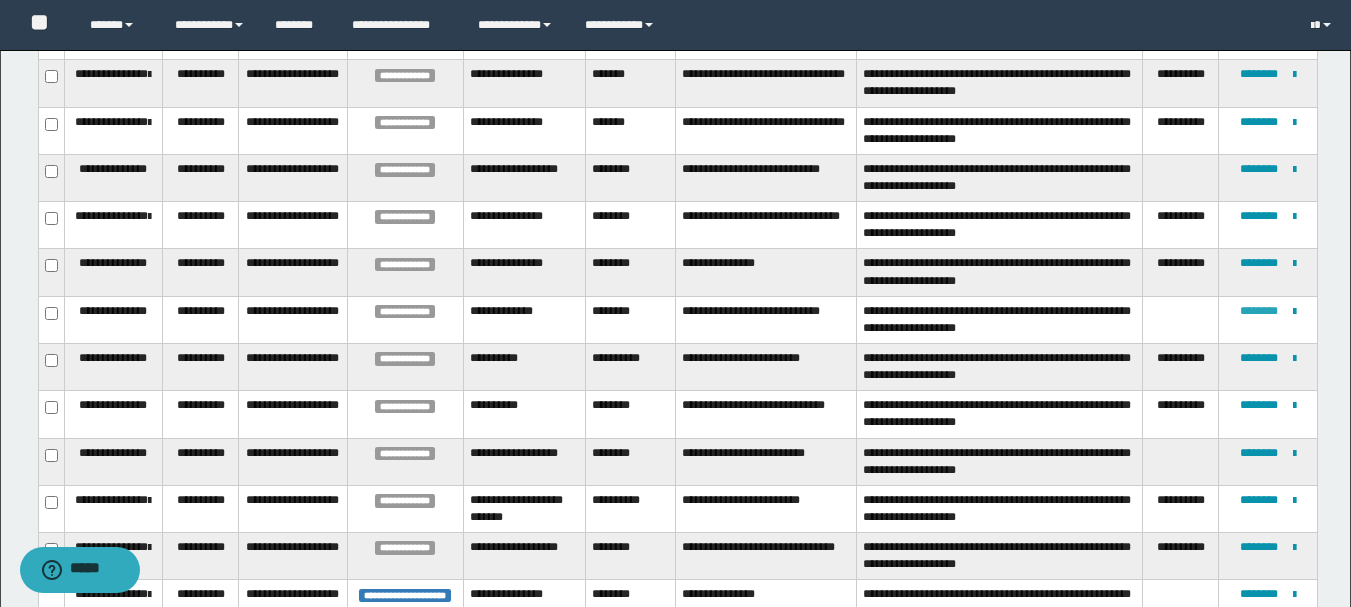 click on "********" at bounding box center [1259, 311] 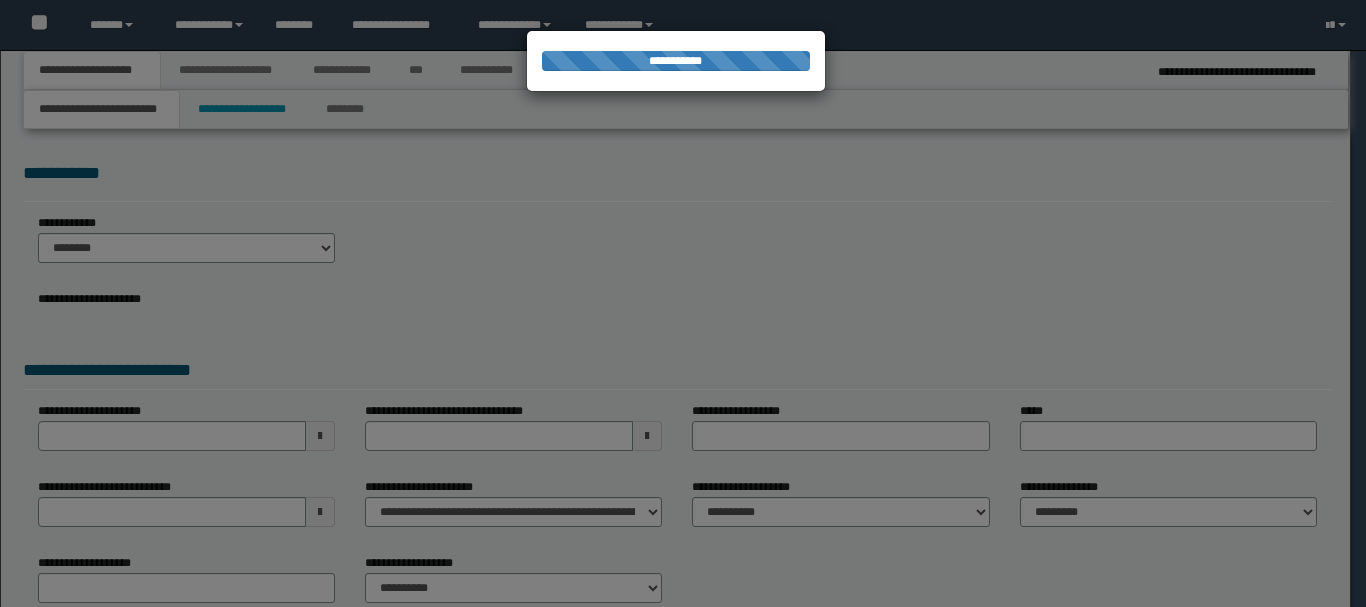 select on "*" 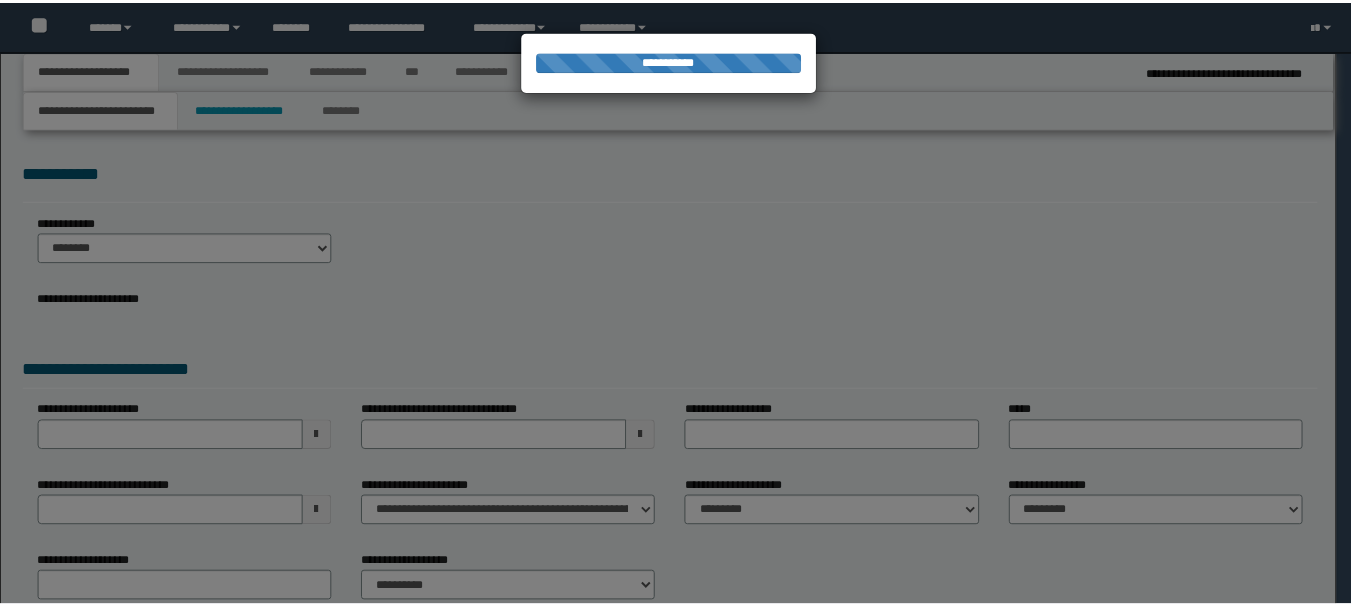 scroll, scrollTop: 0, scrollLeft: 0, axis: both 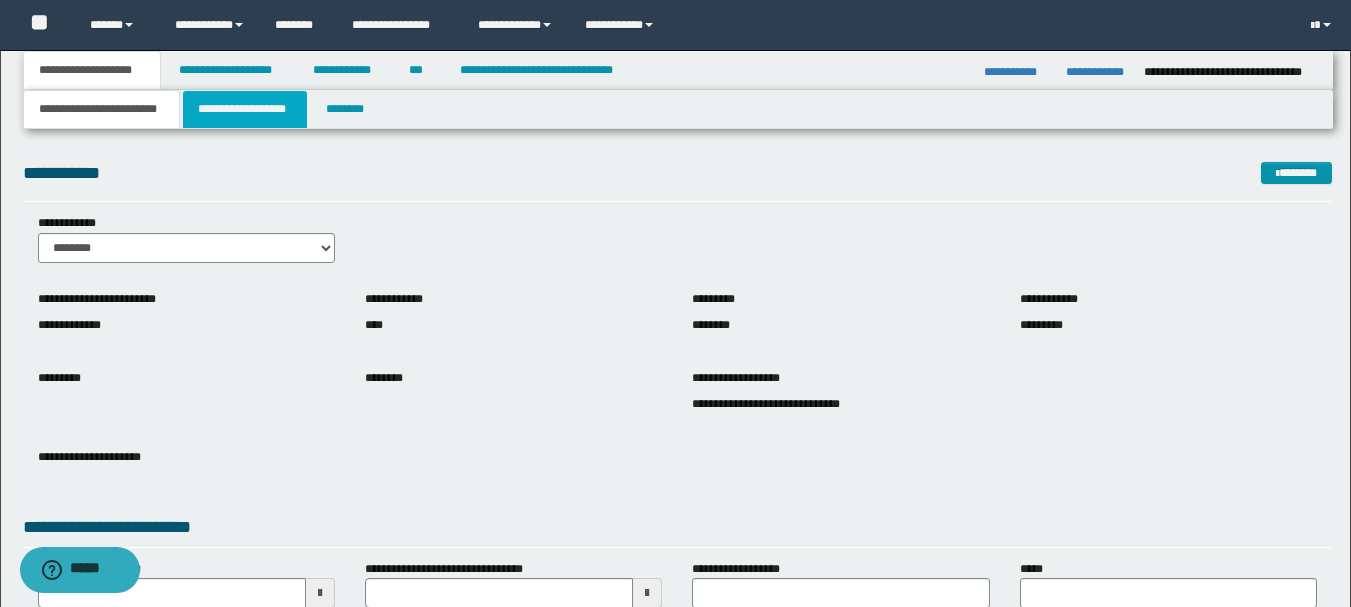 click on "**********" at bounding box center [245, 109] 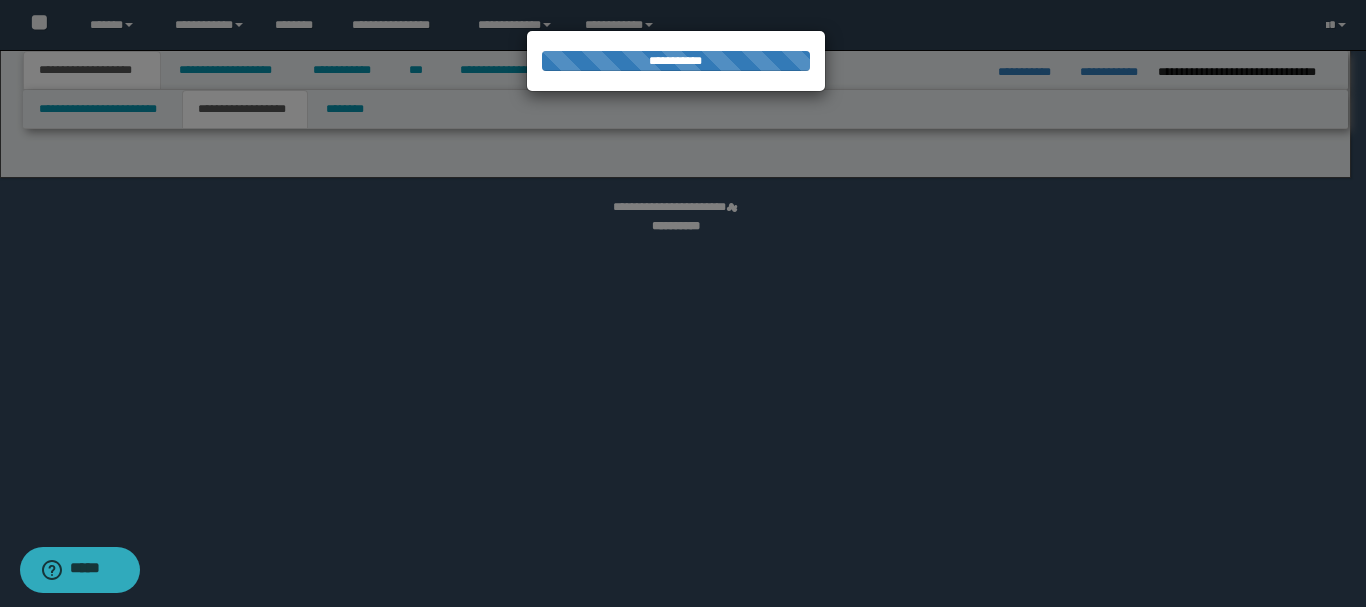 select on "*" 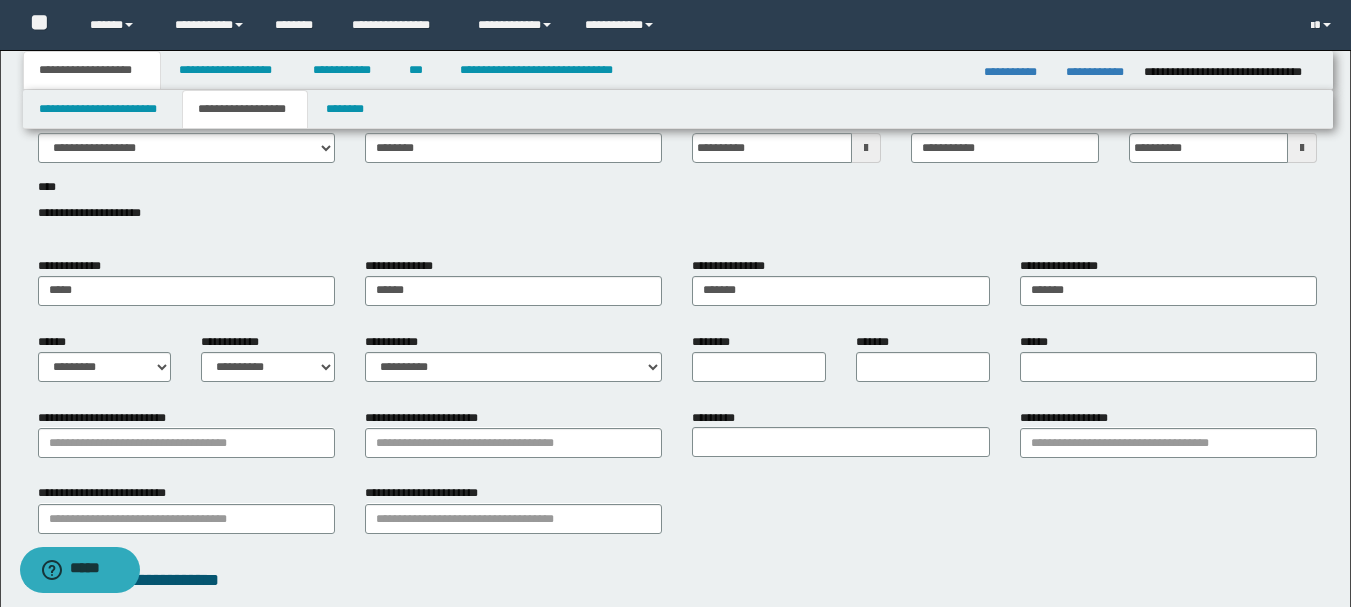 scroll, scrollTop: 200, scrollLeft: 0, axis: vertical 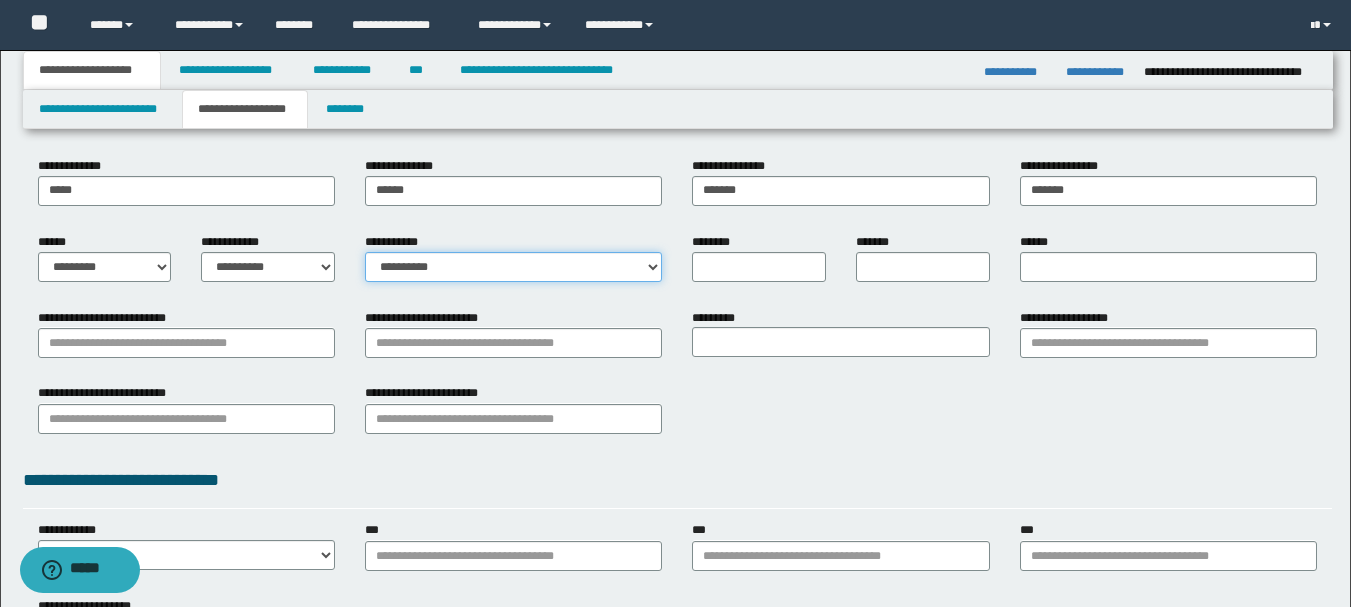 click on "**********" at bounding box center (513, 267) 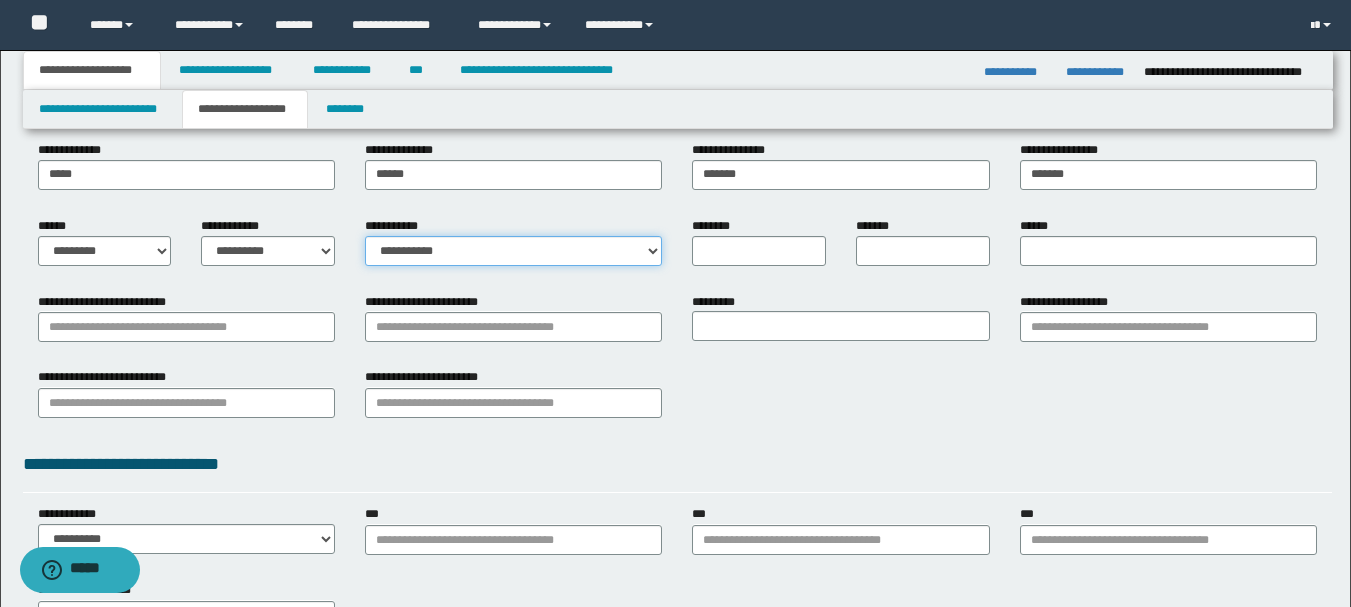 scroll, scrollTop: 200, scrollLeft: 0, axis: vertical 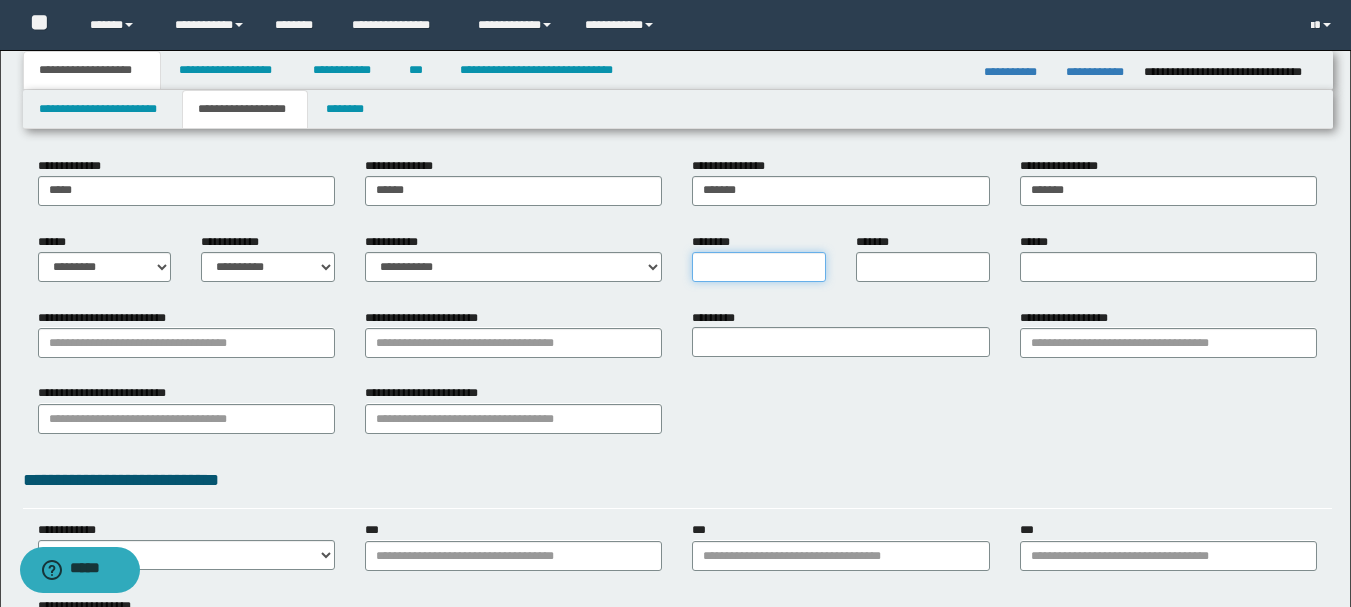 click on "********" at bounding box center (759, 267) 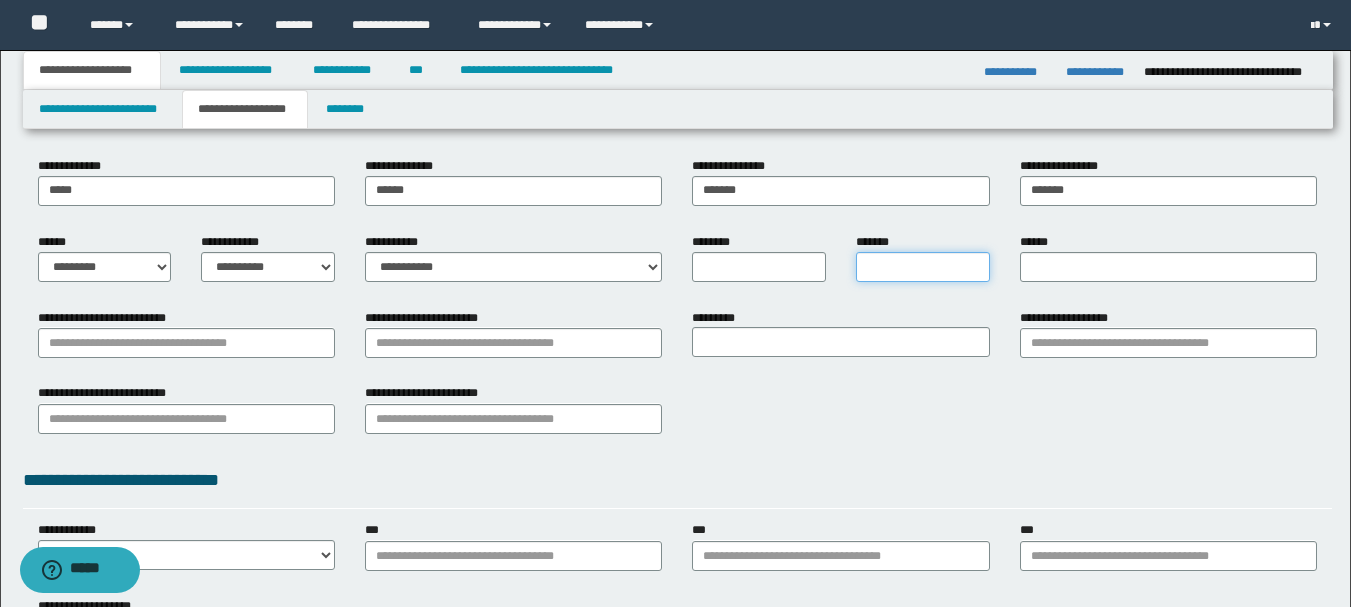 click on "*******" at bounding box center (923, 267) 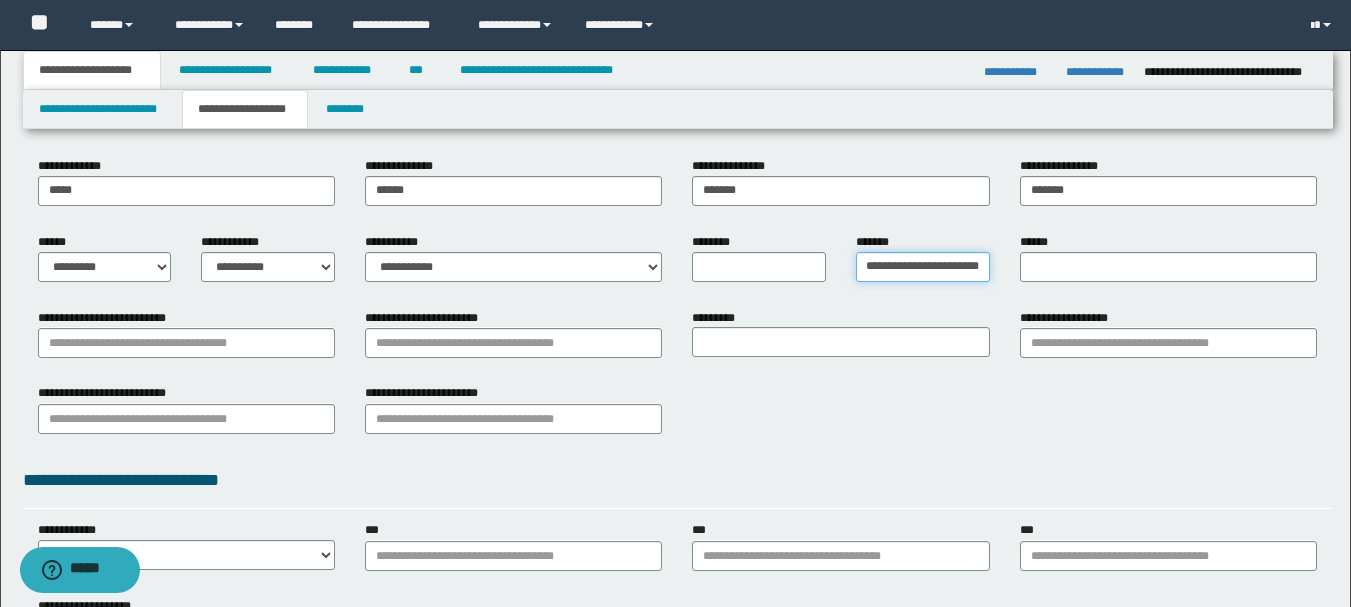 scroll, scrollTop: 0, scrollLeft: 28, axis: horizontal 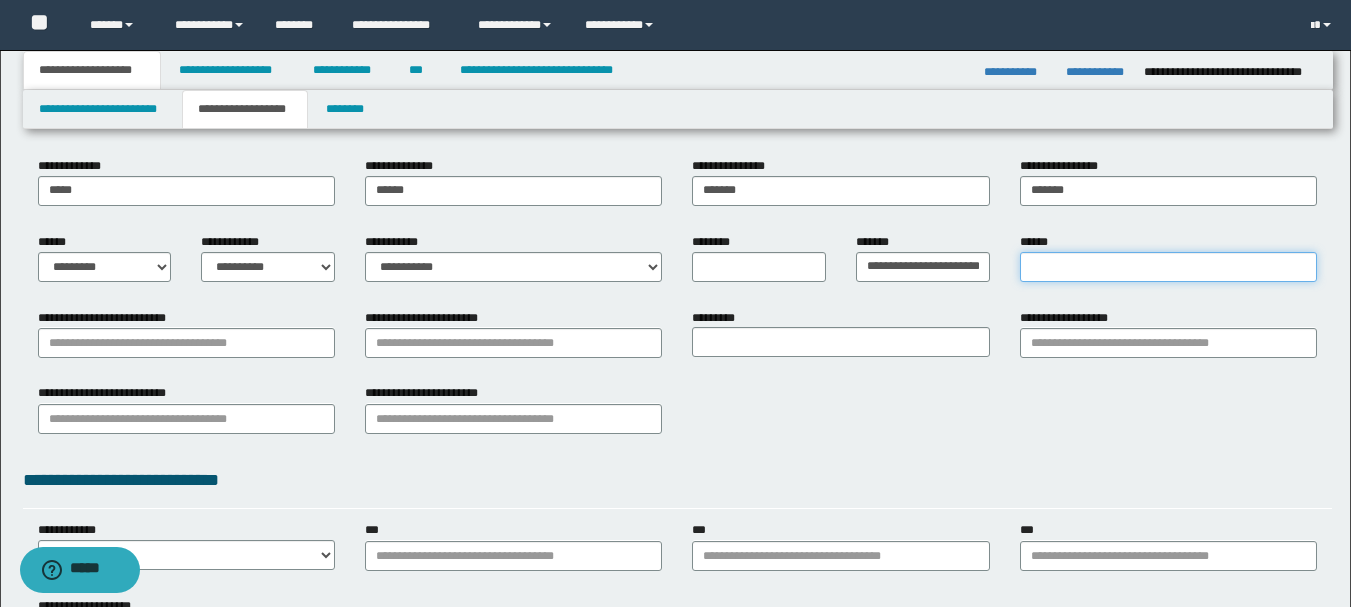 click on "******" at bounding box center (1168, 267) 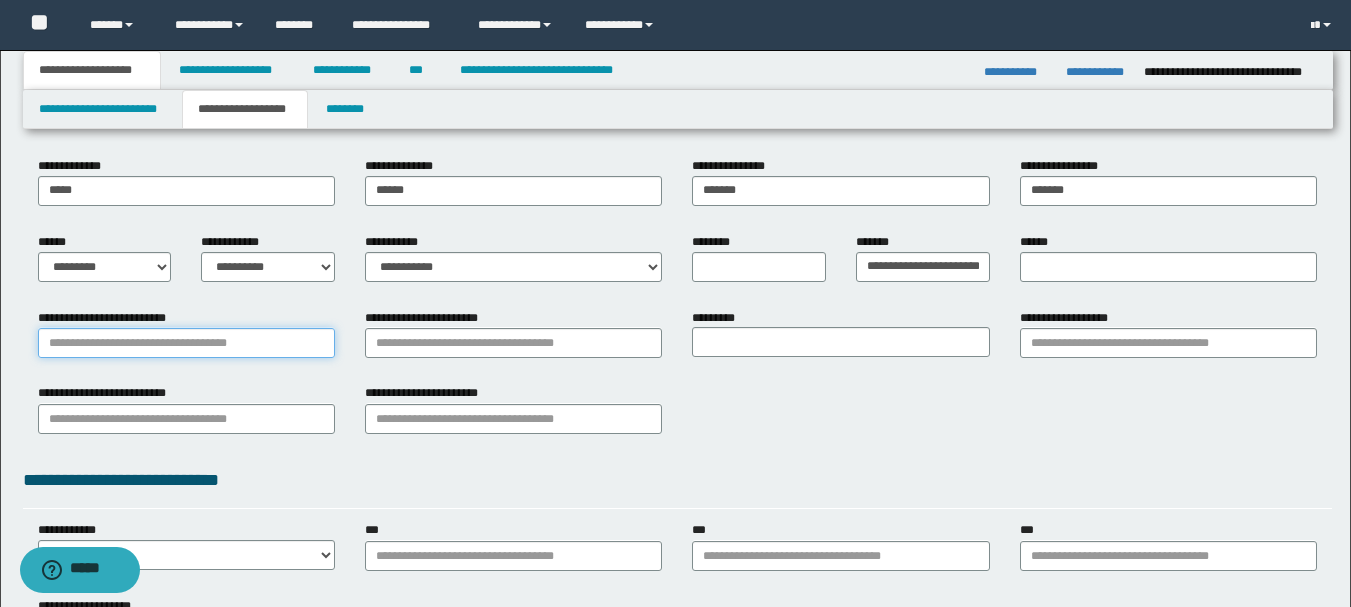 click on "**********" at bounding box center (186, 343) 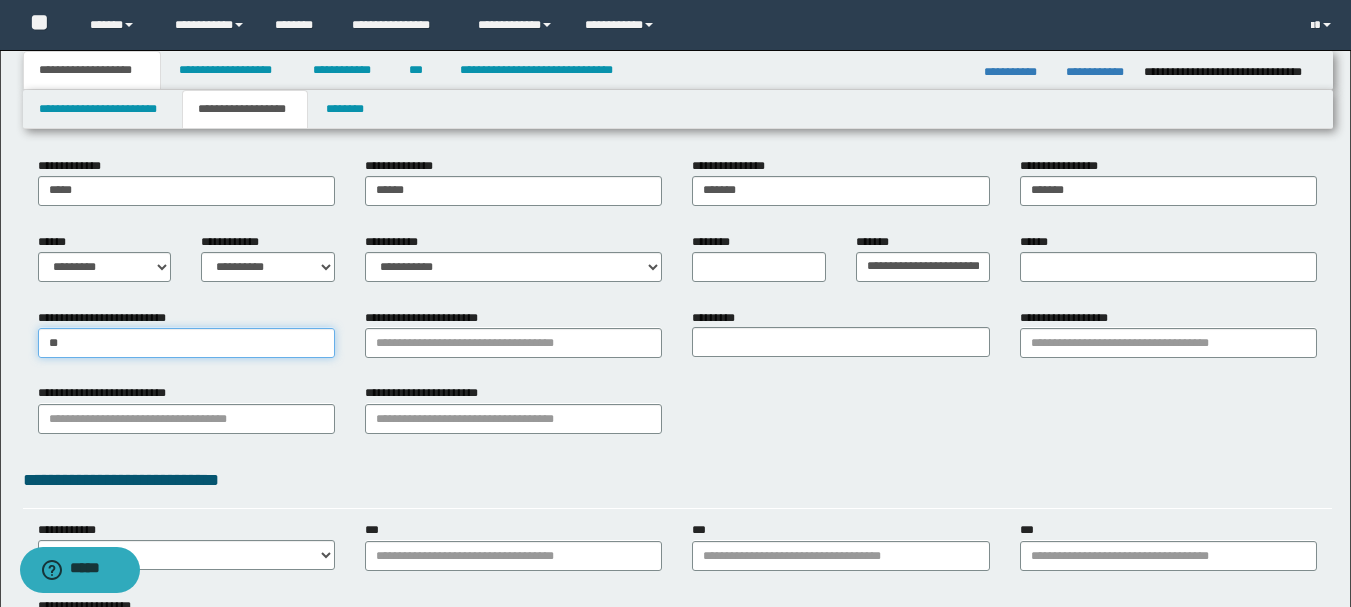 type on "***" 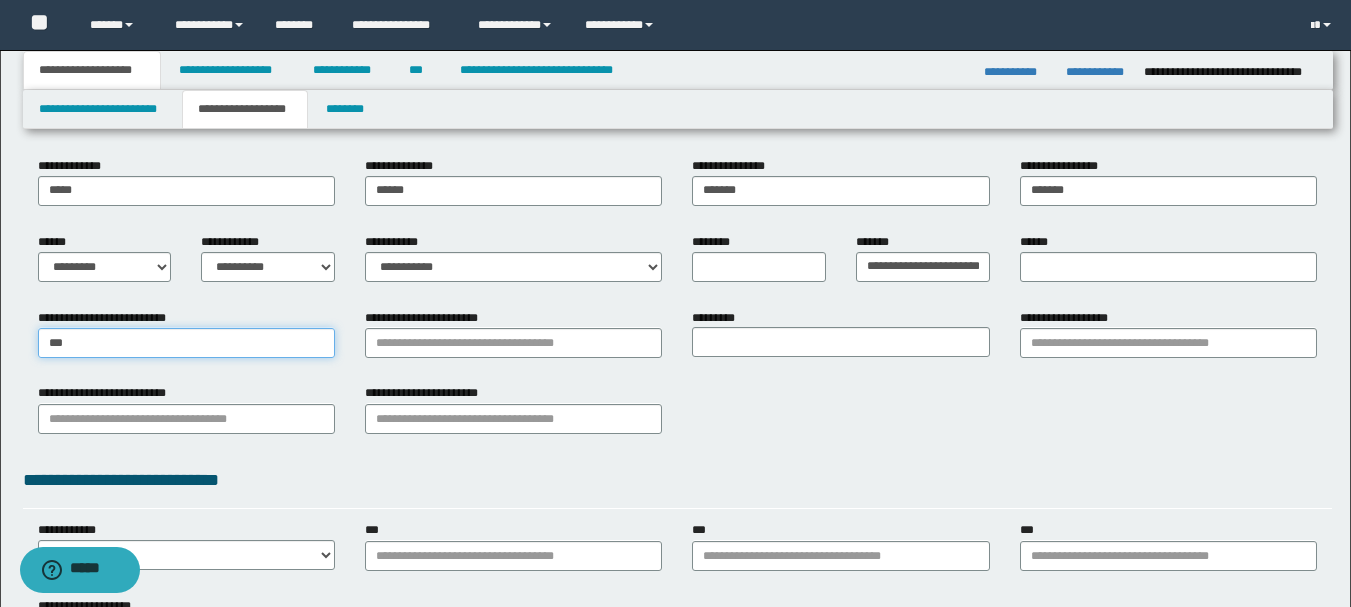 type on "*****" 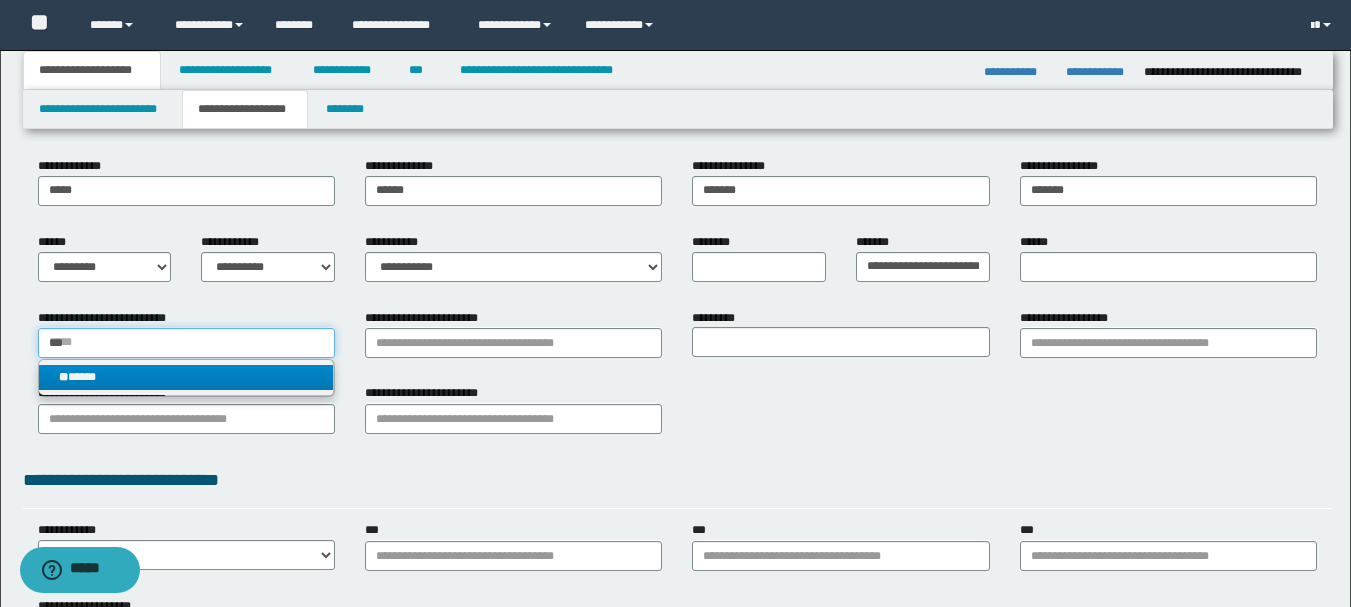 type on "***" 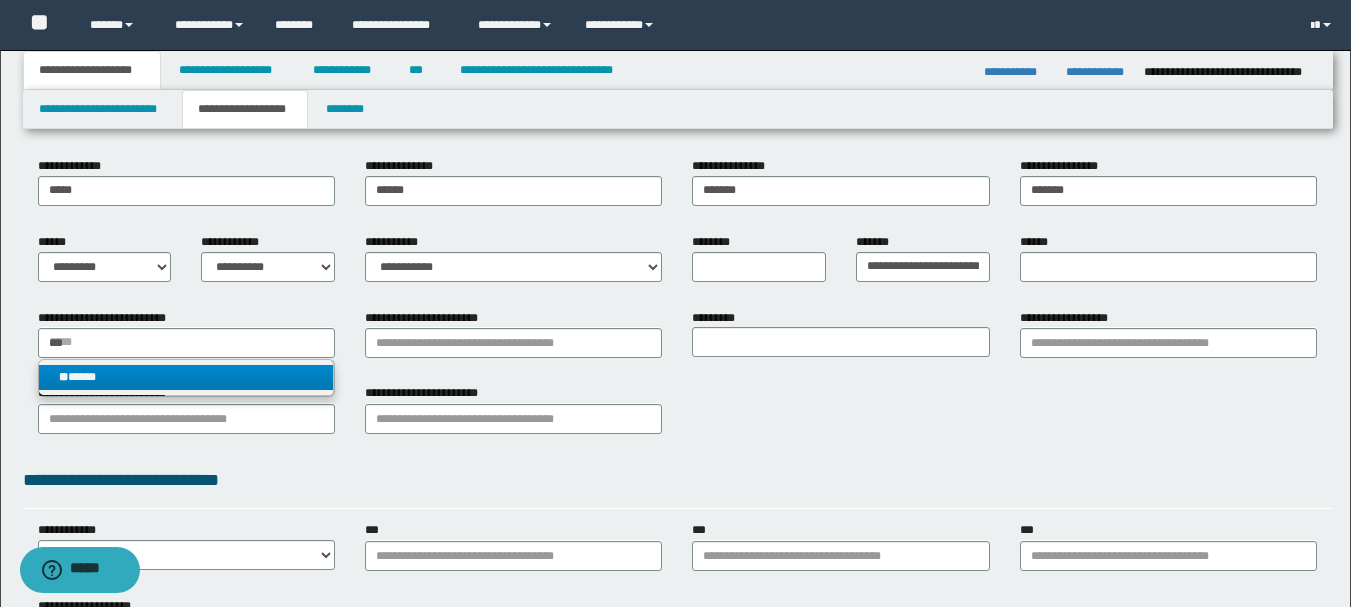 type 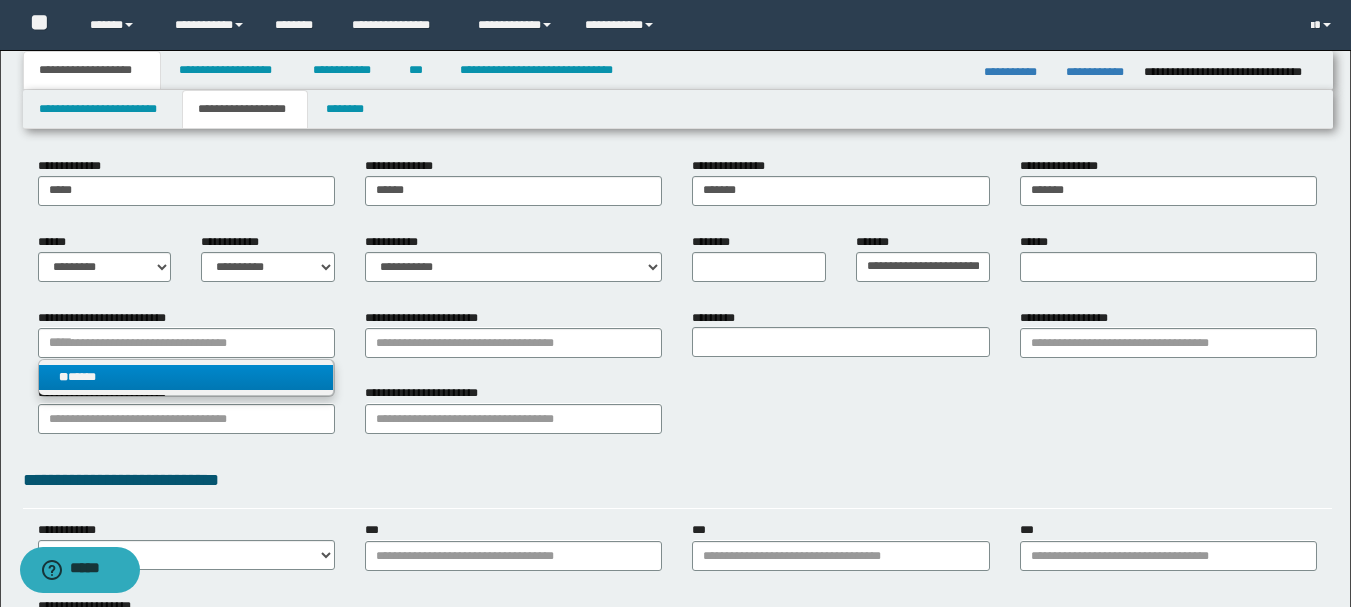 click on "** *****" at bounding box center (186, 377) 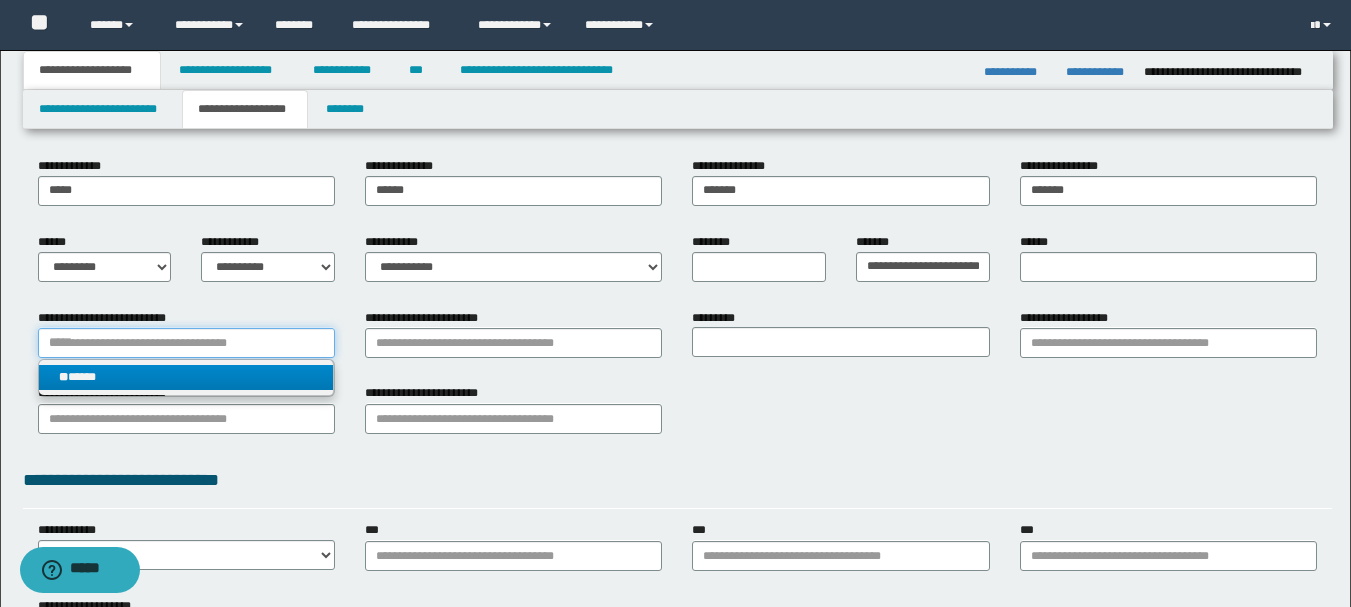 type 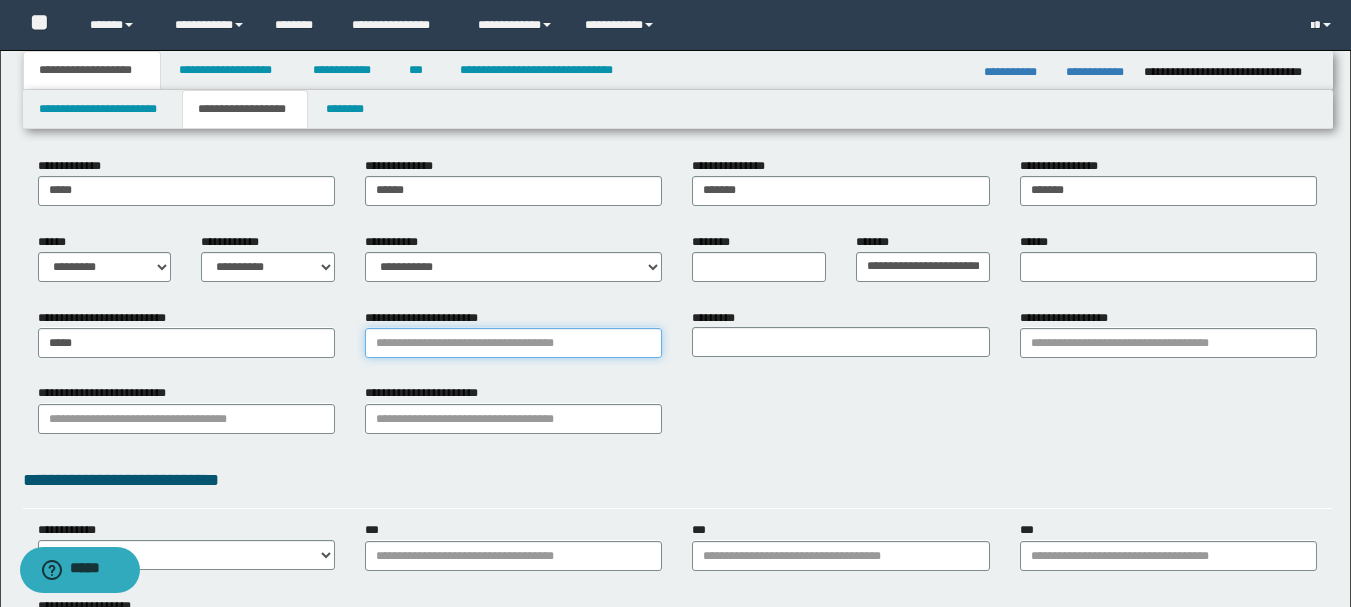 click on "**********" at bounding box center (513, 343) 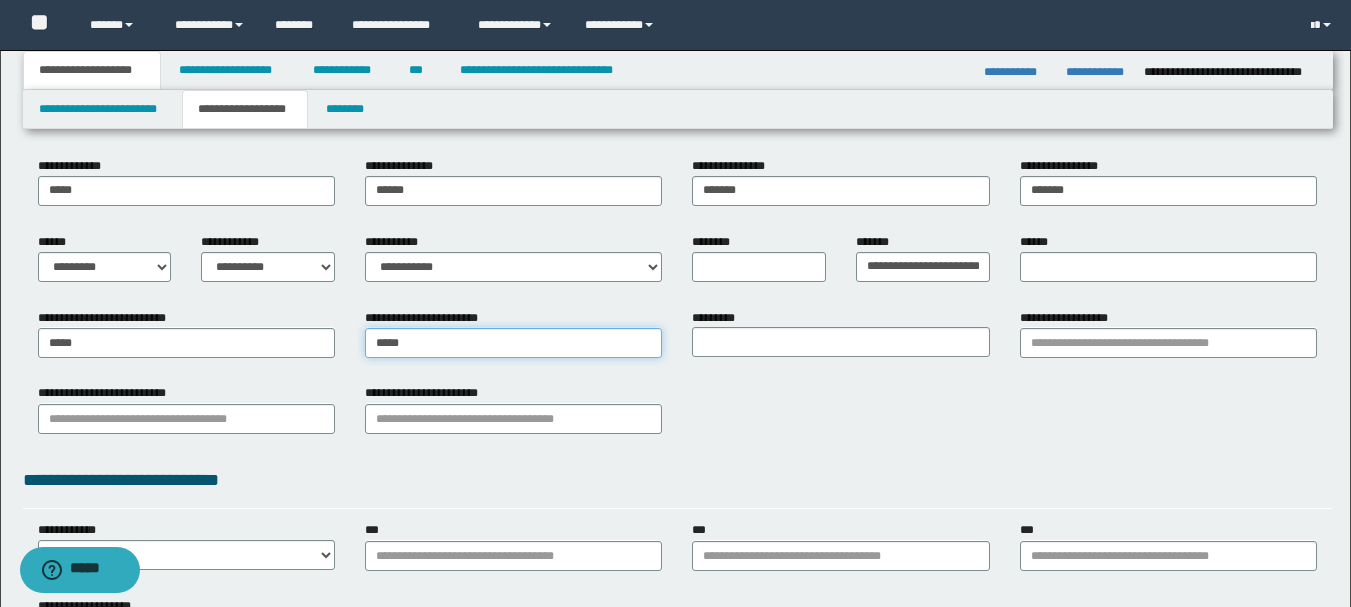 type on "******" 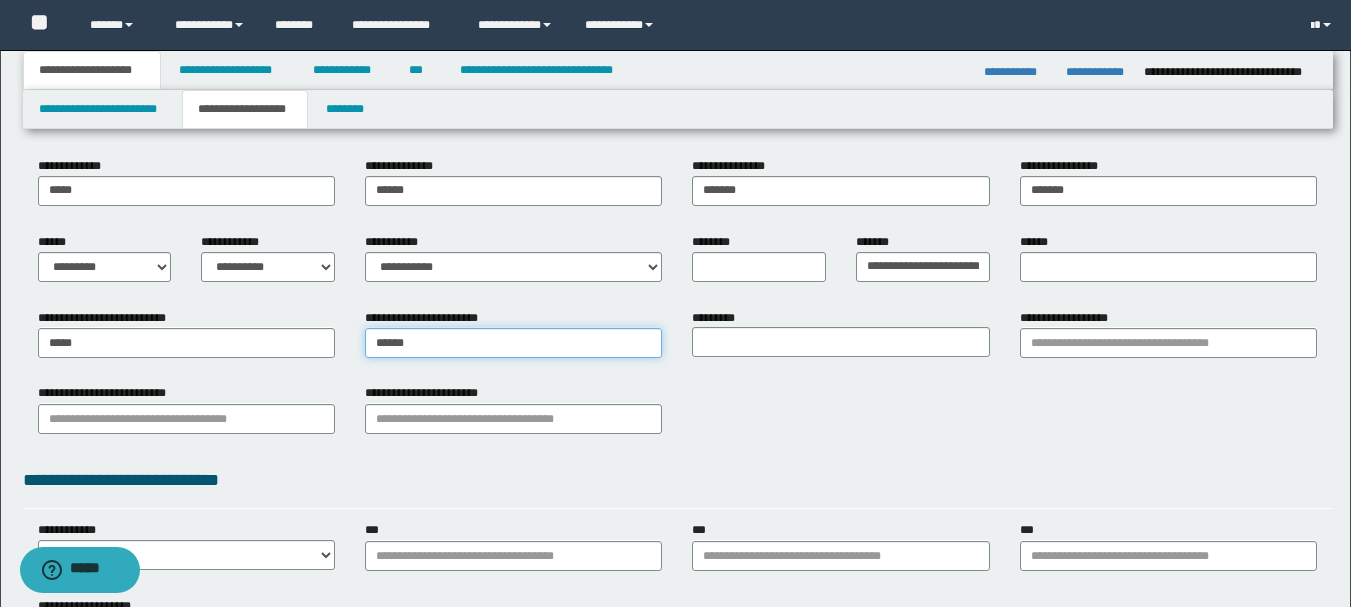 type on "******" 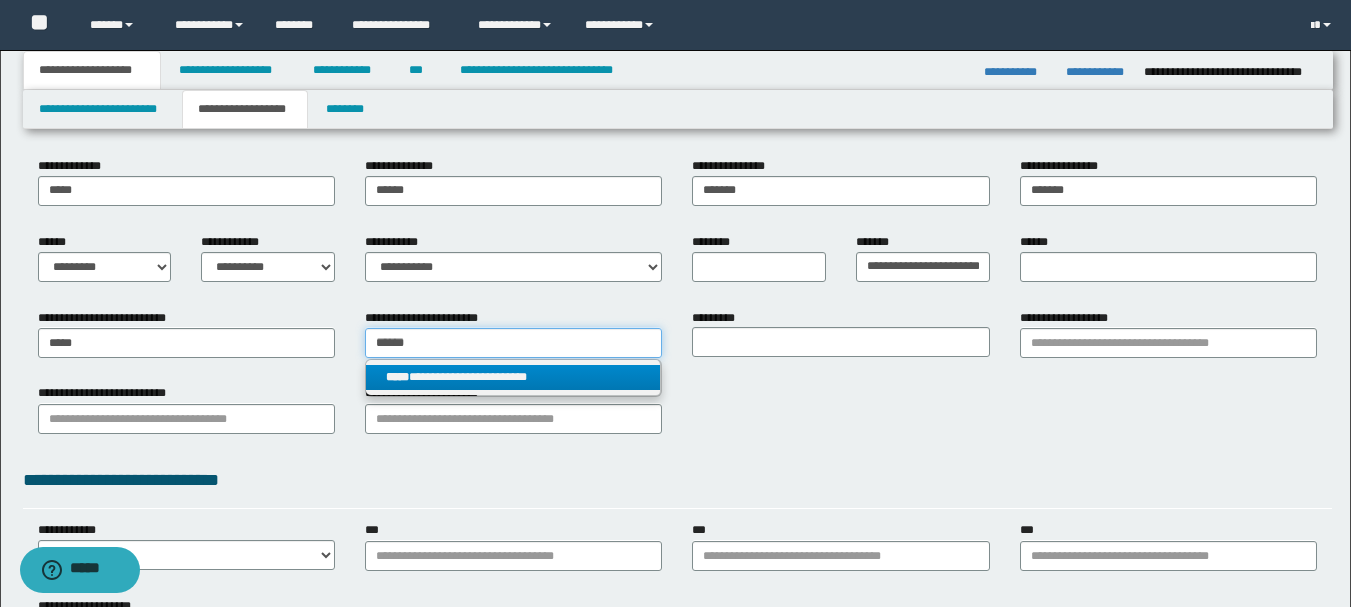 type on "******" 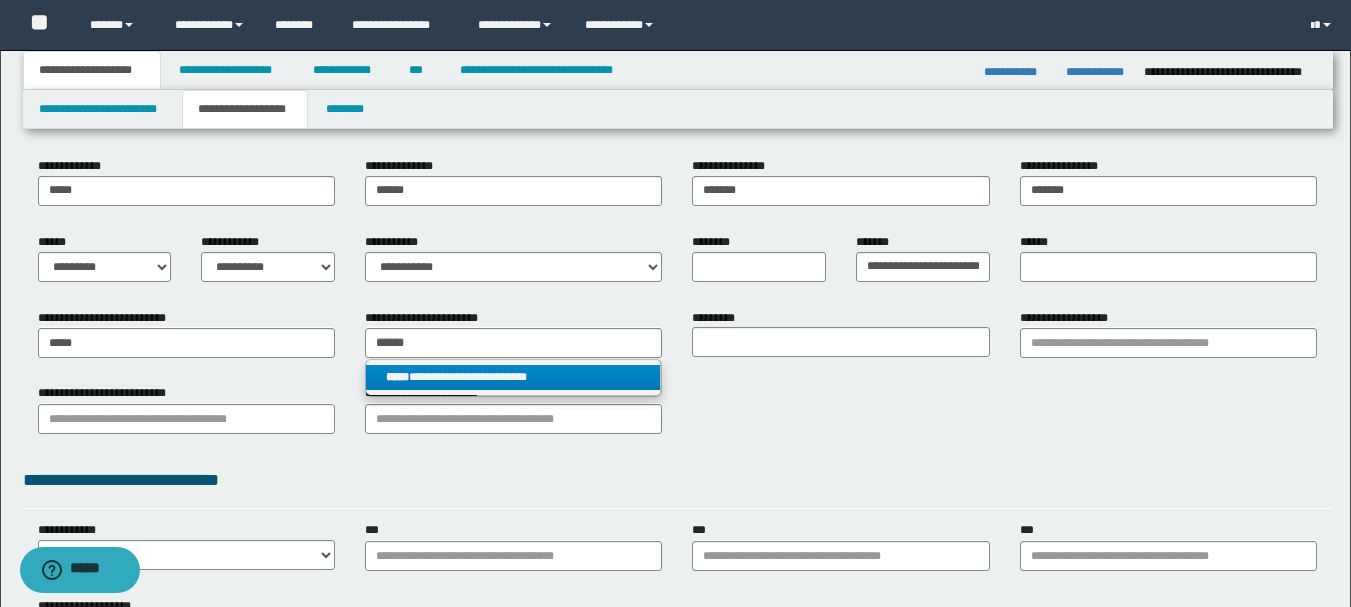 type 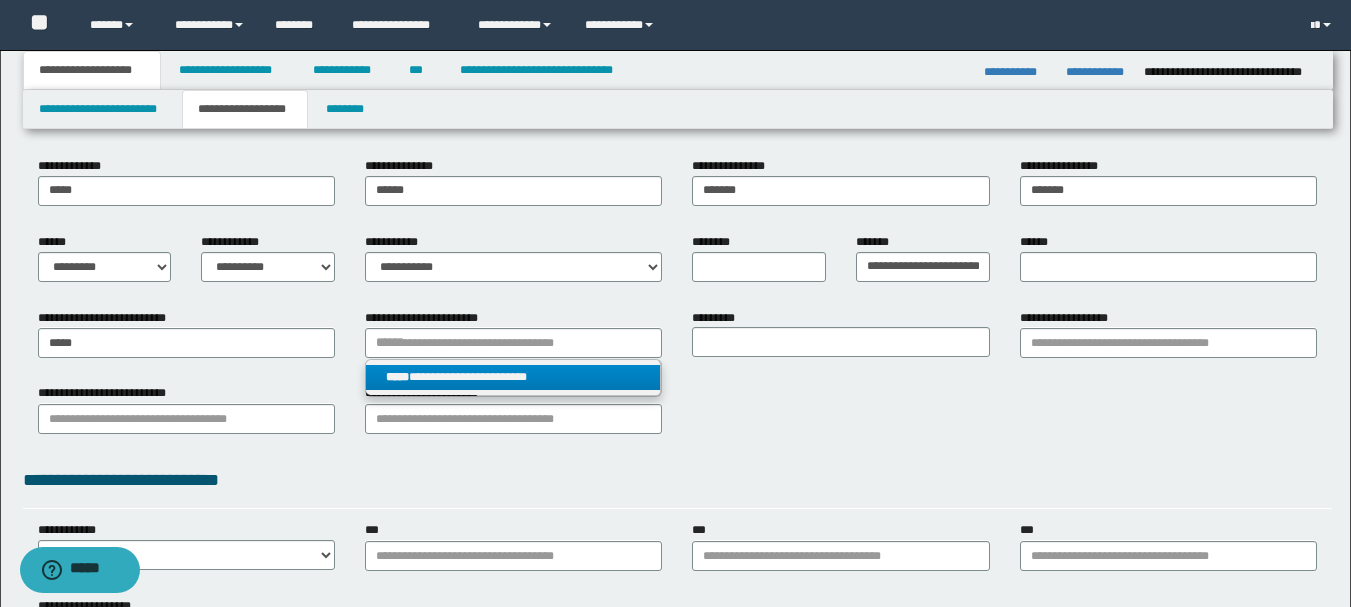 click on "**********" at bounding box center (513, 377) 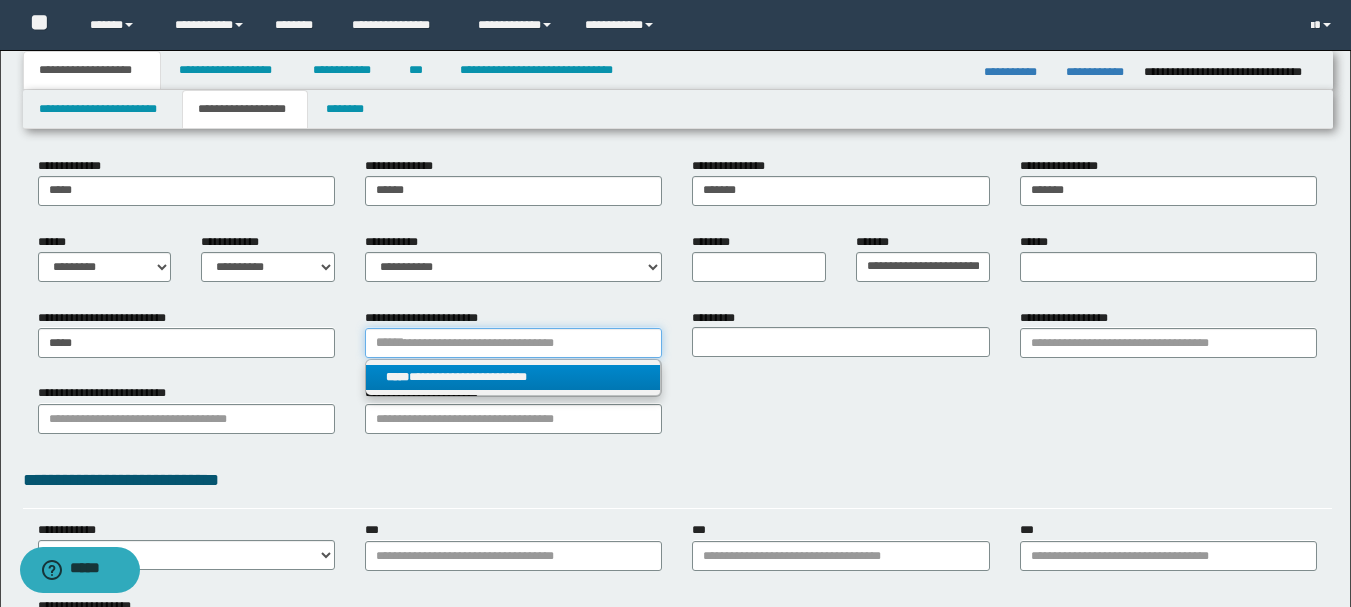type 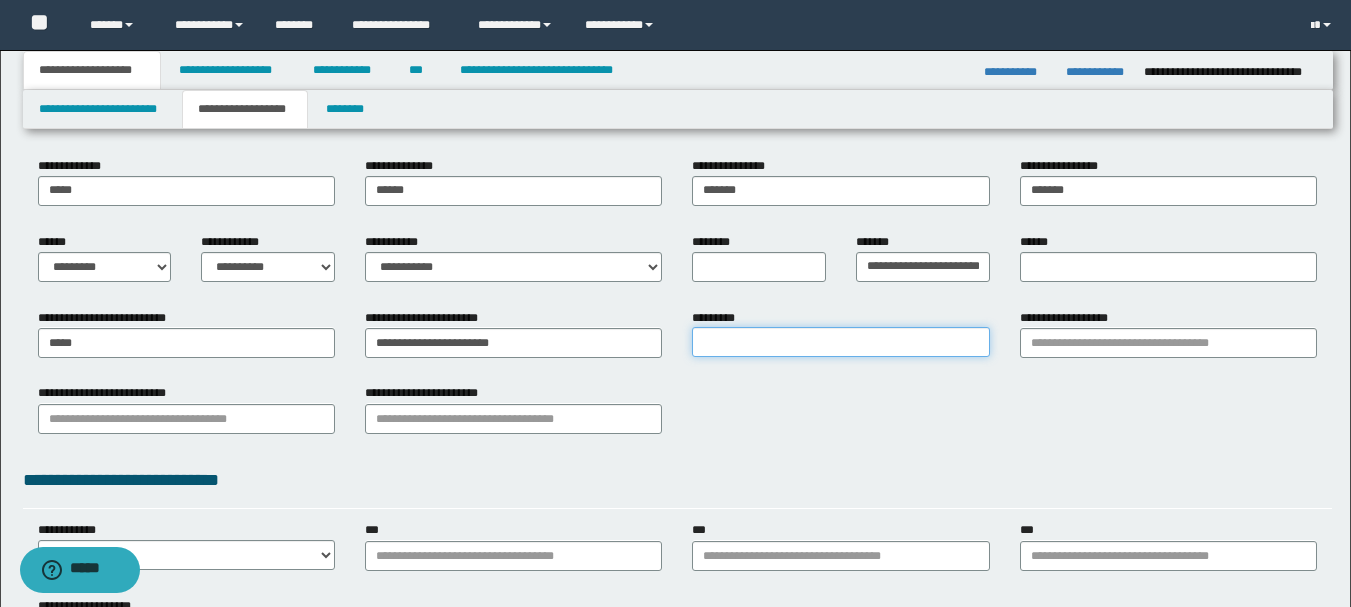 click on "*********" at bounding box center (840, 342) 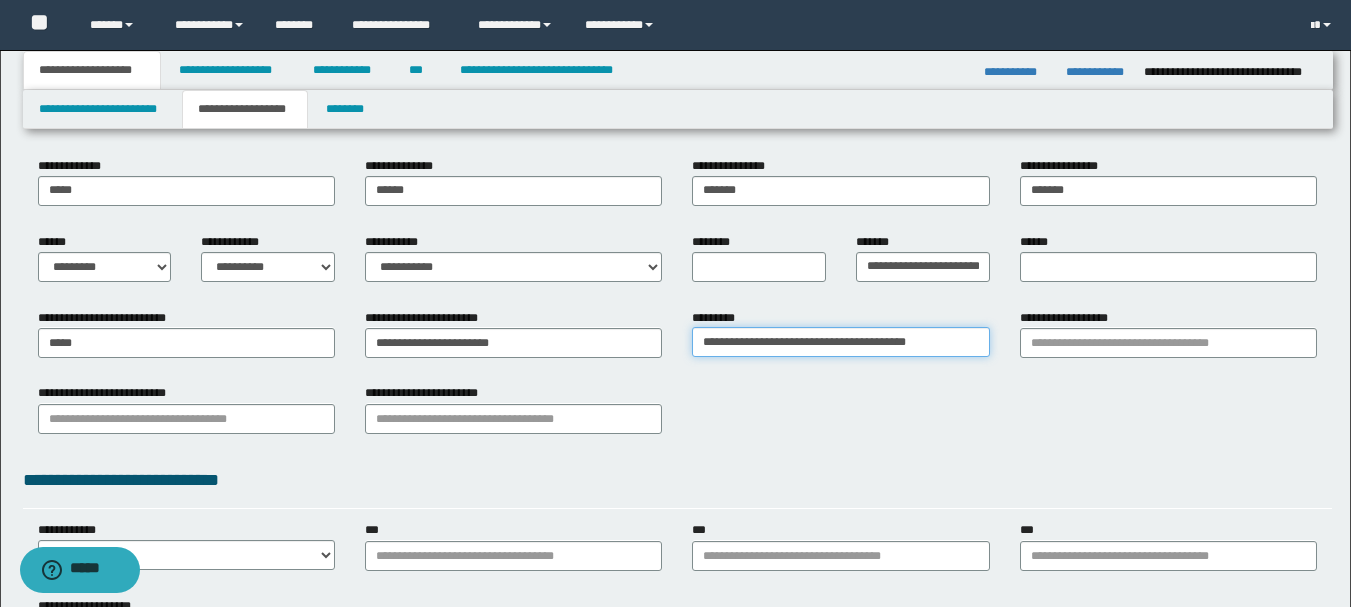type on "**********" 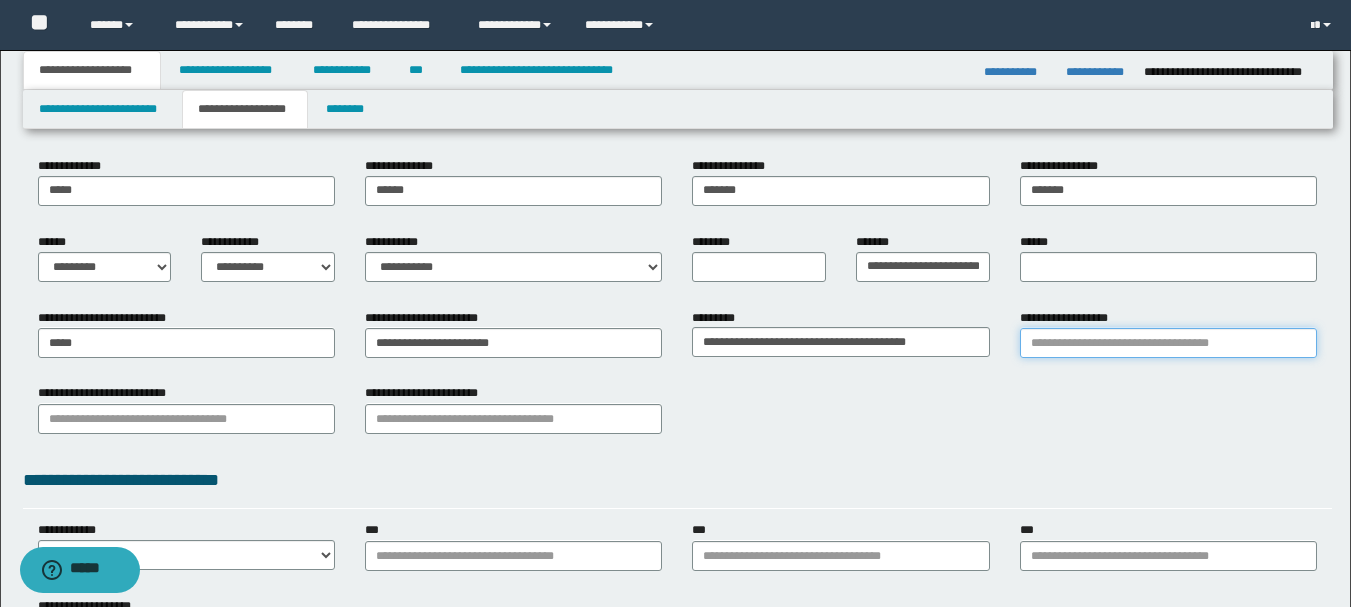click on "**********" at bounding box center (1168, 343) 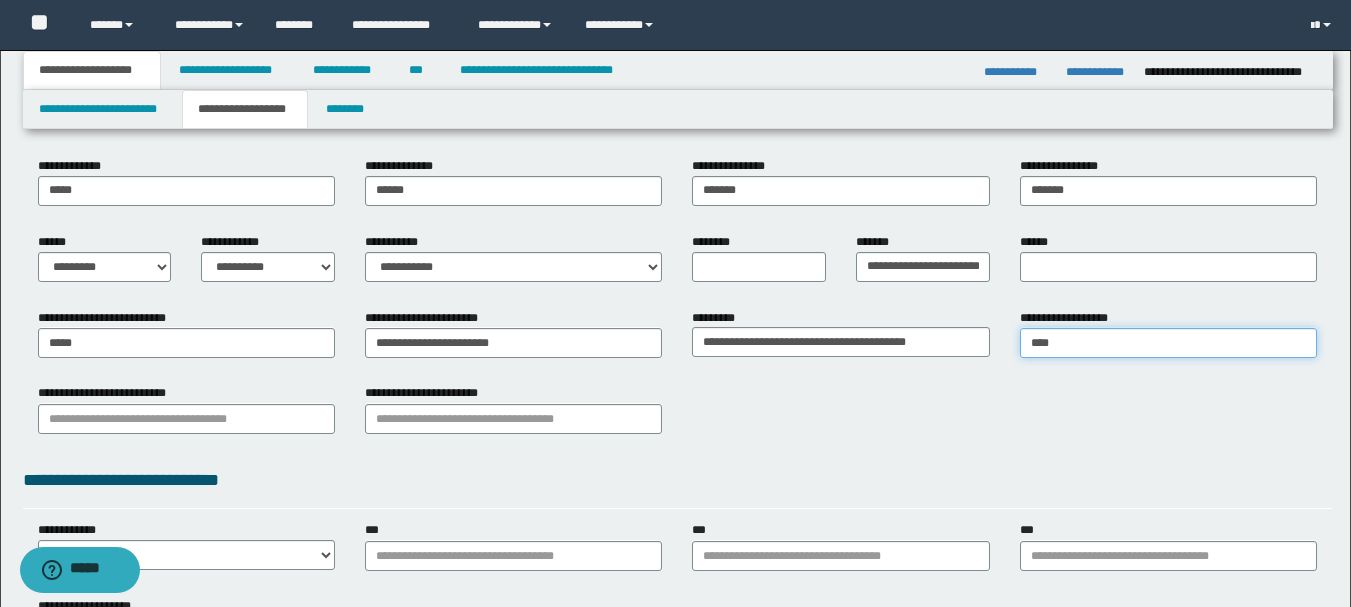 type on "*****" 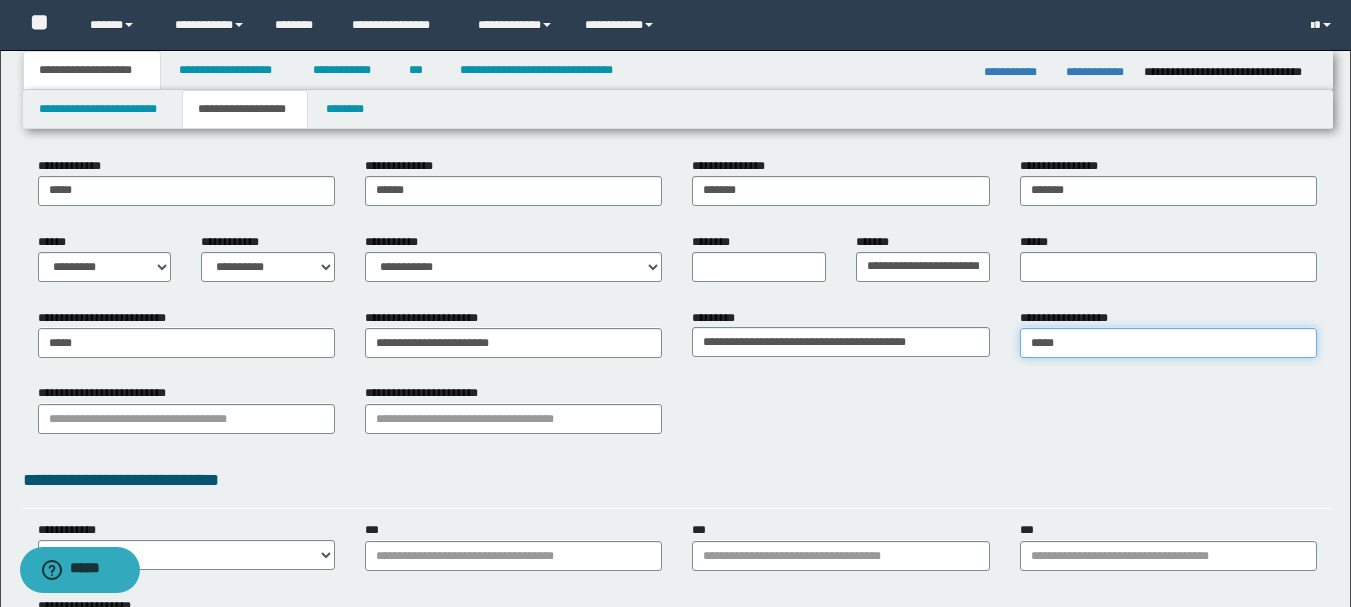 type on "********" 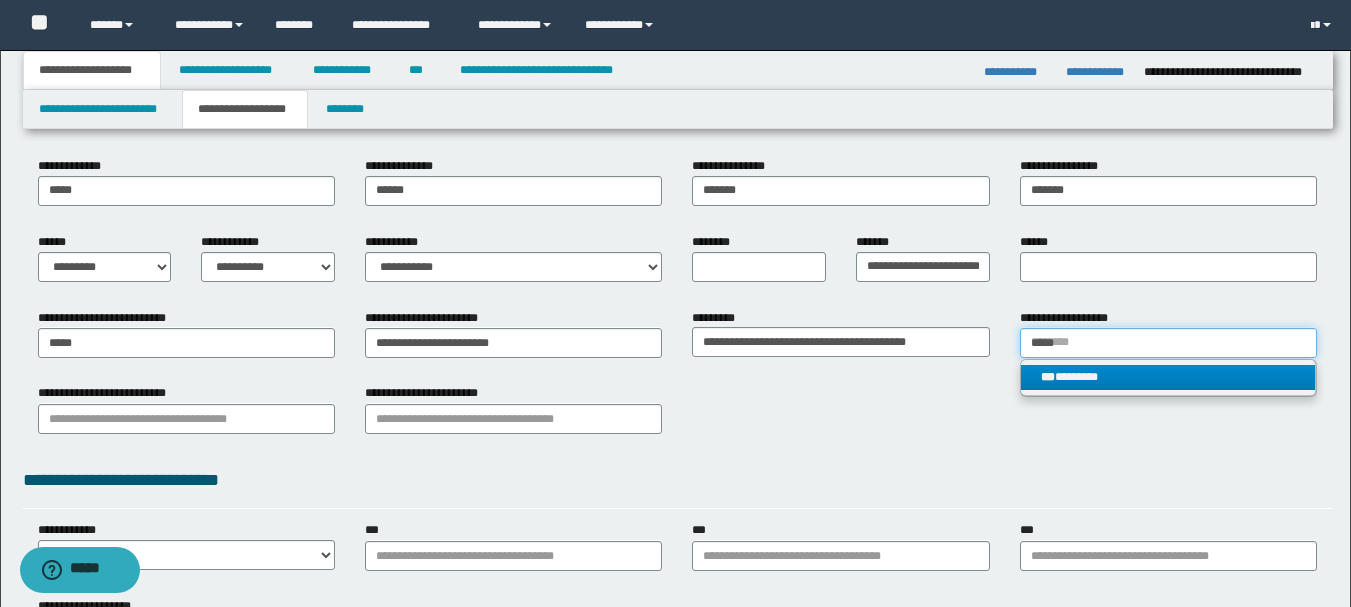 type on "*****" 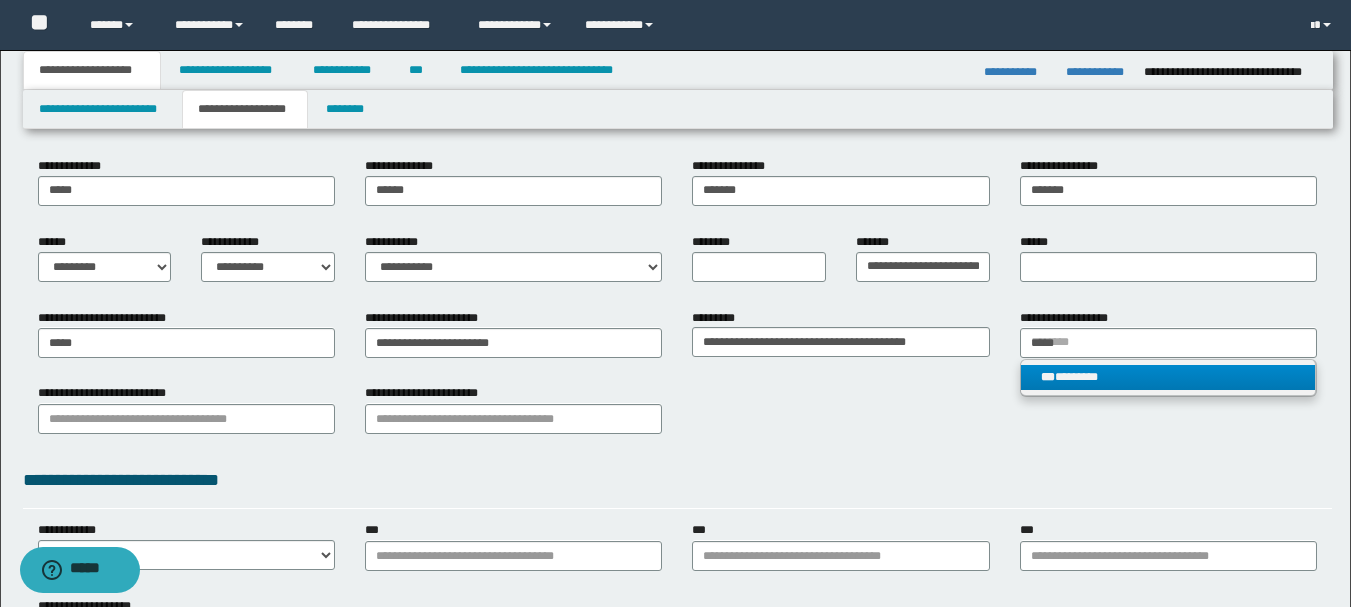 type 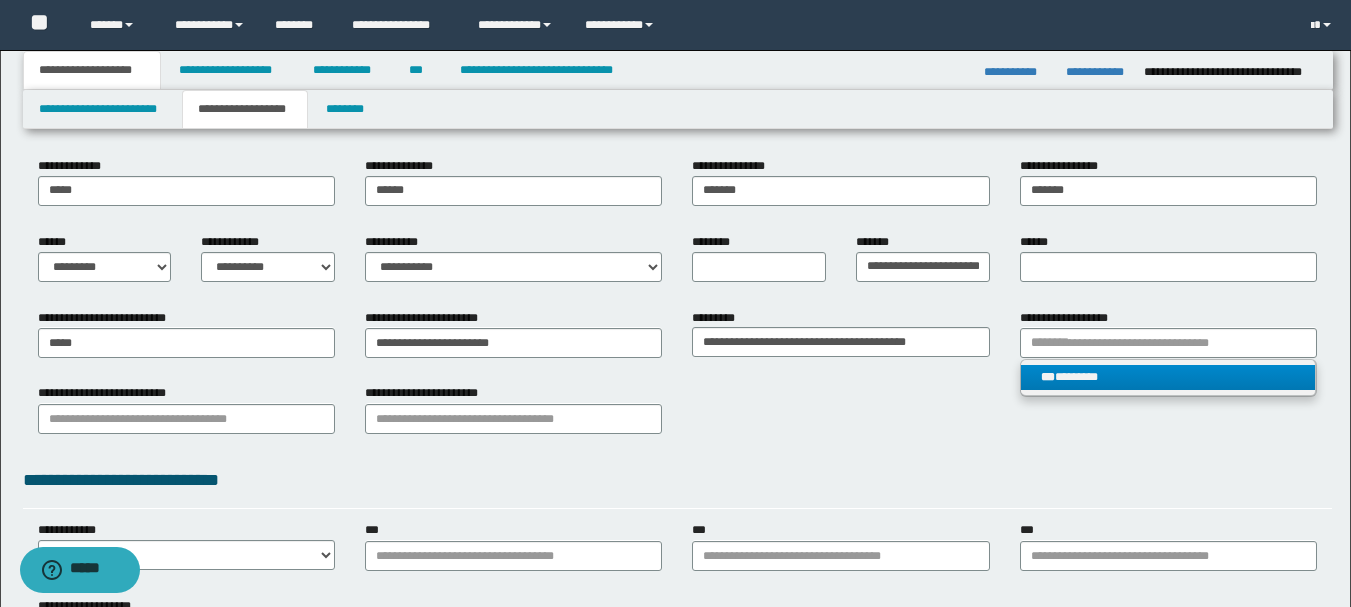 click on "*** ********" at bounding box center (1168, 377) 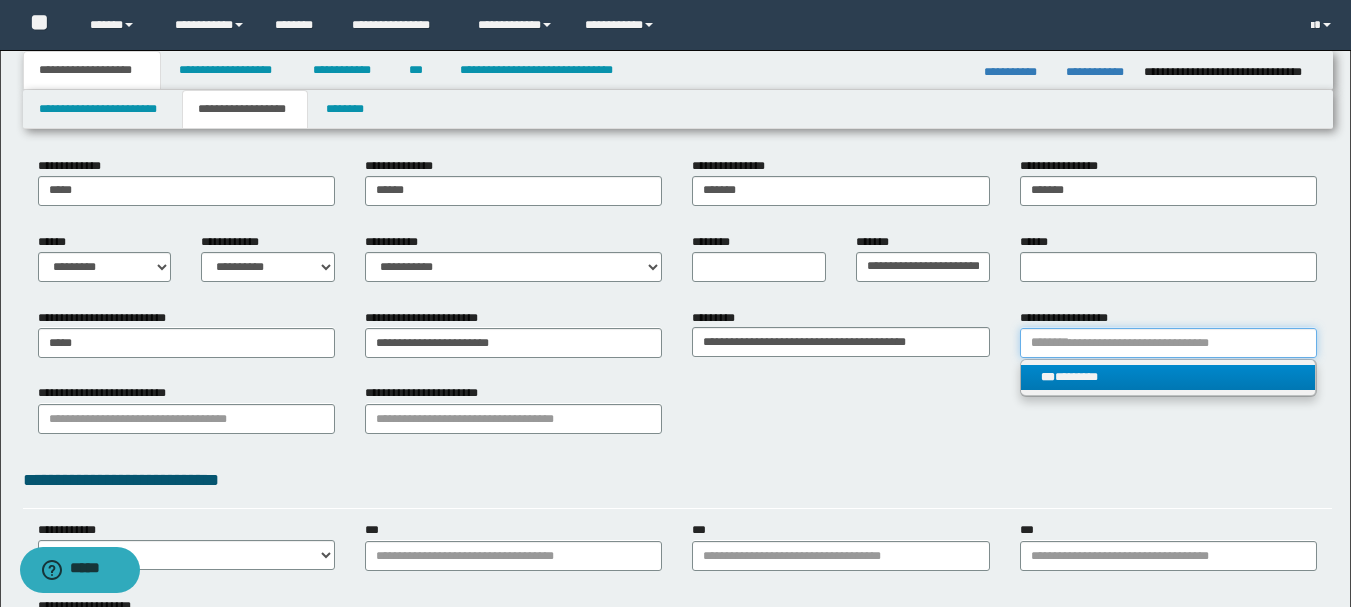 type 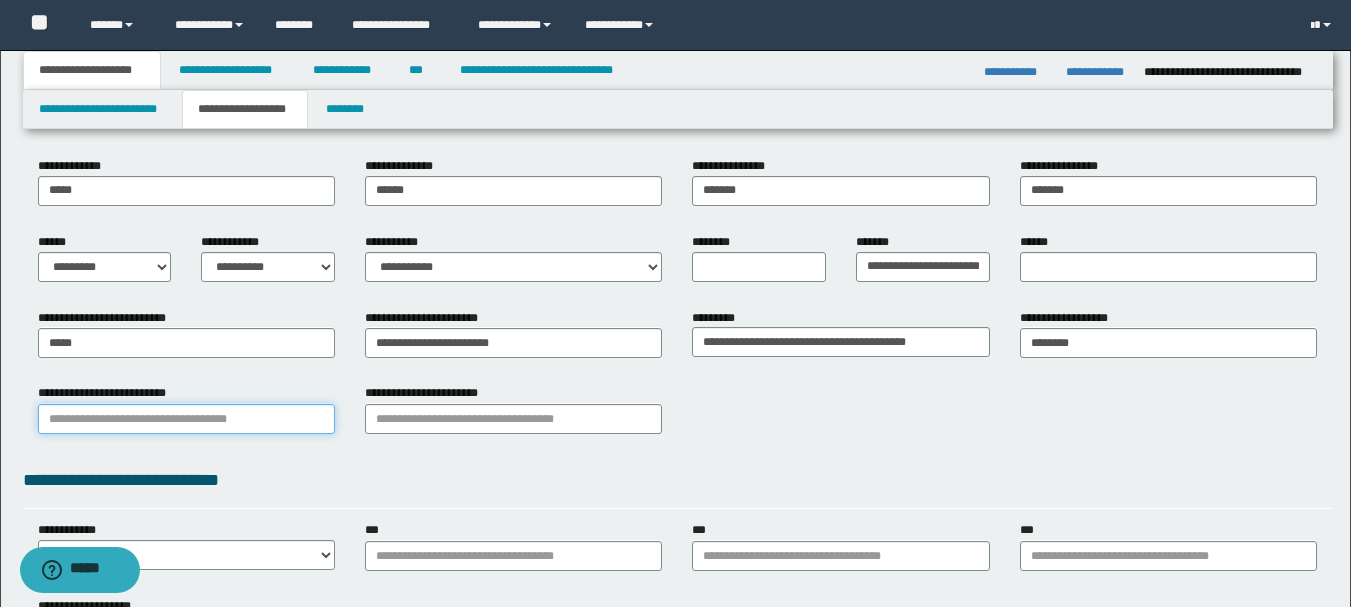 click on "**********" at bounding box center [186, 419] 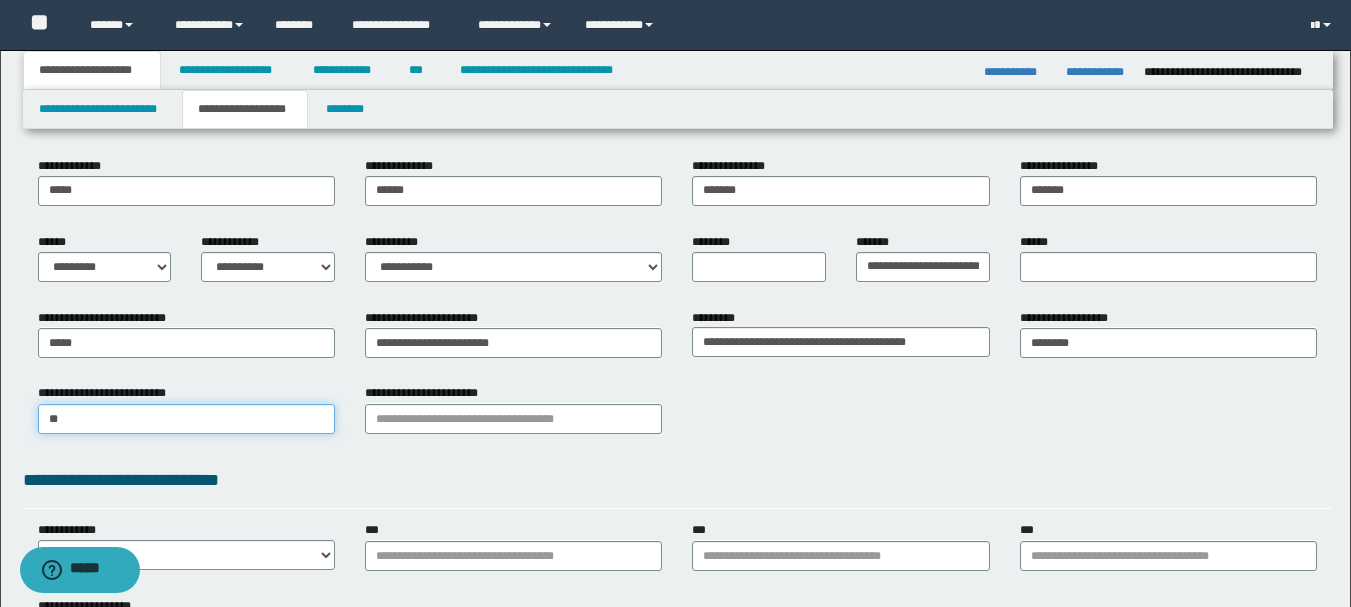 type on "*" 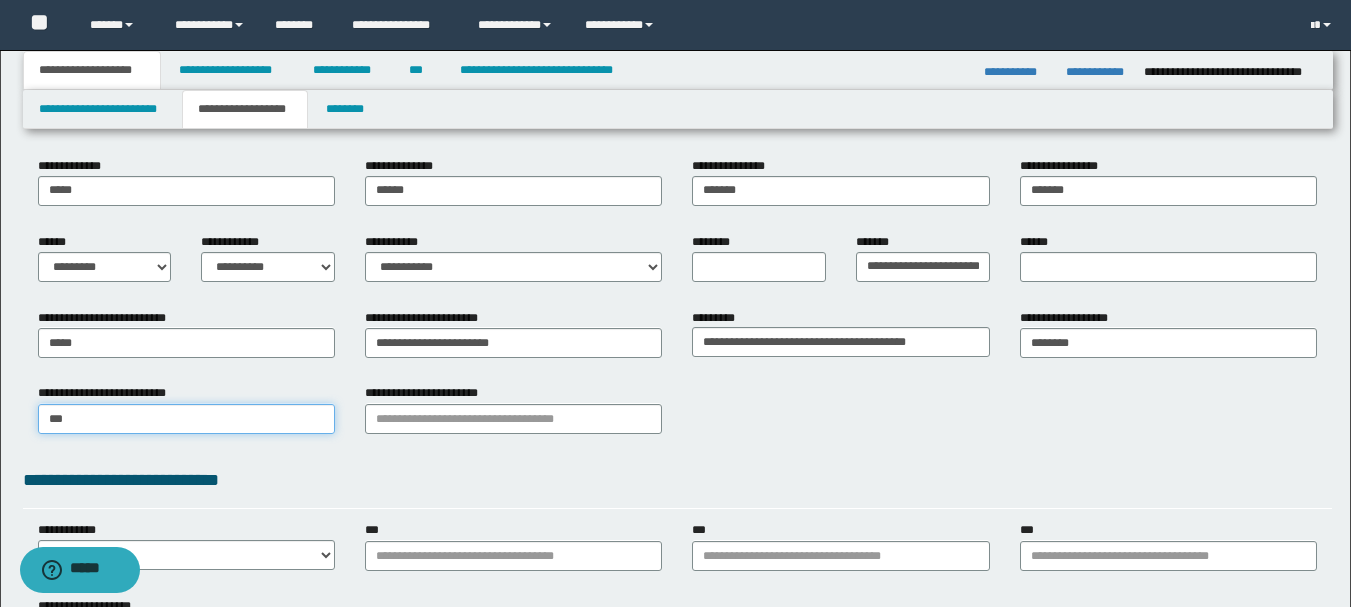 type on "****" 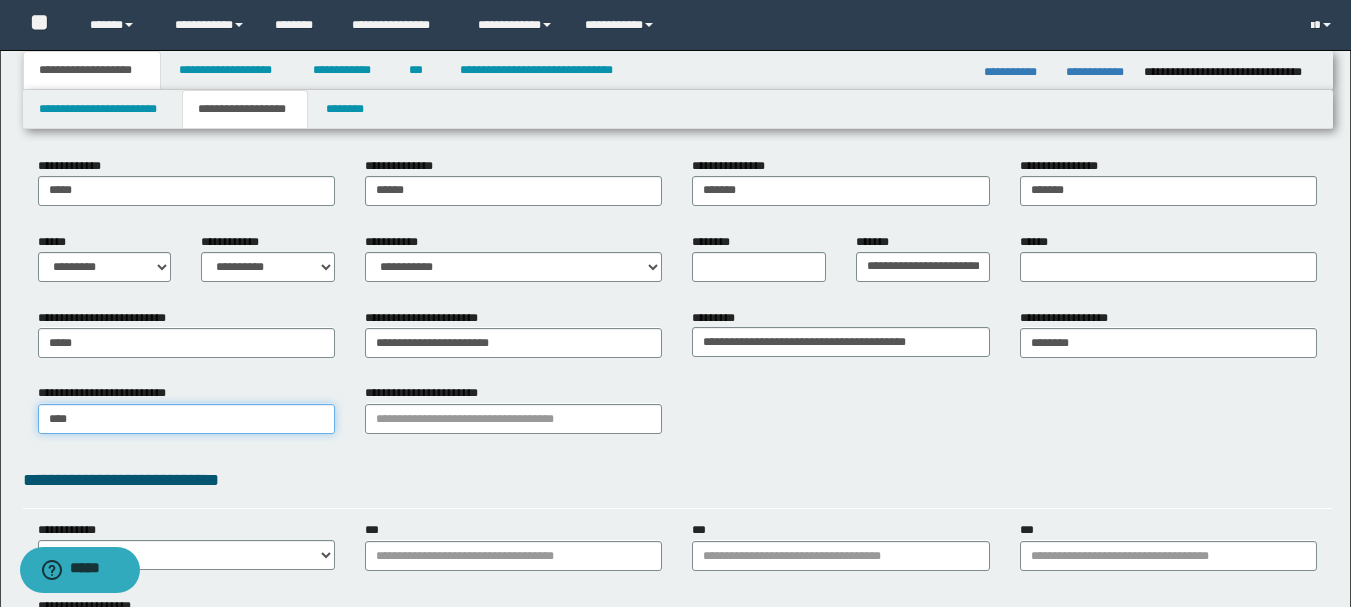 type on "****" 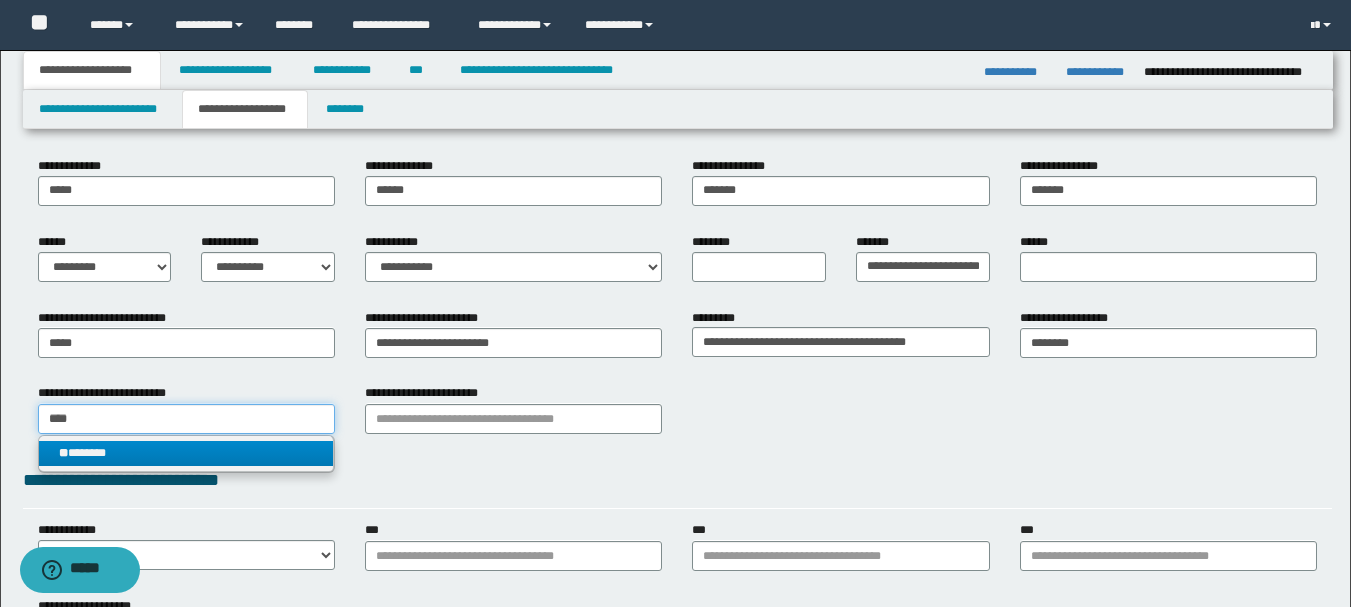 type on "****" 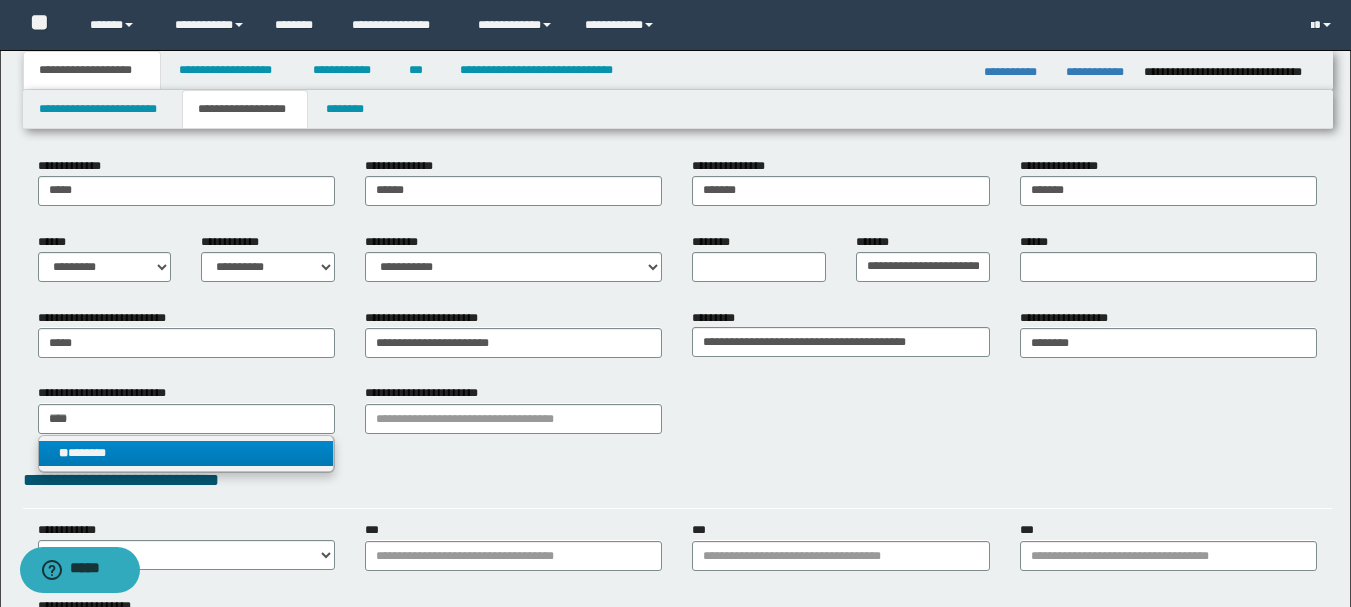 type 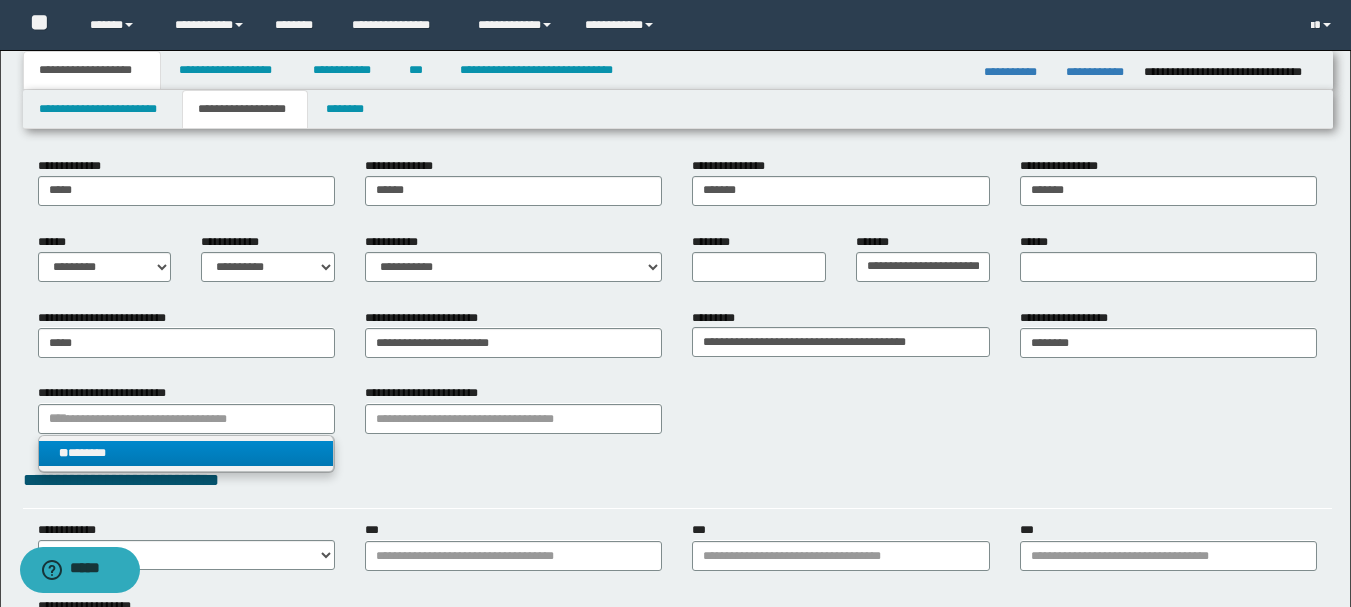 click on "** *******" at bounding box center (186, 453) 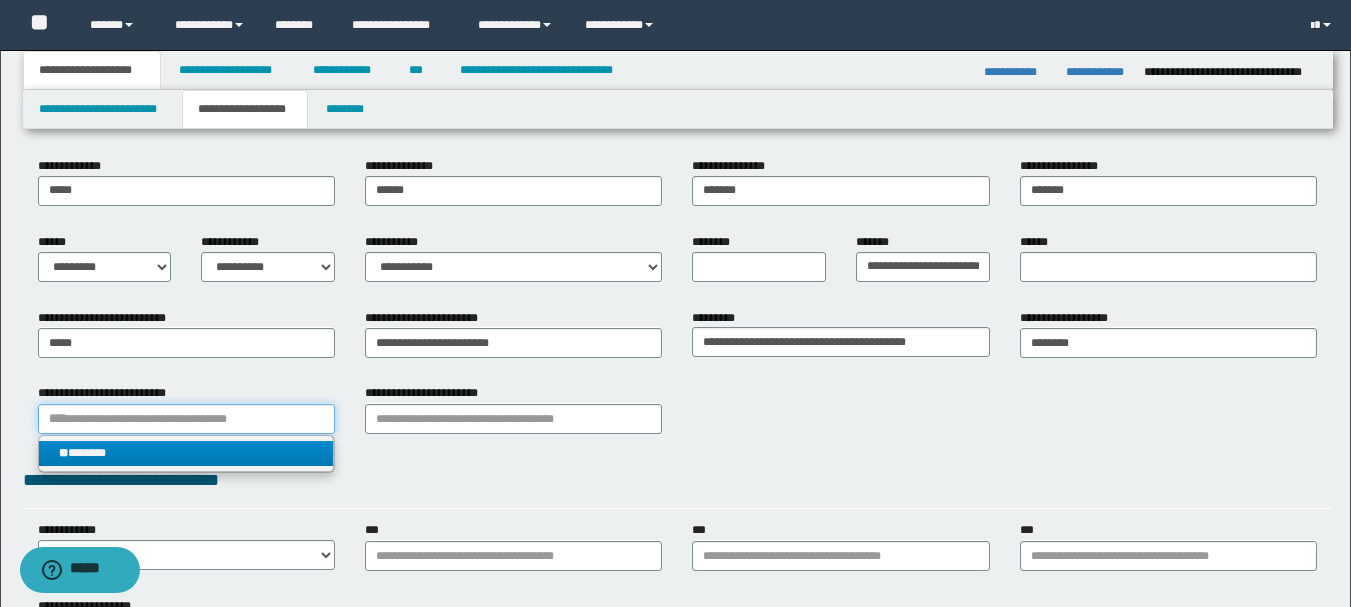 type 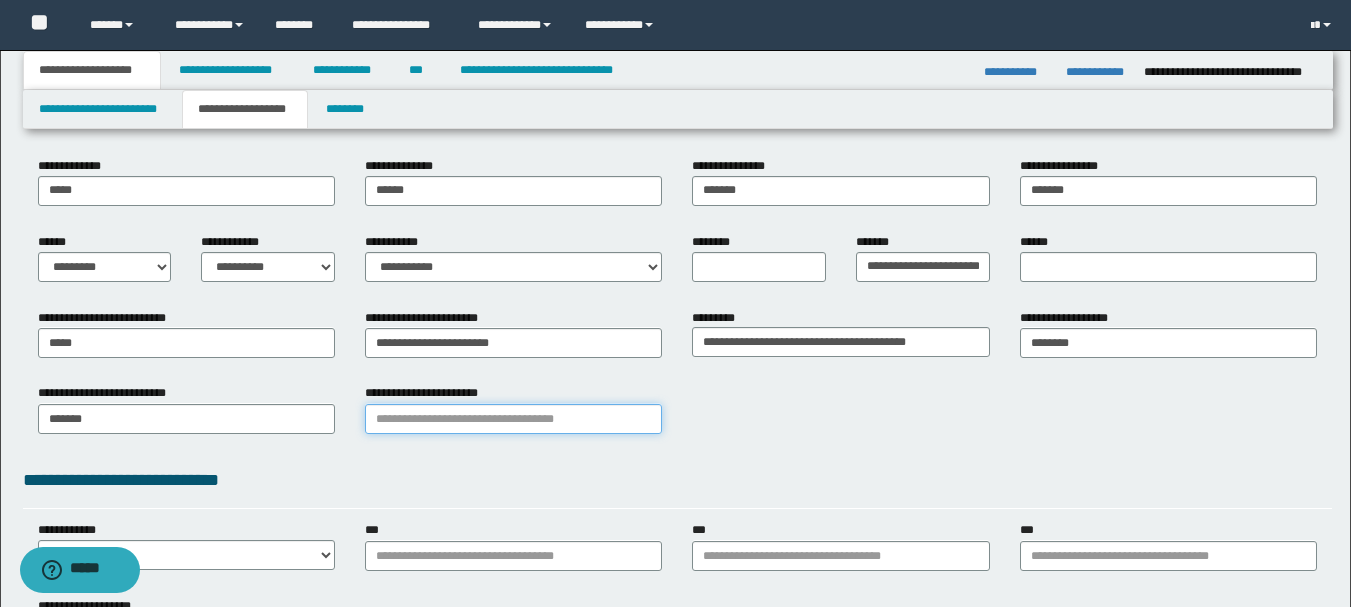 click on "**********" at bounding box center [513, 419] 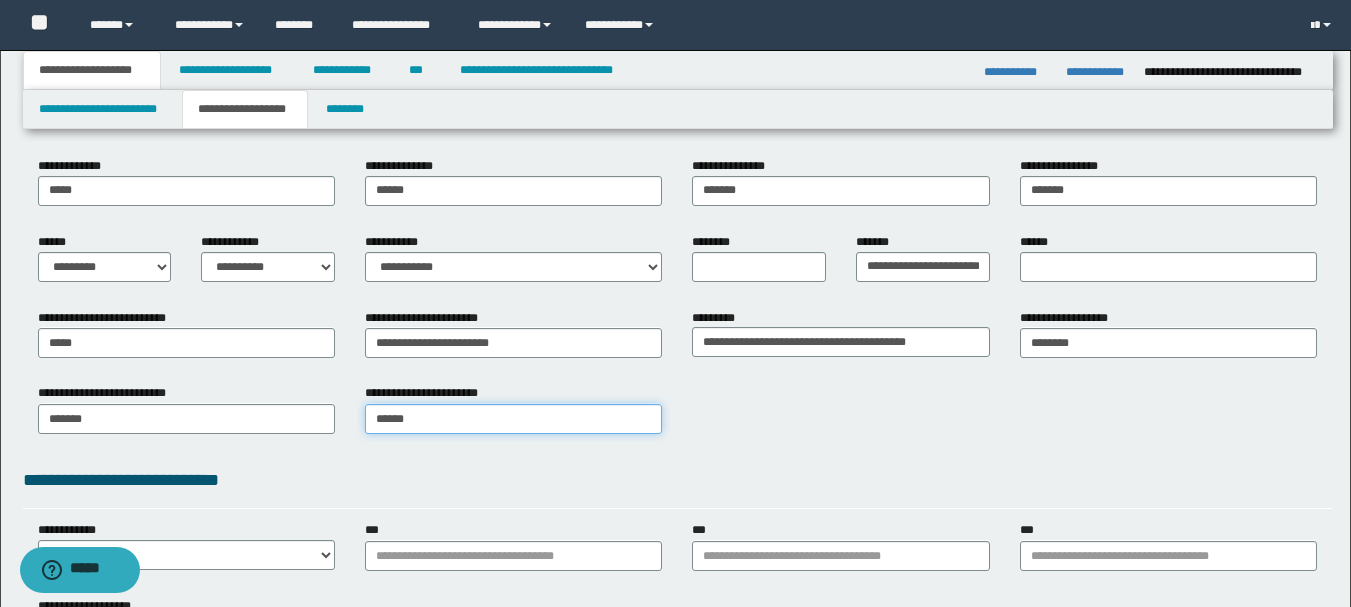 type on "*******" 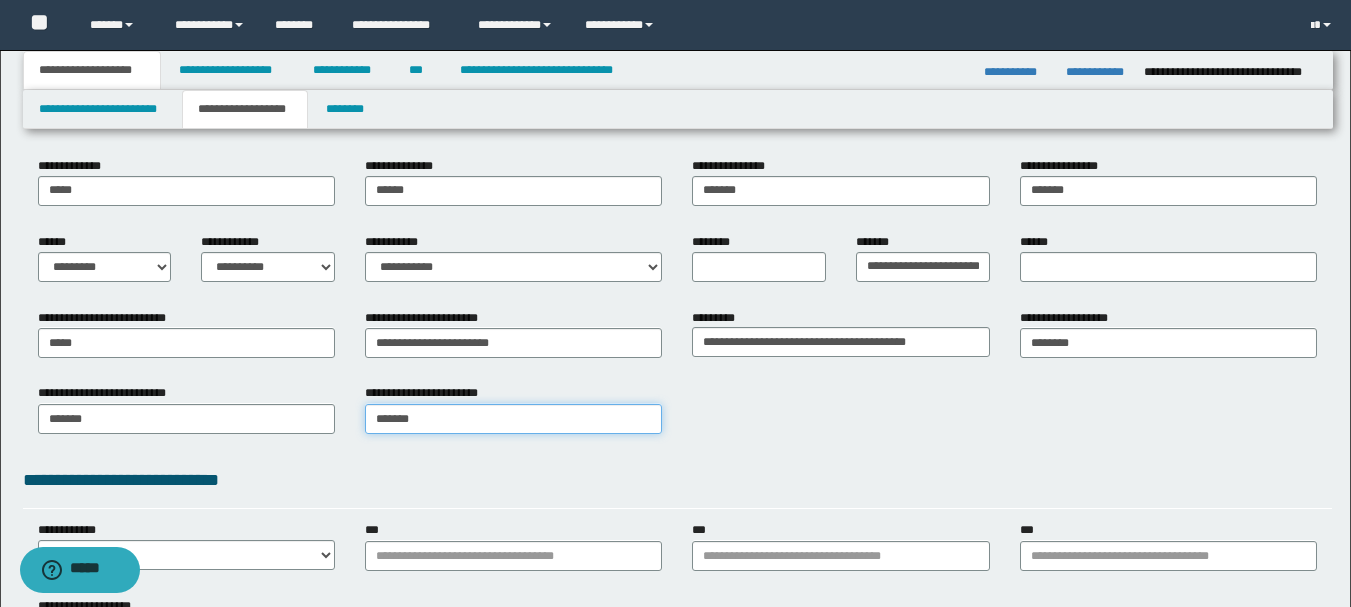type on "*******" 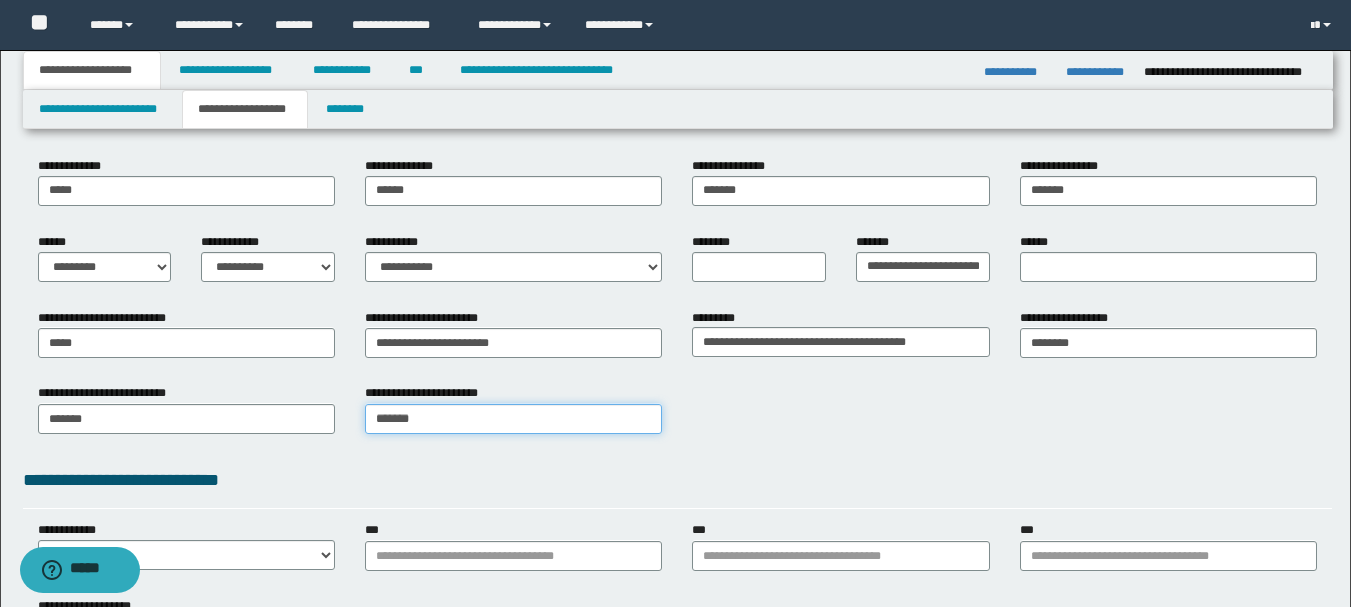 type 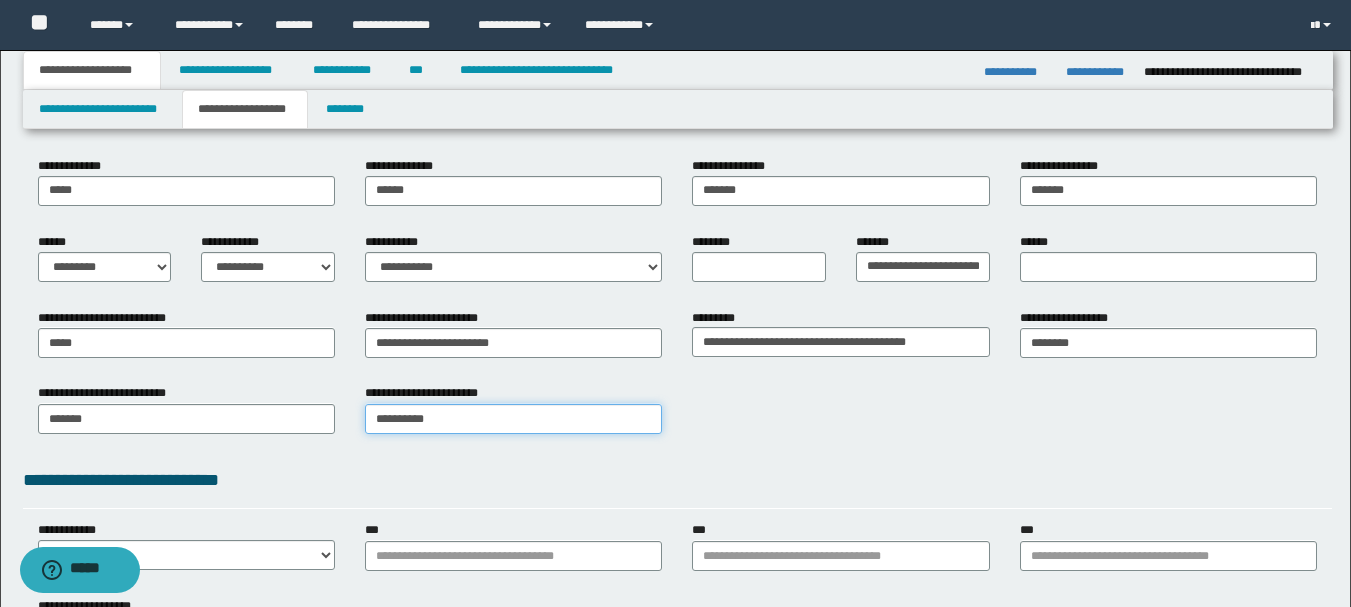 type on "**********" 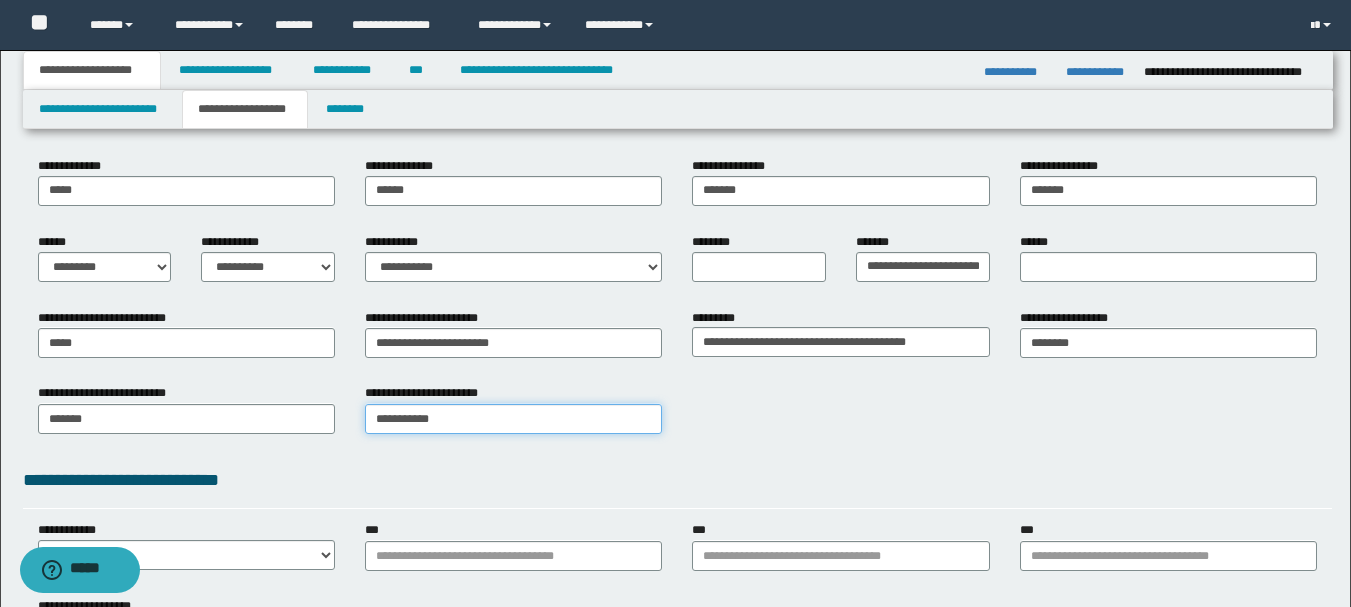type on "**********" 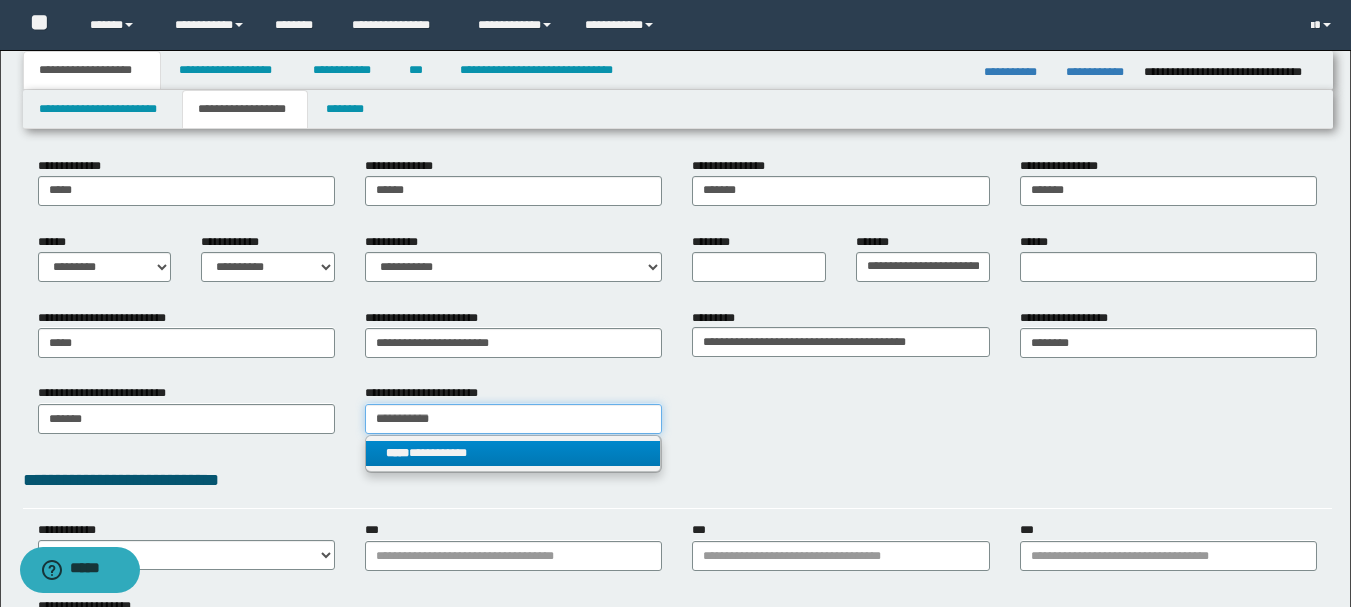 type on "**********" 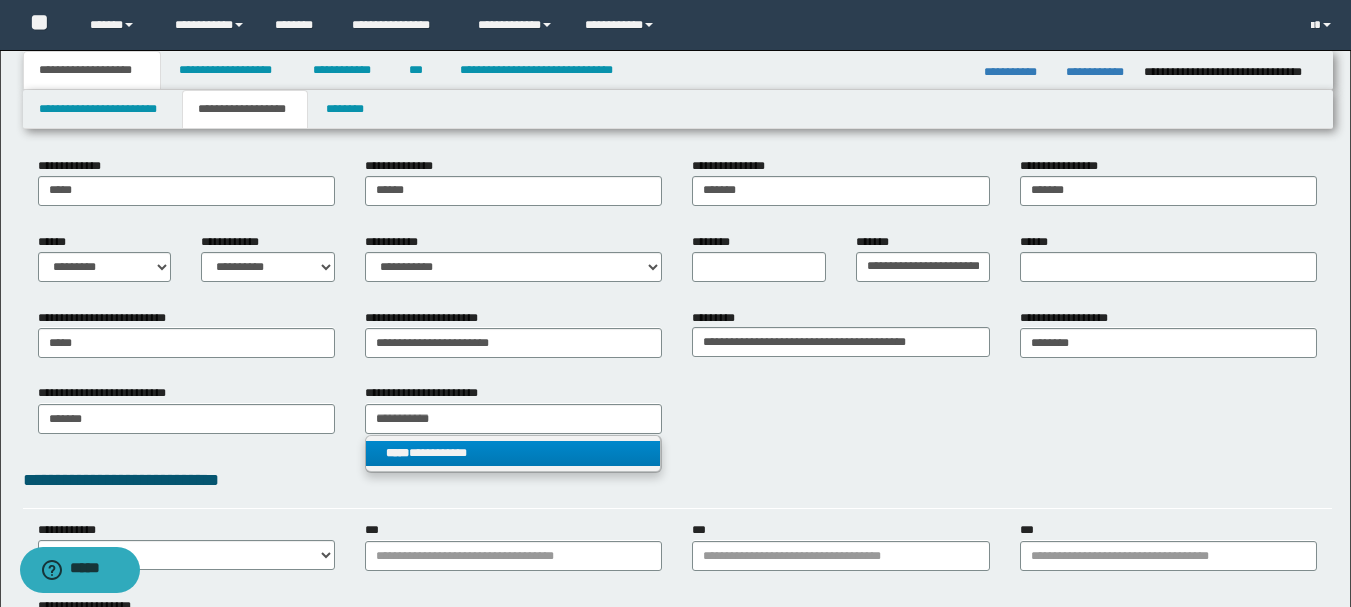type 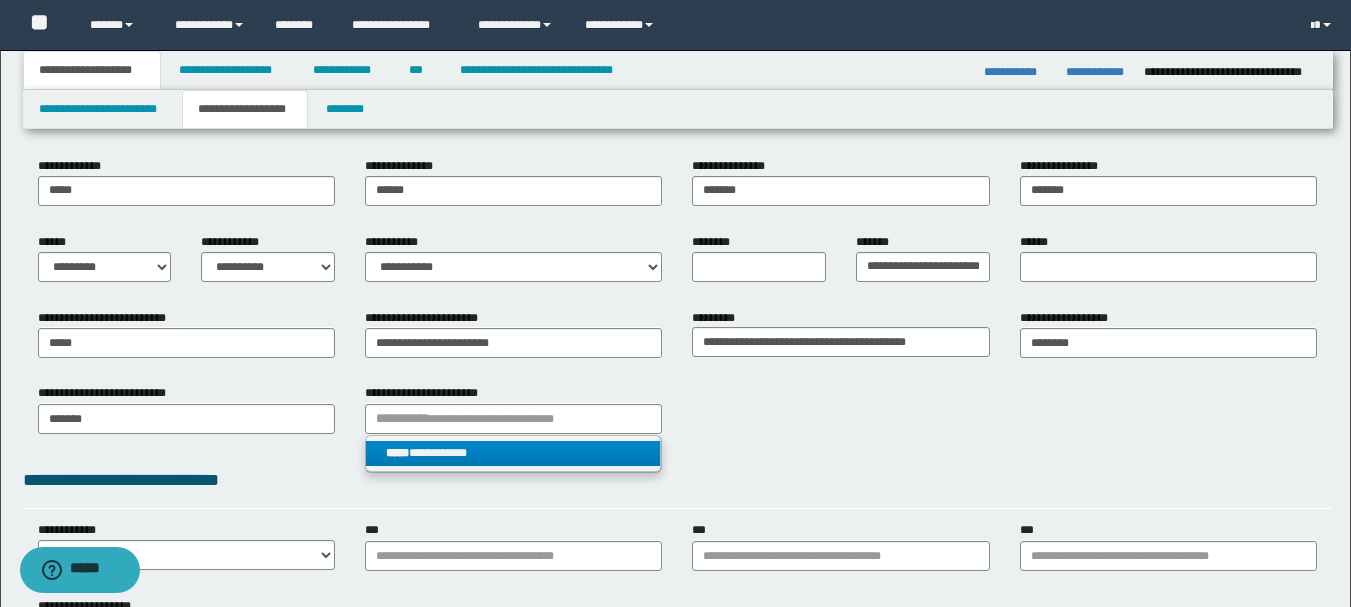 click on "**********" at bounding box center (513, 453) 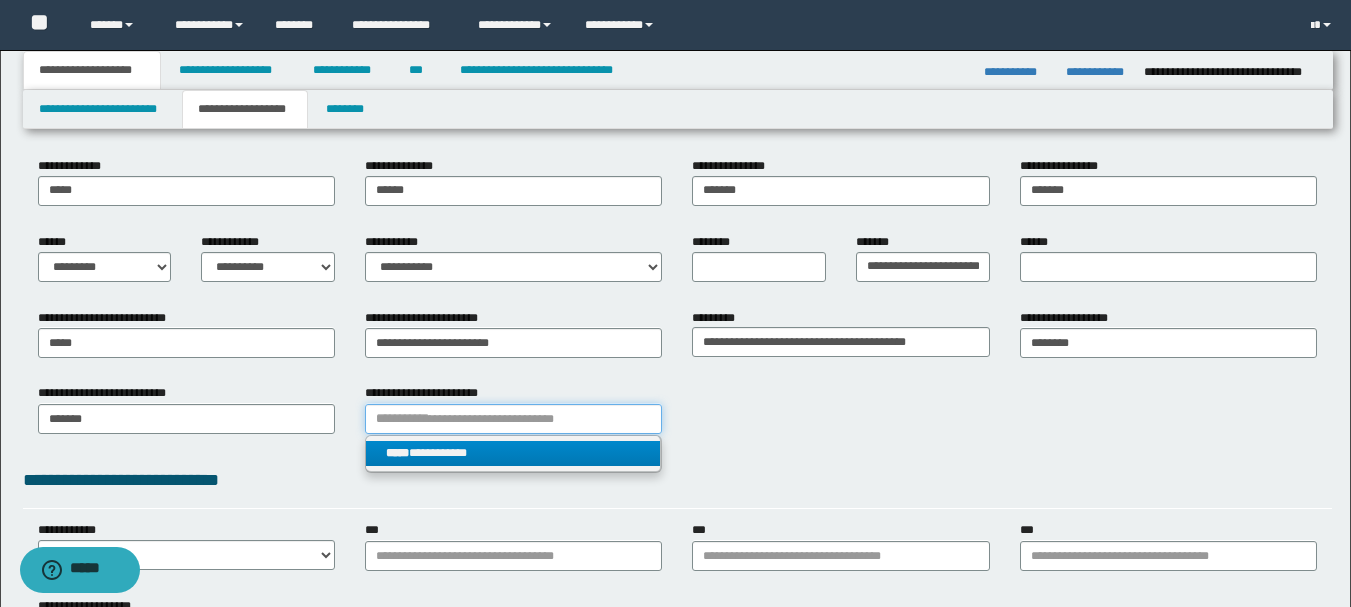 type 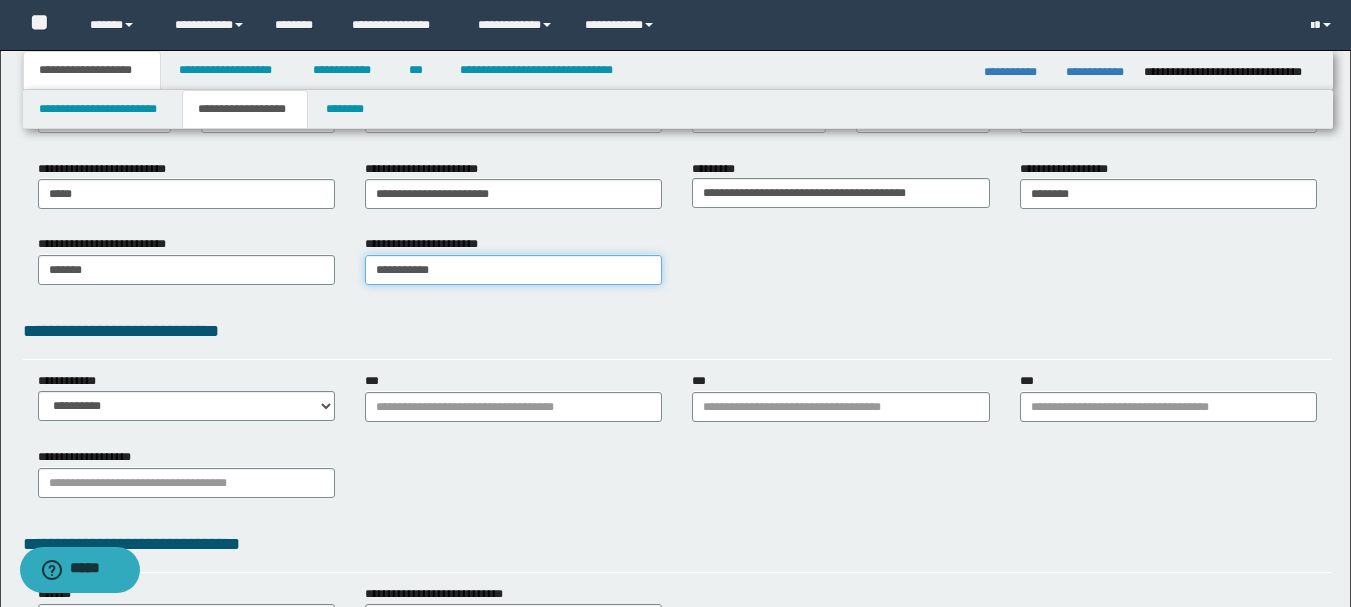 scroll, scrollTop: 400, scrollLeft: 0, axis: vertical 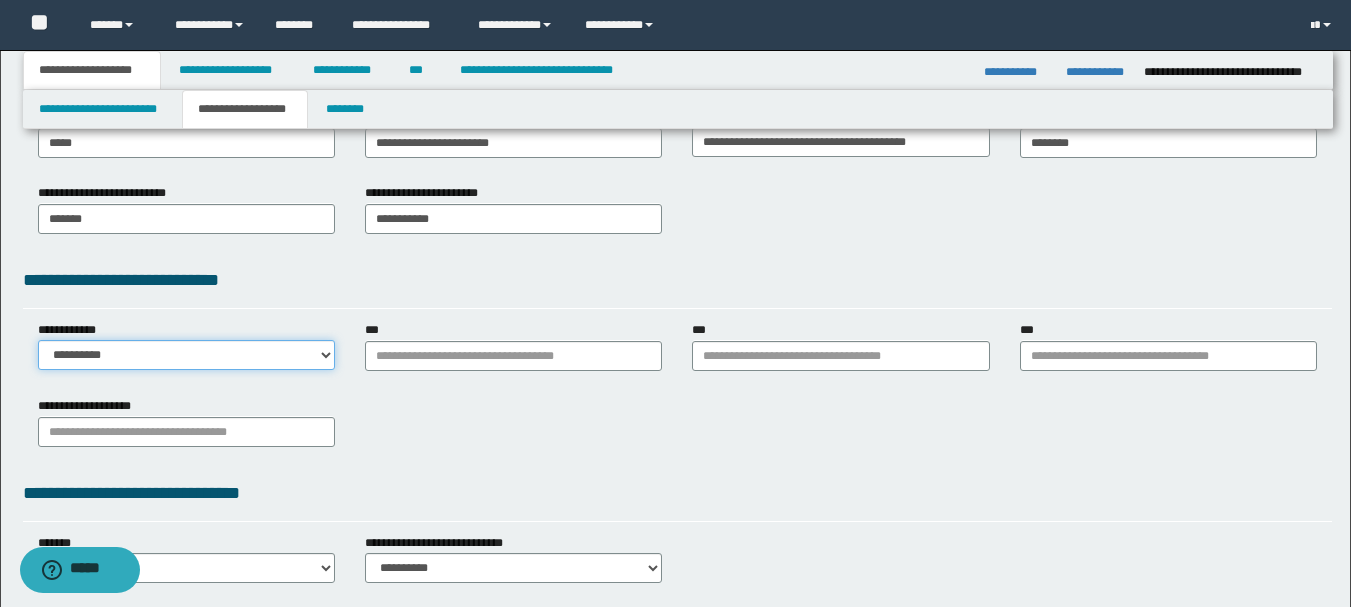 click on "**********" at bounding box center (186, 355) 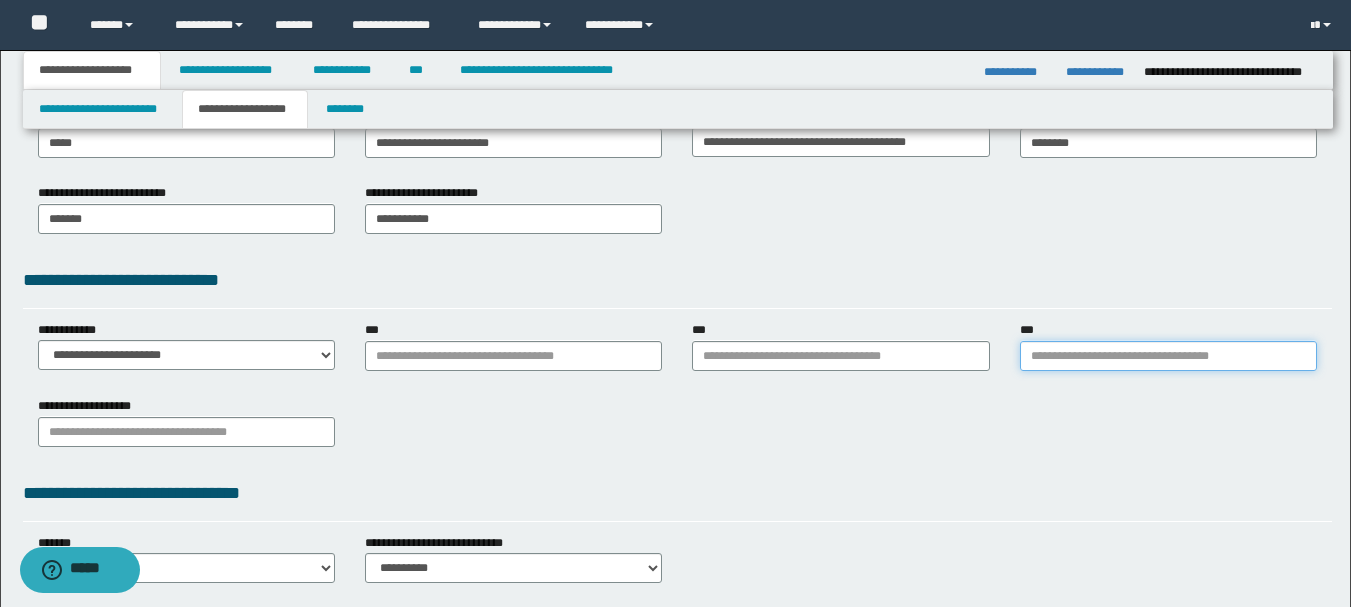 click on "***" at bounding box center (1168, 356) 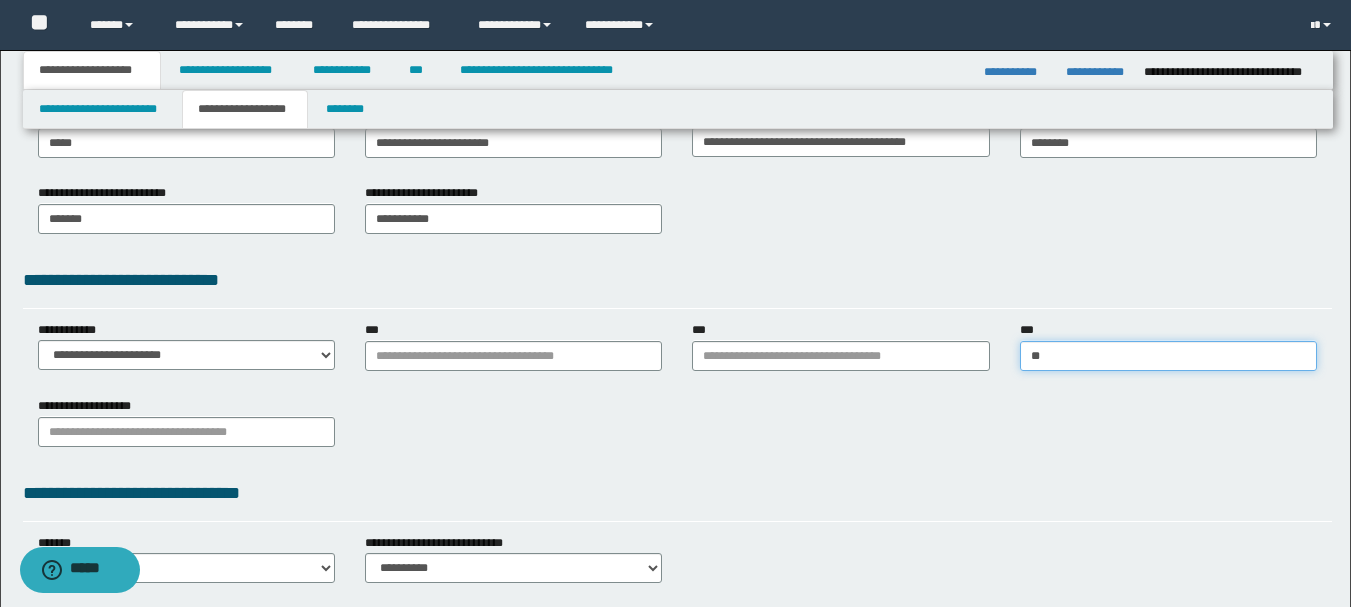 type on "***" 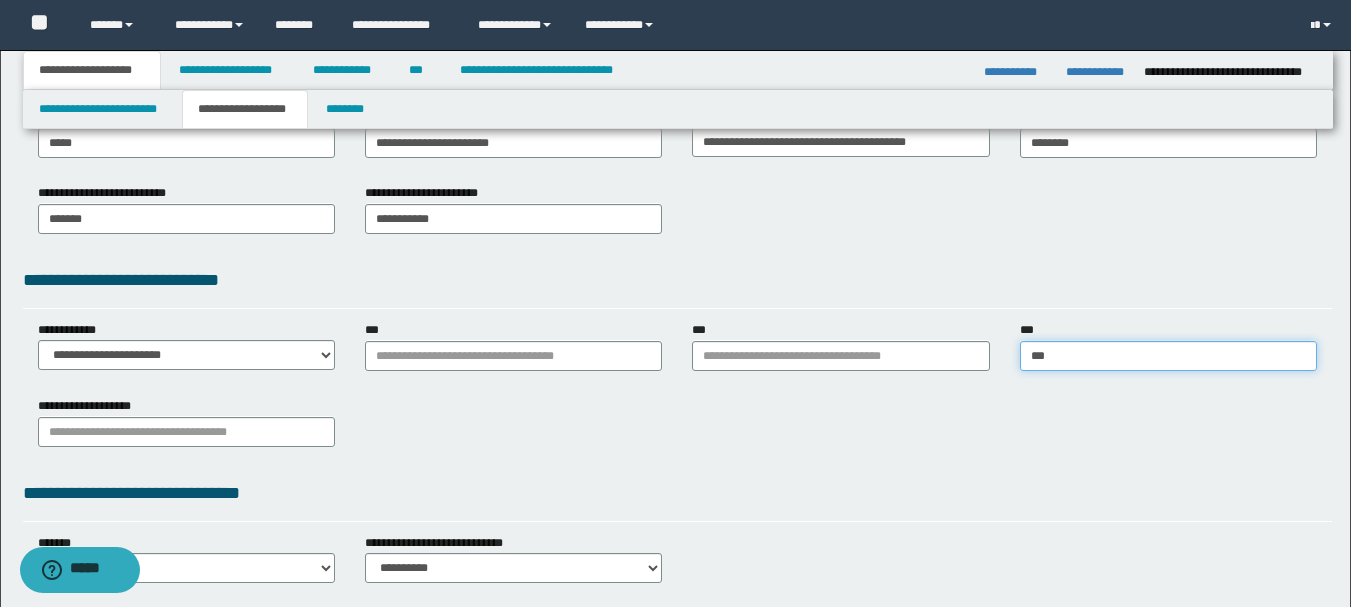 type on "*********" 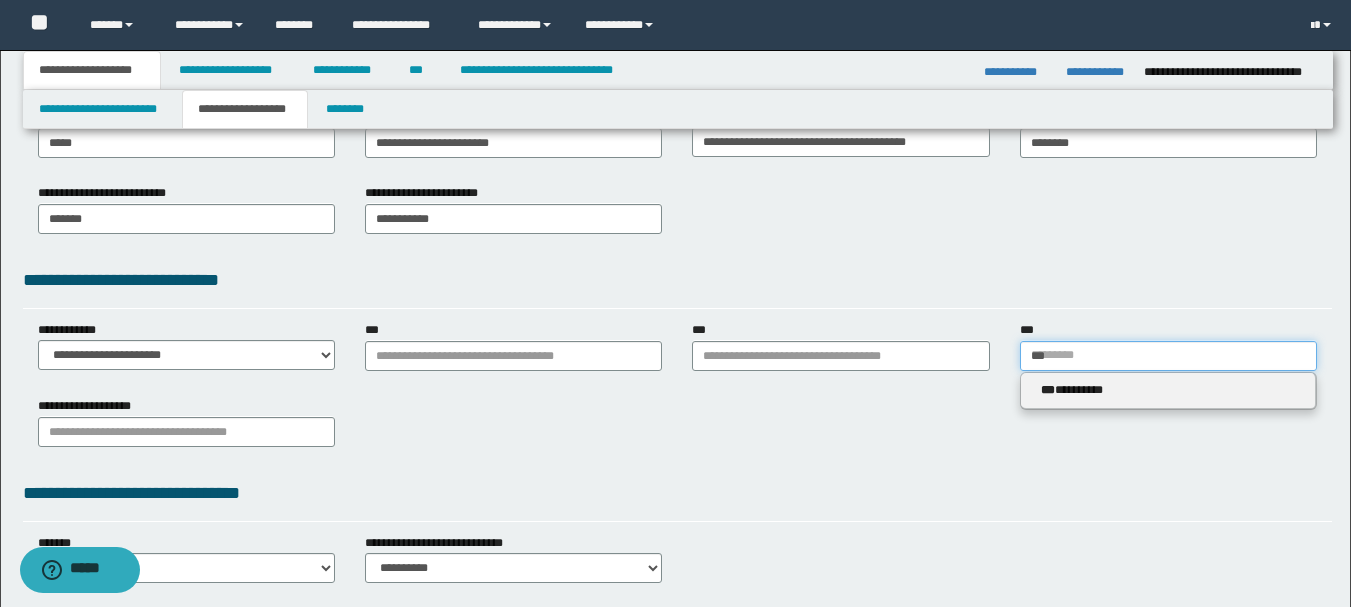 type 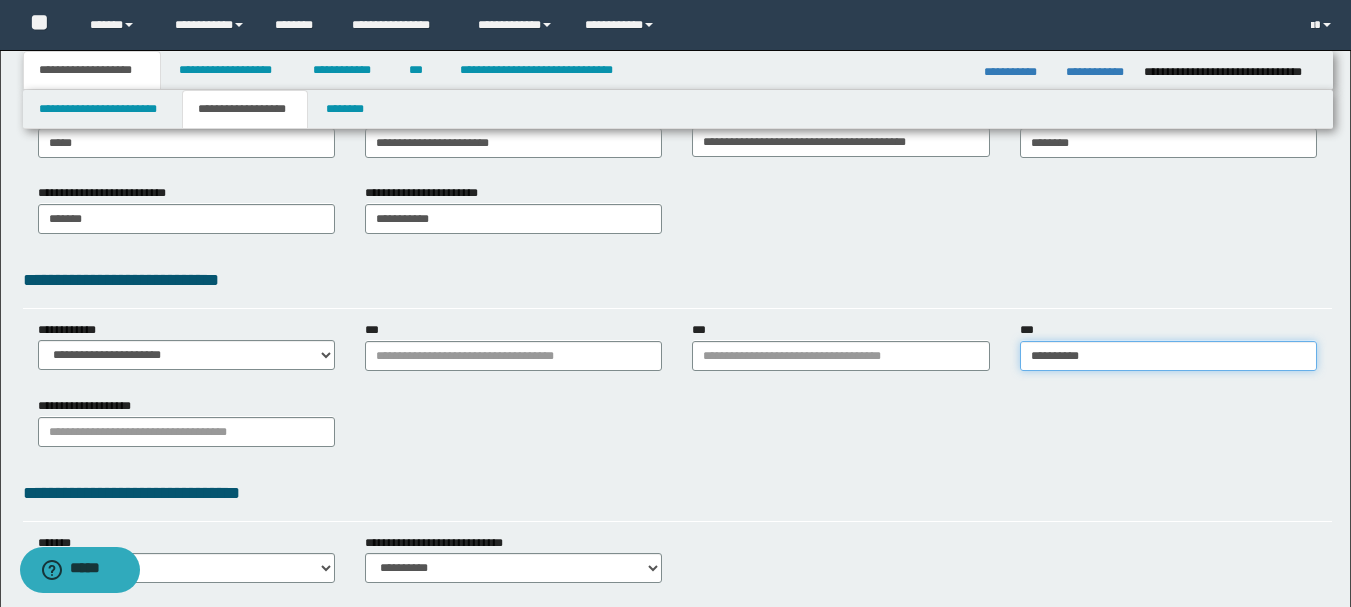 type on "**********" 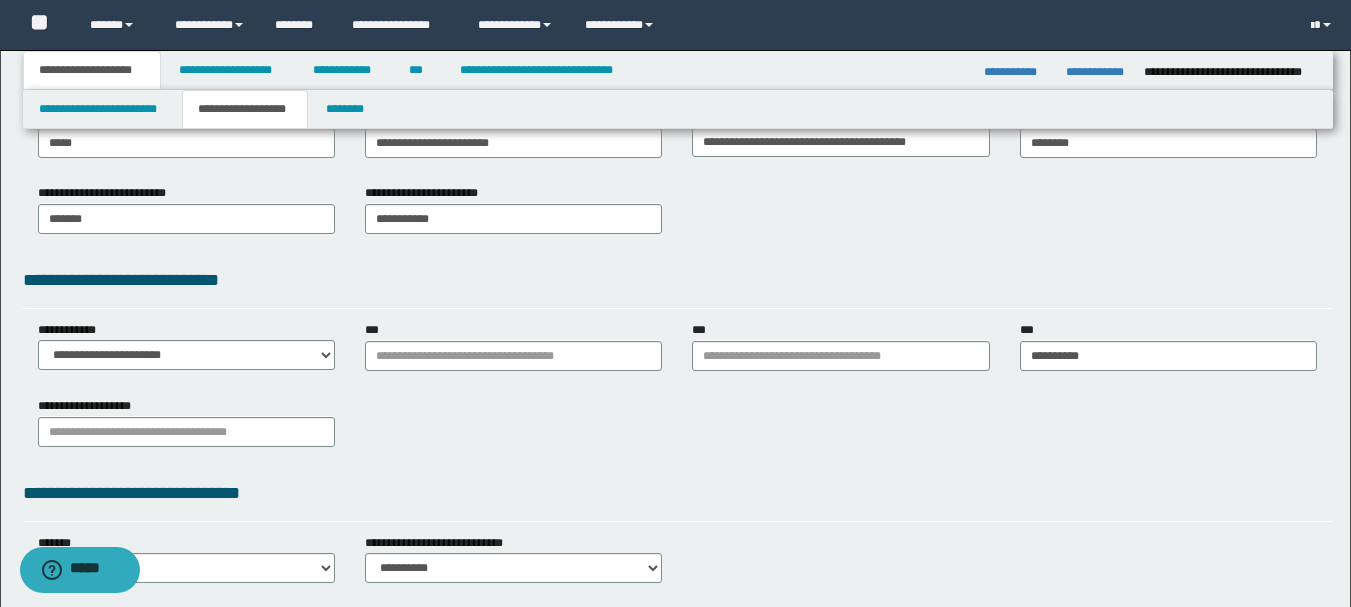 type 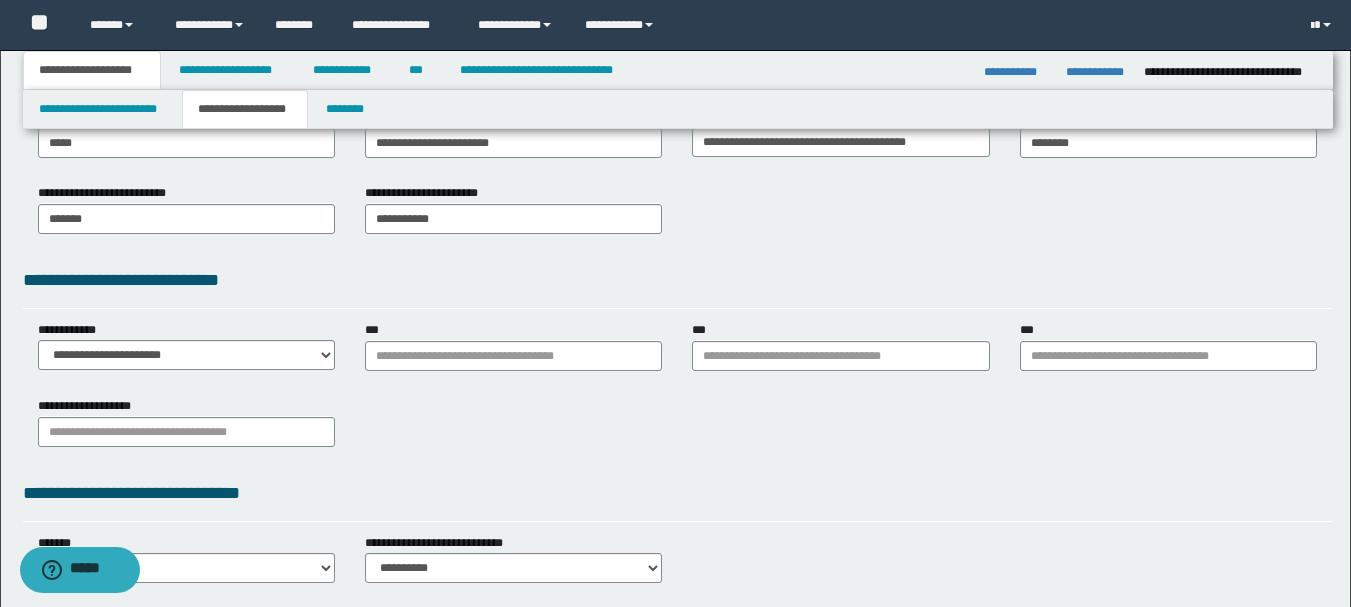 click on "**********" at bounding box center (677, 429) 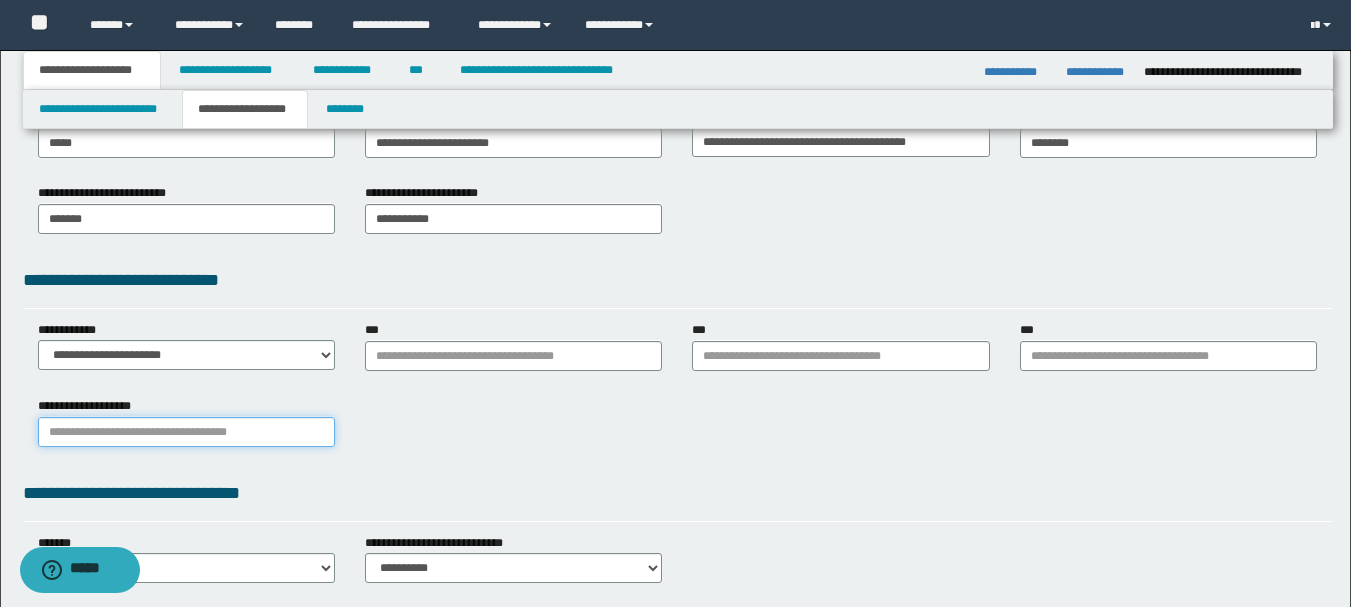 click on "**********" at bounding box center (186, 432) 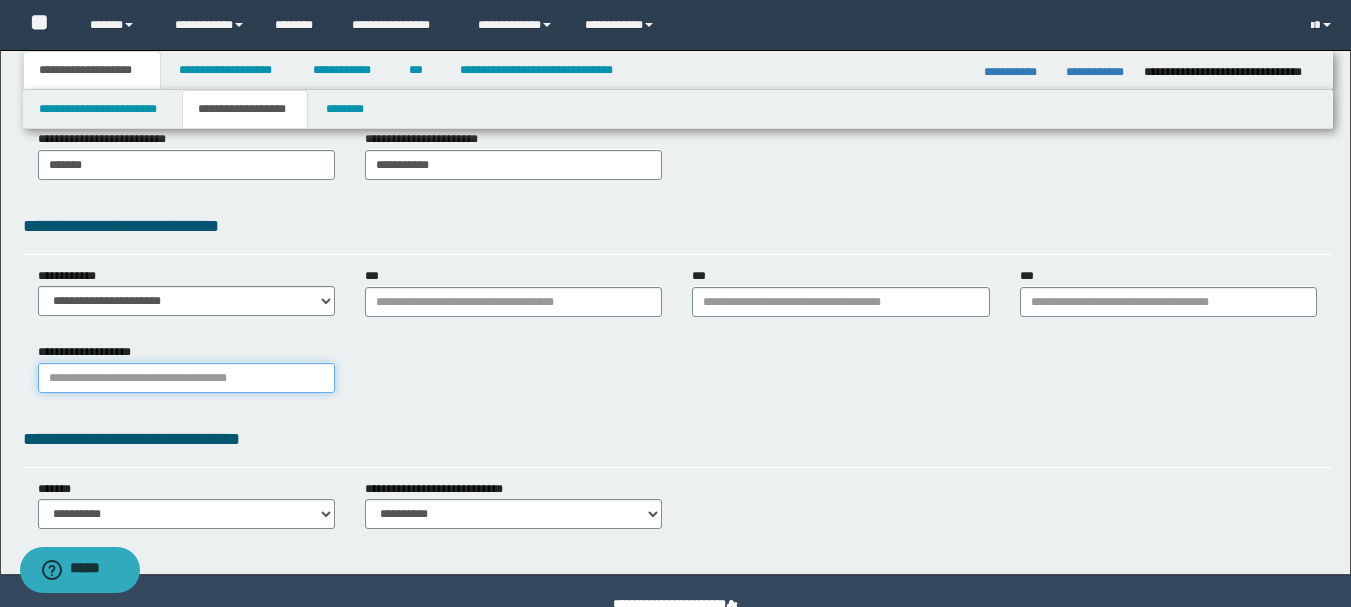 scroll, scrollTop: 500, scrollLeft: 0, axis: vertical 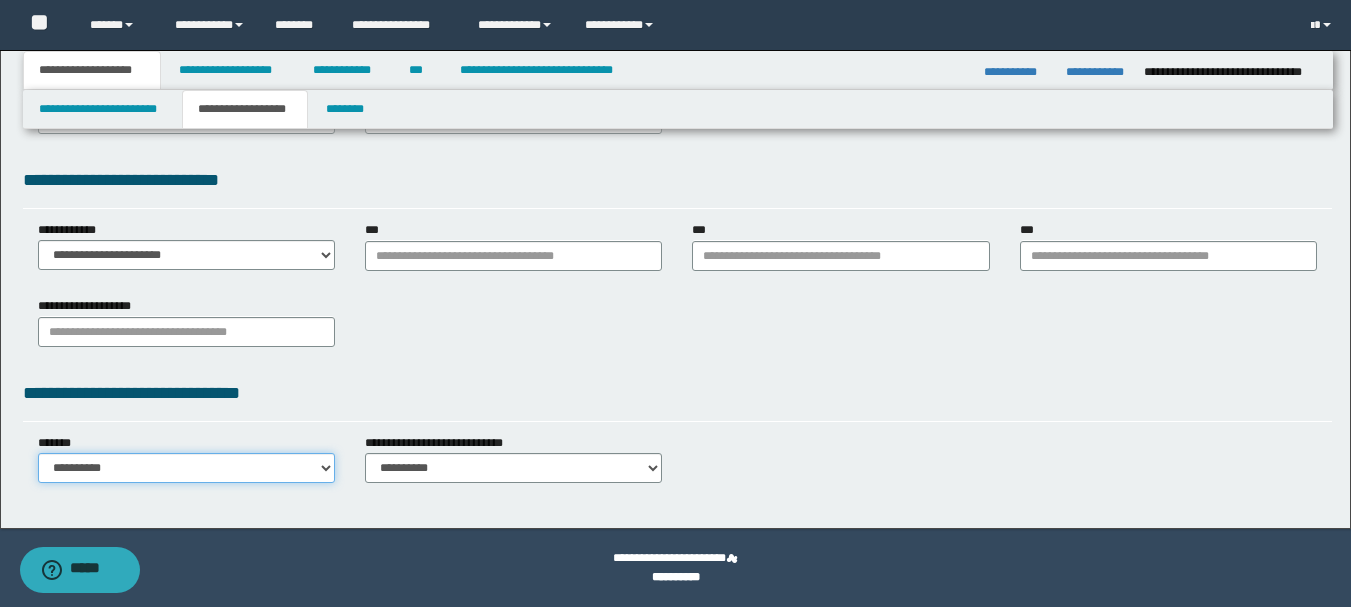 click on "**********" at bounding box center [186, 468] 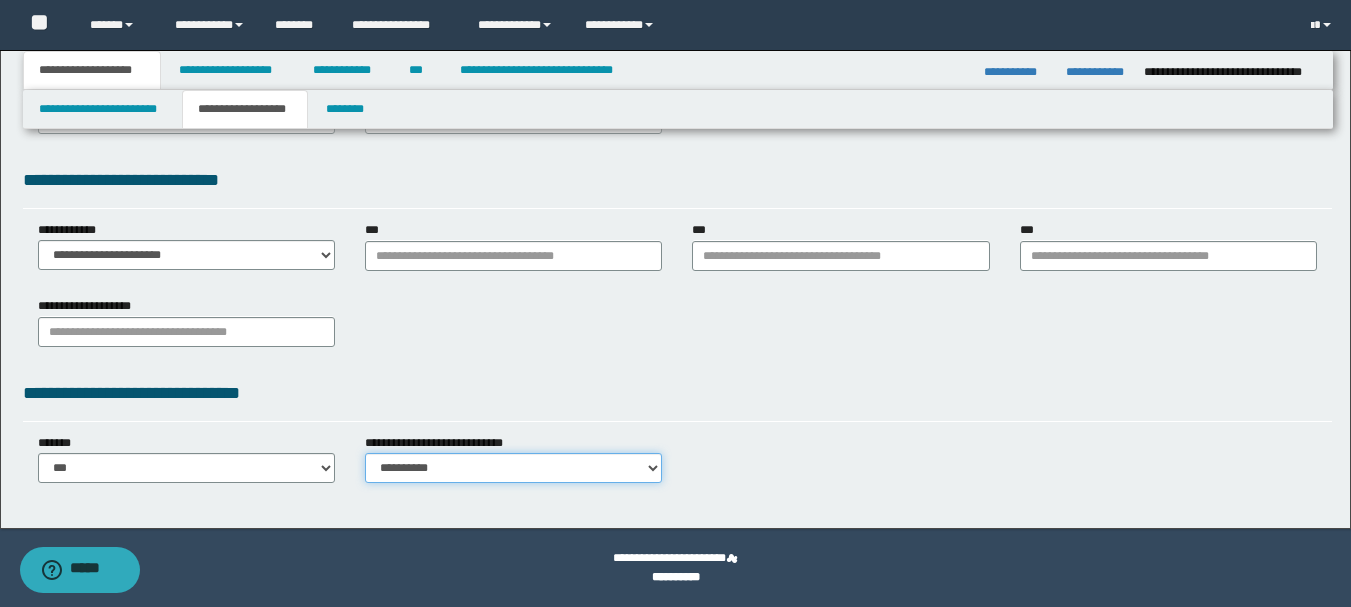 click on "**********" at bounding box center [513, 468] 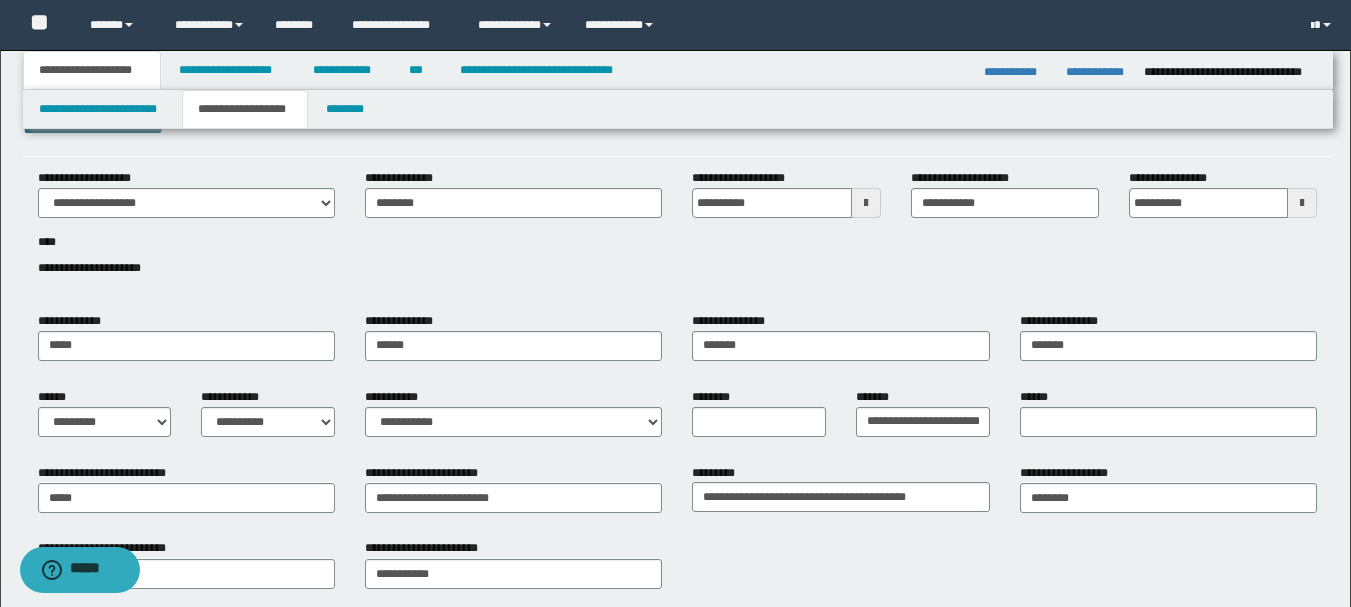scroll, scrollTop: 0, scrollLeft: 0, axis: both 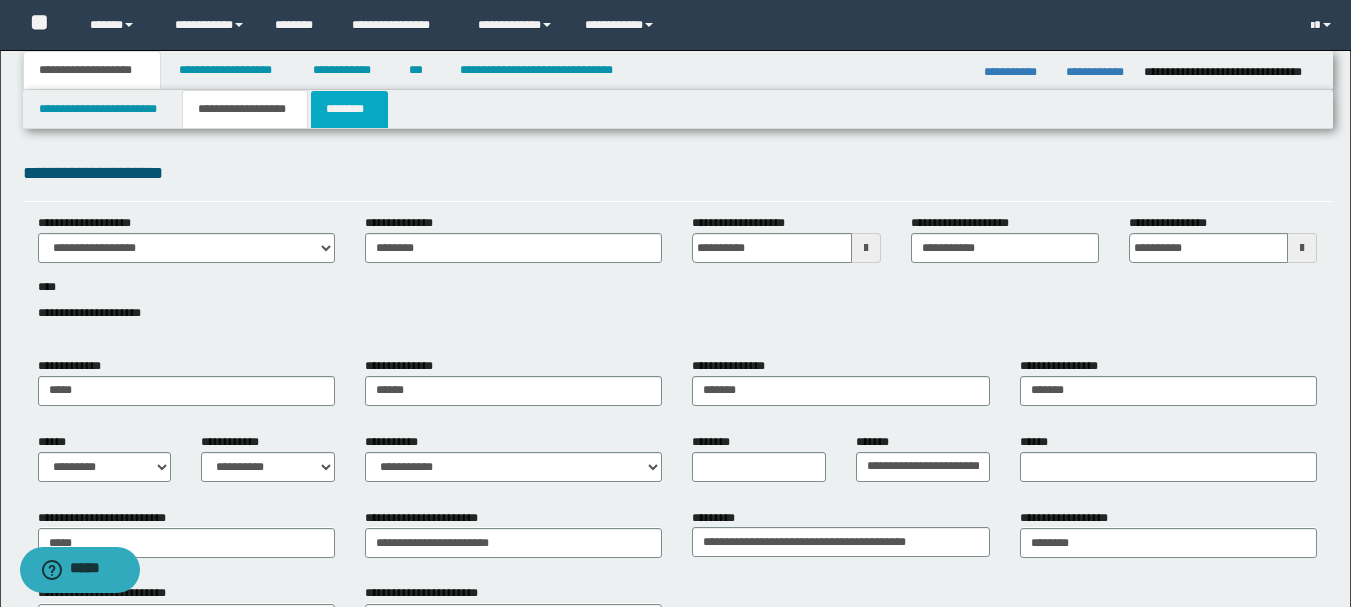 click on "********" at bounding box center [349, 109] 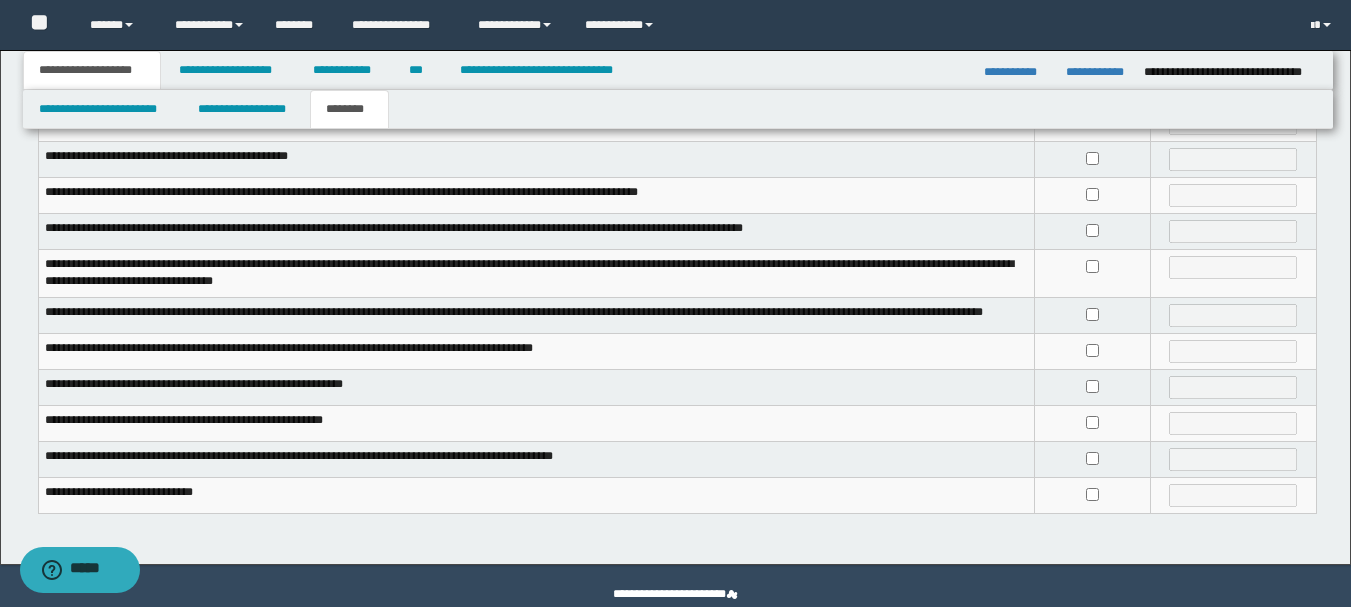 scroll, scrollTop: 500, scrollLeft: 0, axis: vertical 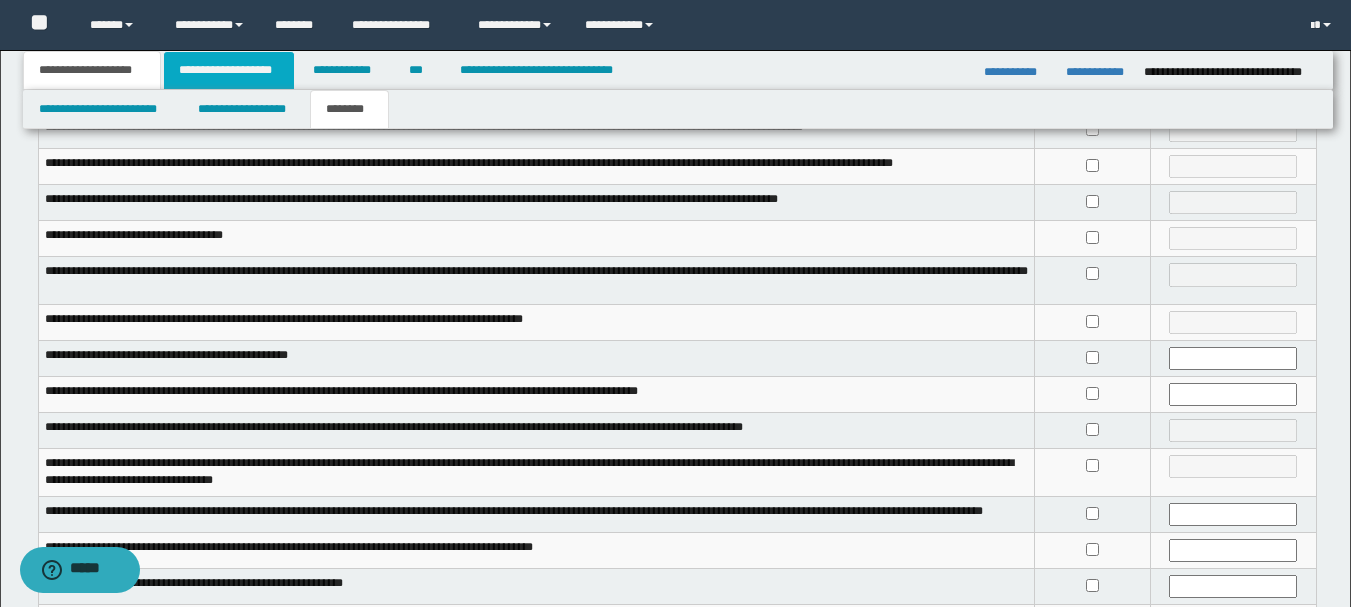 click on "**********" at bounding box center [229, 70] 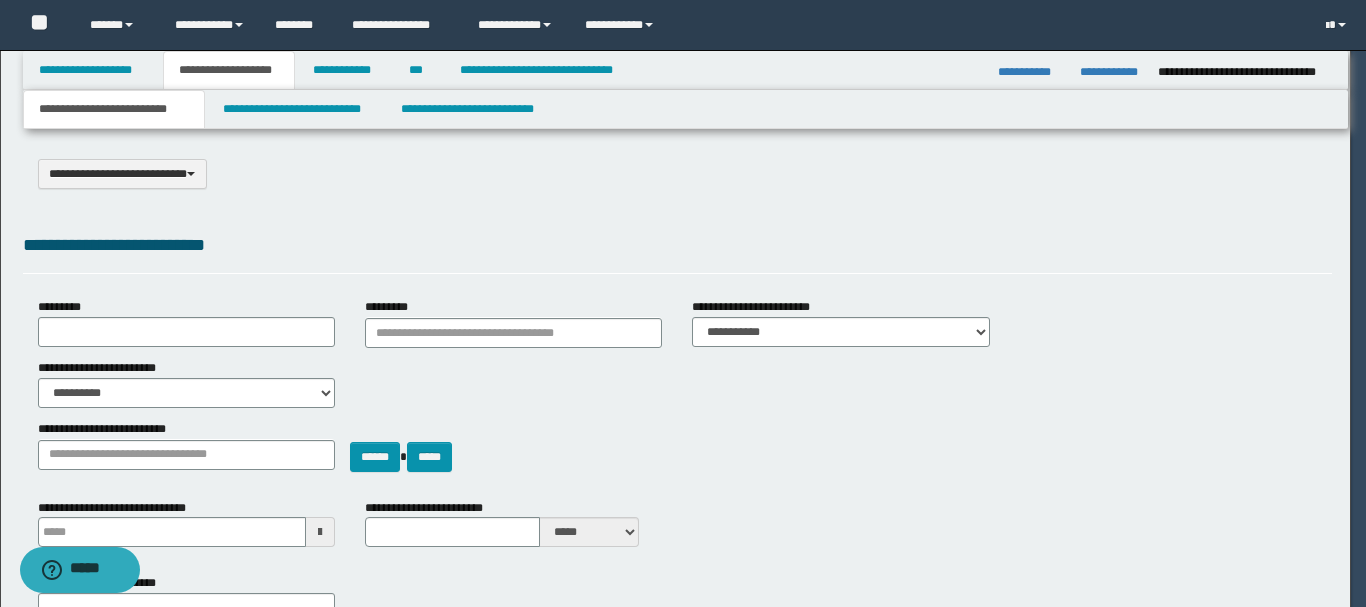select on "*" 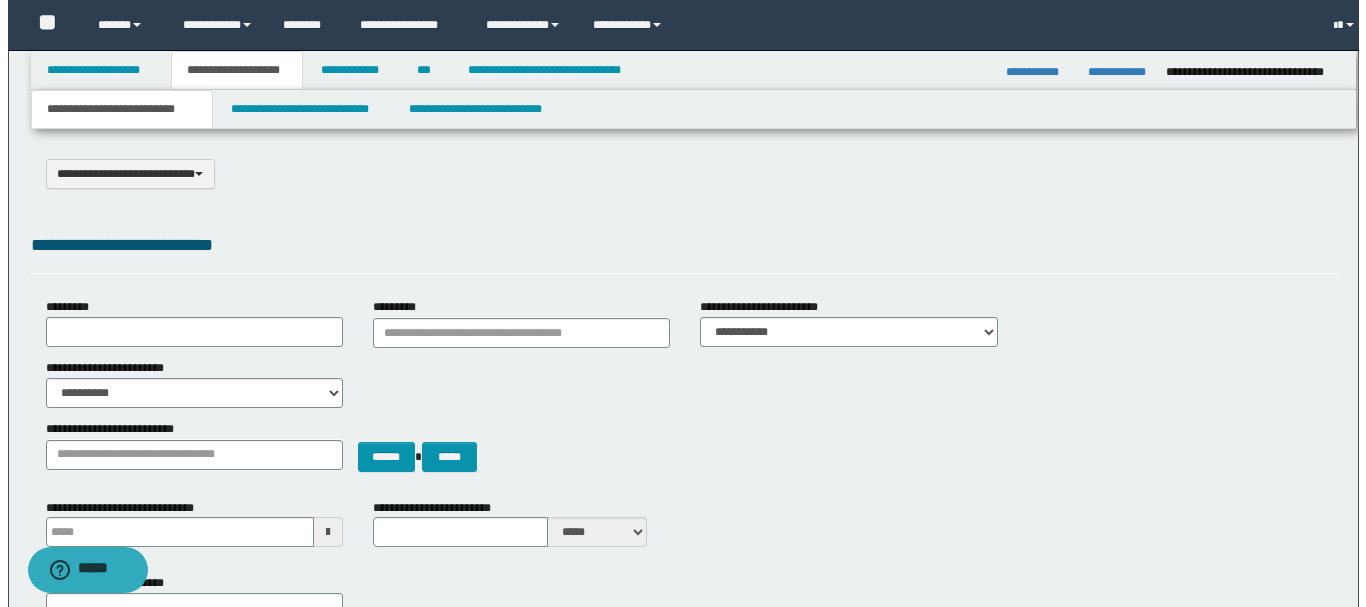 scroll, scrollTop: 0, scrollLeft: 0, axis: both 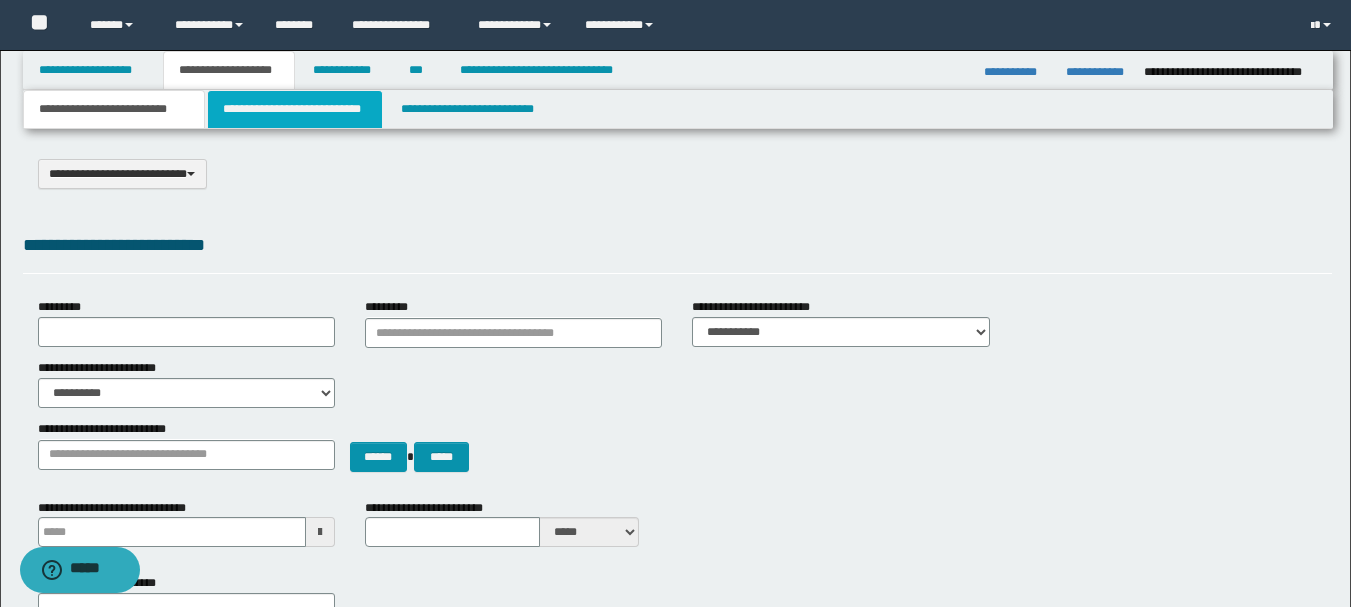 click on "**********" at bounding box center [295, 109] 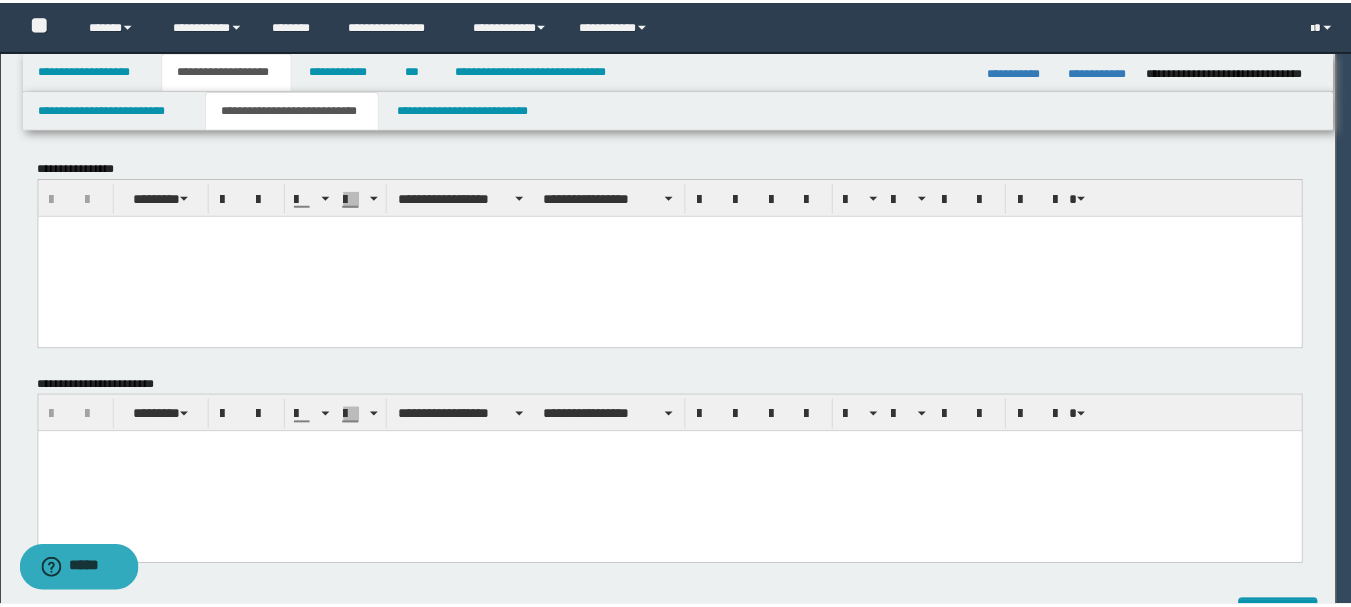 scroll, scrollTop: 0, scrollLeft: 0, axis: both 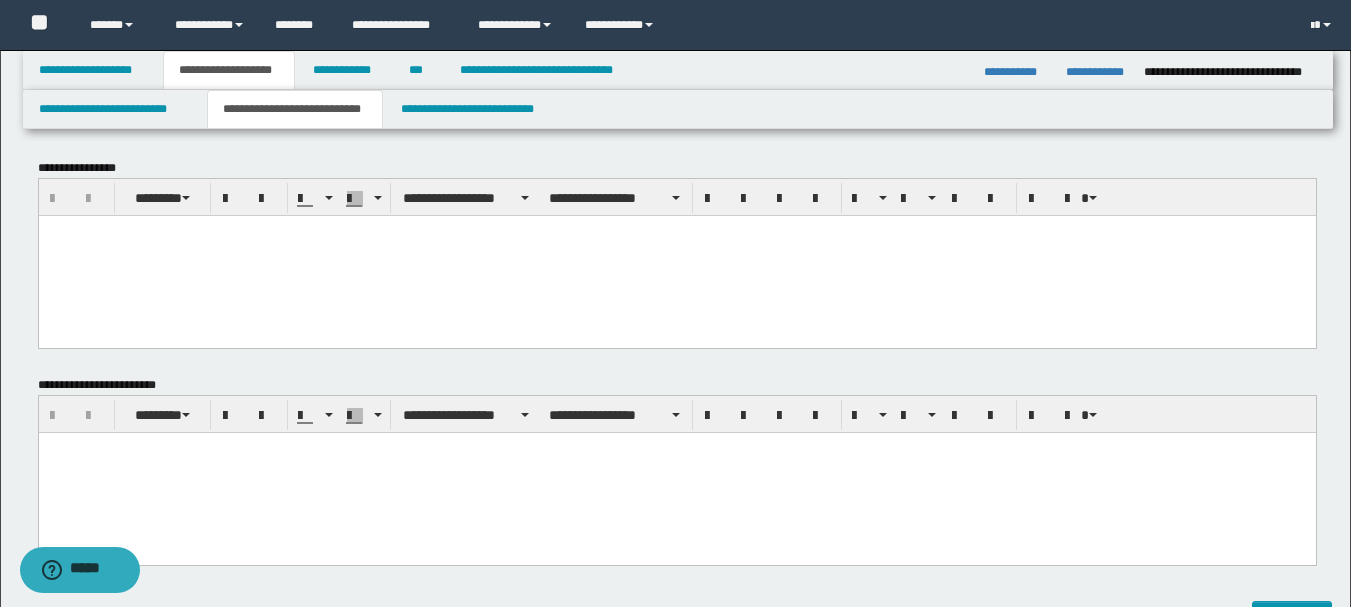 click at bounding box center [676, 255] 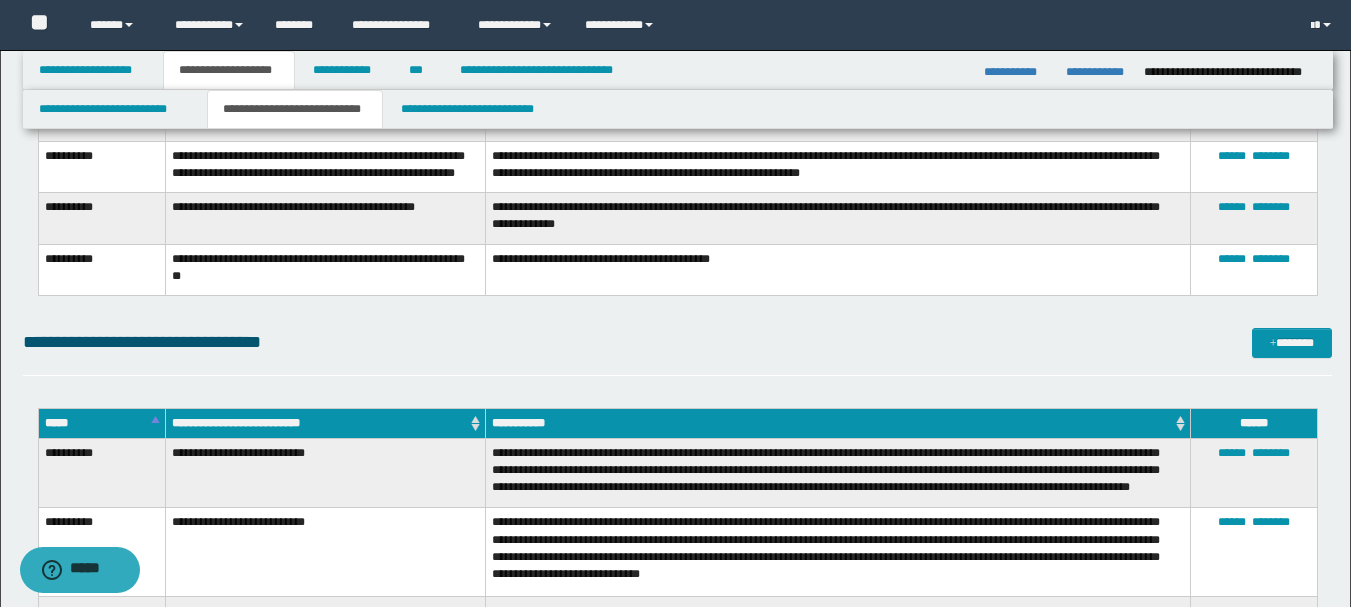 scroll, scrollTop: 1200, scrollLeft: 0, axis: vertical 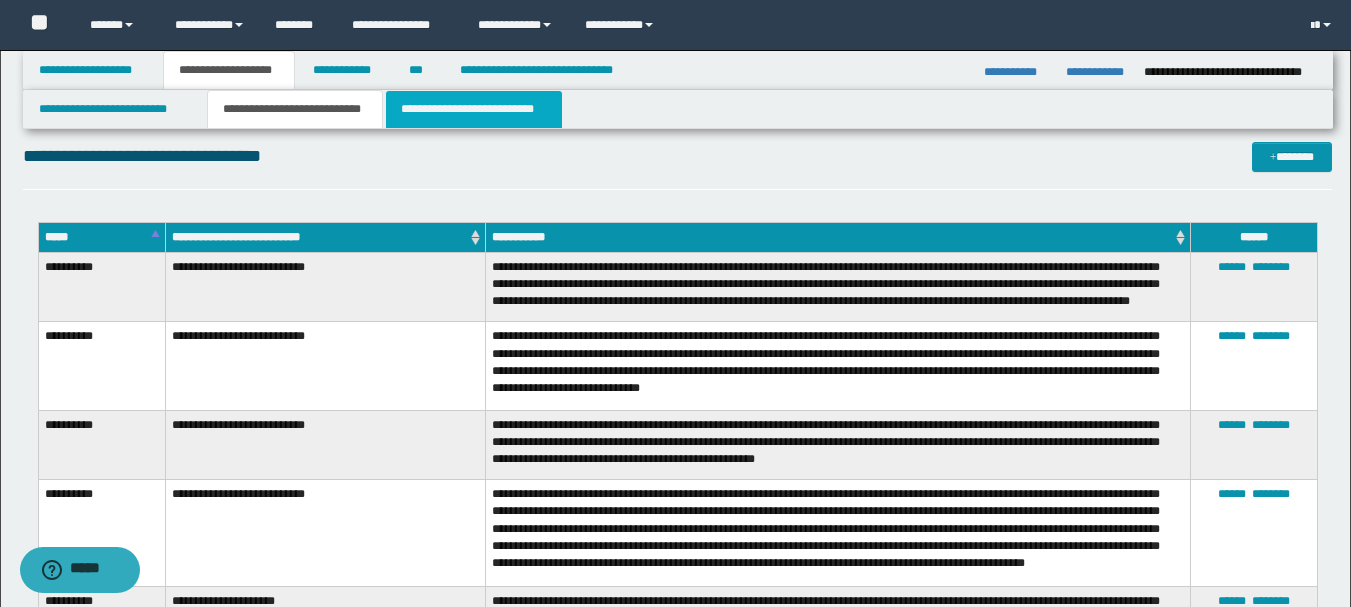 click on "**********" at bounding box center (474, 109) 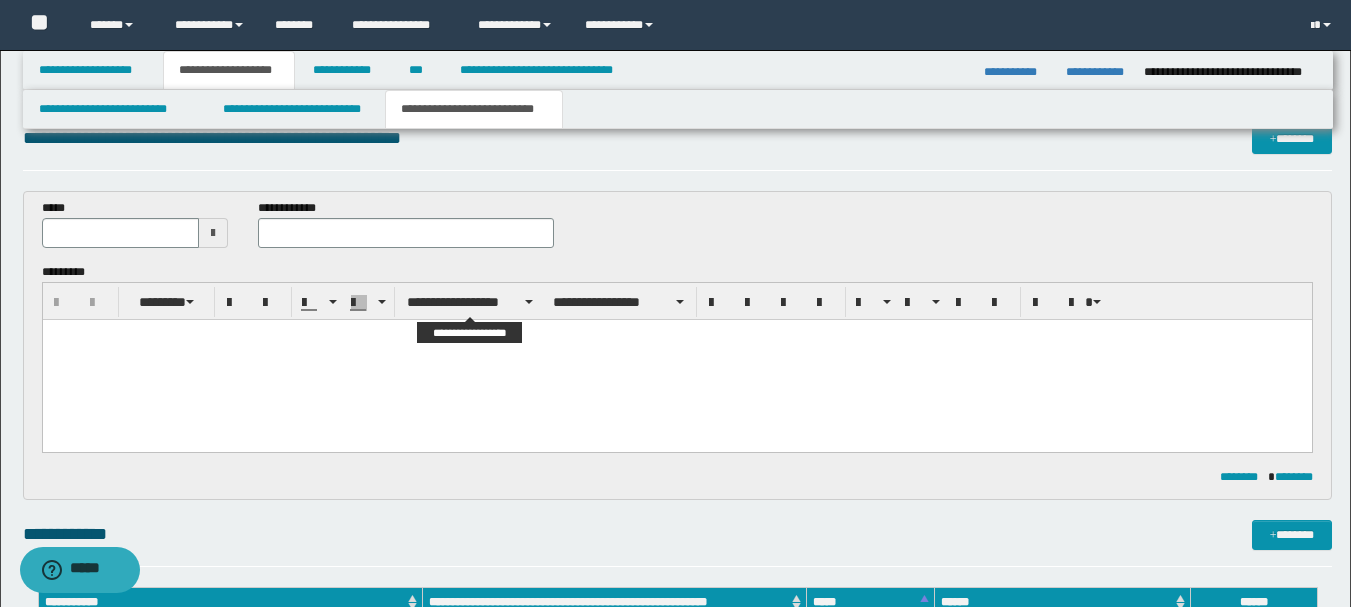 scroll, scrollTop: 0, scrollLeft: 0, axis: both 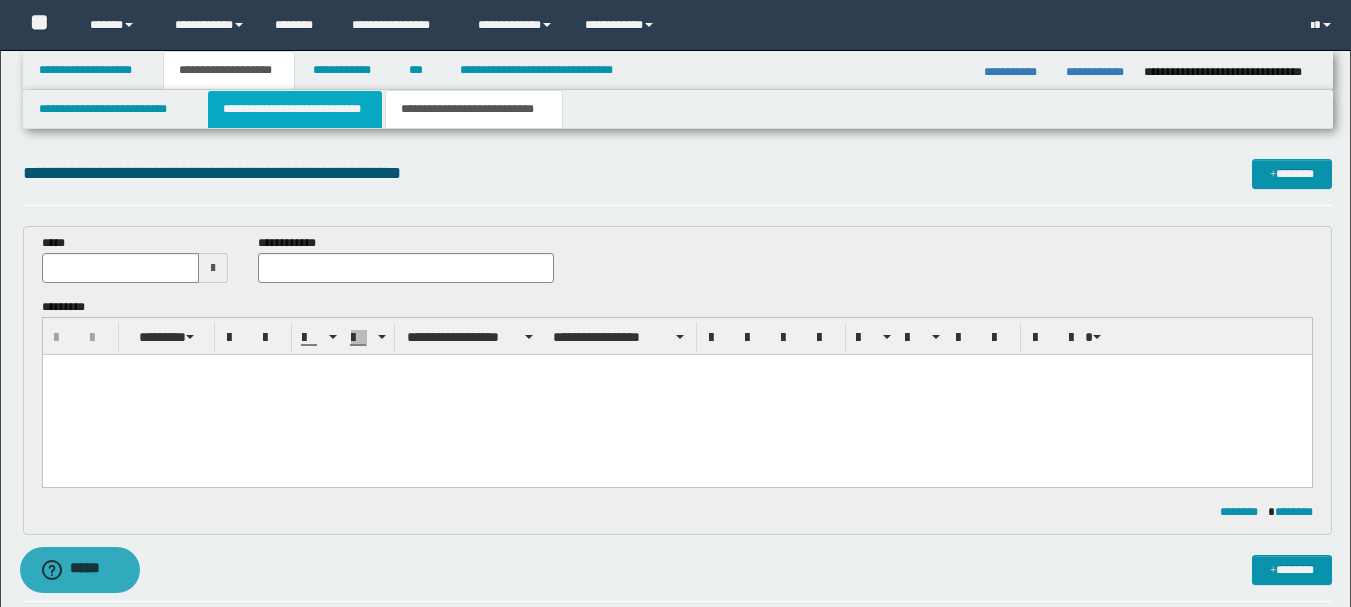 click on "**********" at bounding box center [295, 109] 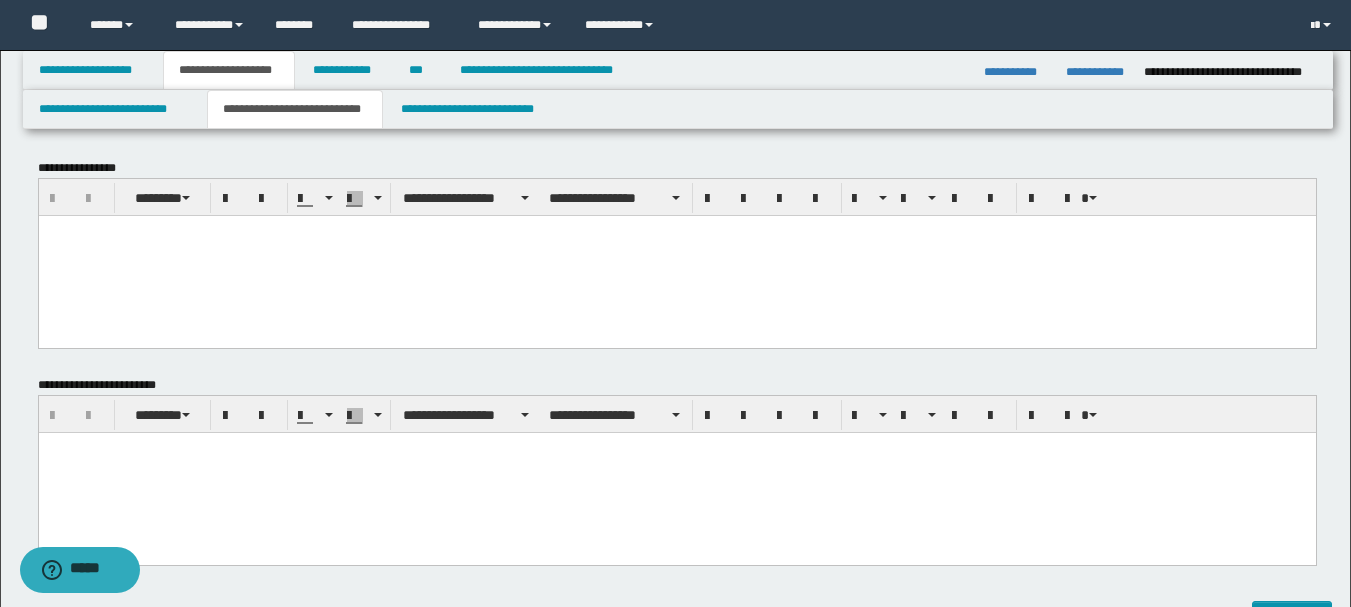 click at bounding box center [676, 472] 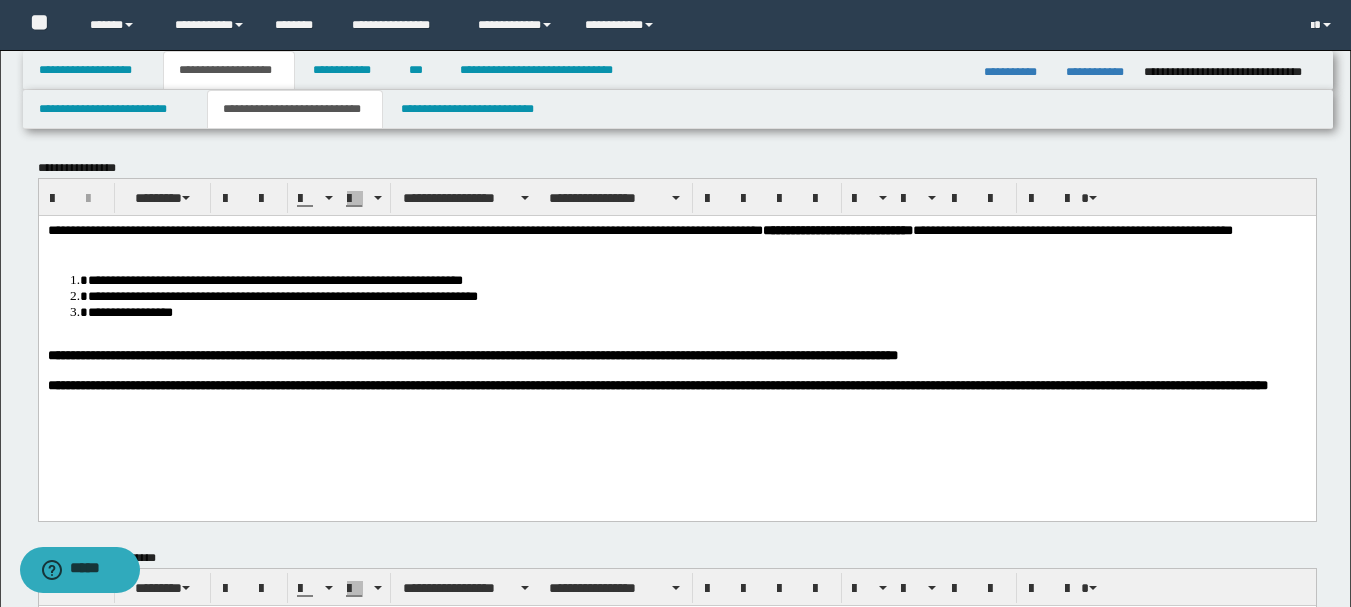 click on "**********" at bounding box center [676, 239] 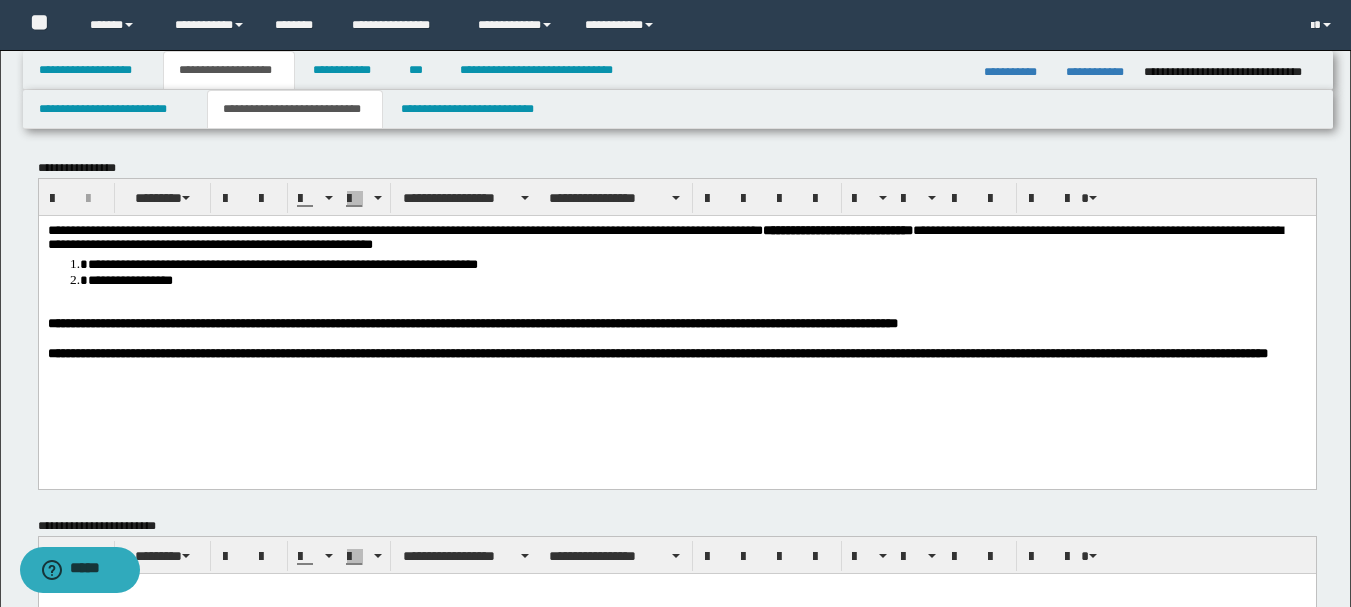 click on "**********" at bounding box center [696, 263] 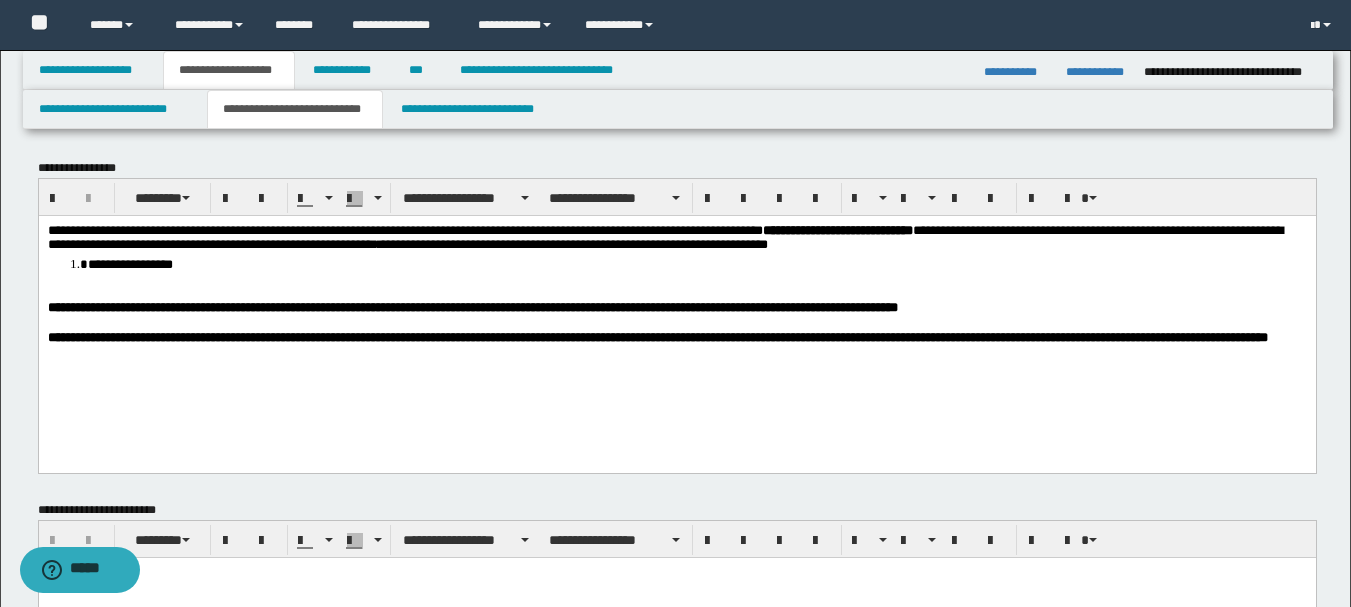 click on "**********" at bounding box center [676, 239] 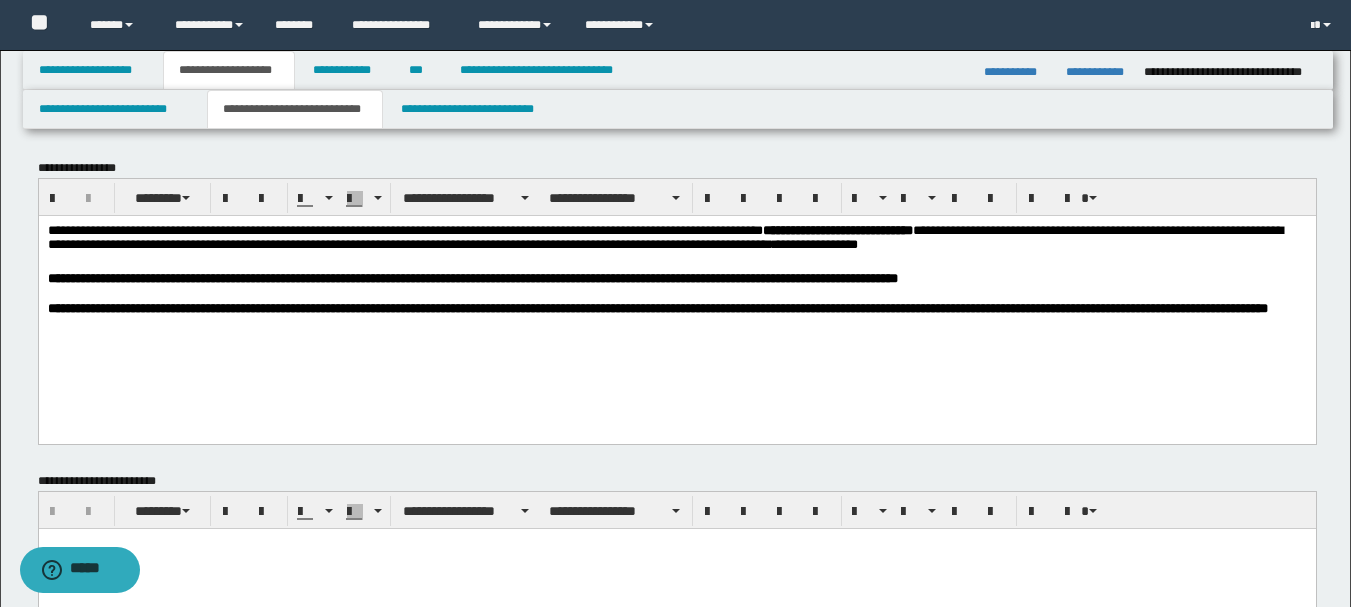 click on "**********" at bounding box center [676, 239] 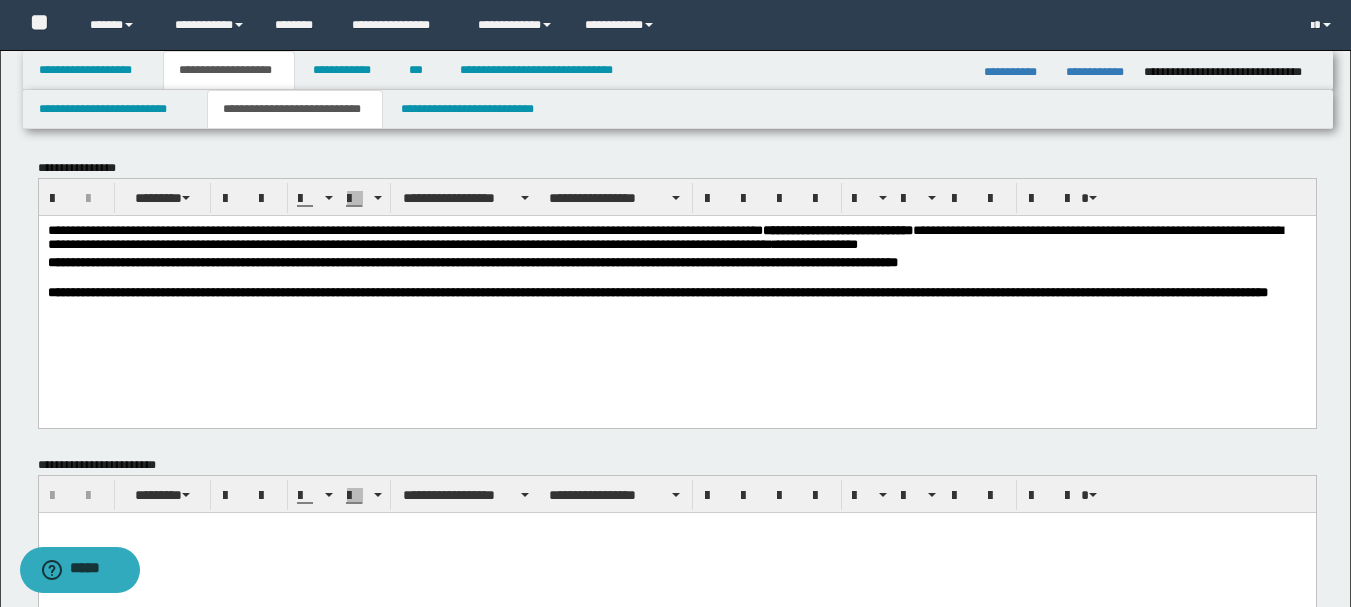 click on "**********" at bounding box center [676, 262] 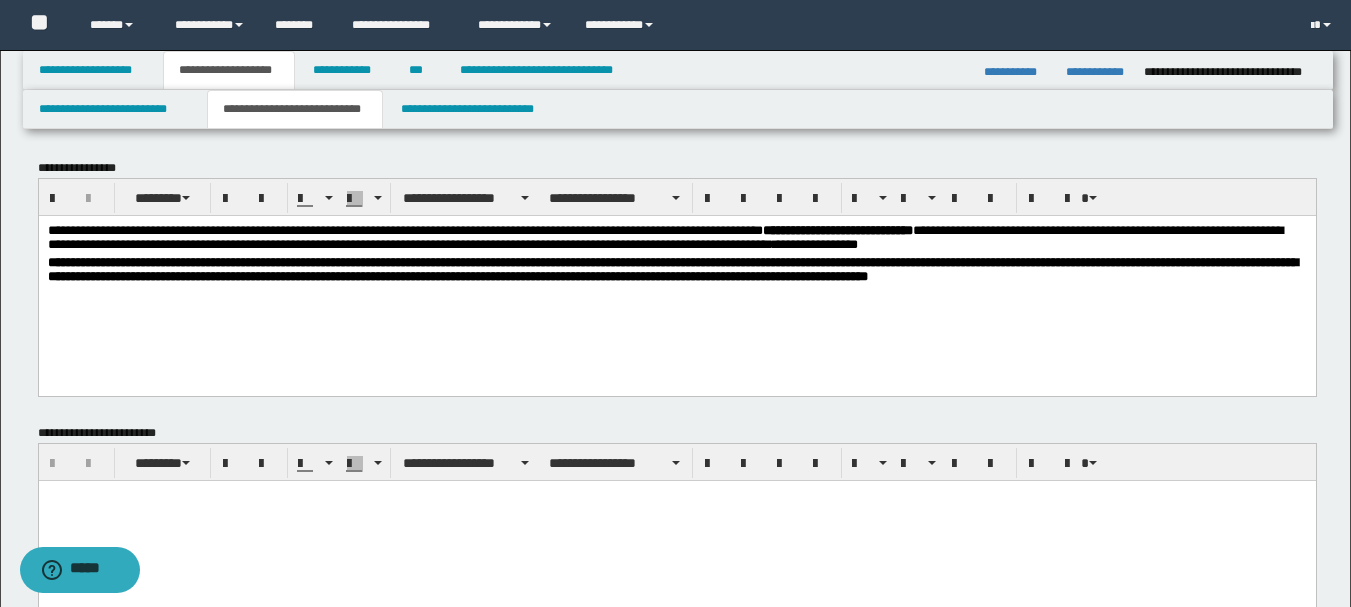 click on "**********" at bounding box center [676, 239] 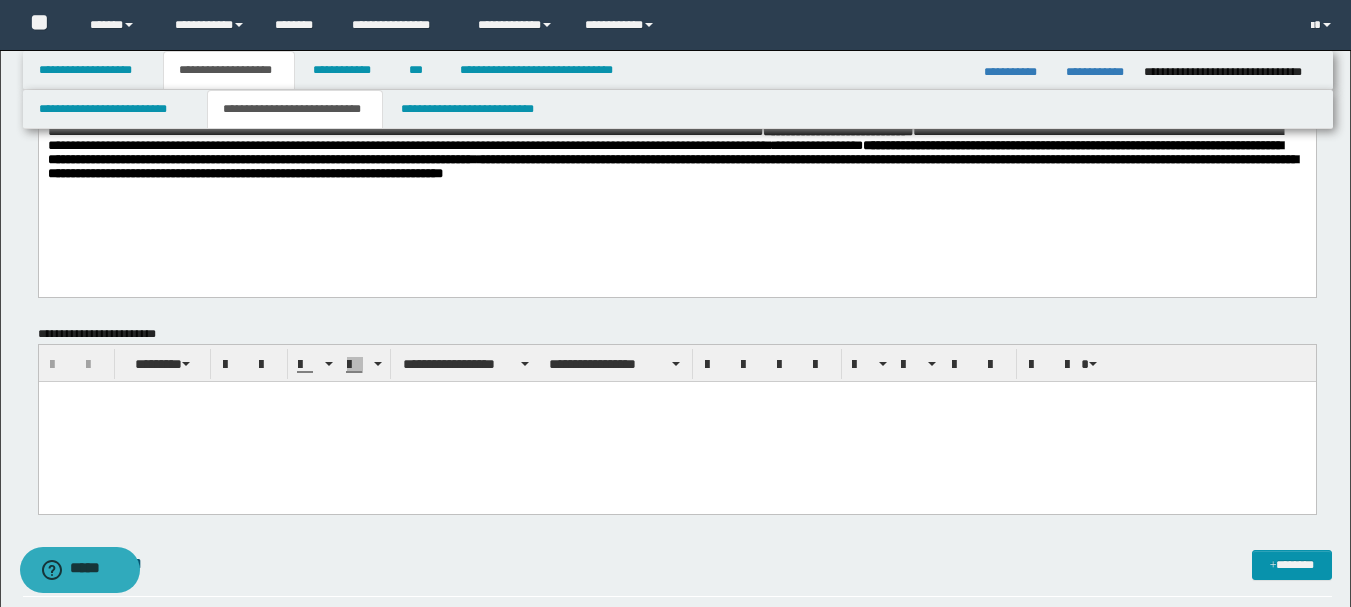 scroll, scrollTop: 100, scrollLeft: 0, axis: vertical 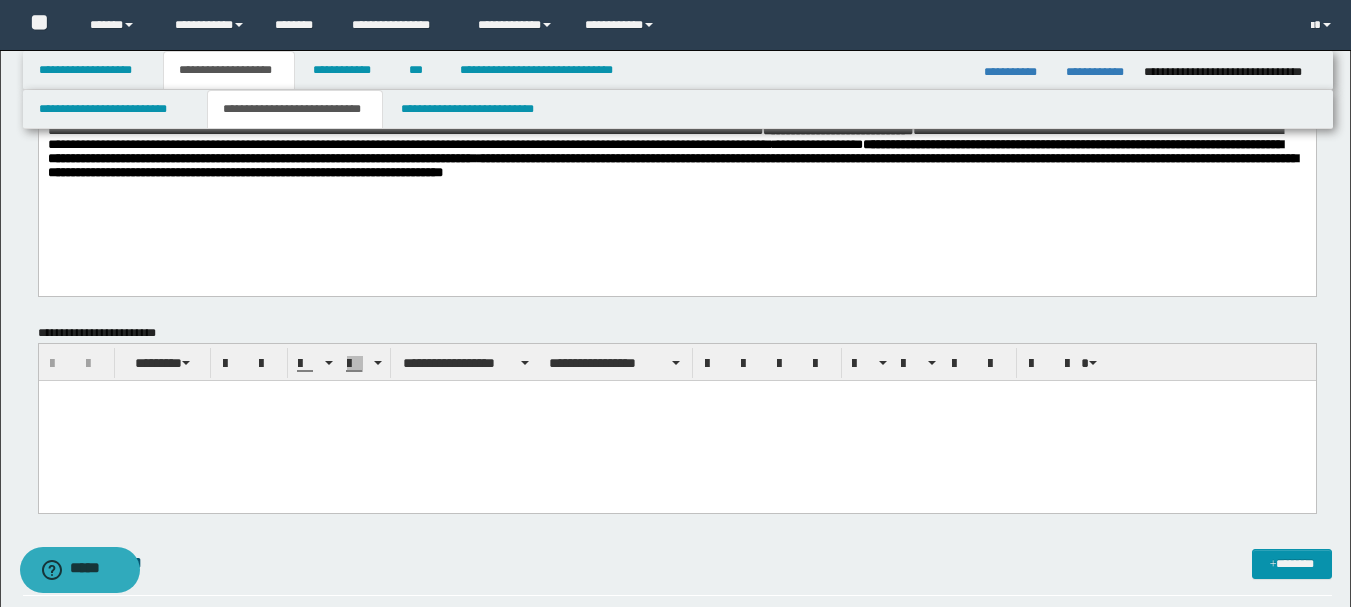 click at bounding box center (676, 395) 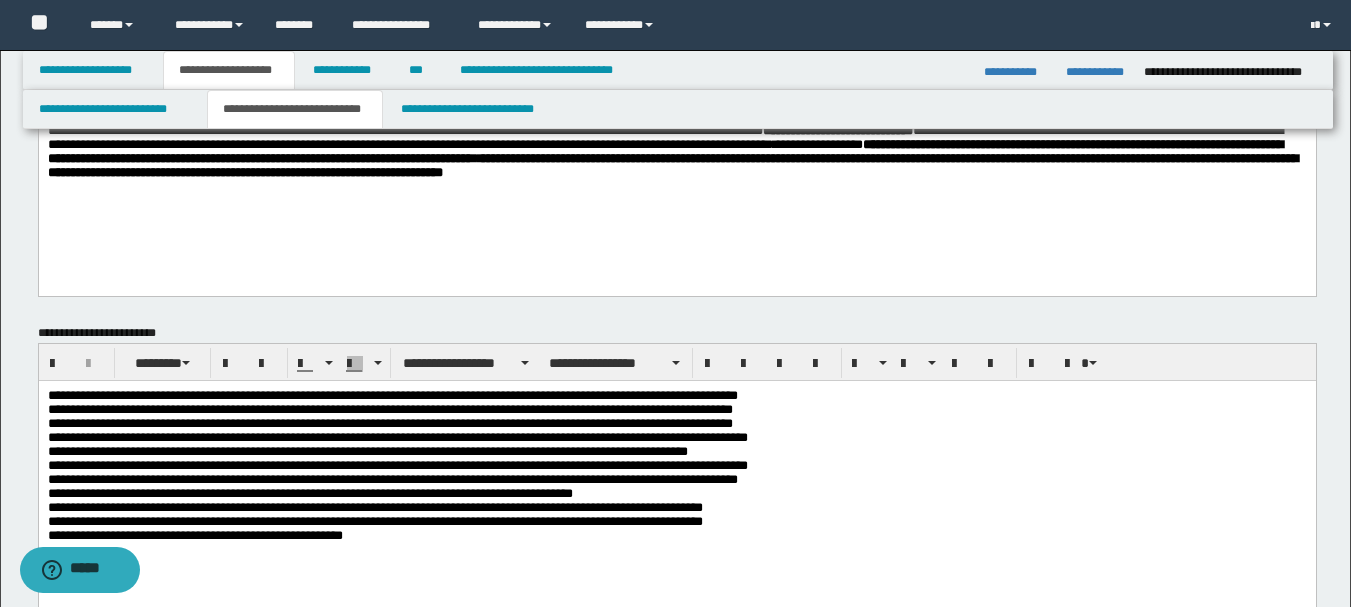 click on "**********" at bounding box center [676, 476] 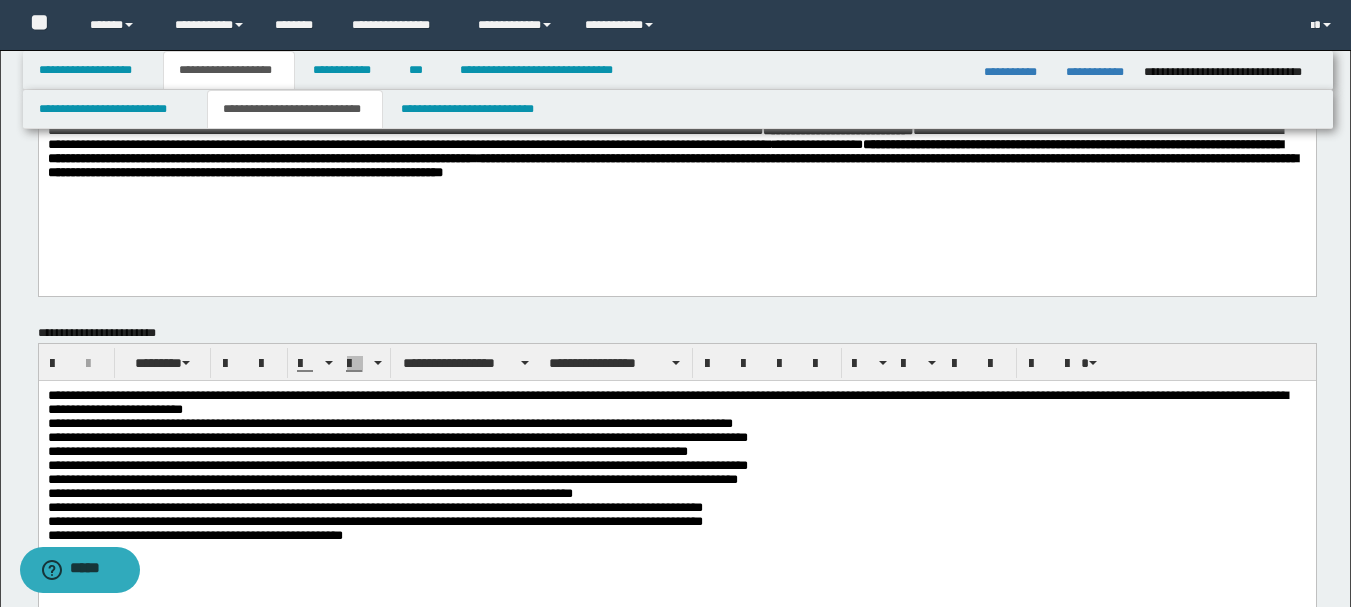 click on "**********" at bounding box center [676, 476] 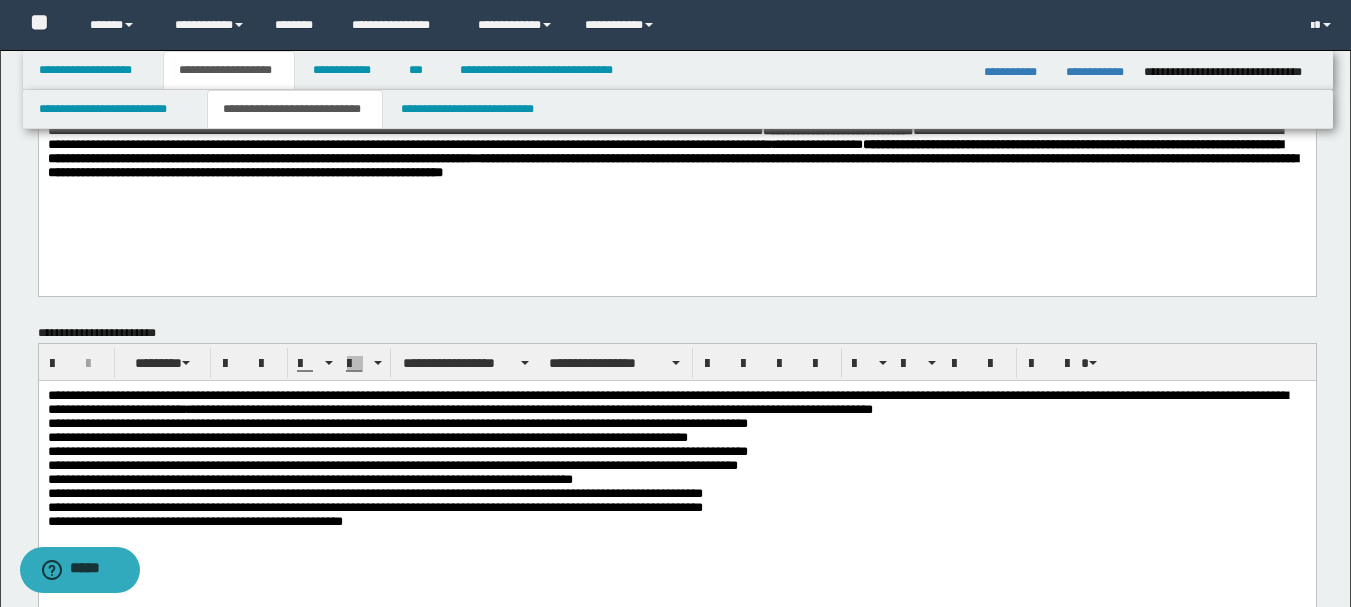click on "**********" at bounding box center [676, 476] 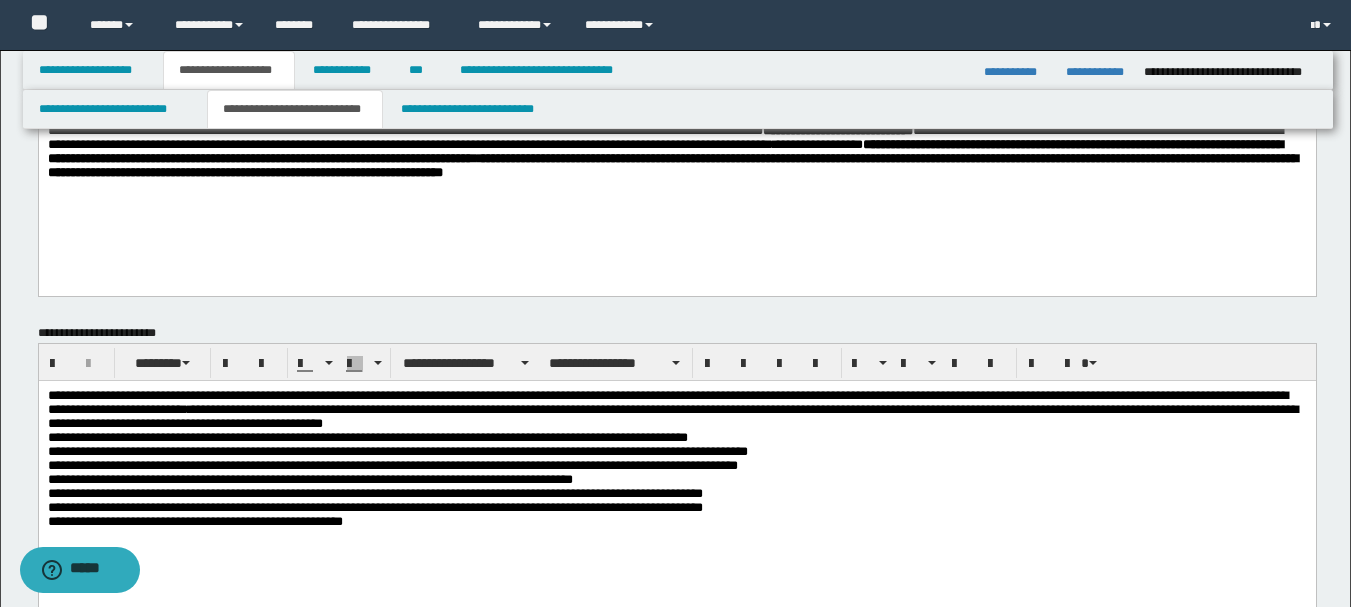 click on "**********" at bounding box center [676, 476] 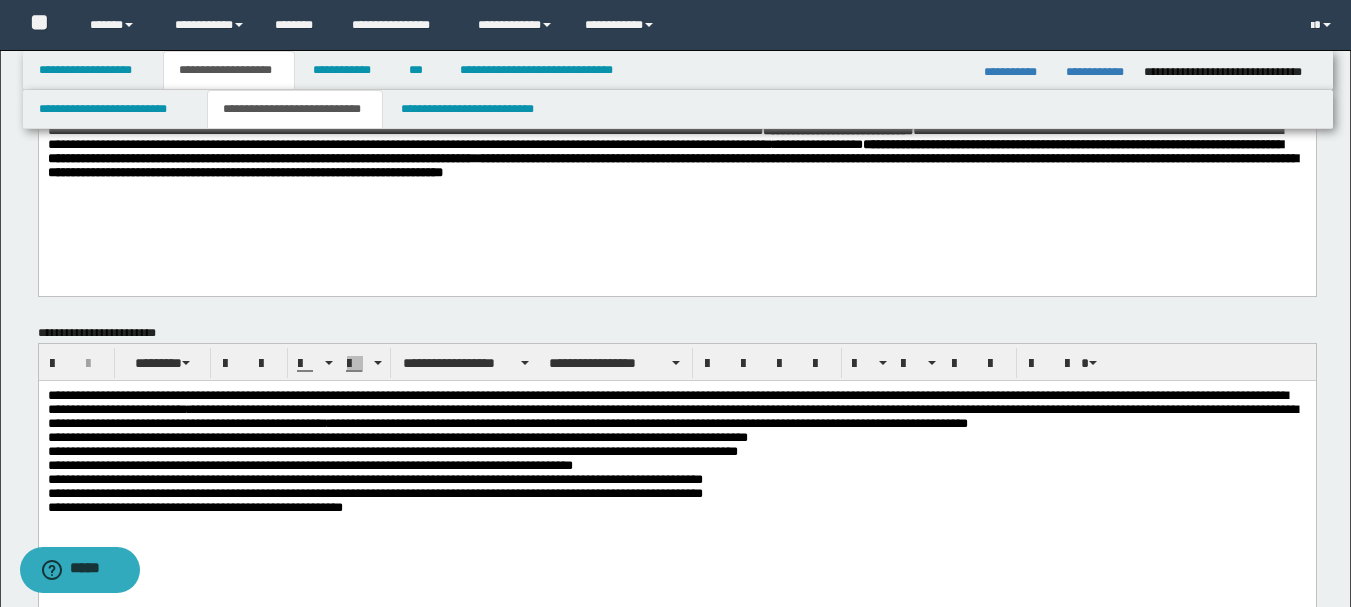 click on "**********" at bounding box center [676, 476] 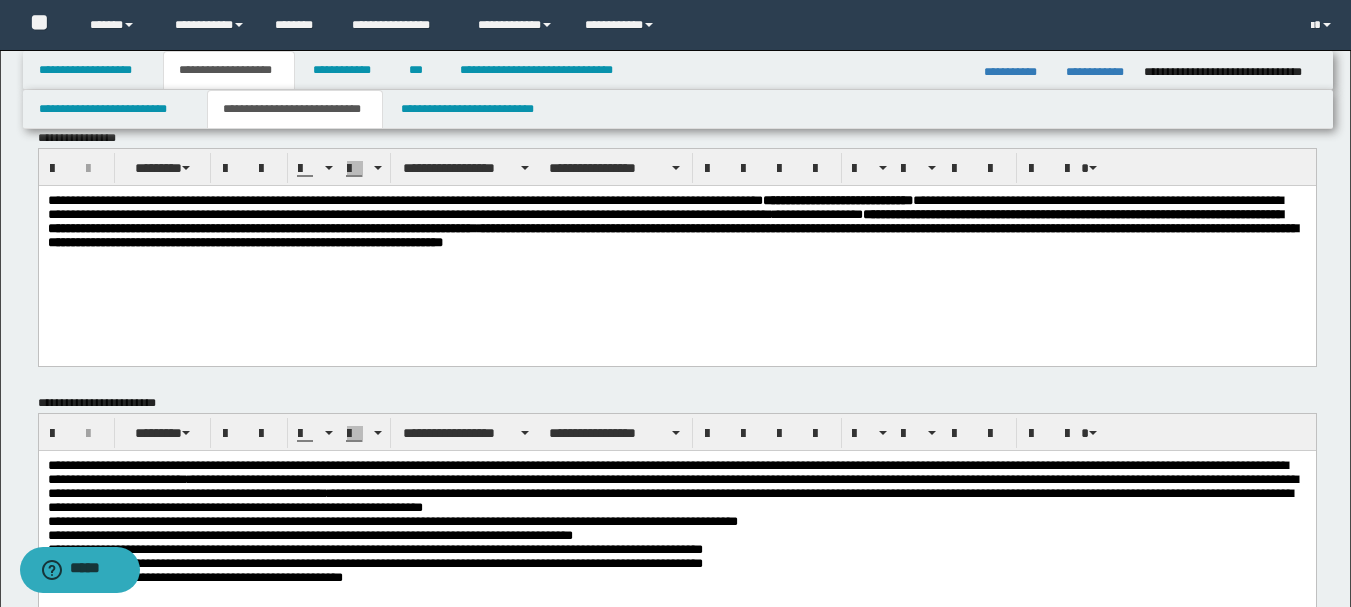 scroll, scrollTop: 0, scrollLeft: 0, axis: both 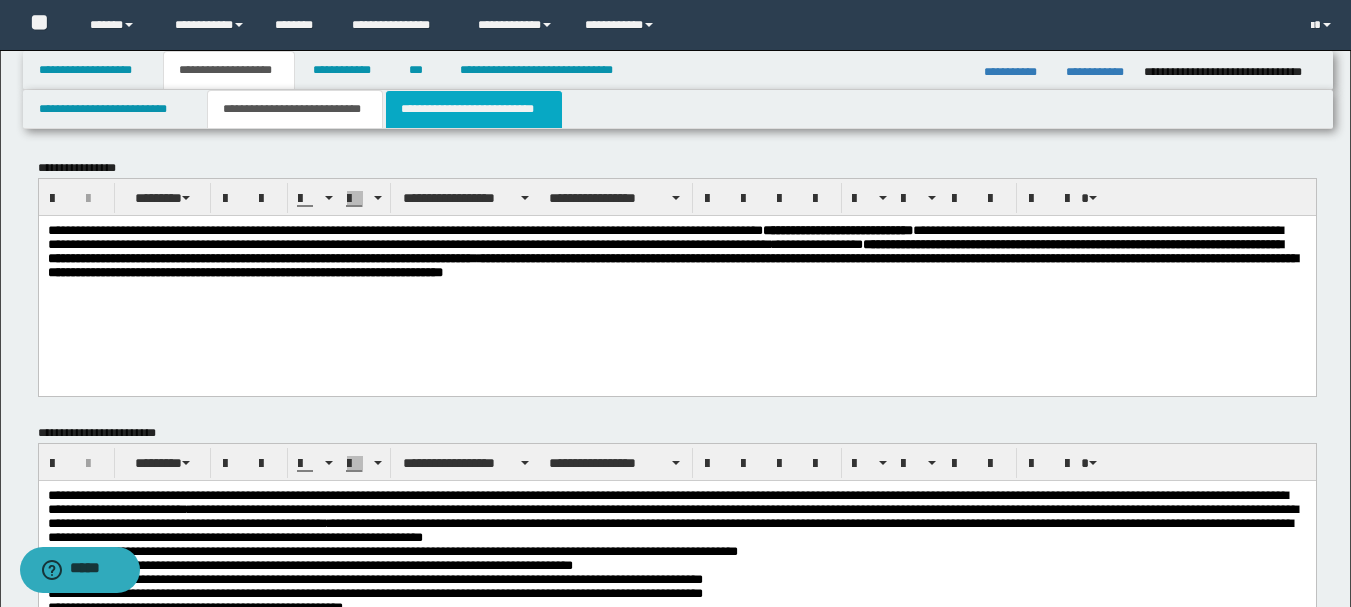 click on "**********" at bounding box center [474, 109] 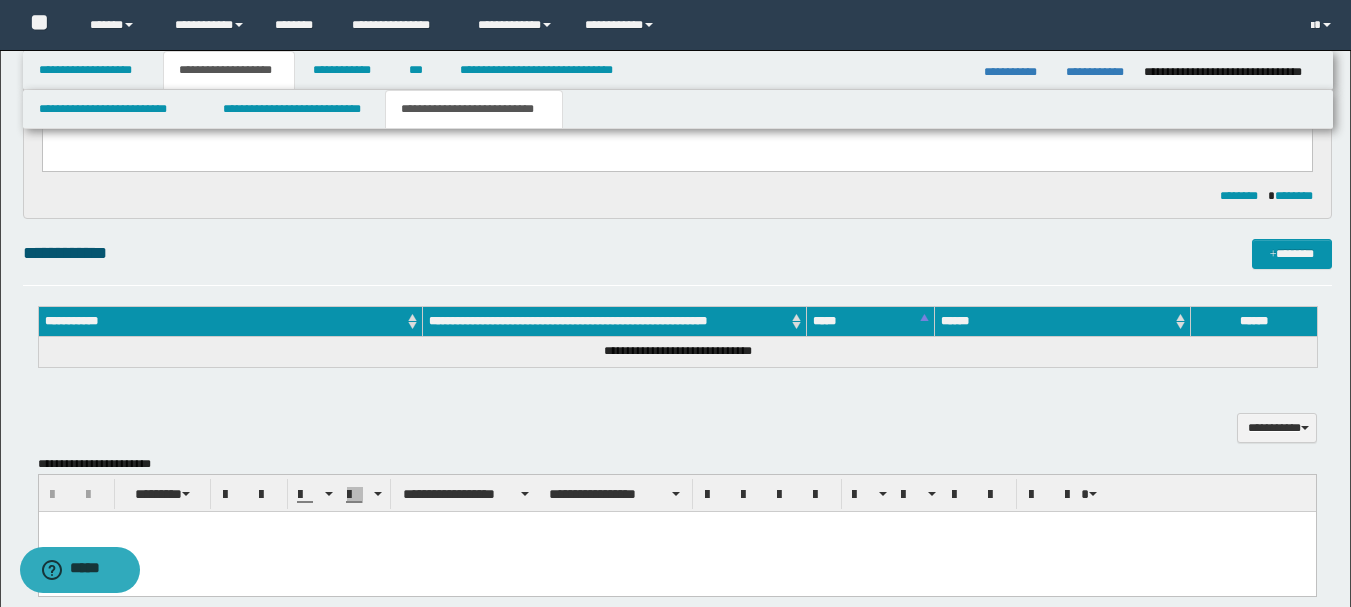 scroll, scrollTop: 201, scrollLeft: 0, axis: vertical 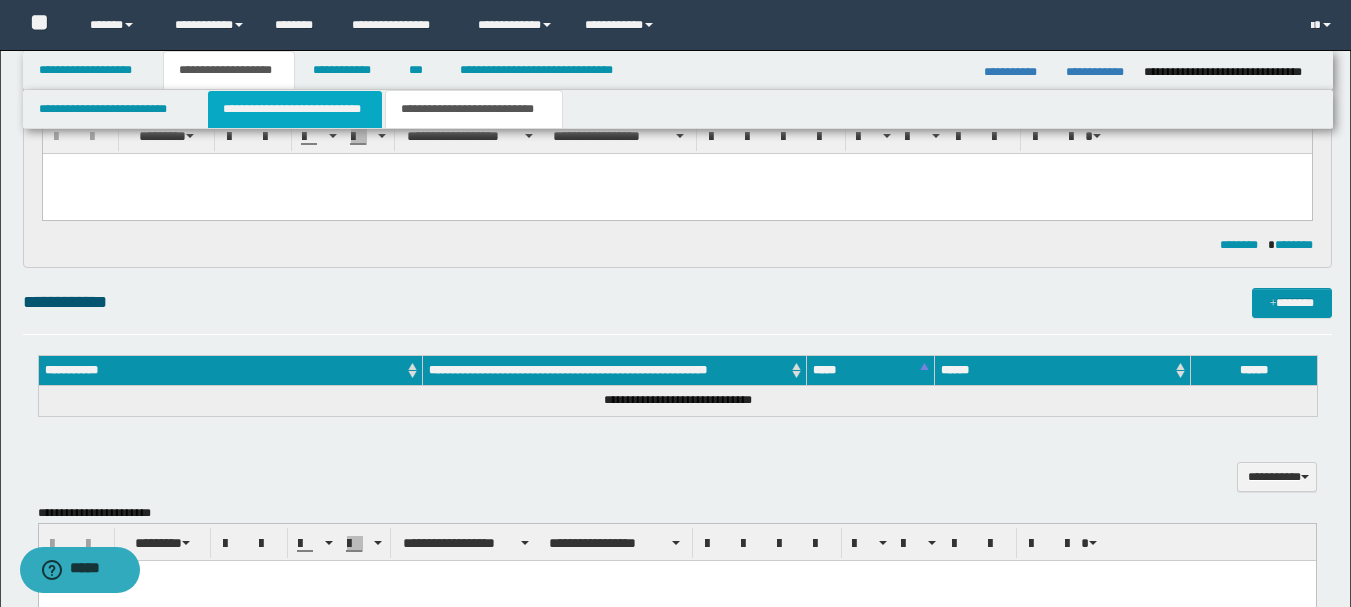 click on "**********" at bounding box center [295, 109] 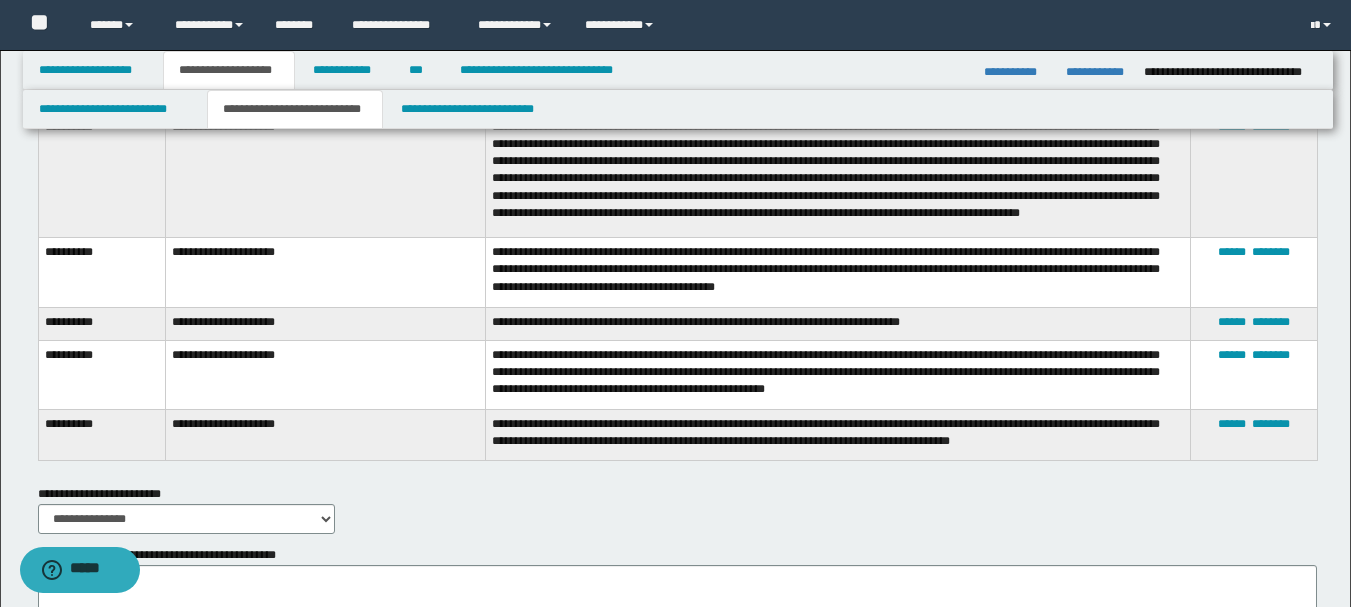 scroll, scrollTop: 1901, scrollLeft: 0, axis: vertical 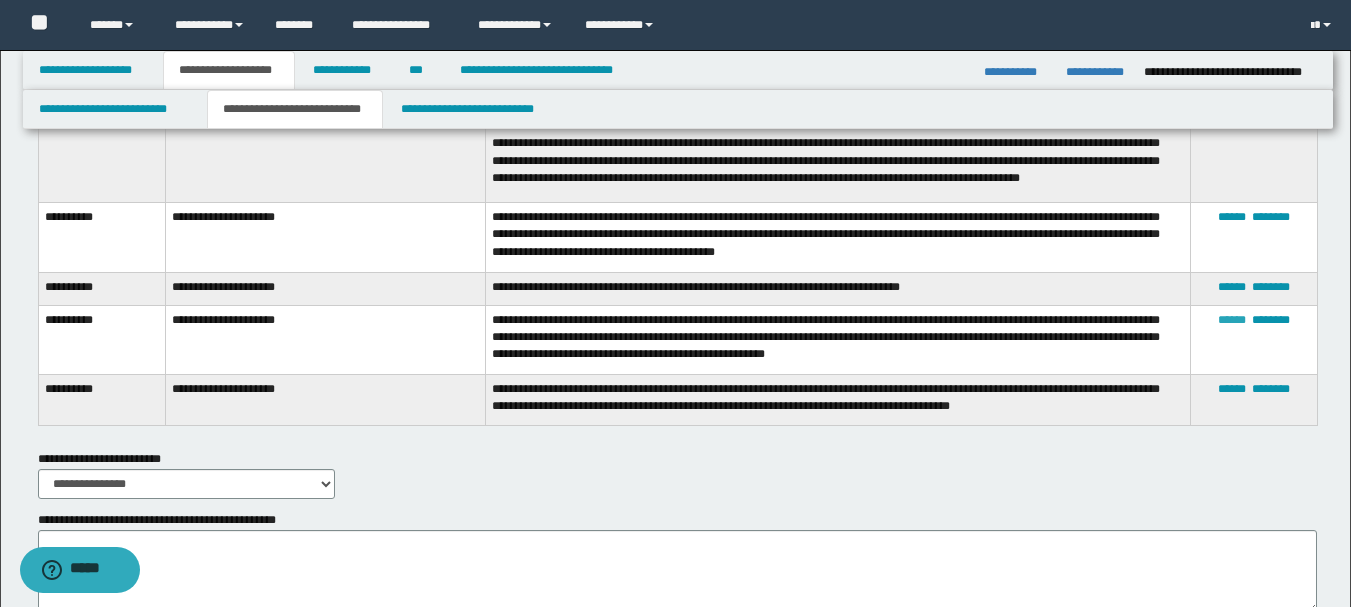 click on "******" at bounding box center (1232, 320) 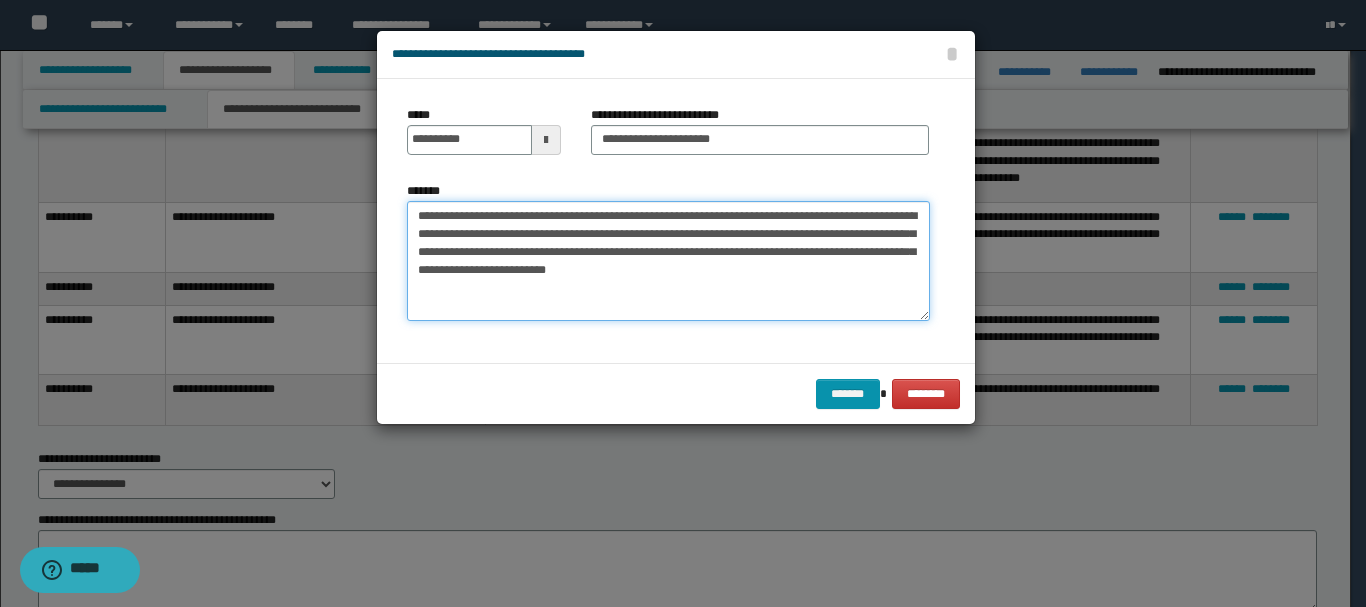 click on "**********" at bounding box center (668, 261) 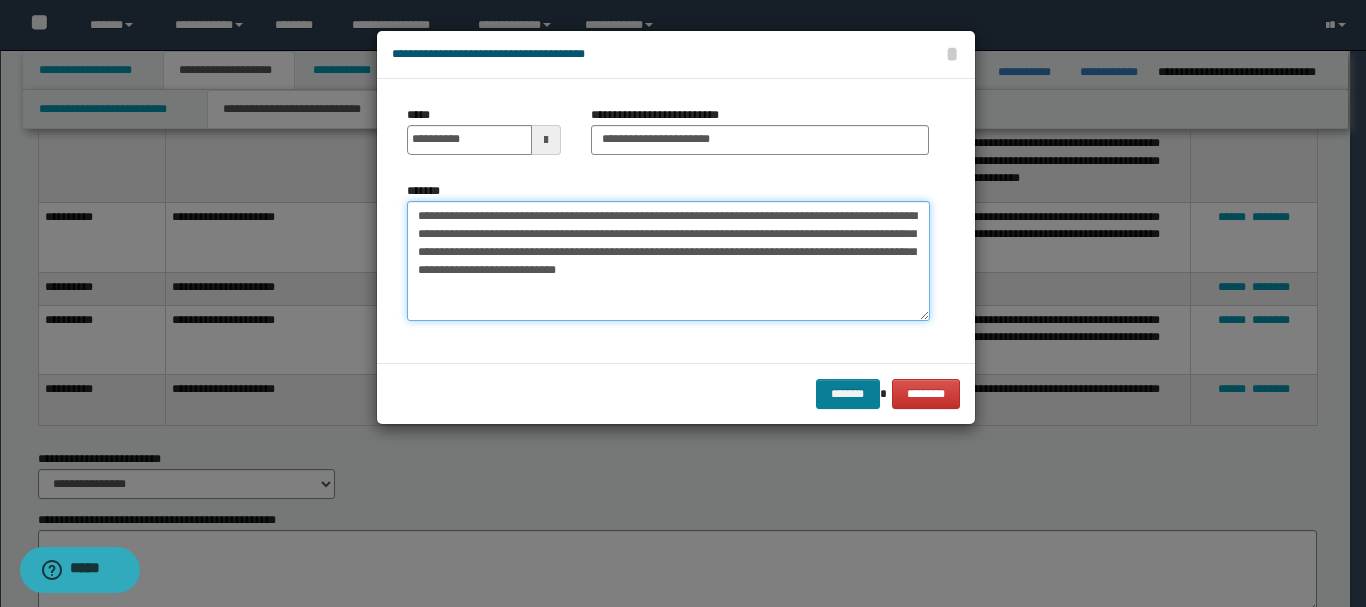 type on "**********" 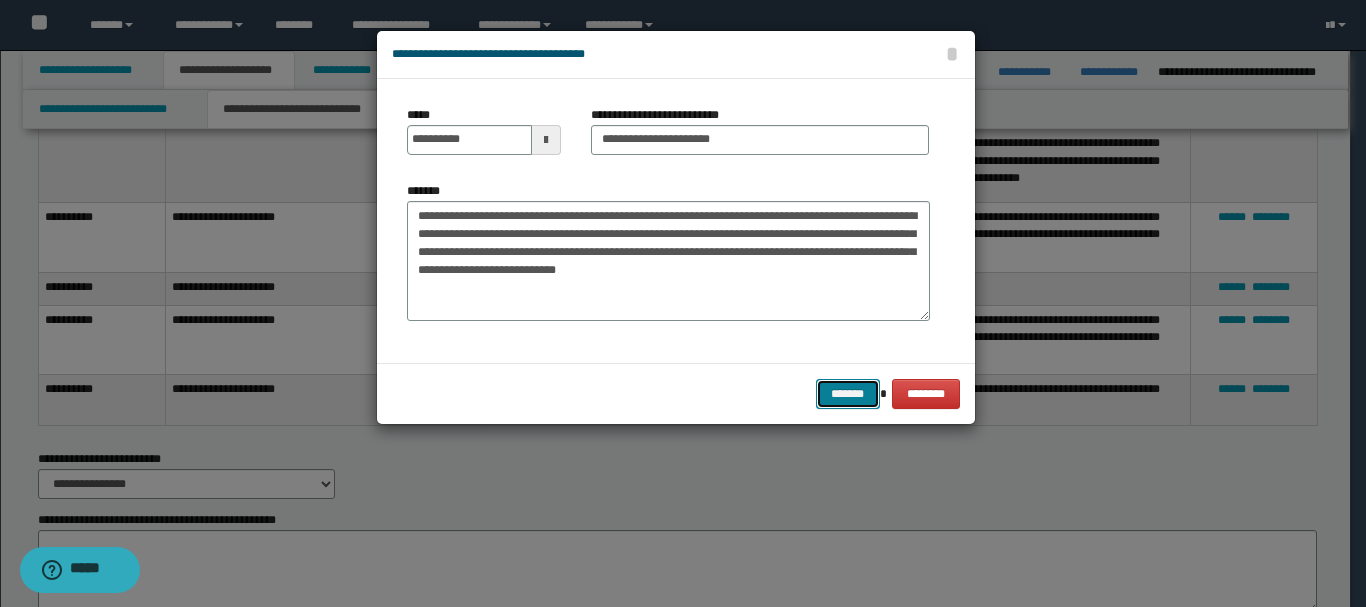 click on "*******" at bounding box center (848, 394) 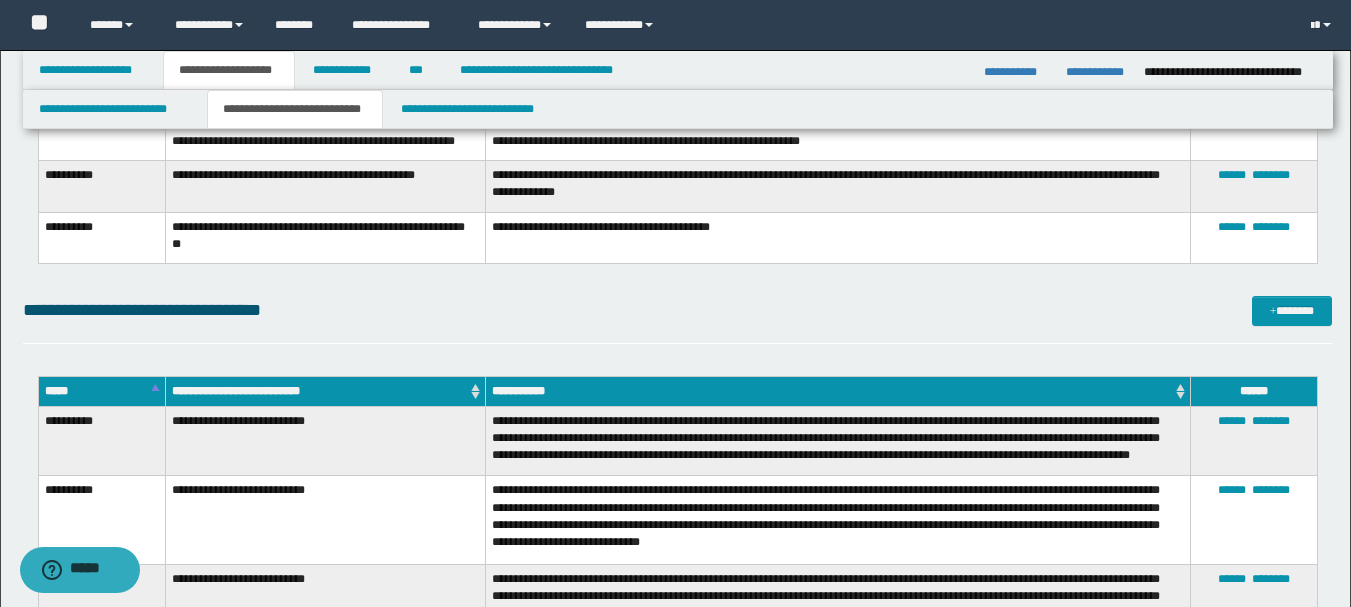scroll, scrollTop: 1201, scrollLeft: 0, axis: vertical 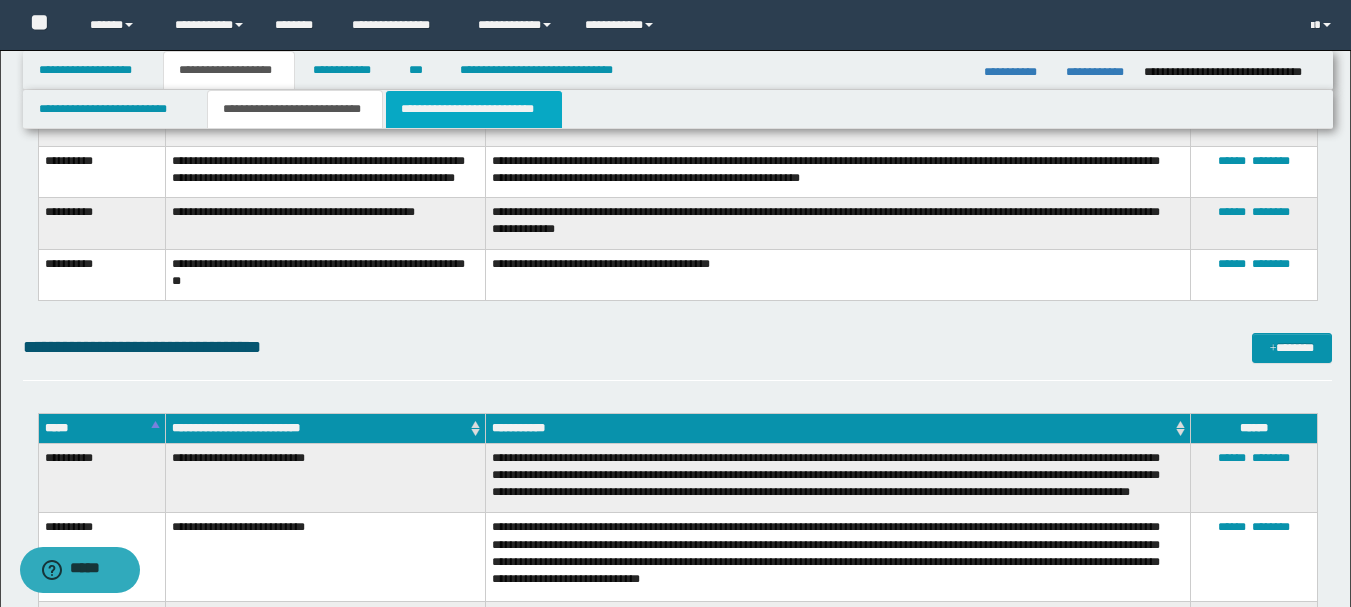 click on "**********" at bounding box center (474, 109) 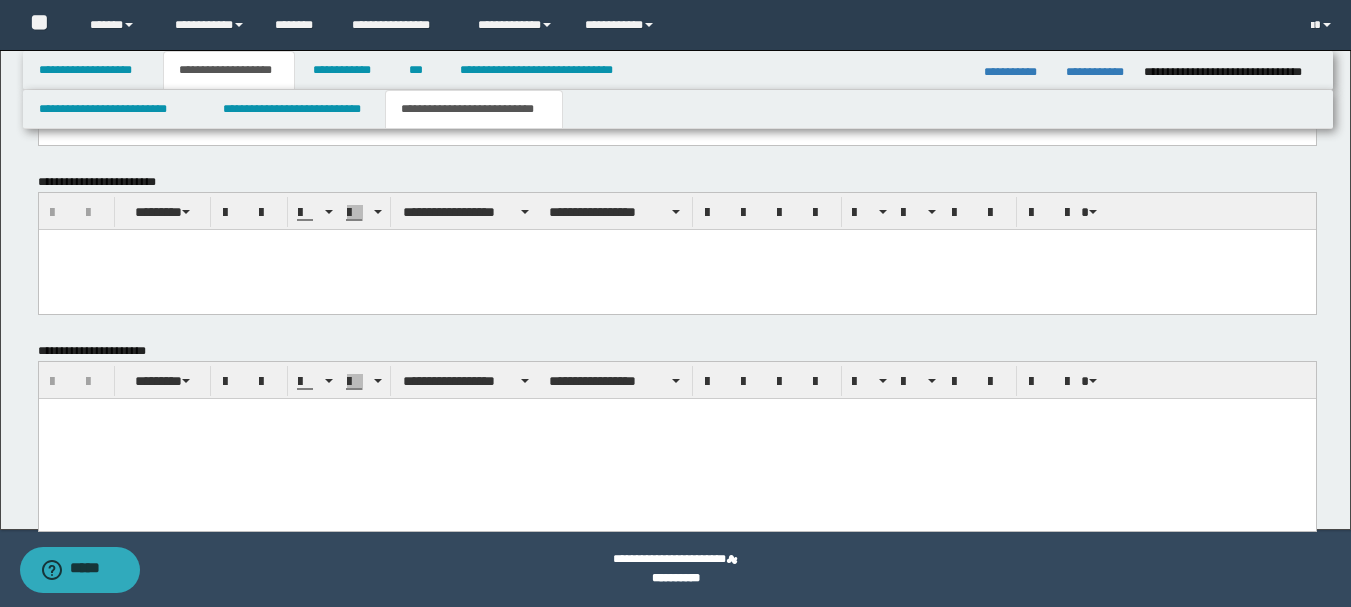 click at bounding box center (676, 413) 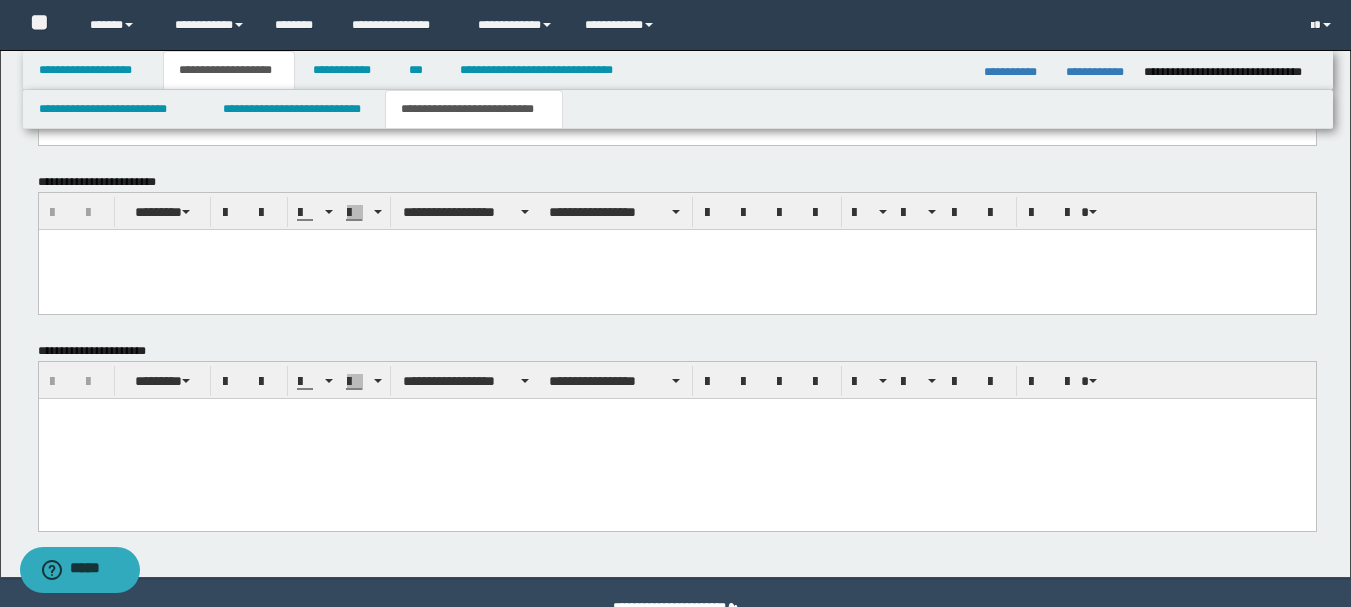 paste 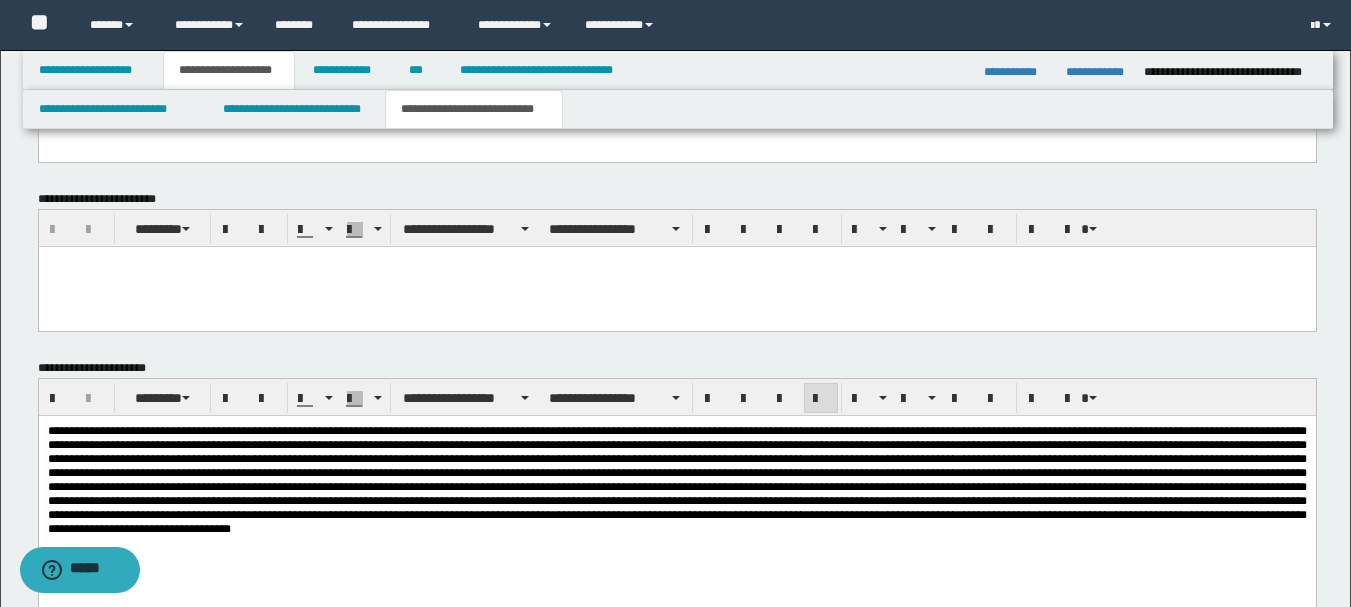 scroll, scrollTop: 561, scrollLeft: 0, axis: vertical 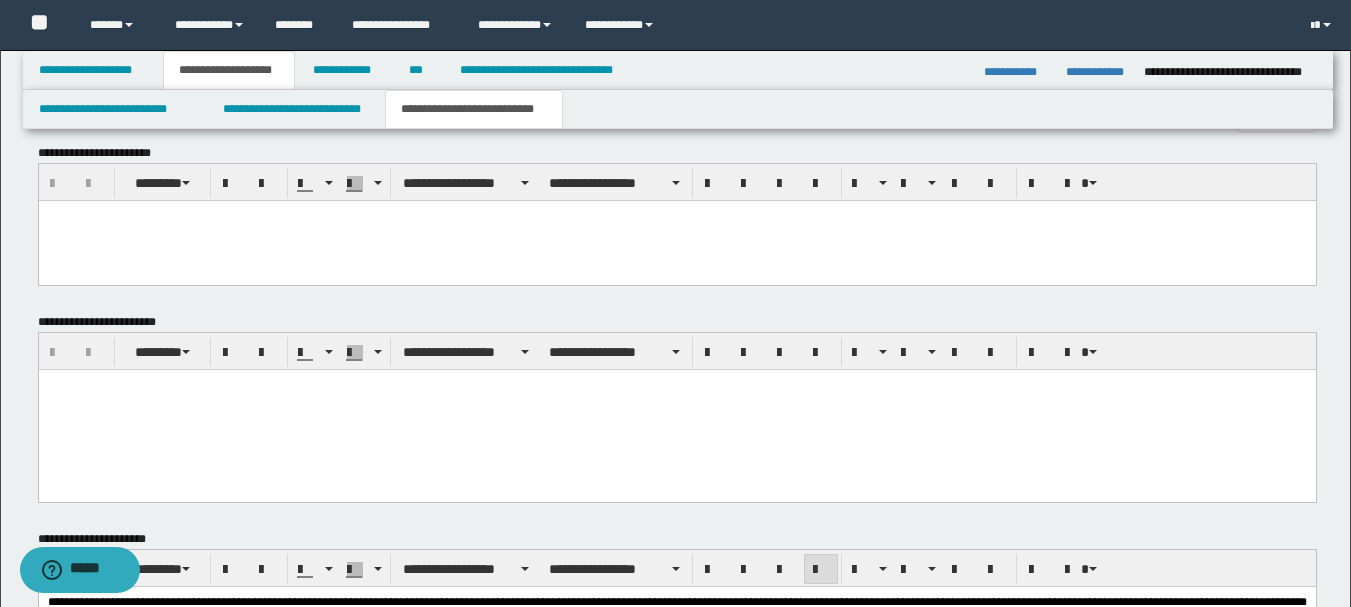 click at bounding box center [676, 384] 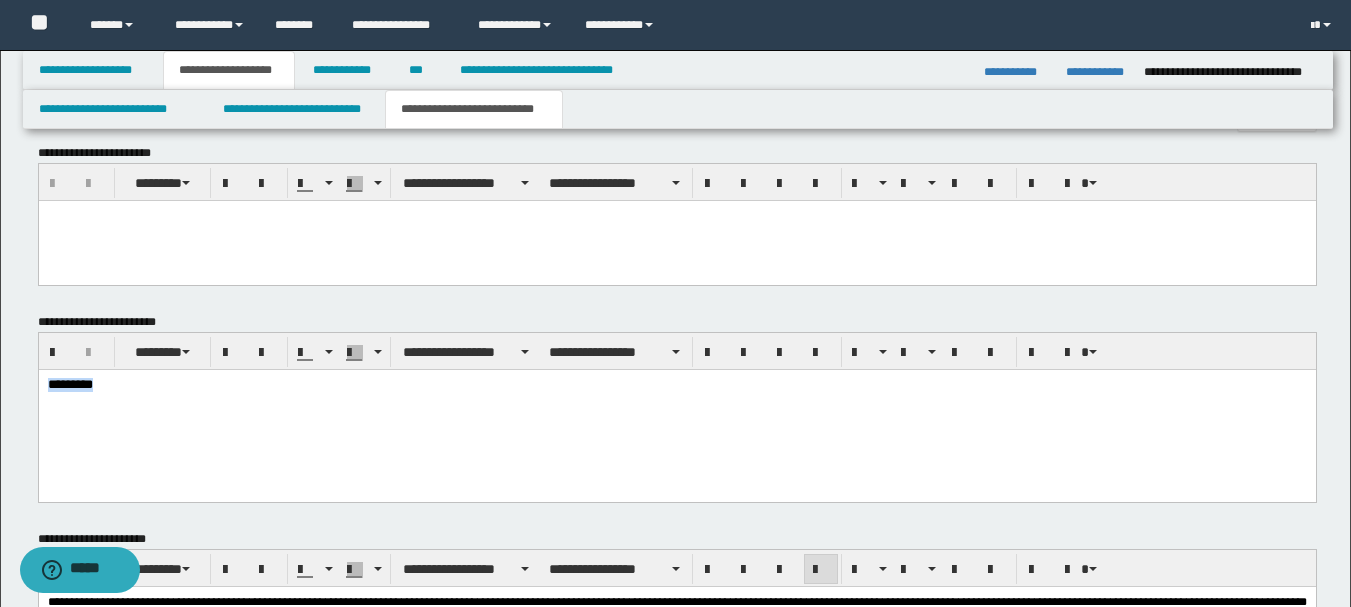 drag, startPoint x: 137, startPoint y: 387, endPoint x: 10, endPoint y: 384, distance: 127.03543 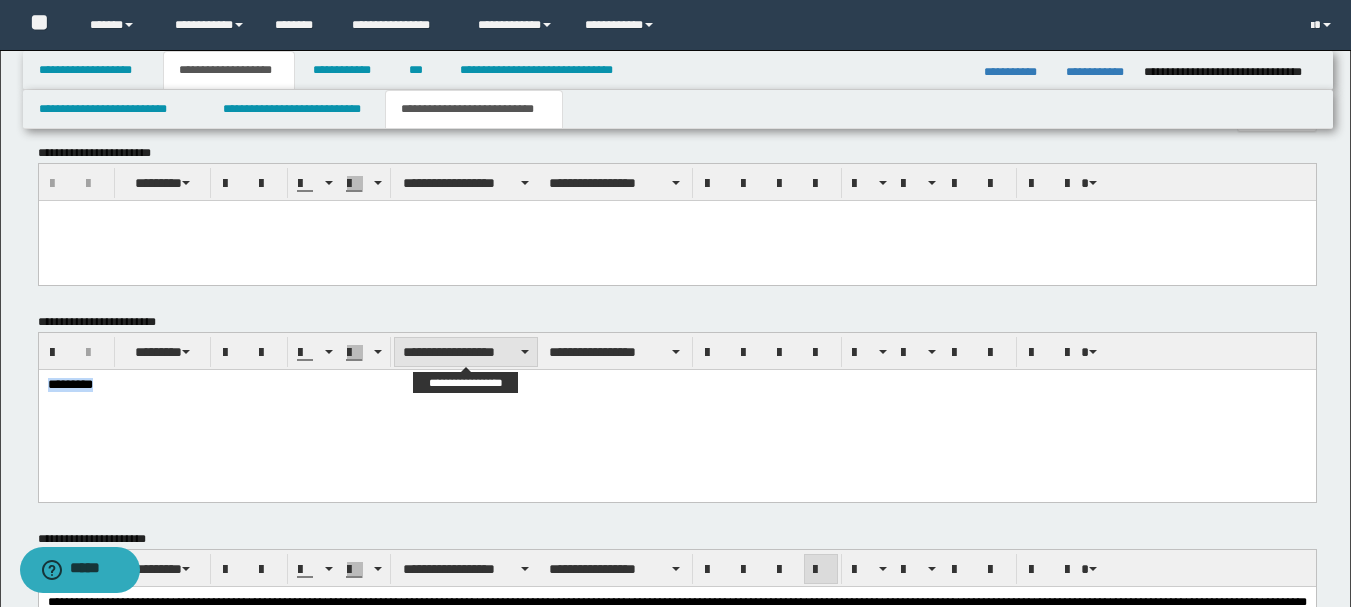 click on "**********" at bounding box center [466, 352] 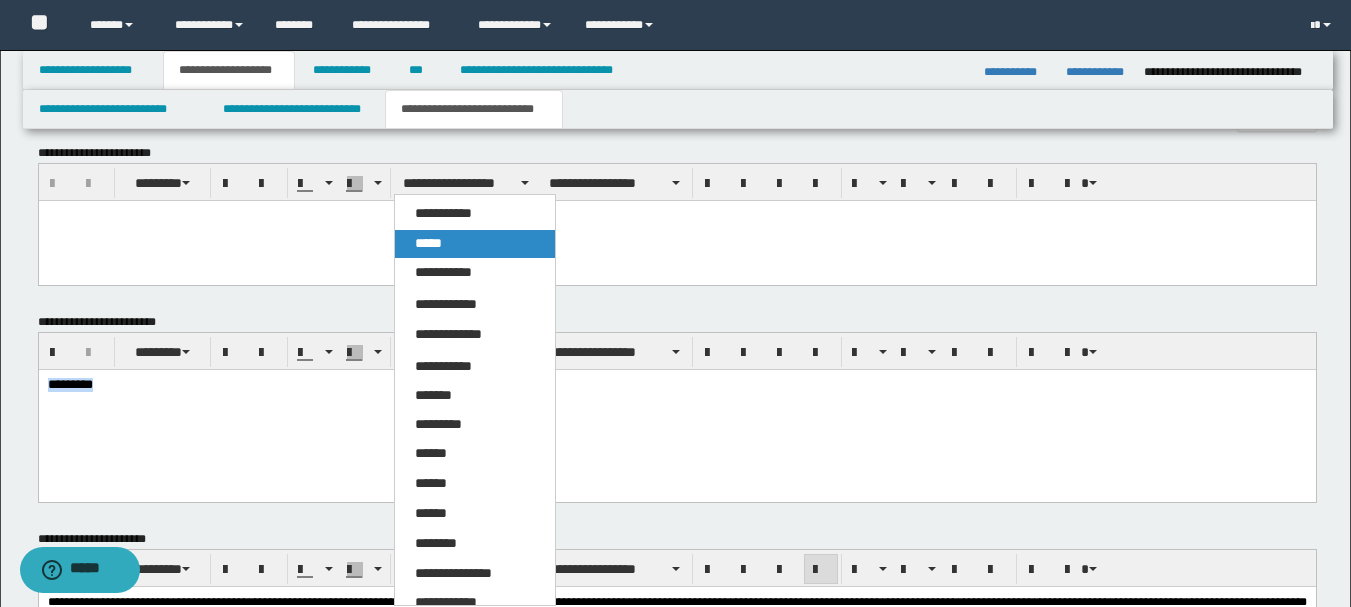 click on "*****" at bounding box center (475, 244) 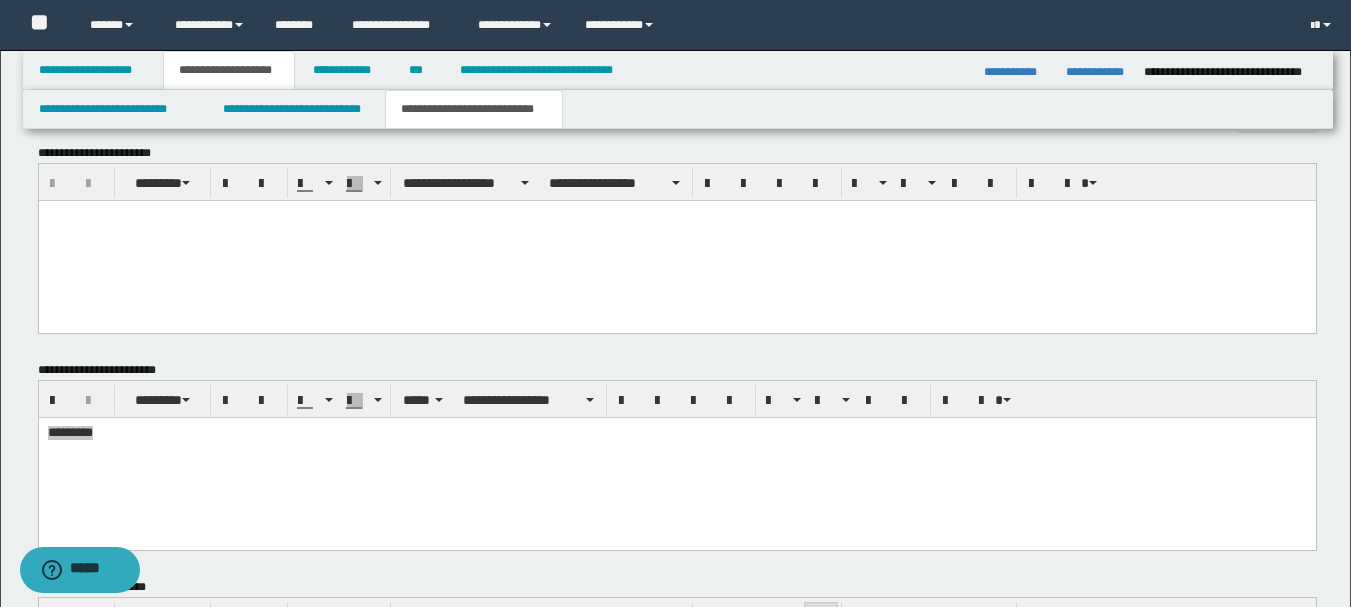 click at bounding box center (676, 241) 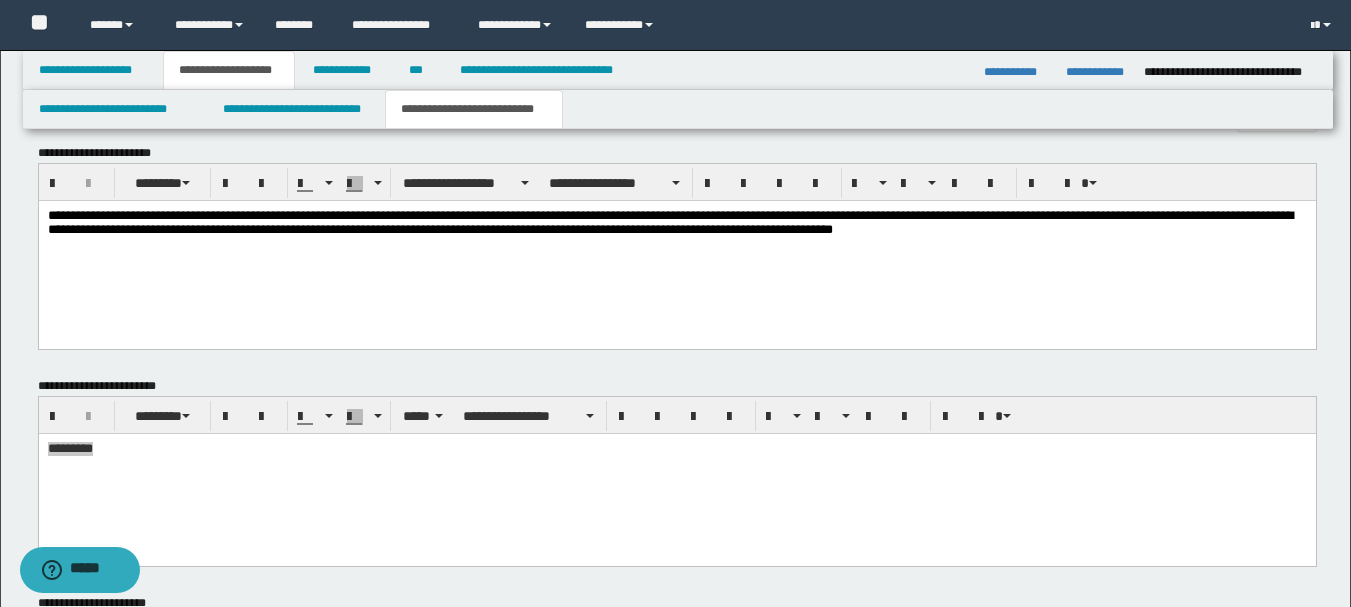 click on "**********" at bounding box center (676, 225) 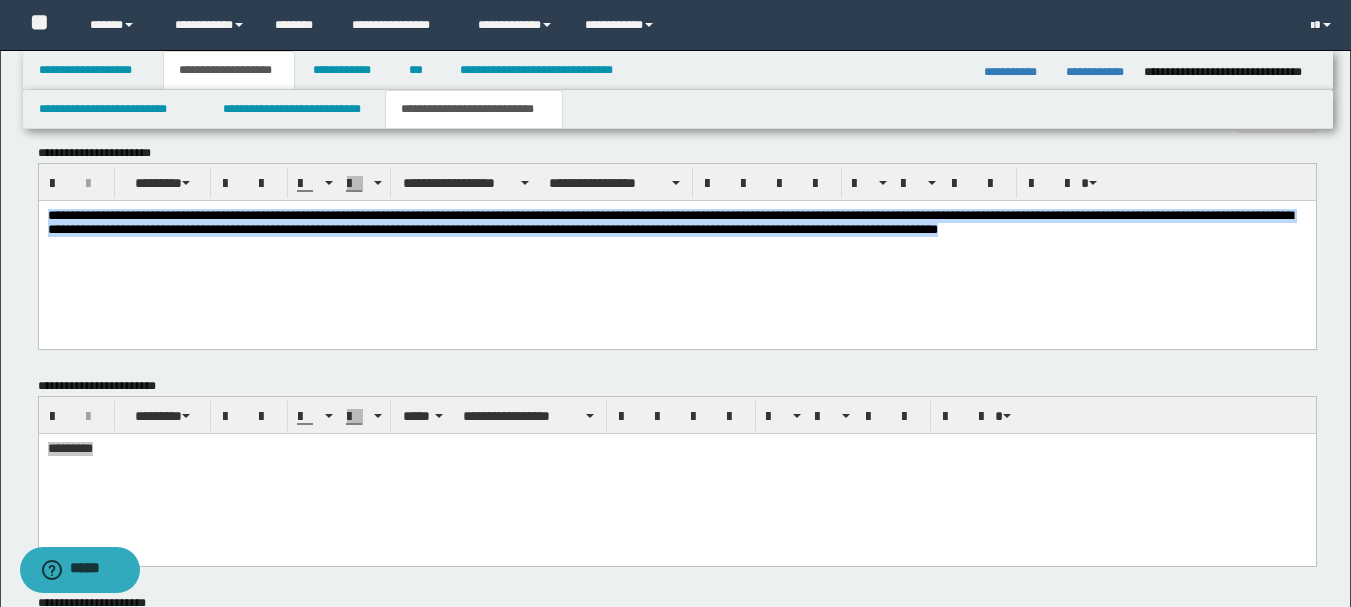 drag, startPoint x: 48, startPoint y: 215, endPoint x: 1060, endPoint y: 256, distance: 1012.8302 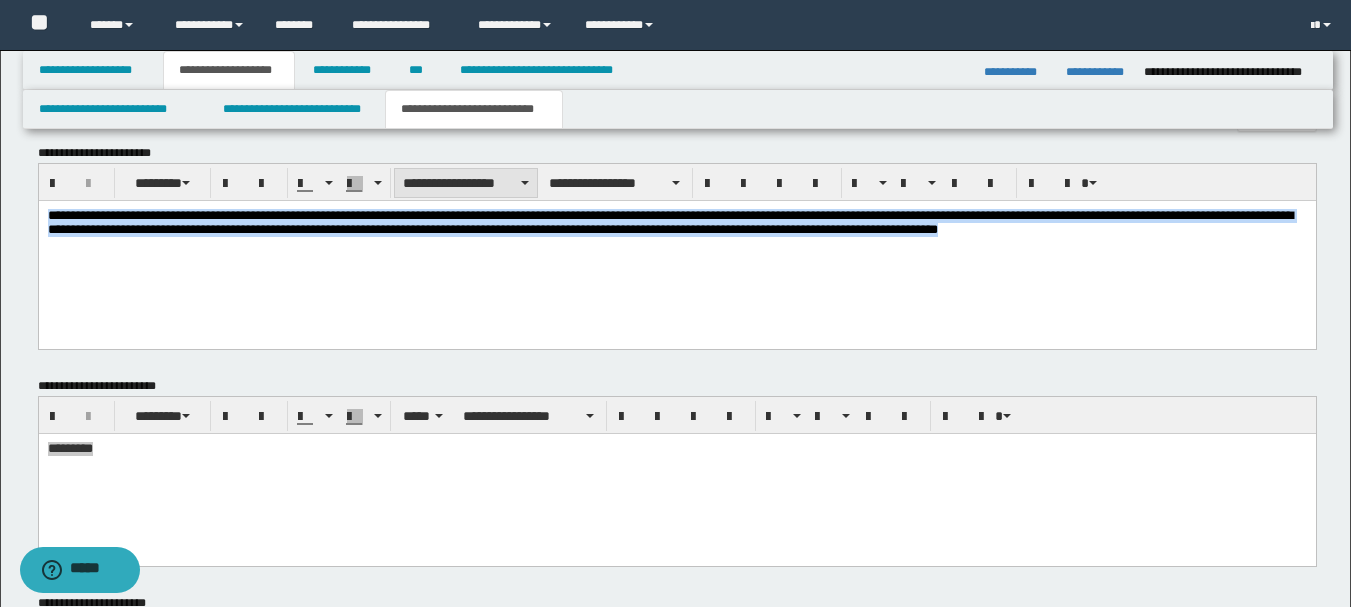 click on "**********" at bounding box center [466, 183] 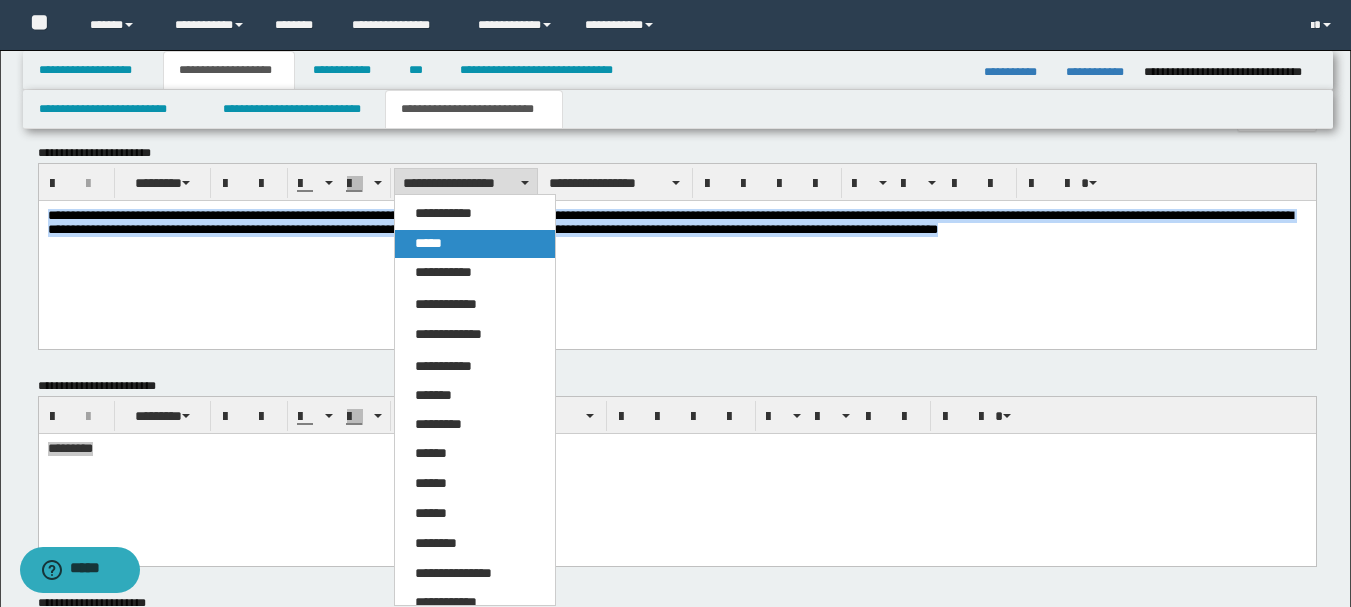 click on "*****" at bounding box center (475, 244) 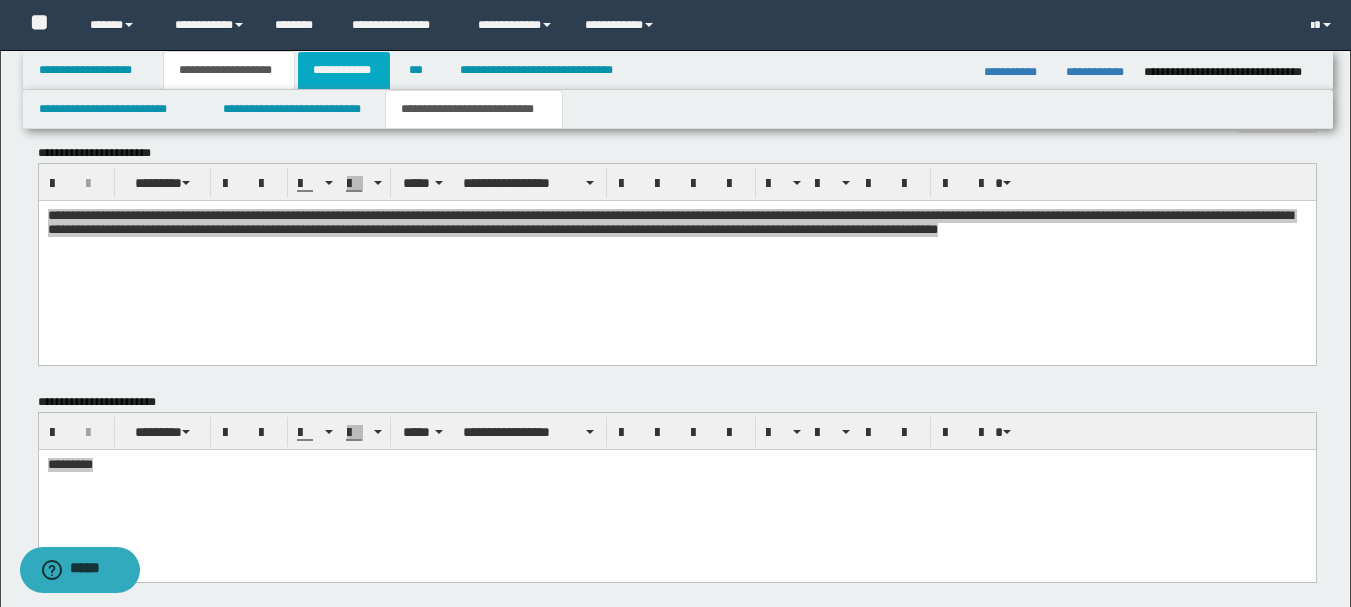 click on "**********" at bounding box center (344, 70) 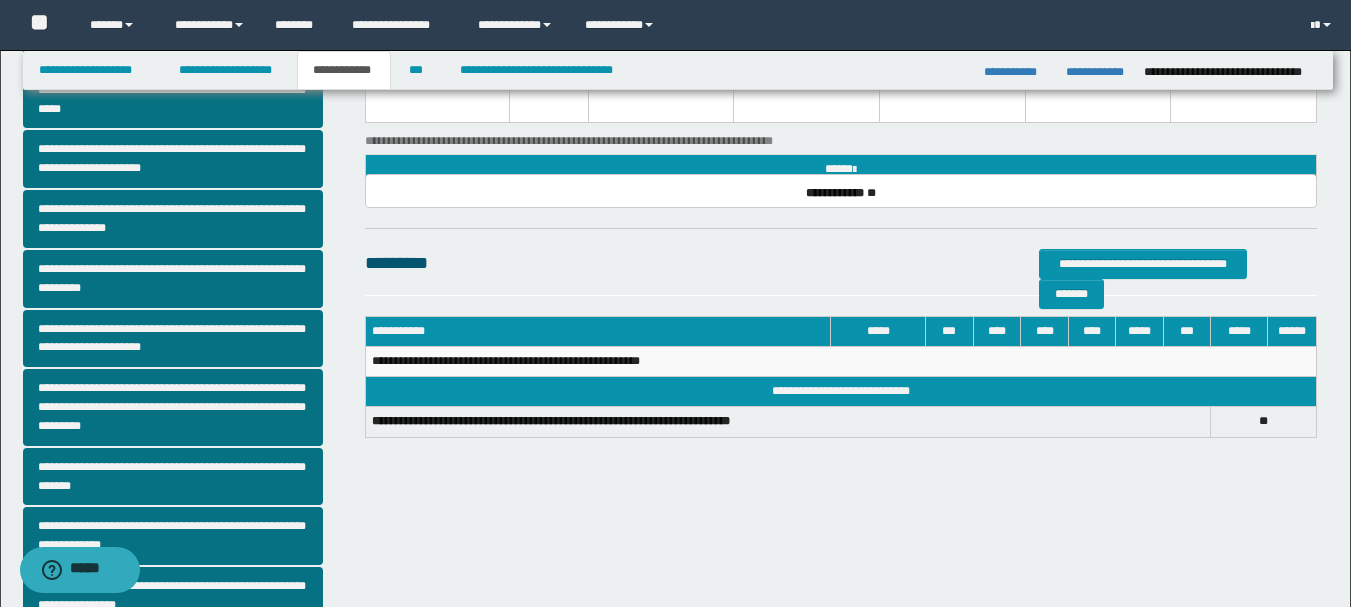 scroll, scrollTop: 330, scrollLeft: 0, axis: vertical 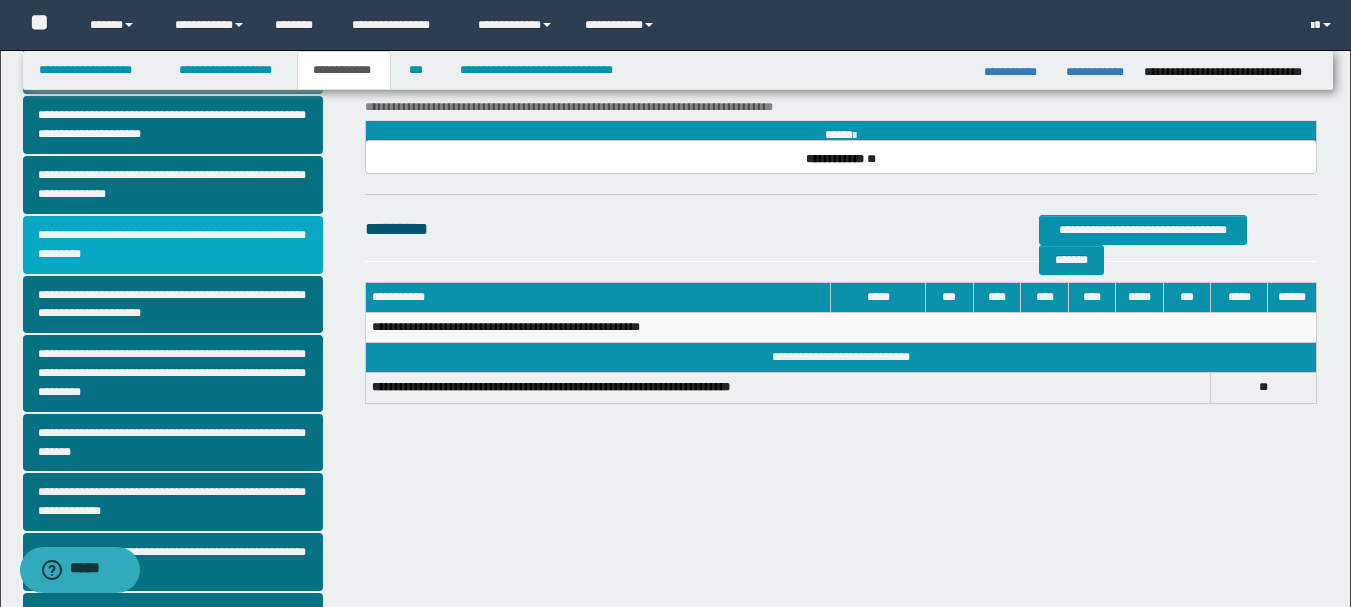 click on "**********" at bounding box center [173, 245] 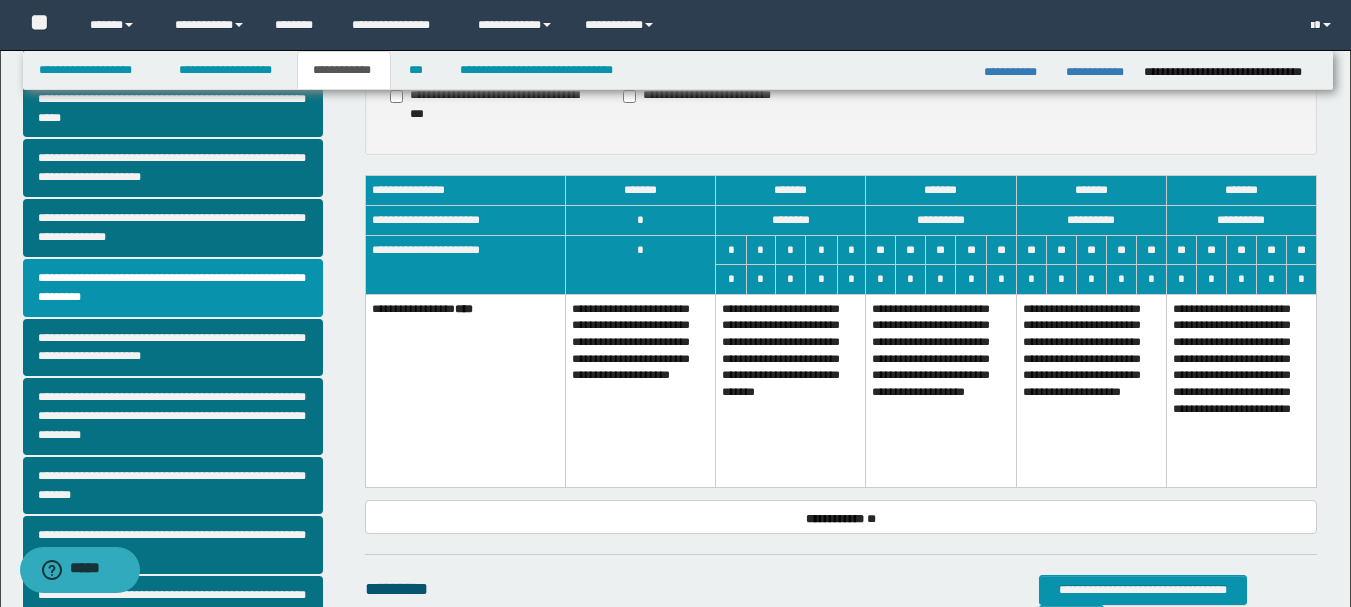 scroll, scrollTop: 300, scrollLeft: 0, axis: vertical 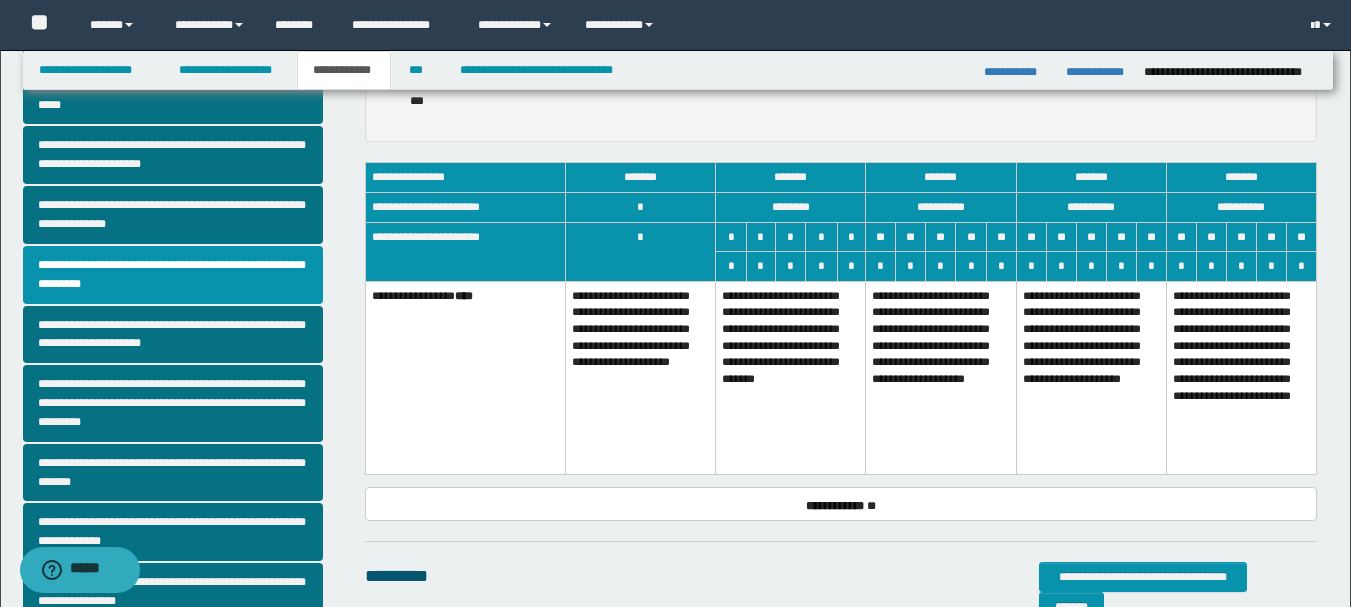 click on "**********" at bounding box center (1091, 377) 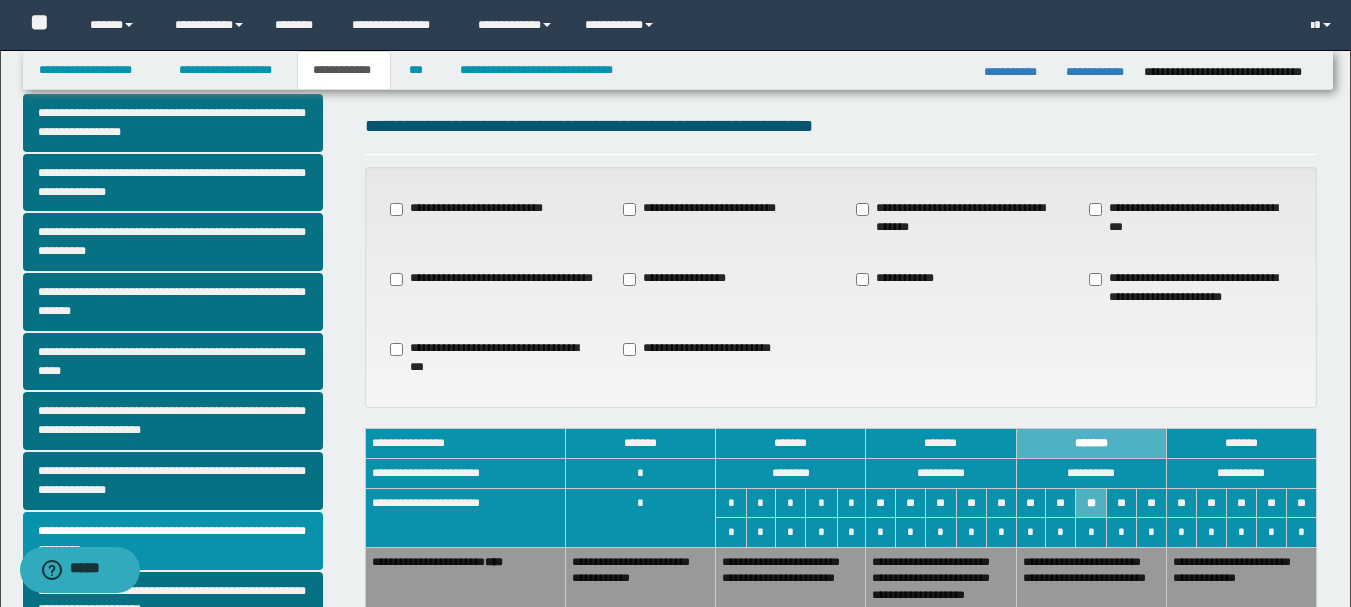 scroll, scrollTop: 0, scrollLeft: 0, axis: both 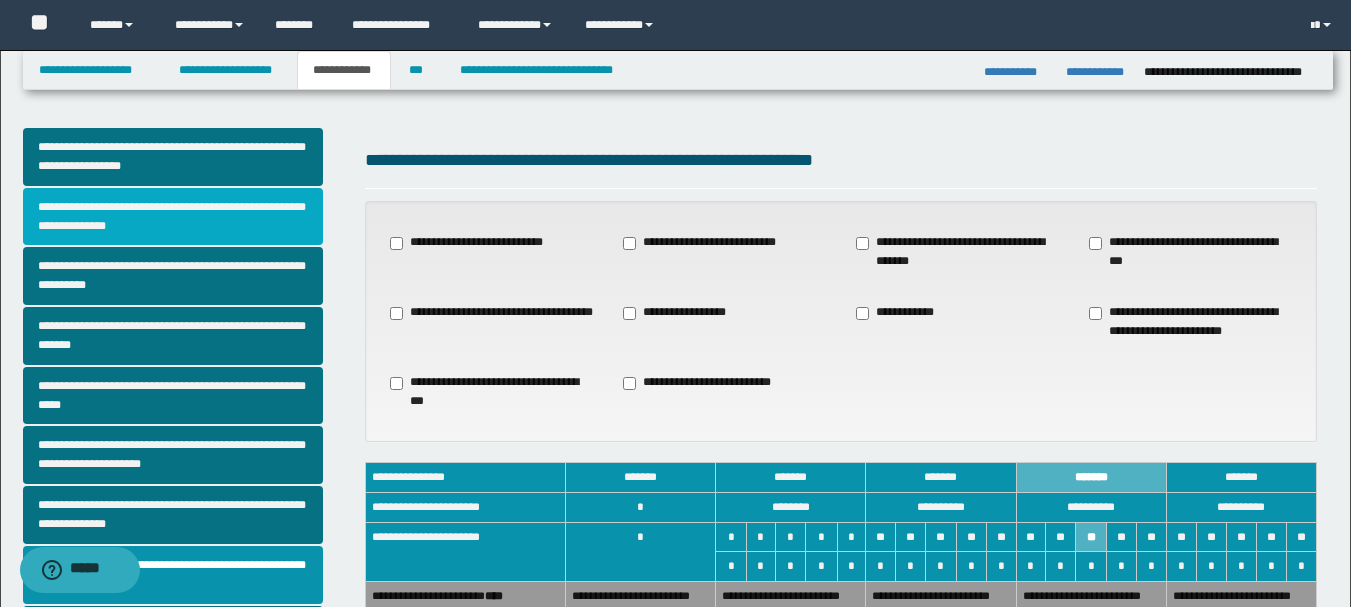 click on "**********" at bounding box center [173, 217] 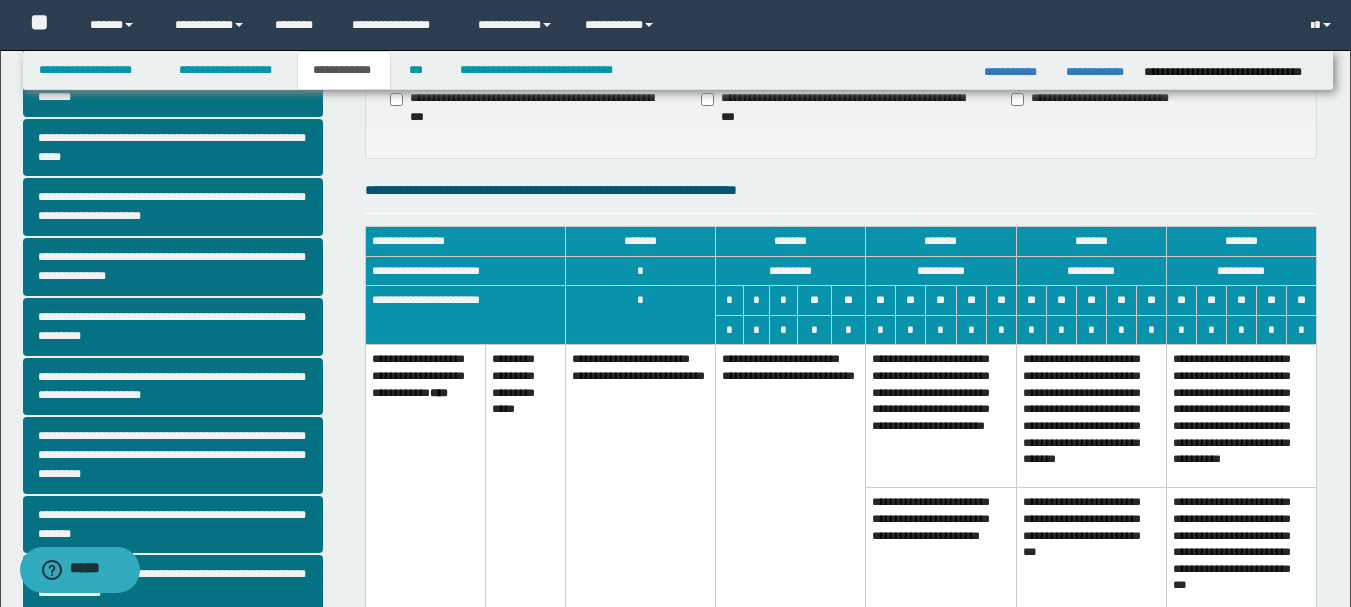scroll, scrollTop: 300, scrollLeft: 0, axis: vertical 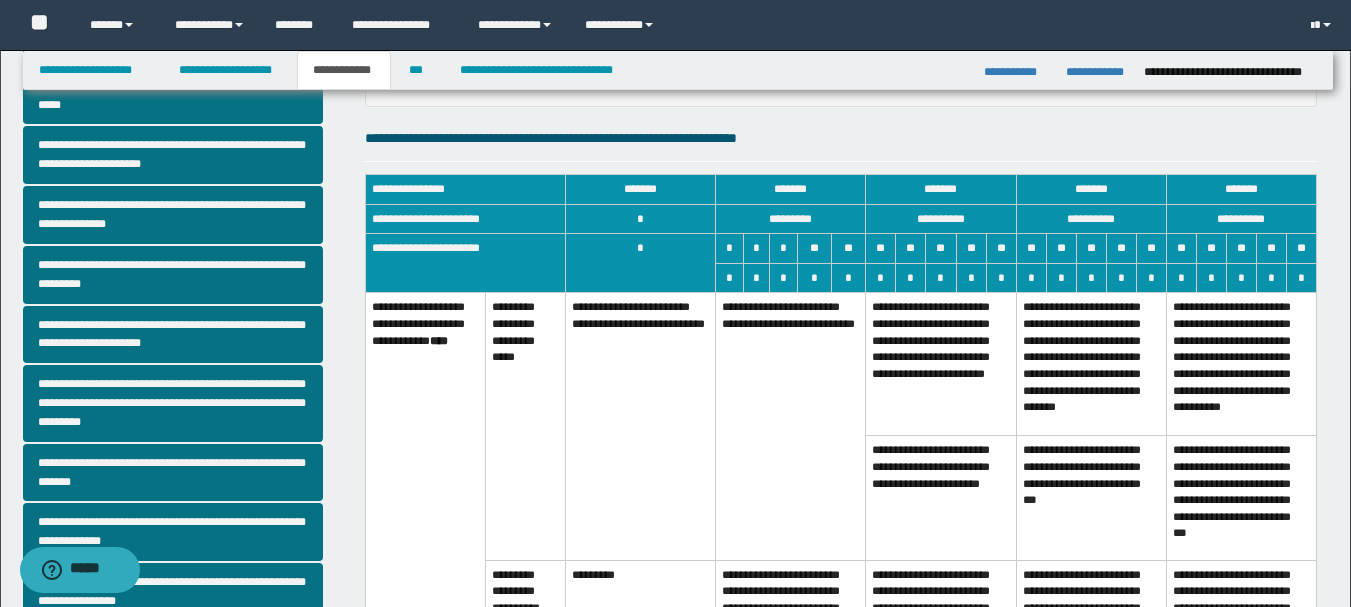 click on "**********" at bounding box center (791, 622) 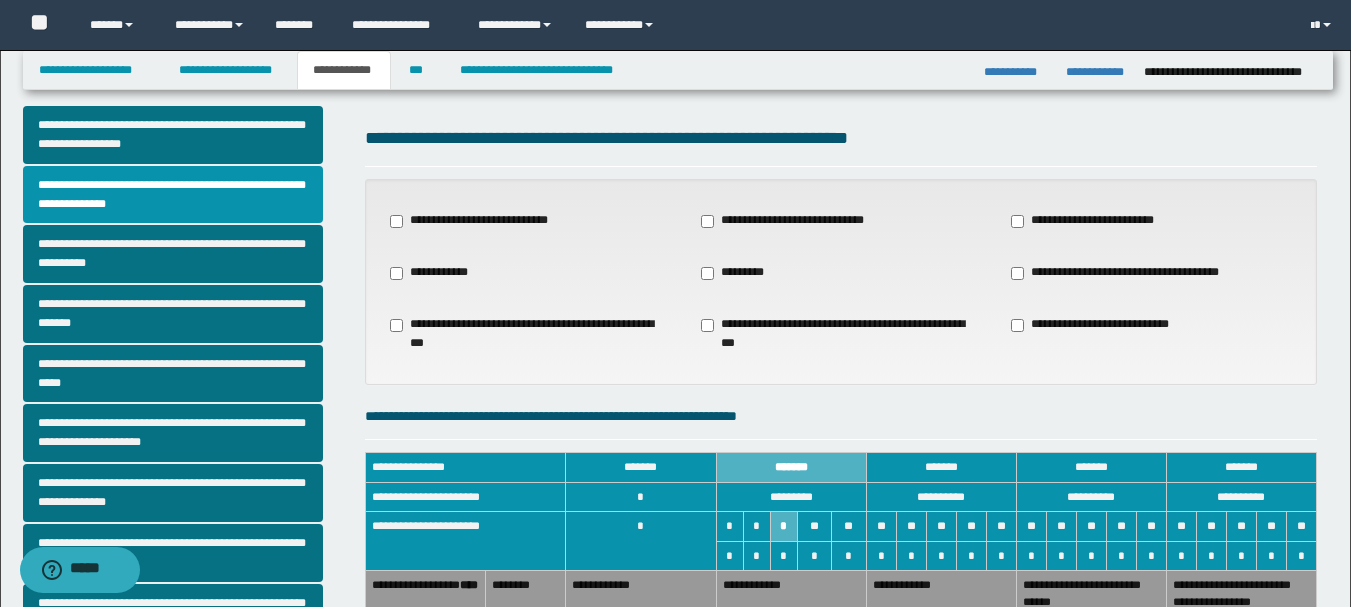 scroll, scrollTop: 0, scrollLeft: 0, axis: both 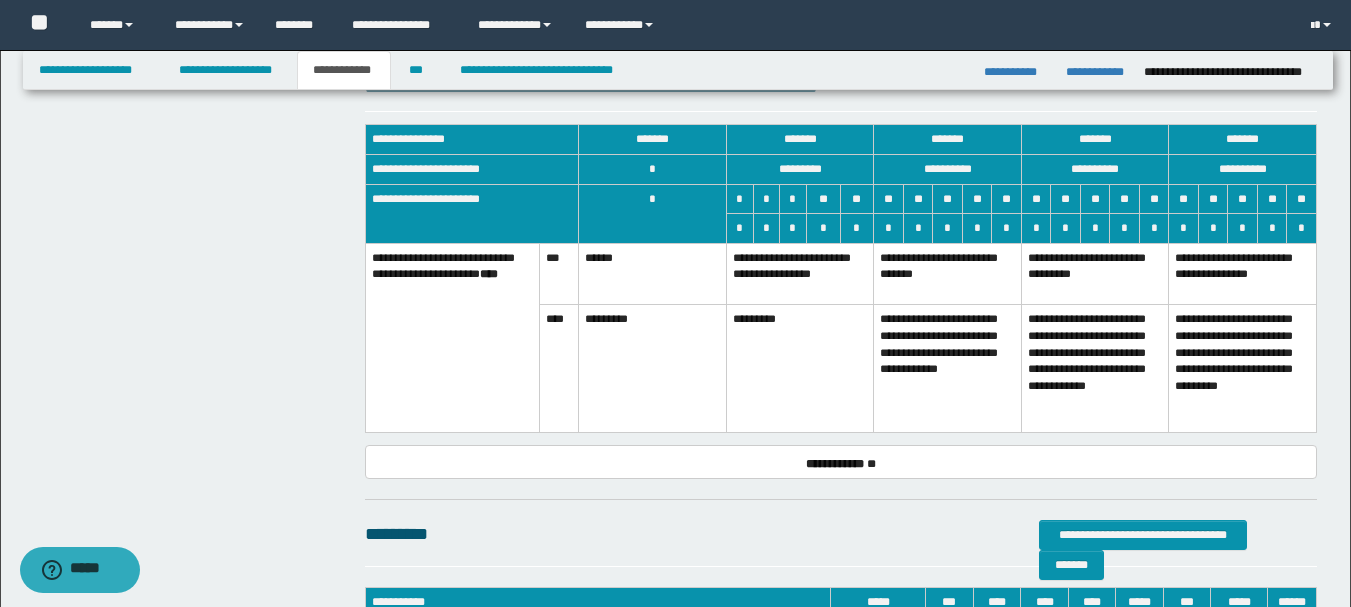 click on "**********" at bounding box center (1243, 369) 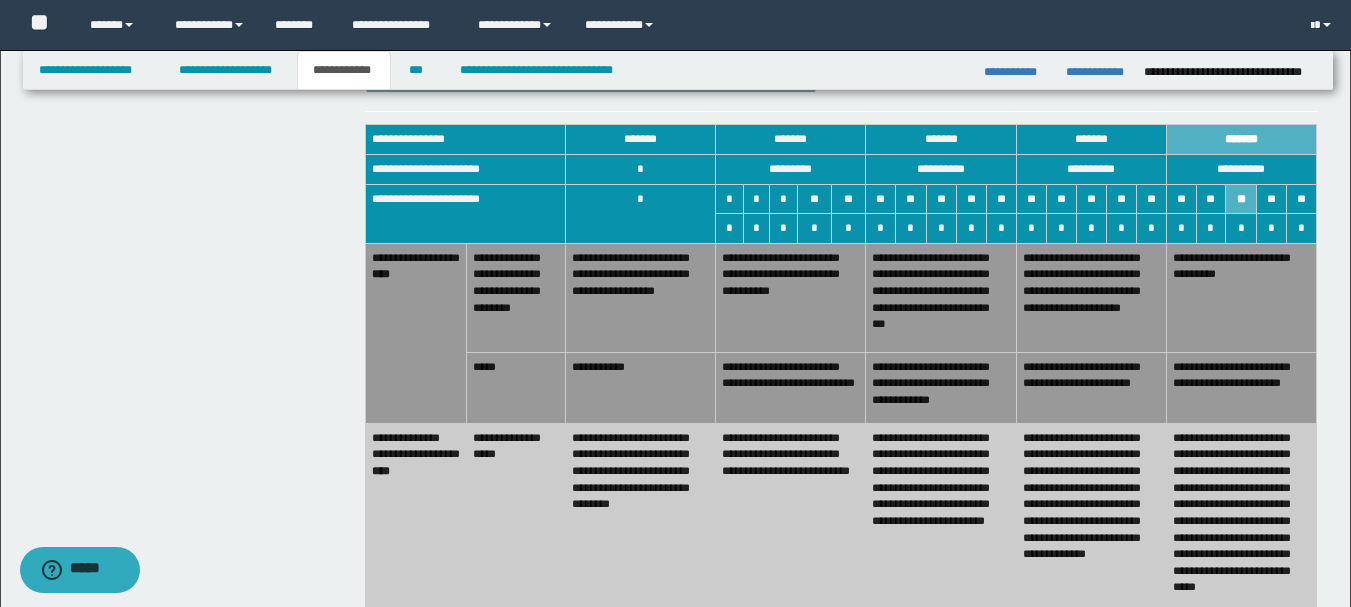 click on "**********" at bounding box center [1091, 524] 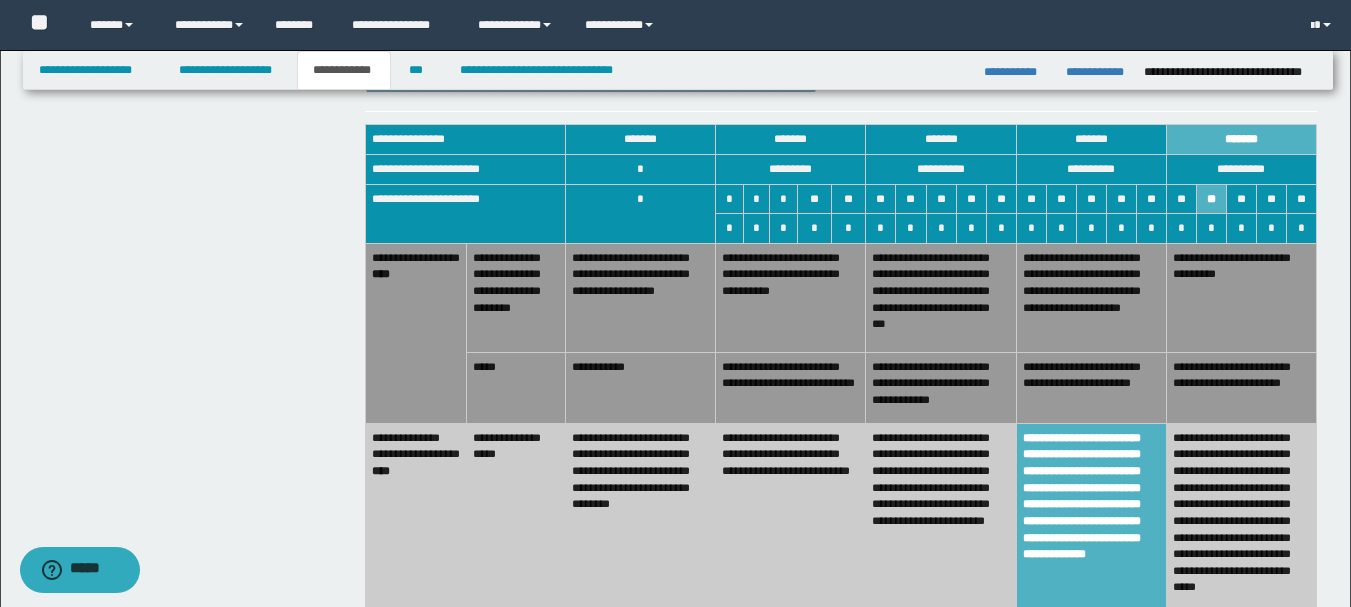 click on "**********" at bounding box center [941, 524] 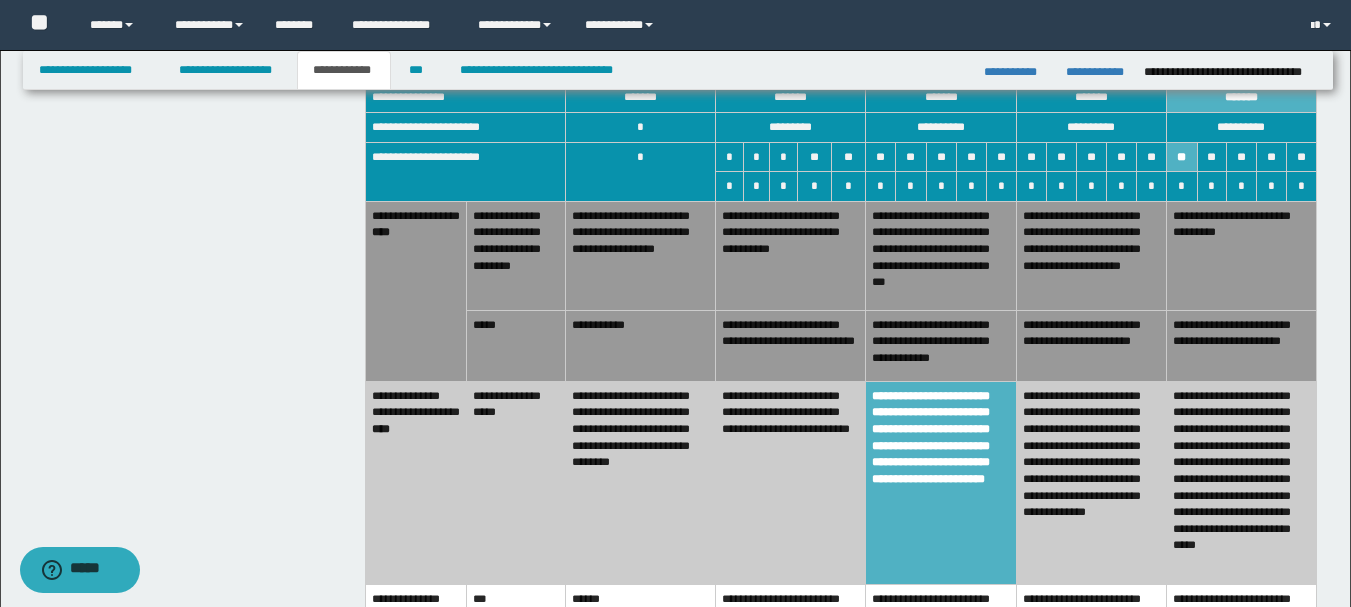 scroll, scrollTop: 1400, scrollLeft: 0, axis: vertical 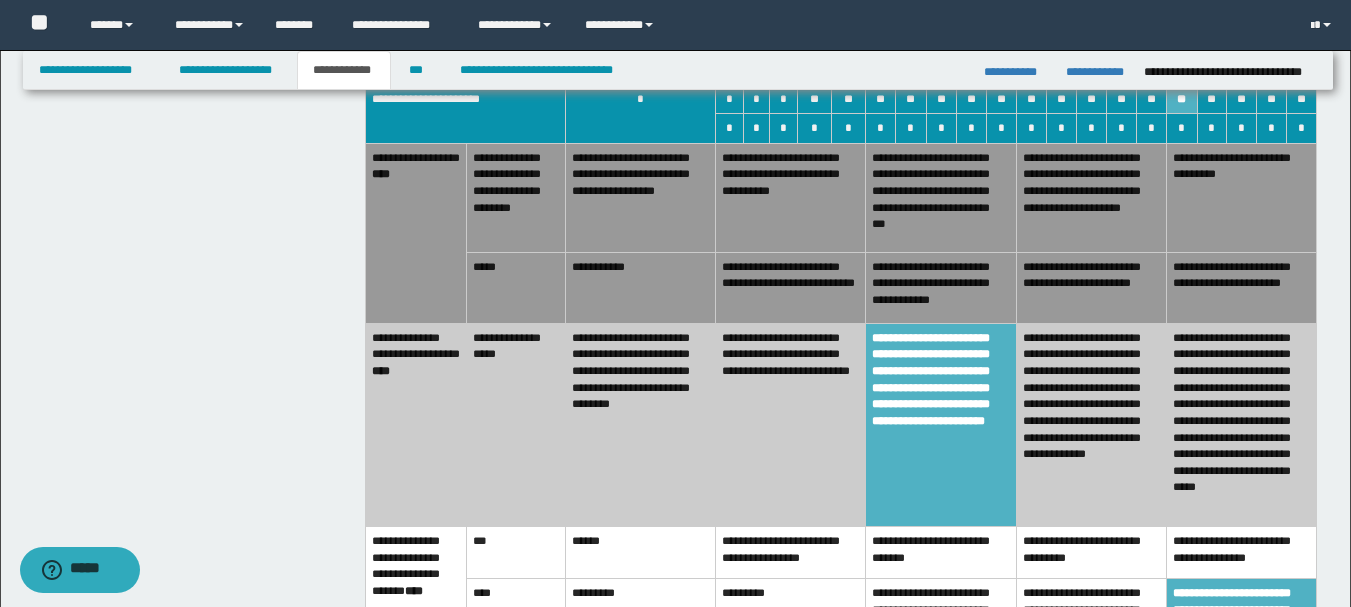 click on "**********" at bounding box center [941, 287] 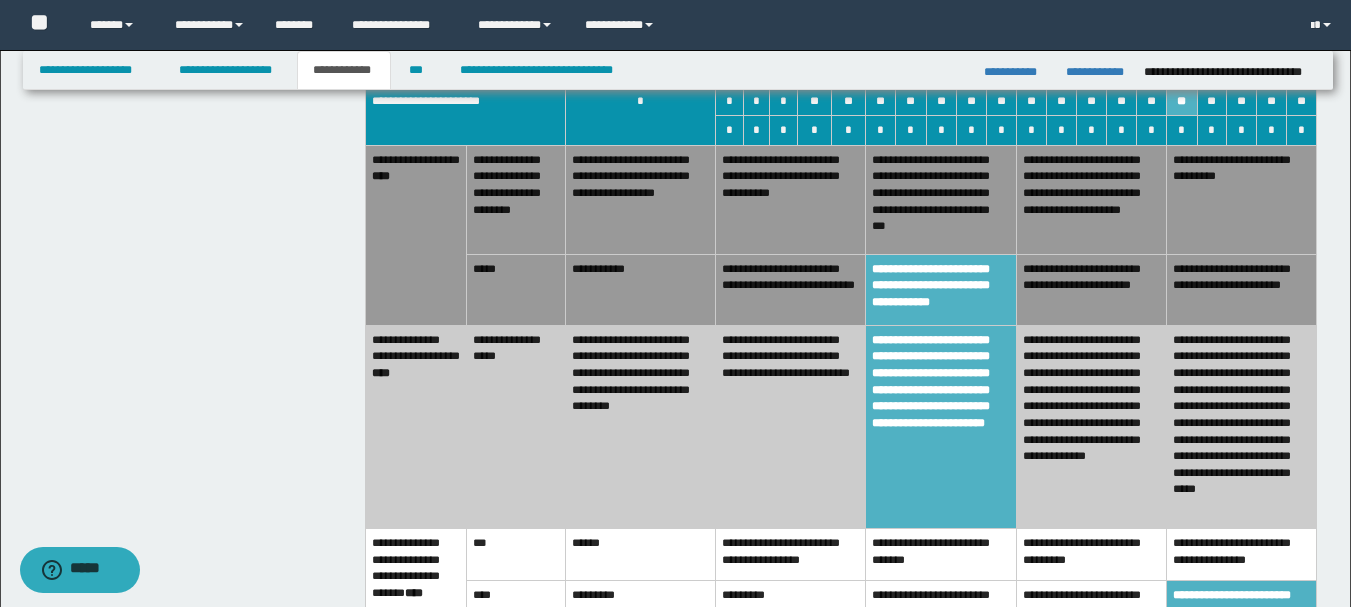 scroll, scrollTop: 1400, scrollLeft: 0, axis: vertical 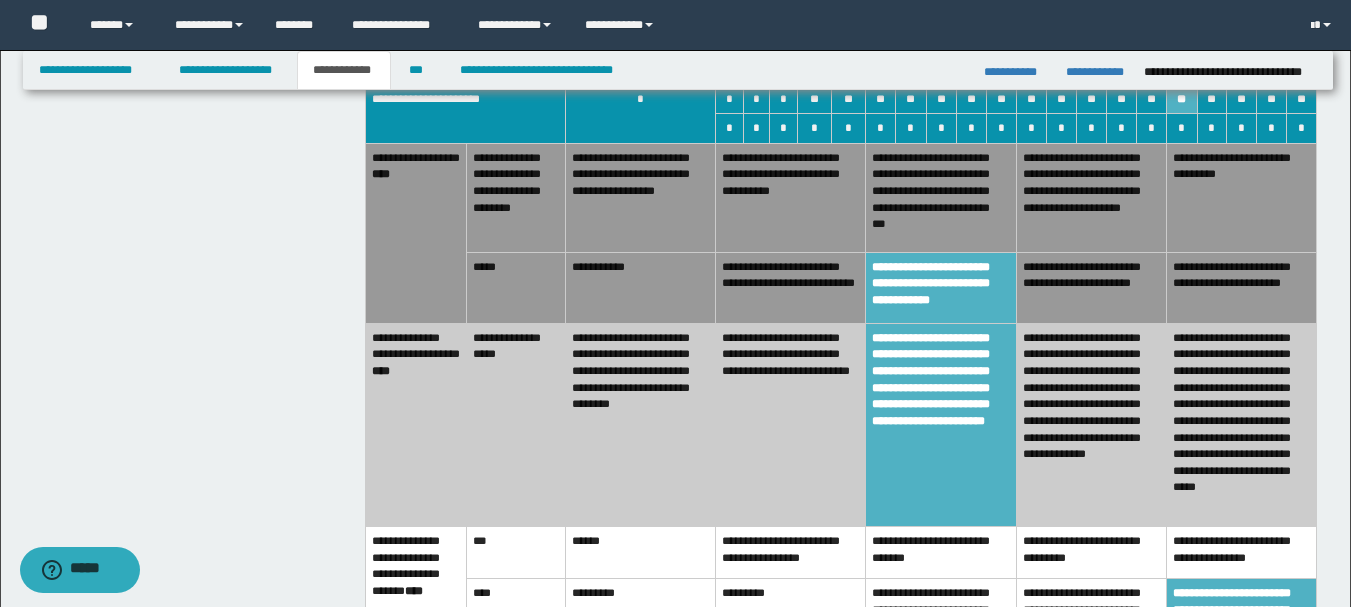 click on "**********" at bounding box center (791, 424) 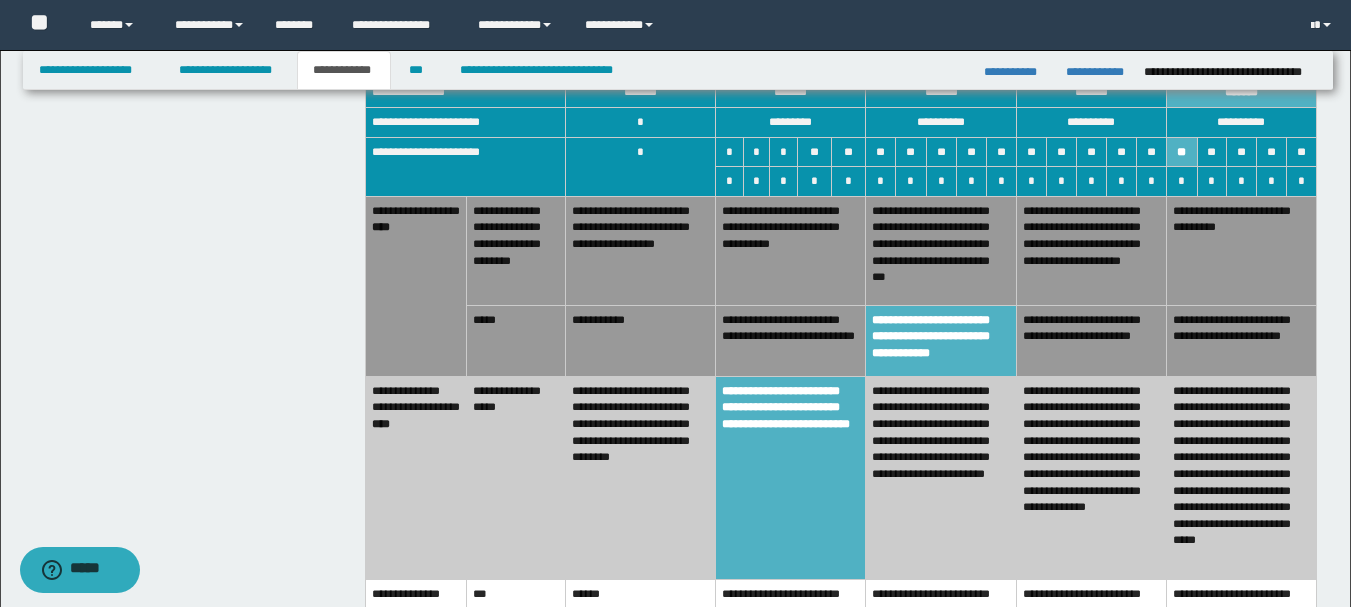 scroll, scrollTop: 1300, scrollLeft: 0, axis: vertical 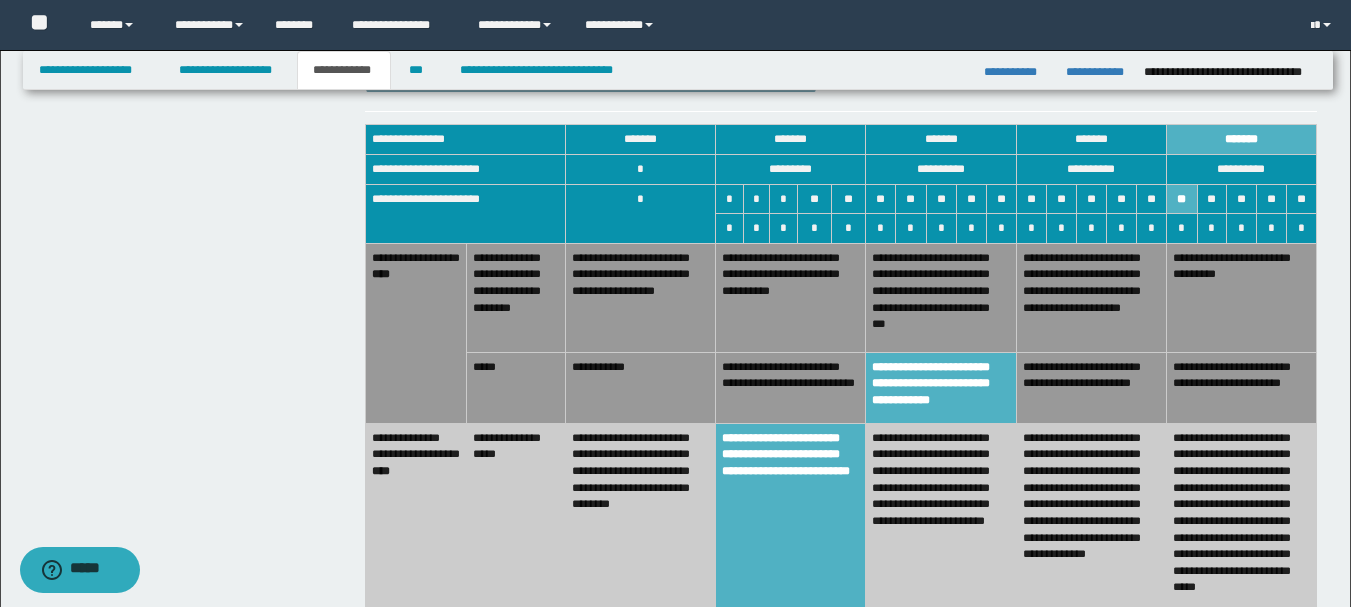 click on "**********" at bounding box center [941, 297] 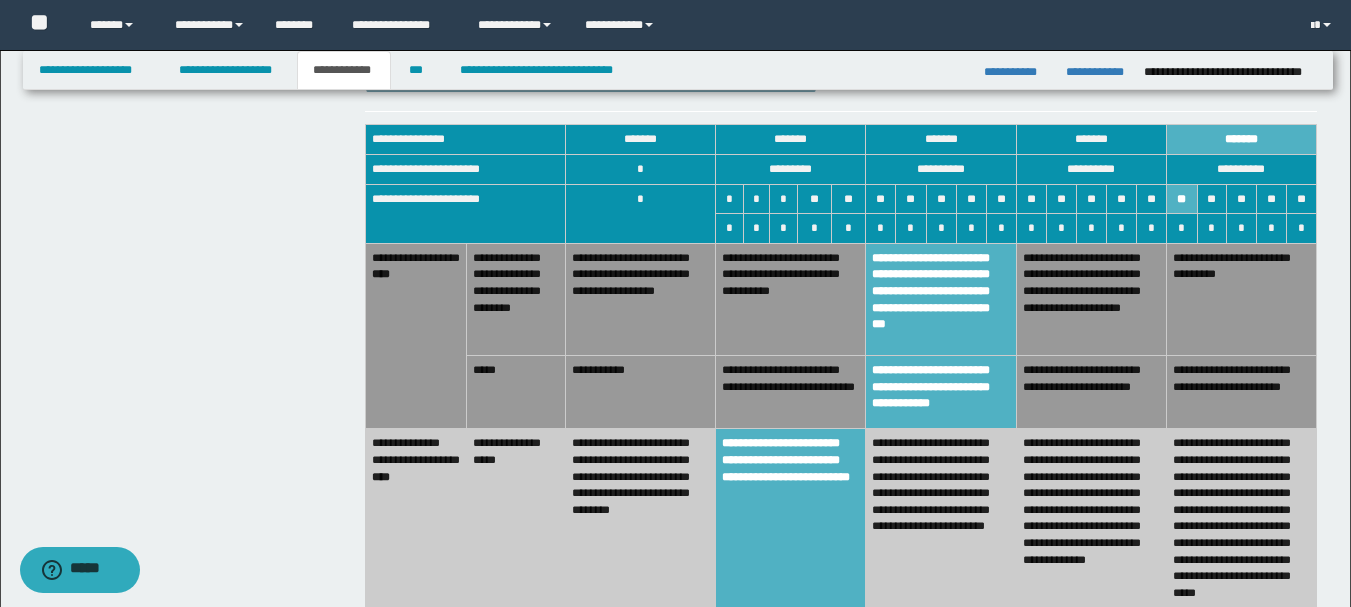click on "**********" at bounding box center [791, 299] 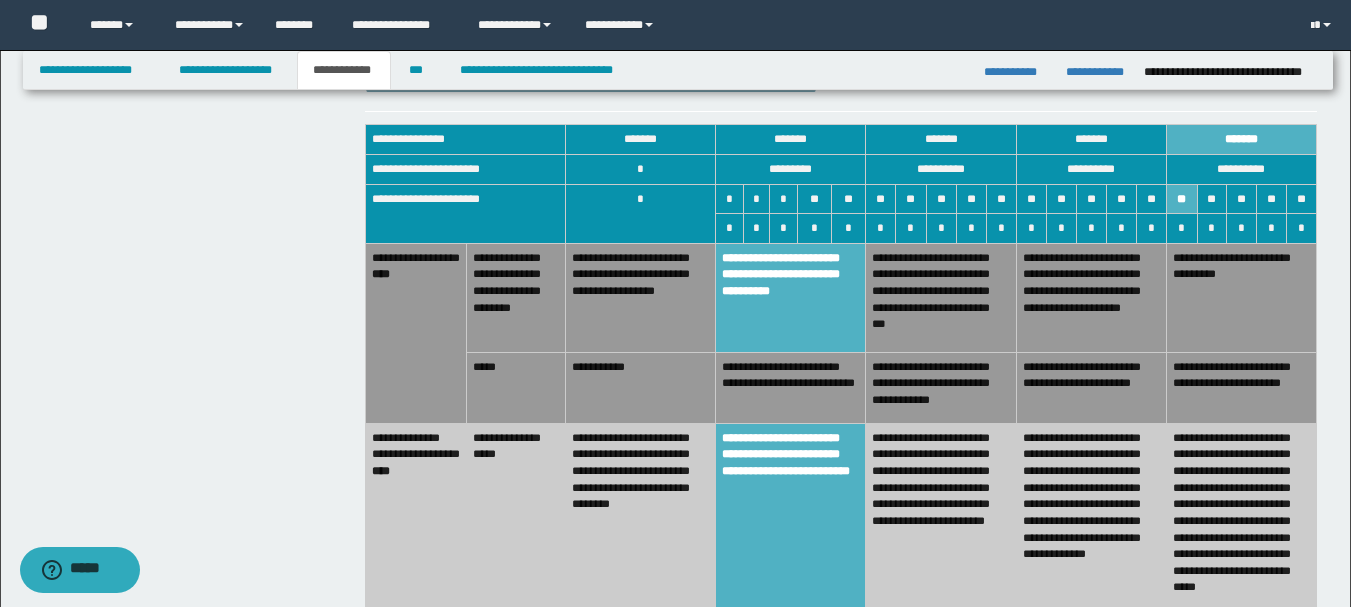click on "**********" at bounding box center (941, 524) 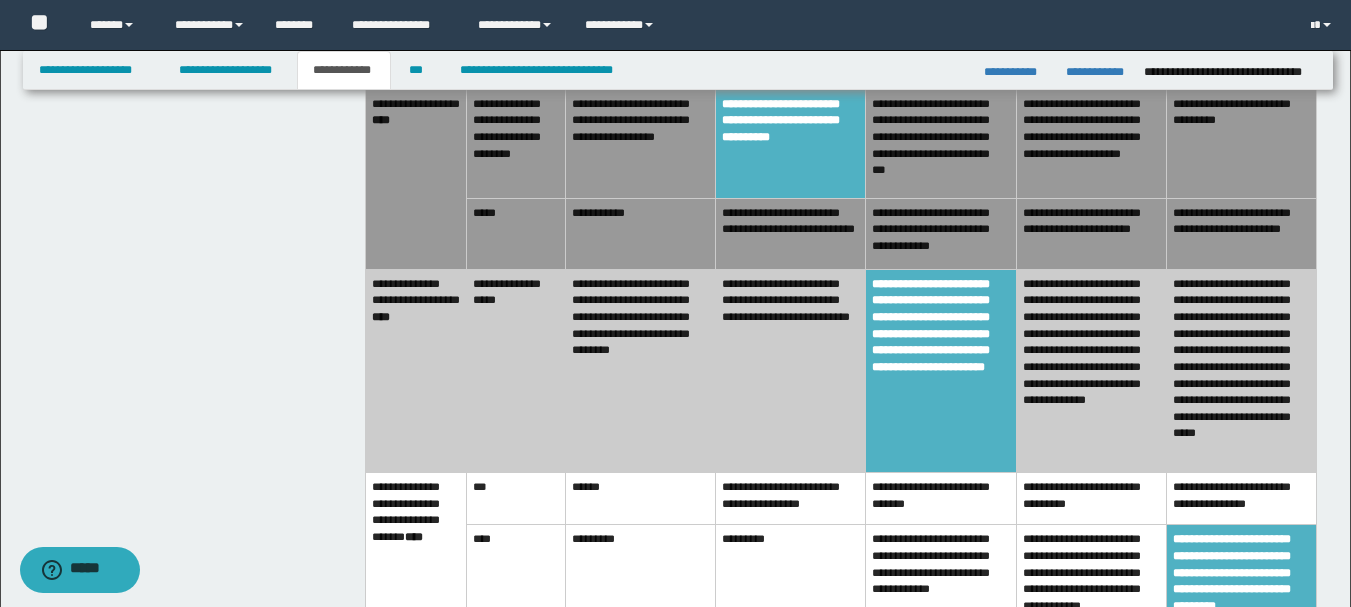 scroll, scrollTop: 1500, scrollLeft: 0, axis: vertical 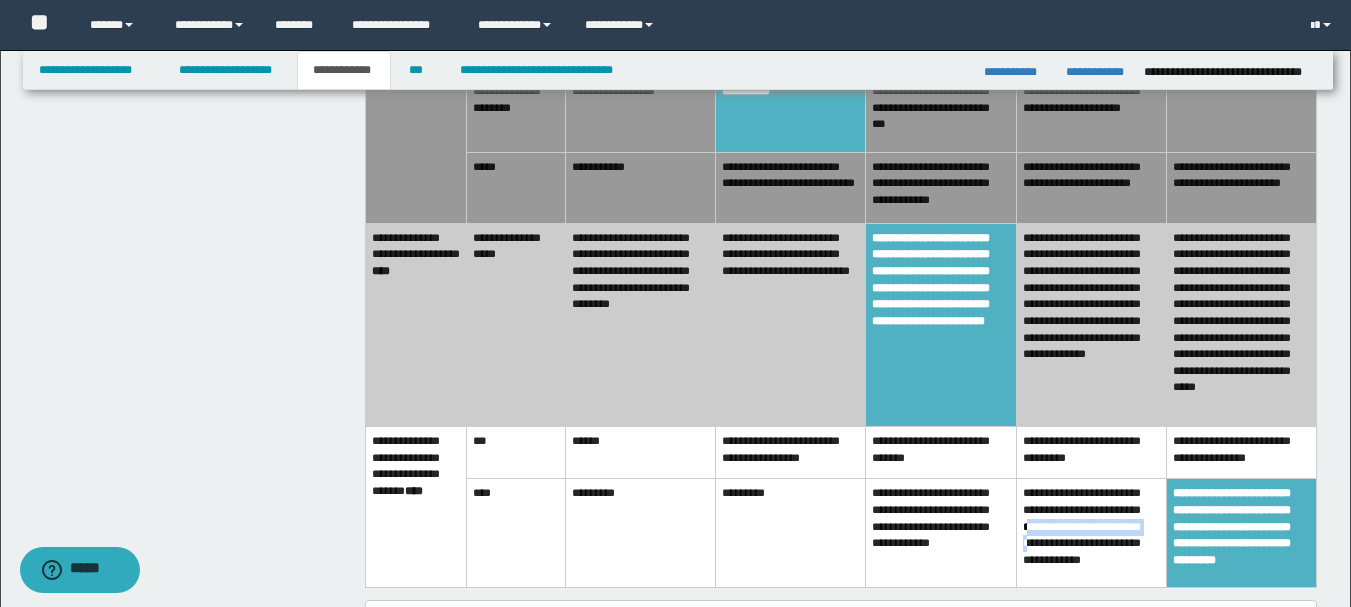 click on "**********" at bounding box center [1091, 533] 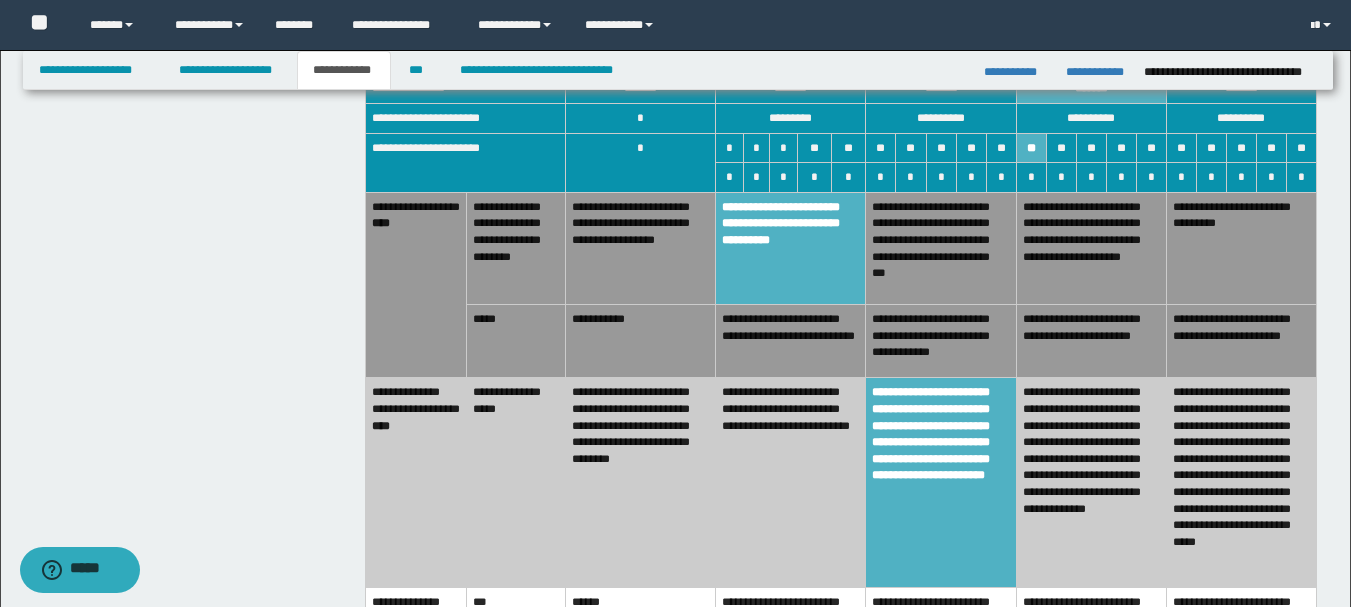 scroll, scrollTop: 1316, scrollLeft: 0, axis: vertical 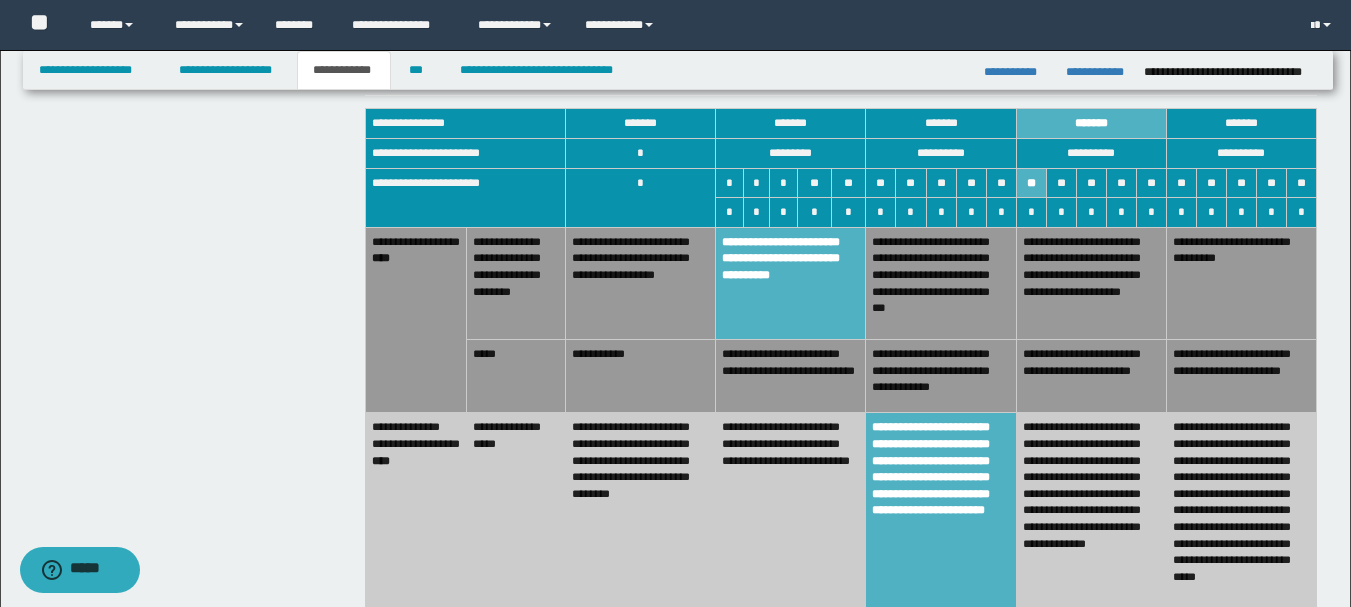 click on "**********" at bounding box center (1091, 517) 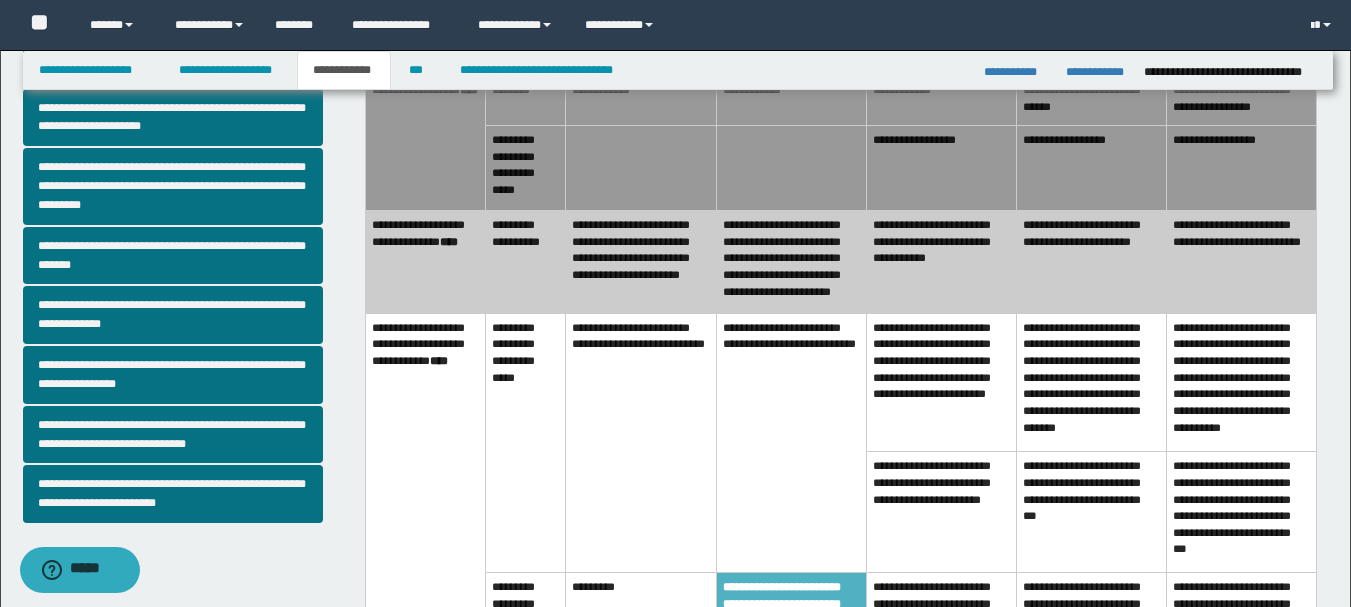 scroll, scrollTop: 516, scrollLeft: 0, axis: vertical 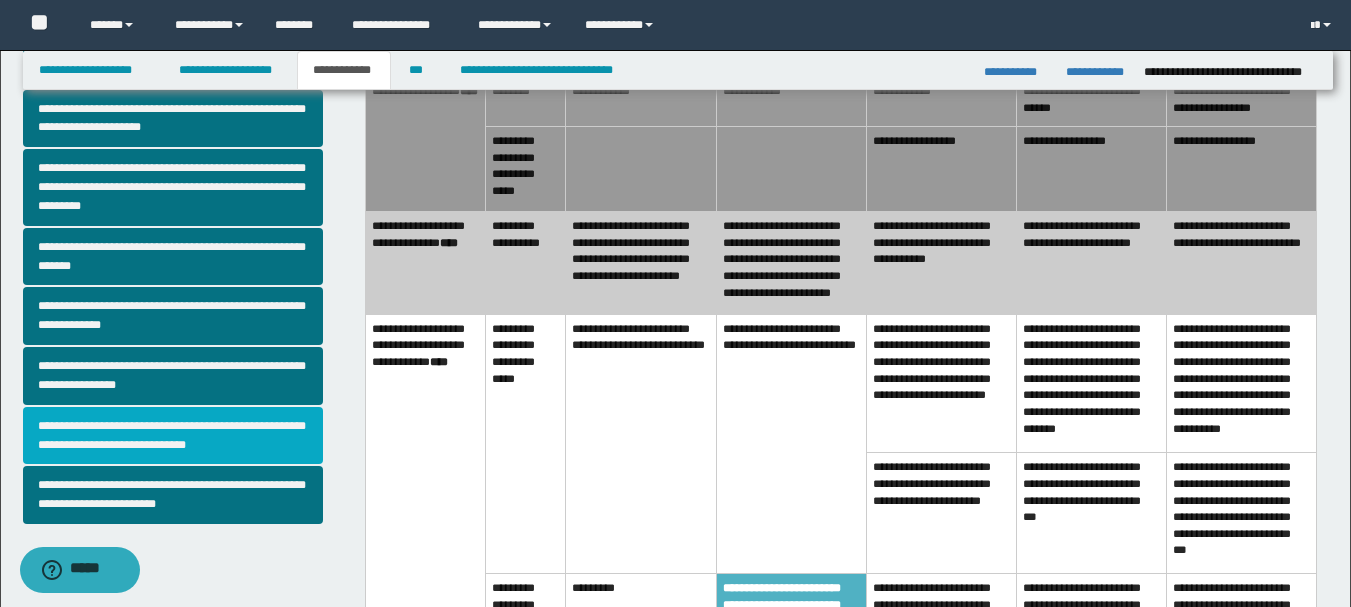 click on "**********" at bounding box center (173, 436) 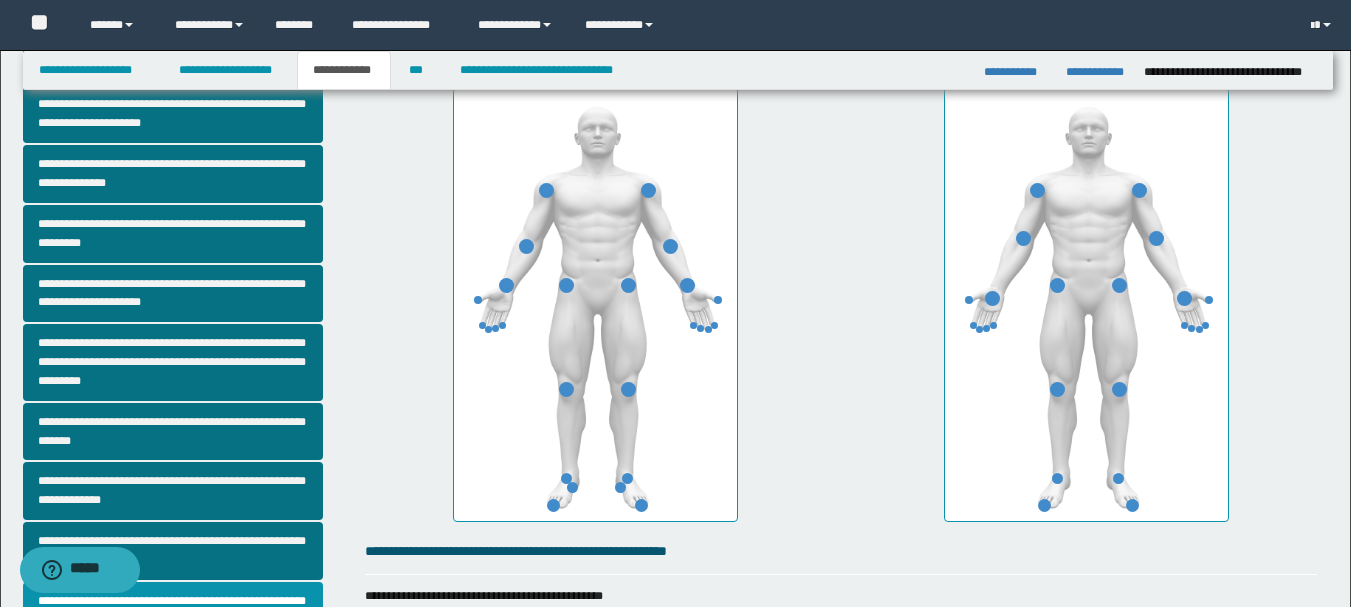 scroll, scrollTop: 400, scrollLeft: 0, axis: vertical 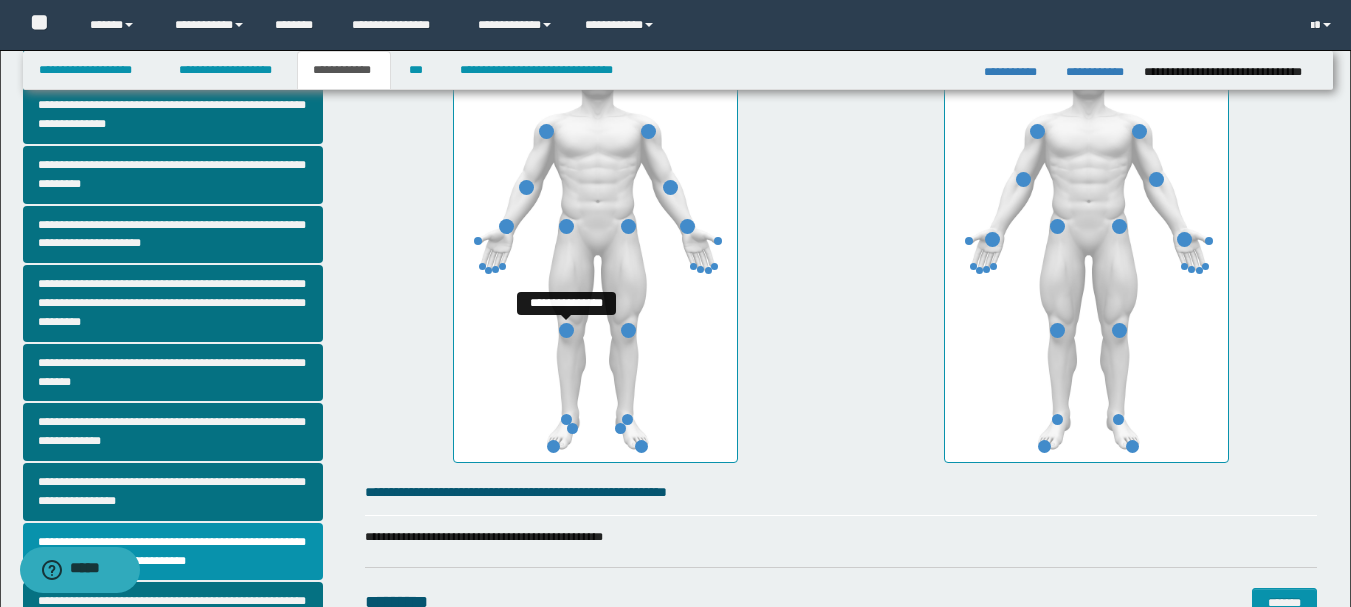 click at bounding box center (566, 330) 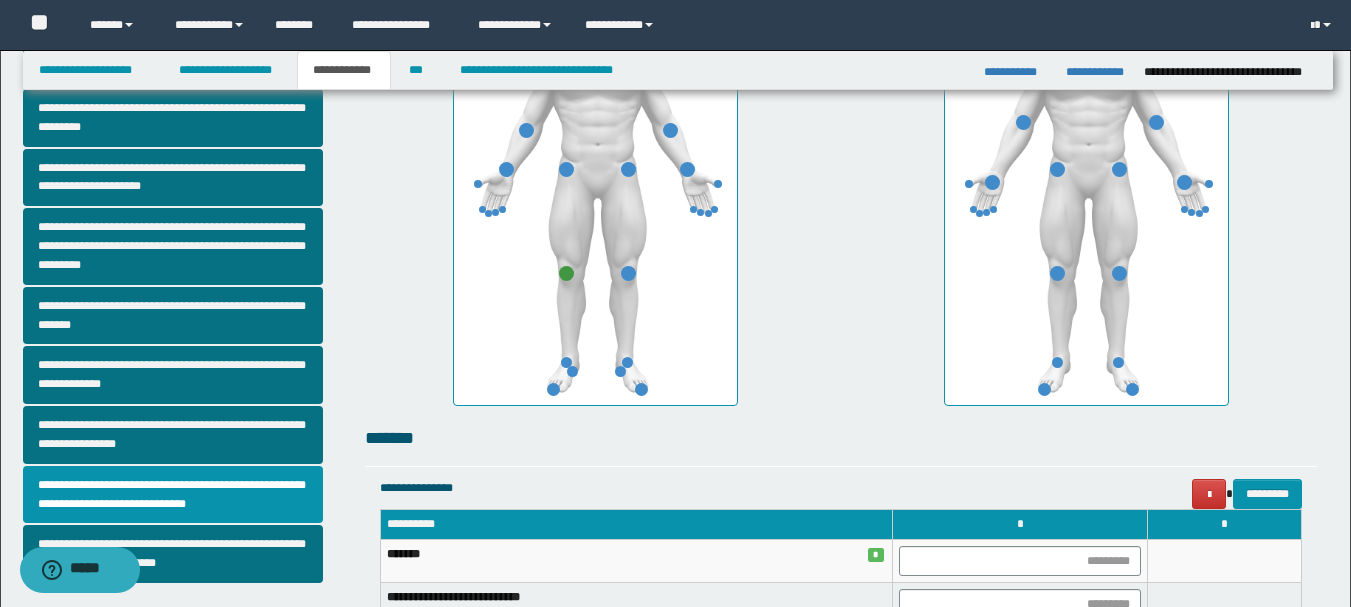 scroll, scrollTop: 400, scrollLeft: 0, axis: vertical 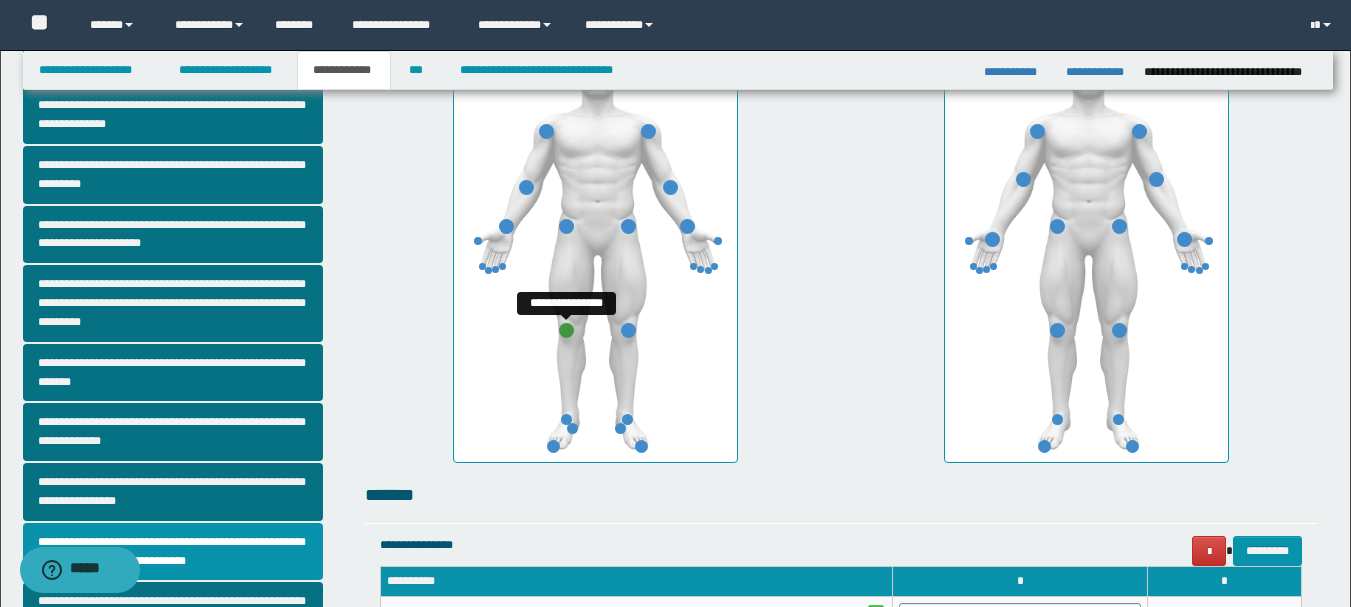 click at bounding box center [566, 330] 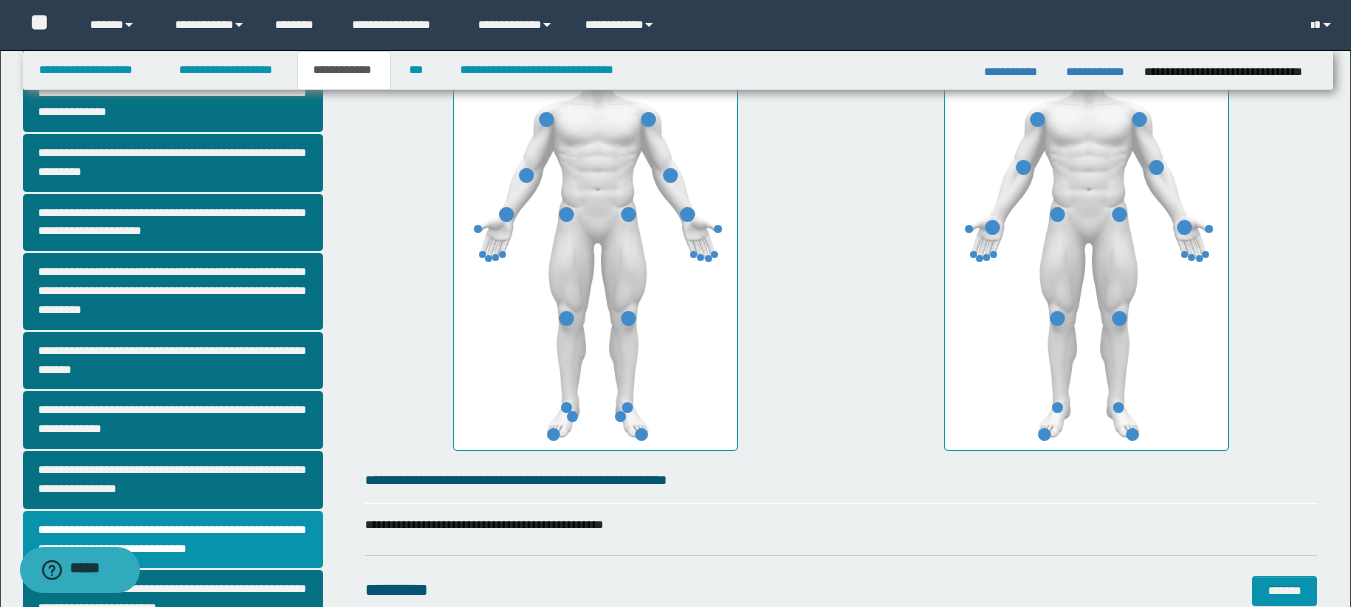 scroll, scrollTop: 400, scrollLeft: 0, axis: vertical 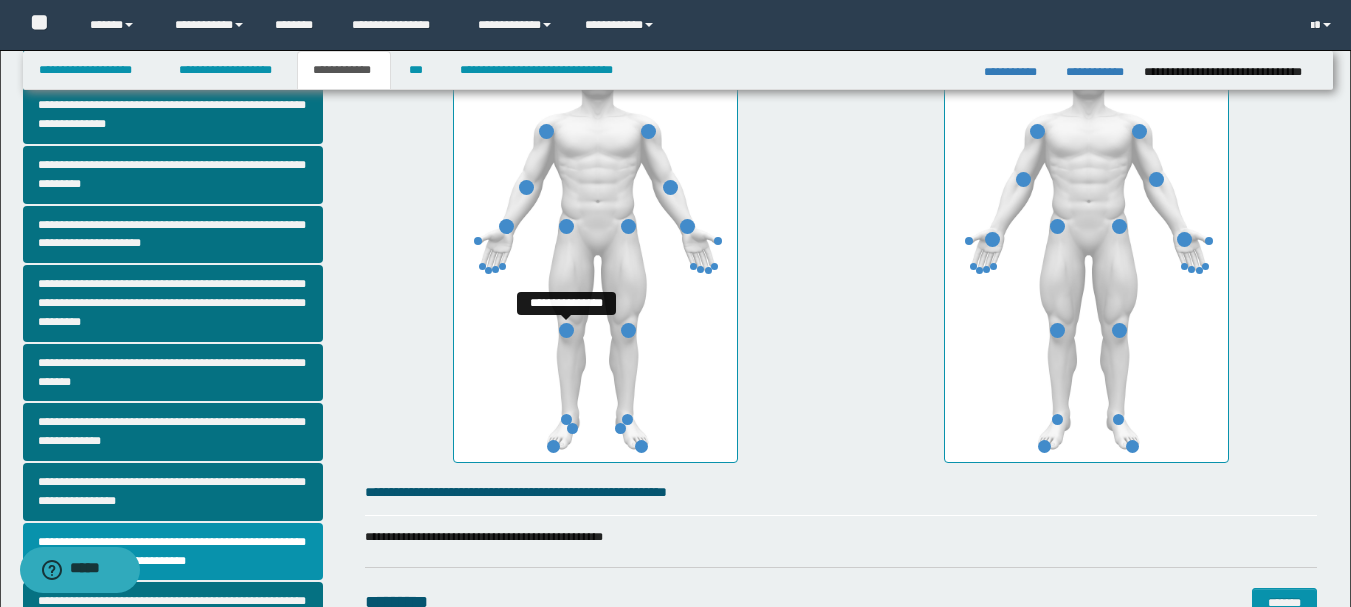 click at bounding box center (566, 330) 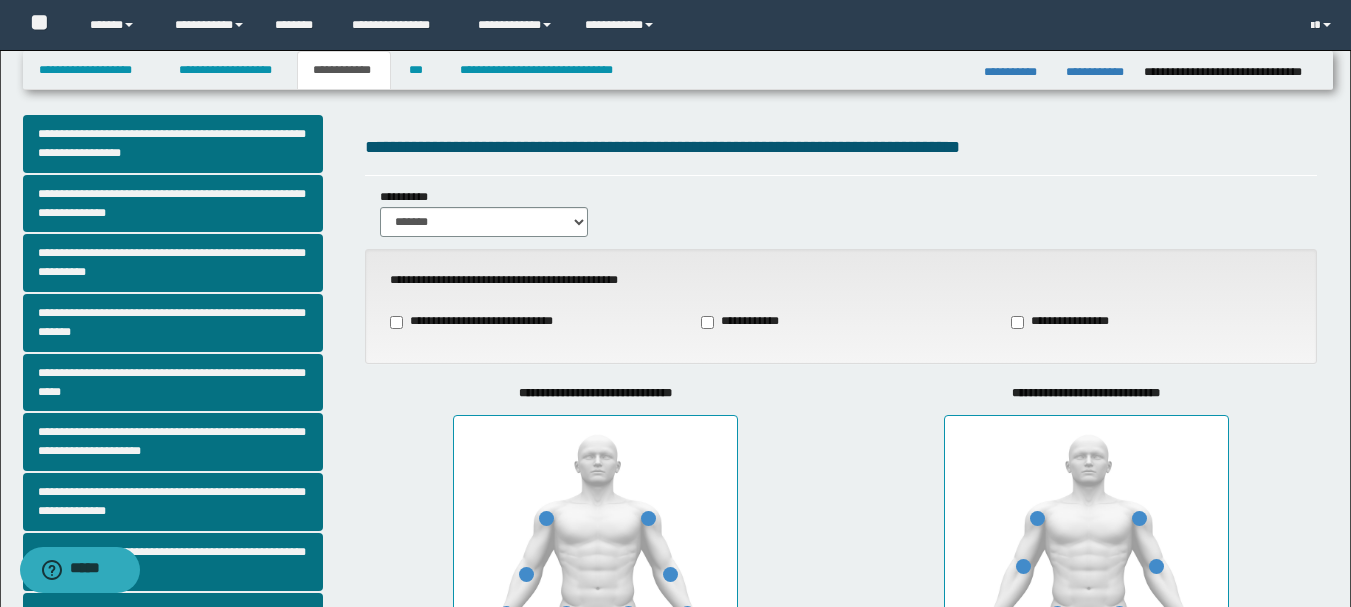scroll, scrollTop: 0, scrollLeft: 0, axis: both 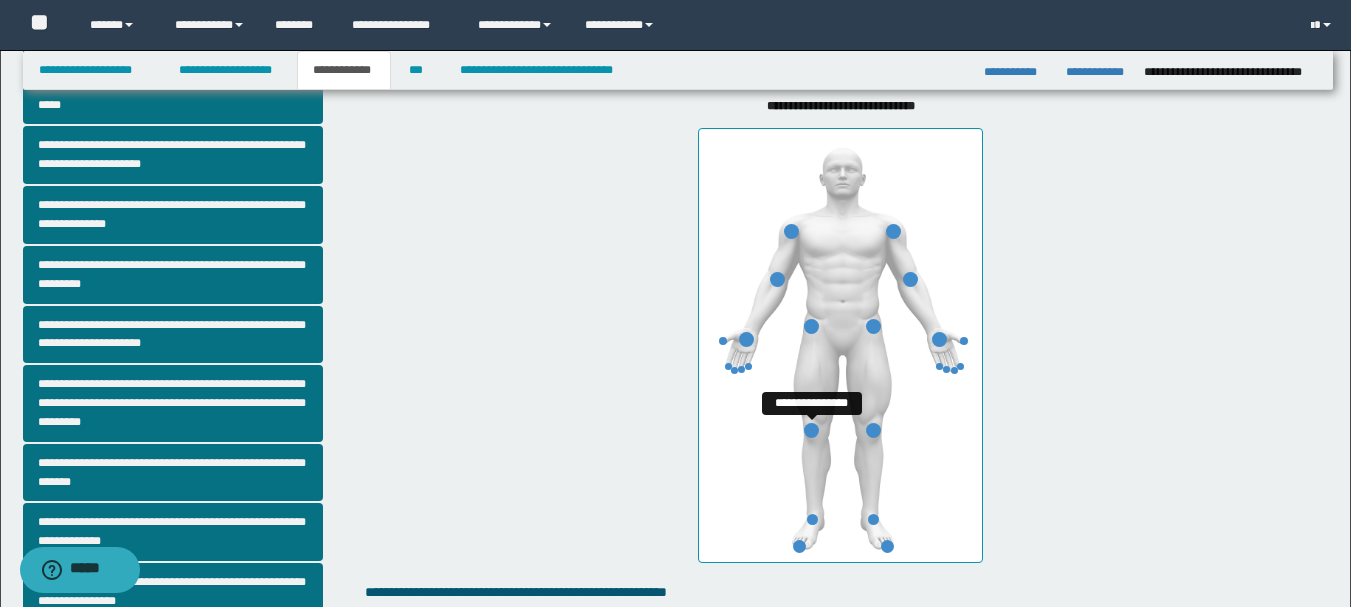 click at bounding box center [811, 430] 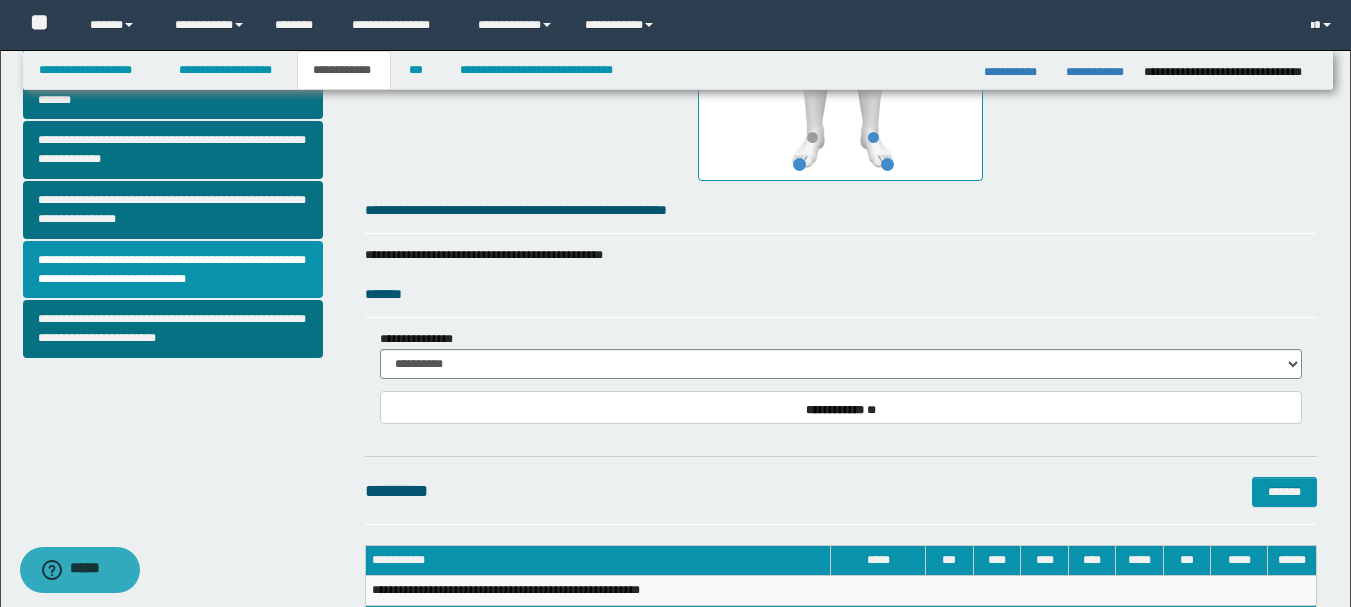 scroll, scrollTop: 700, scrollLeft: 0, axis: vertical 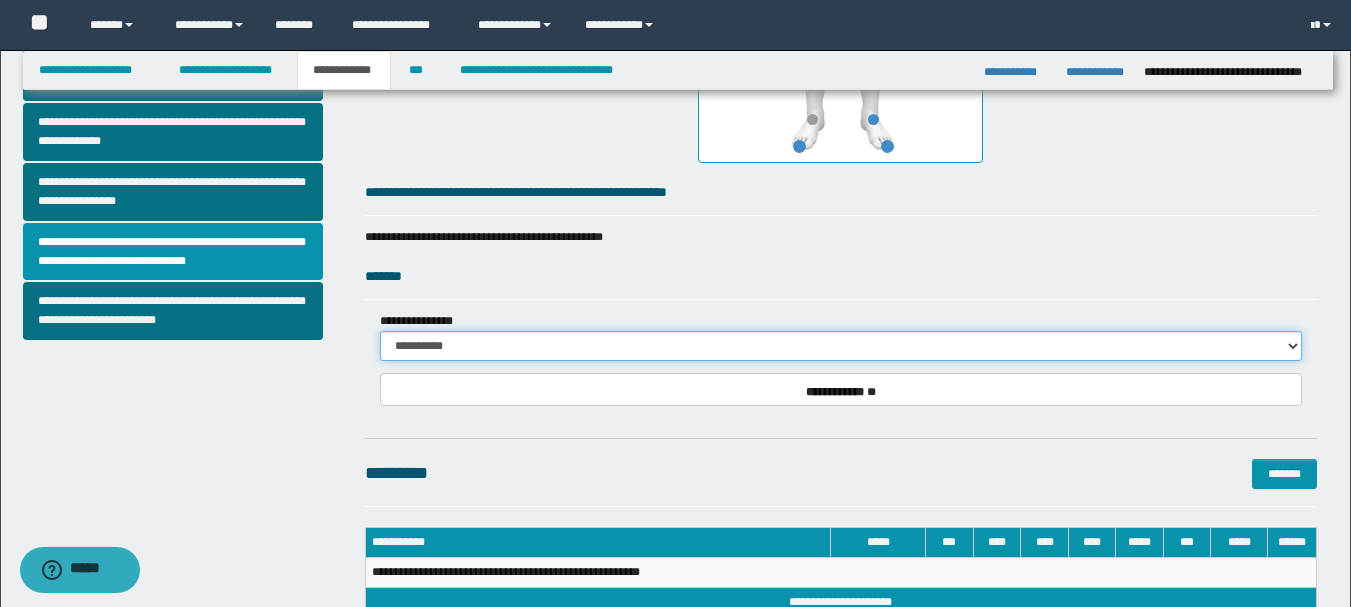 click on "**********" at bounding box center [841, 346] 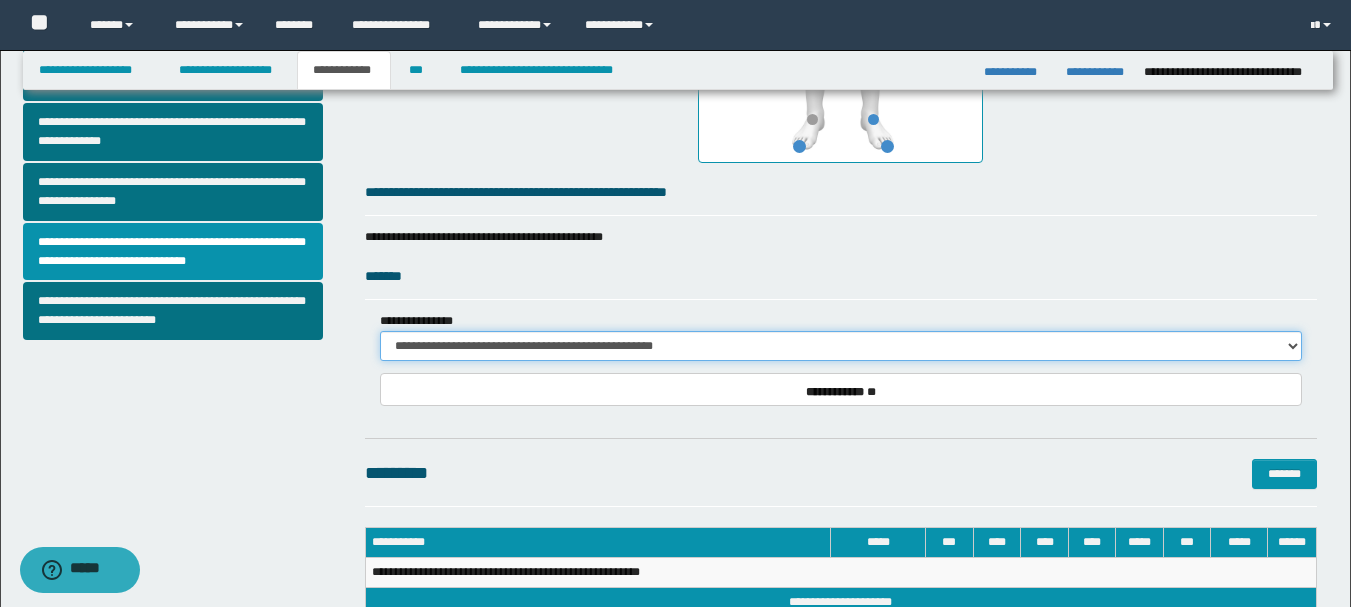 click on "**********" at bounding box center (841, 346) 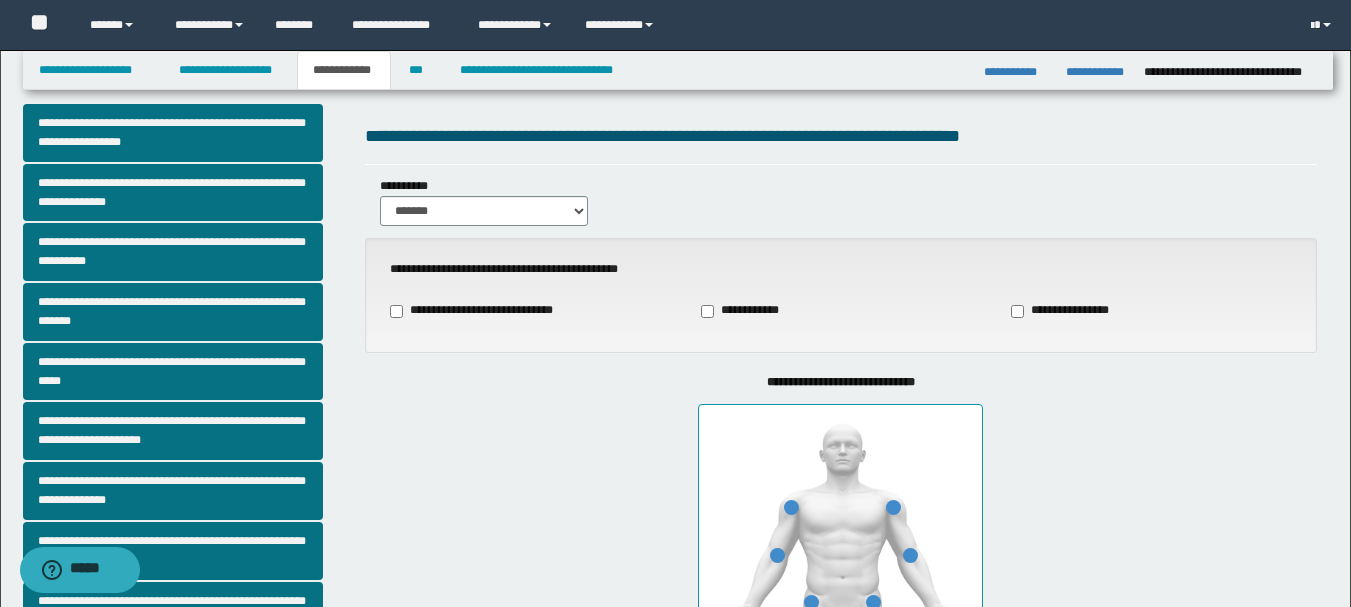 scroll, scrollTop: 0, scrollLeft: 0, axis: both 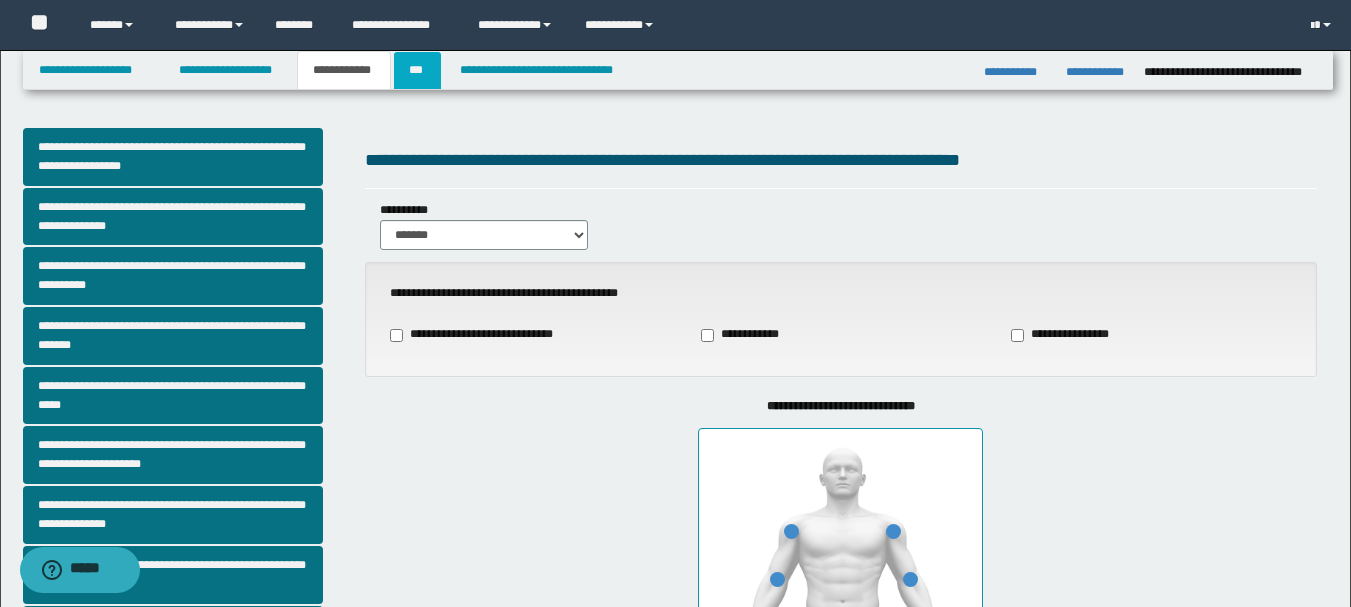 click on "***" at bounding box center [417, 70] 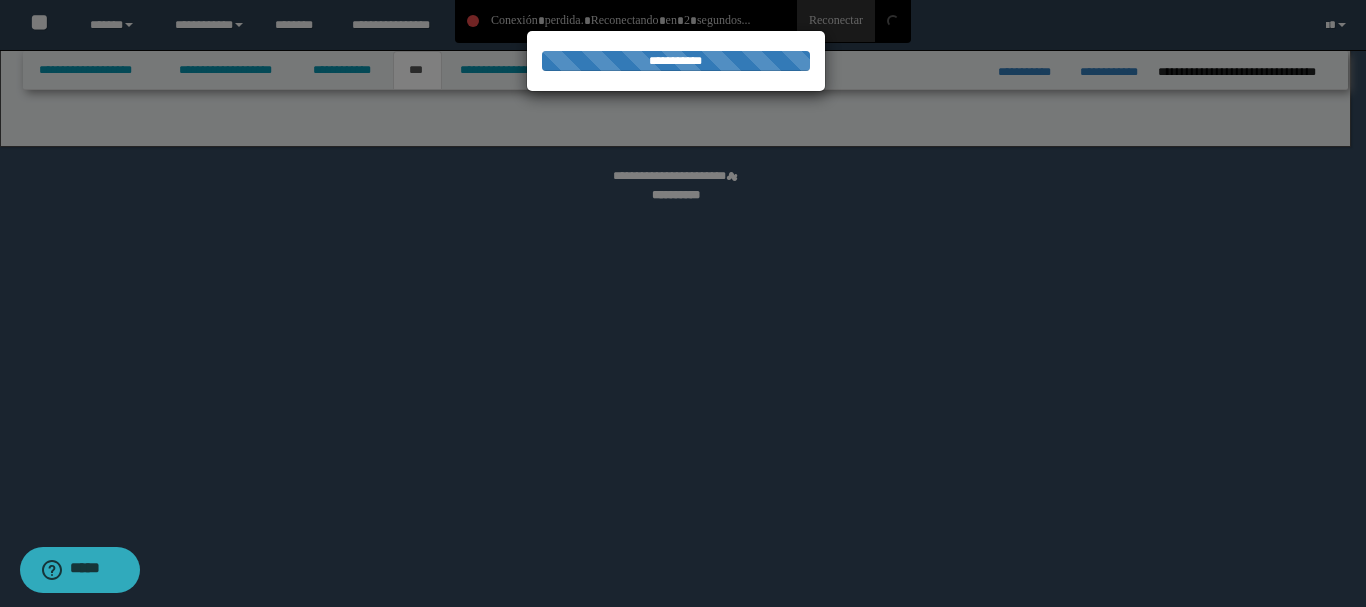 select on "***" 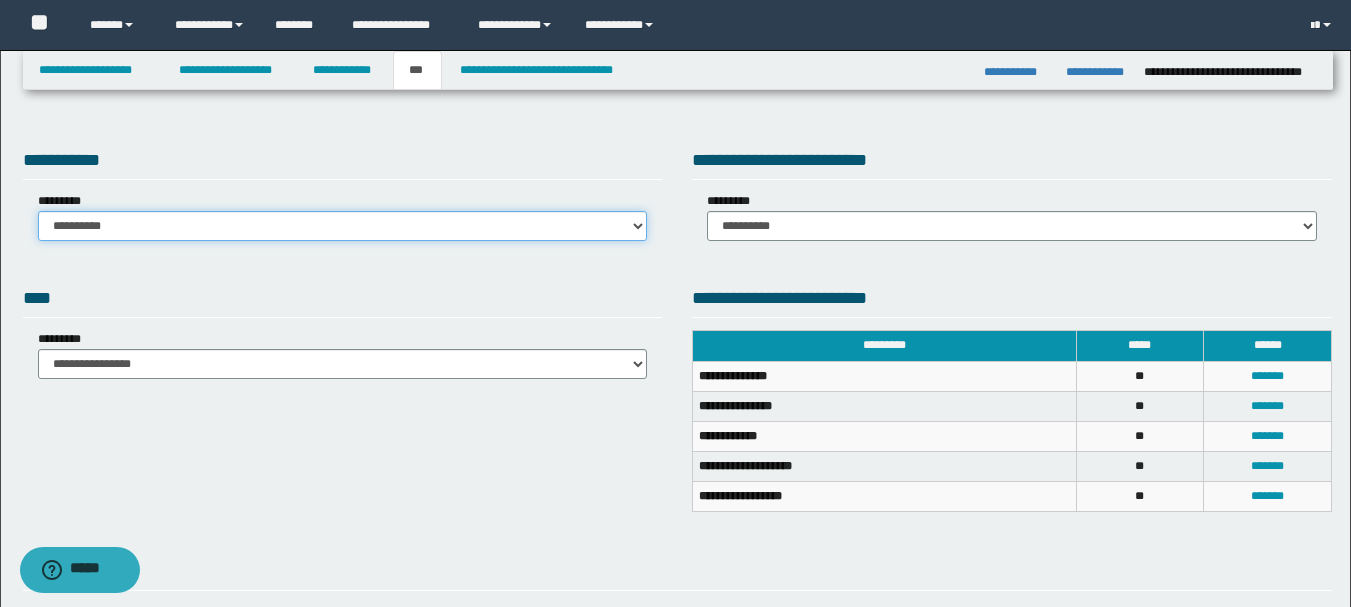 click on "**********" at bounding box center (343, 226) 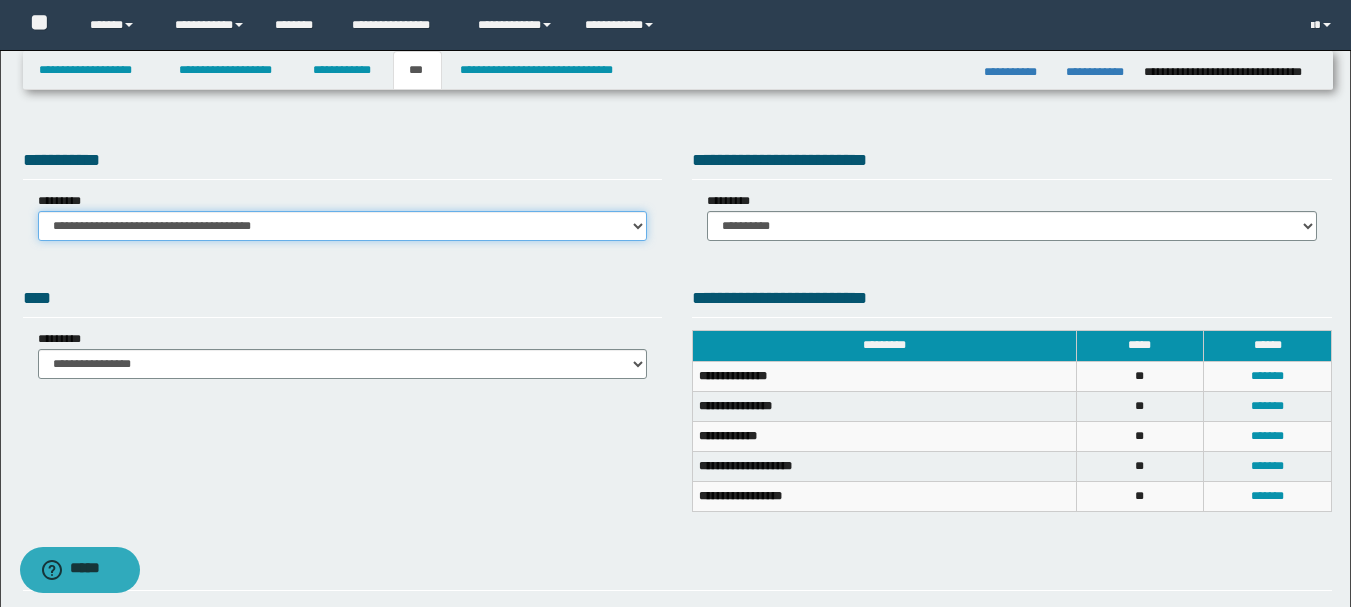 click on "**********" at bounding box center [343, 226] 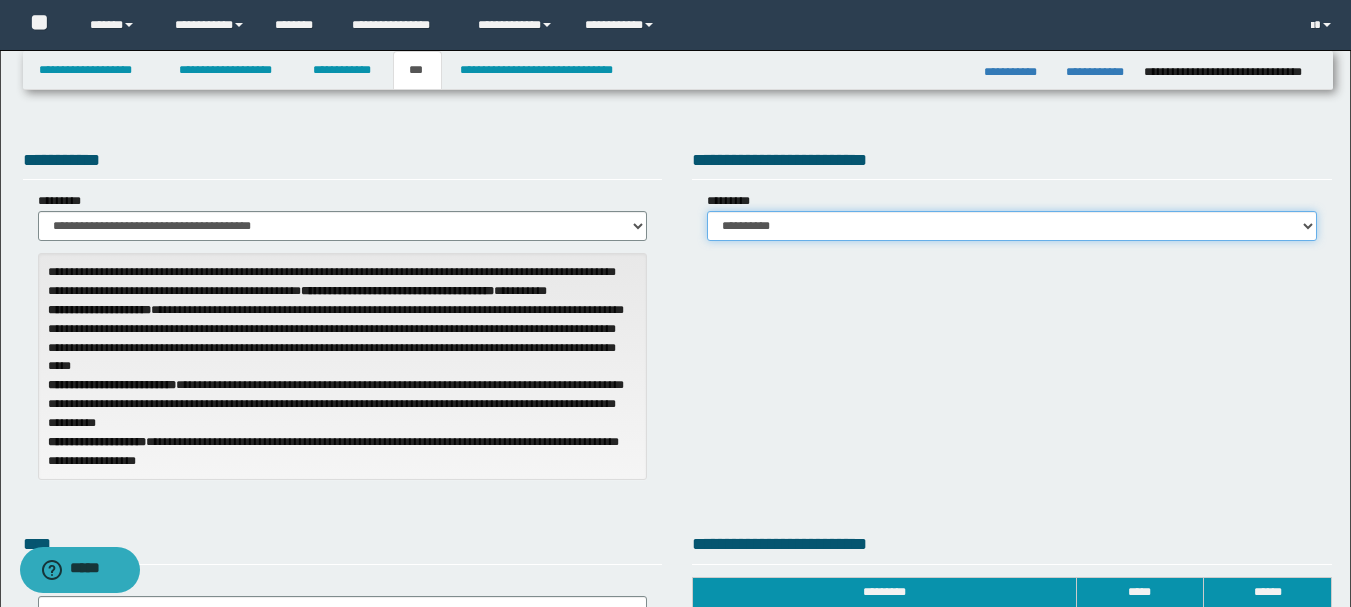 click on "**********" at bounding box center (1012, 226) 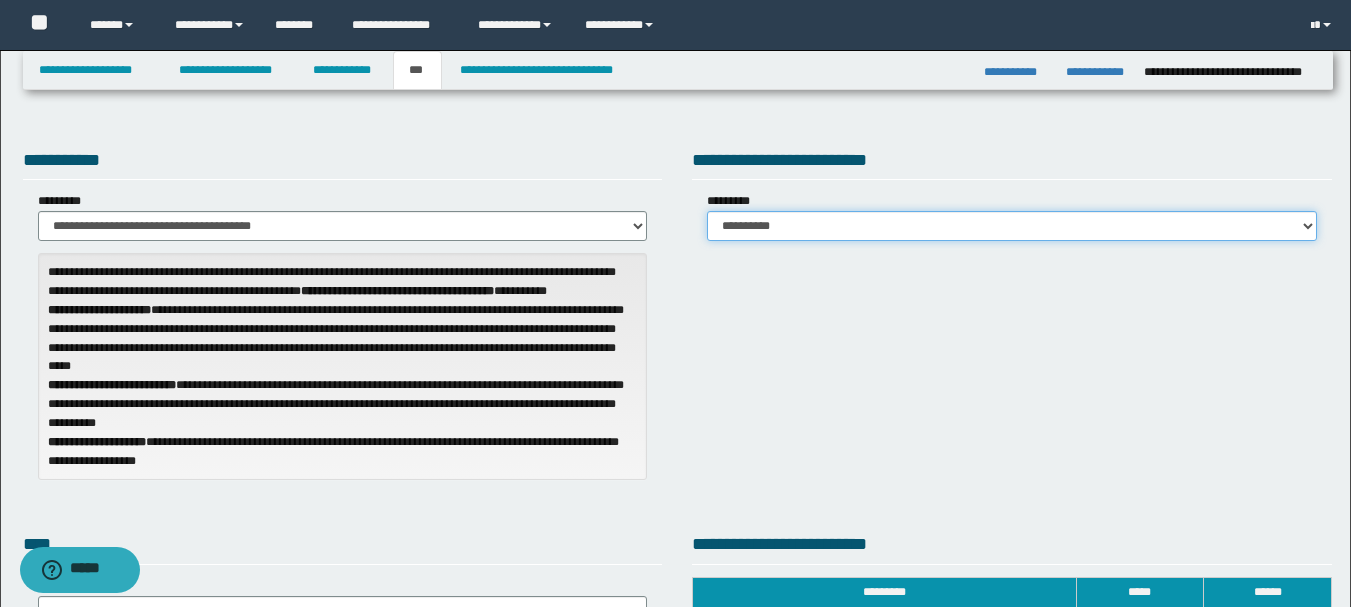 select on "*" 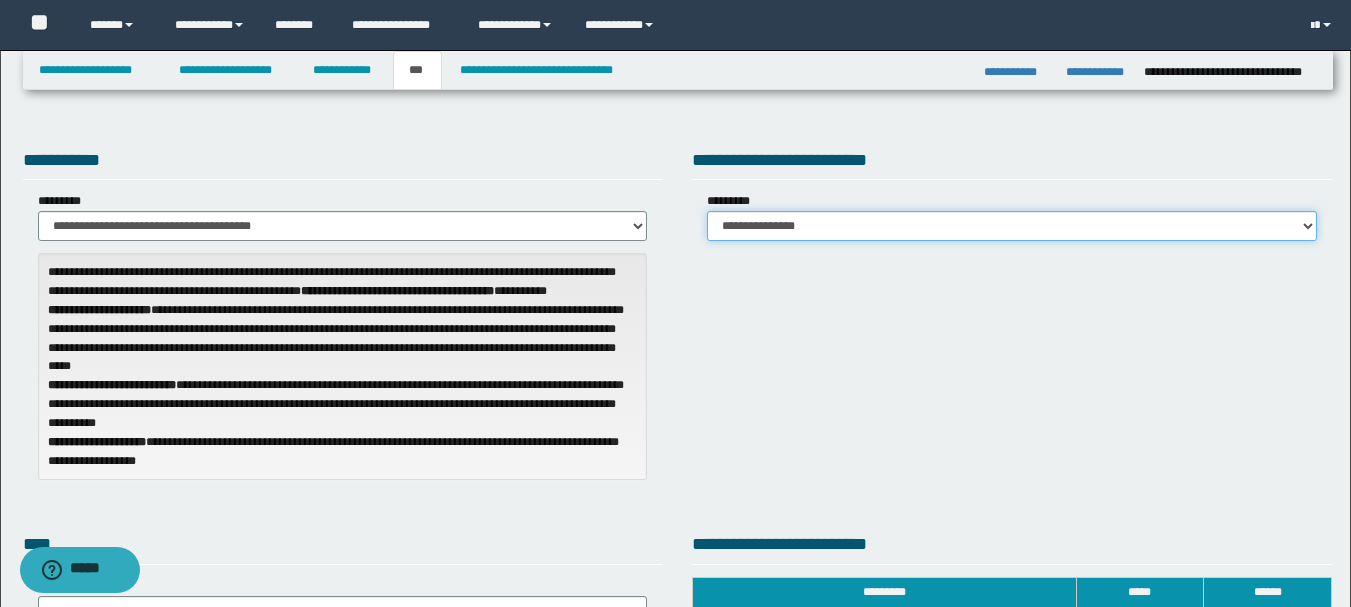 click on "**********" at bounding box center (1012, 226) 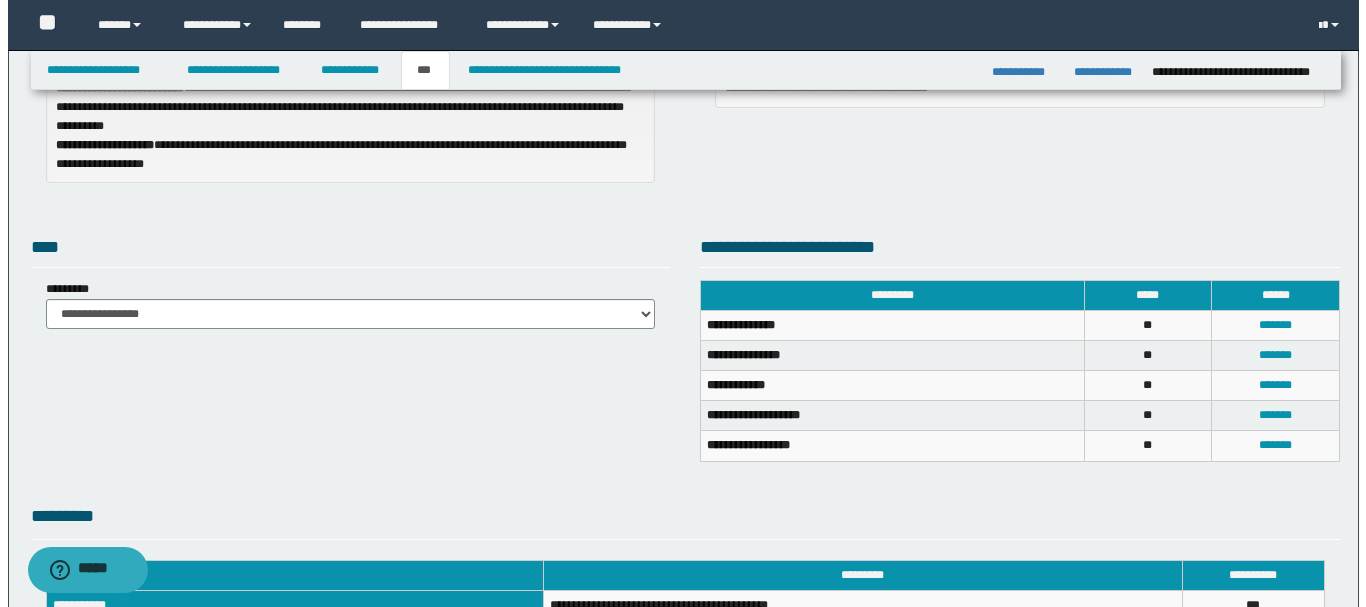 scroll, scrollTop: 300, scrollLeft: 0, axis: vertical 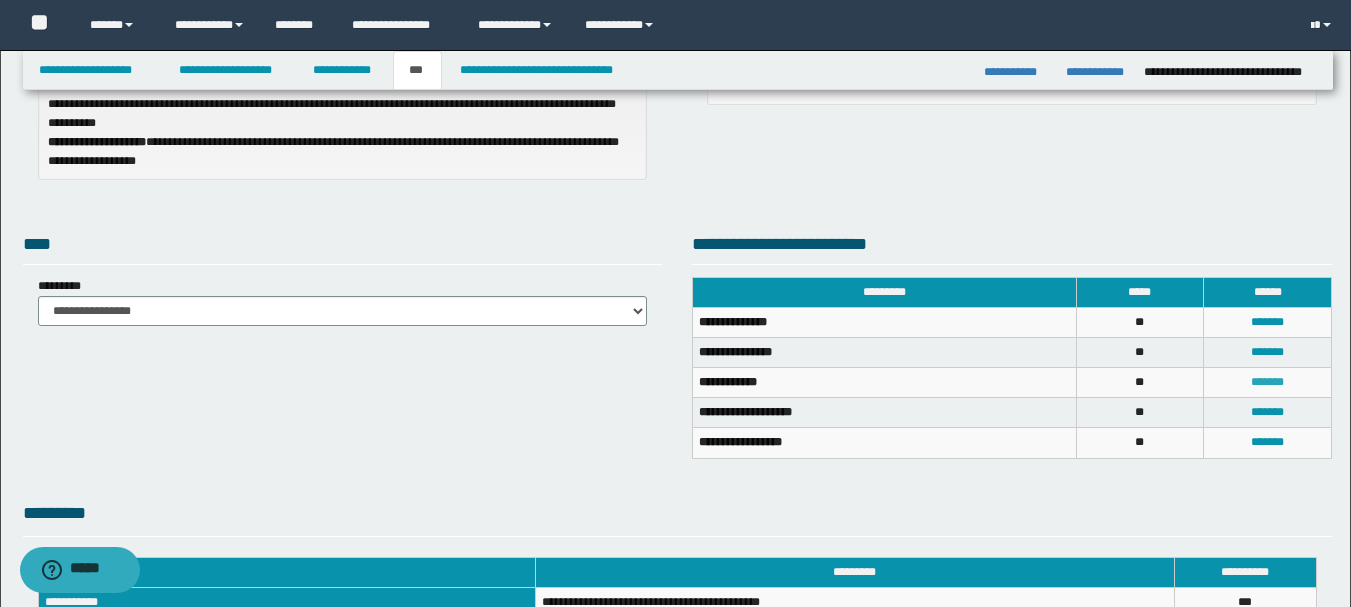 click on "*******" at bounding box center [1267, 382] 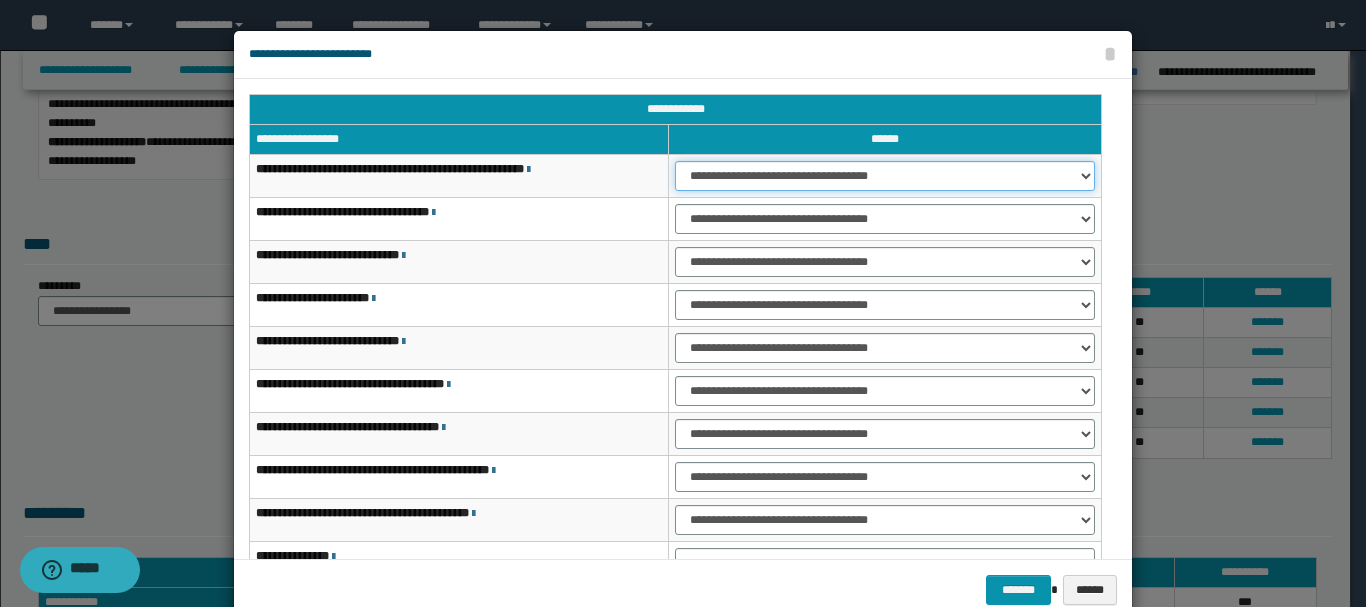 click on "**********" at bounding box center [885, 176] 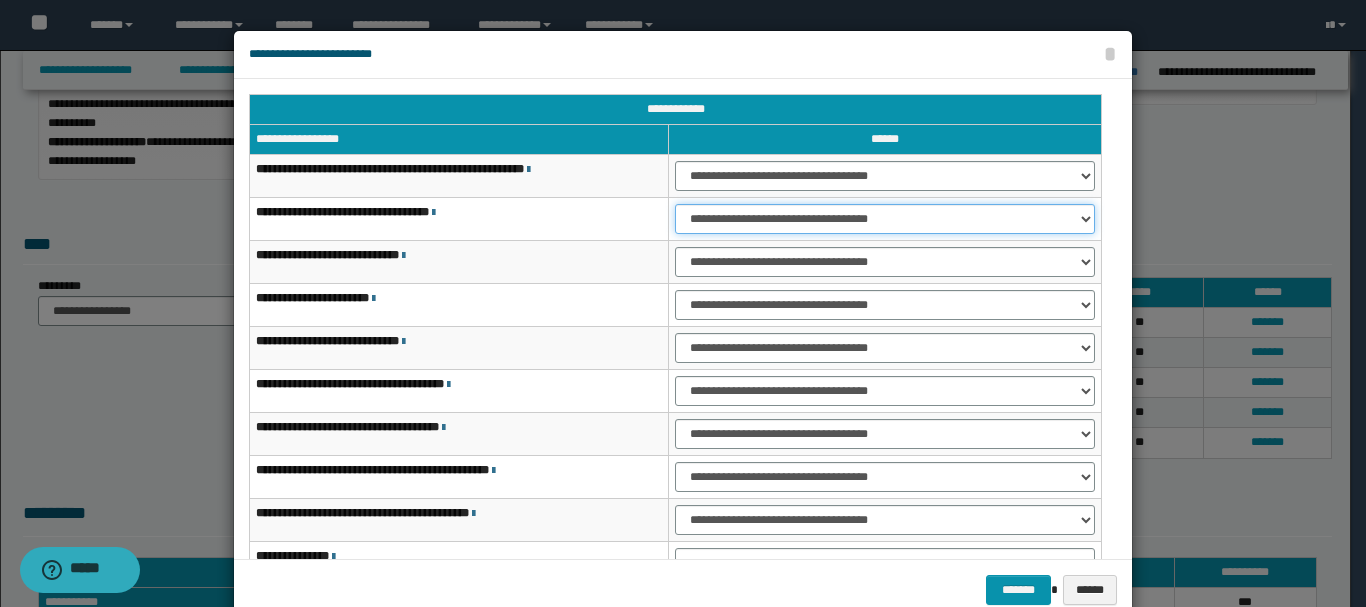 click on "**********" at bounding box center (885, 219) 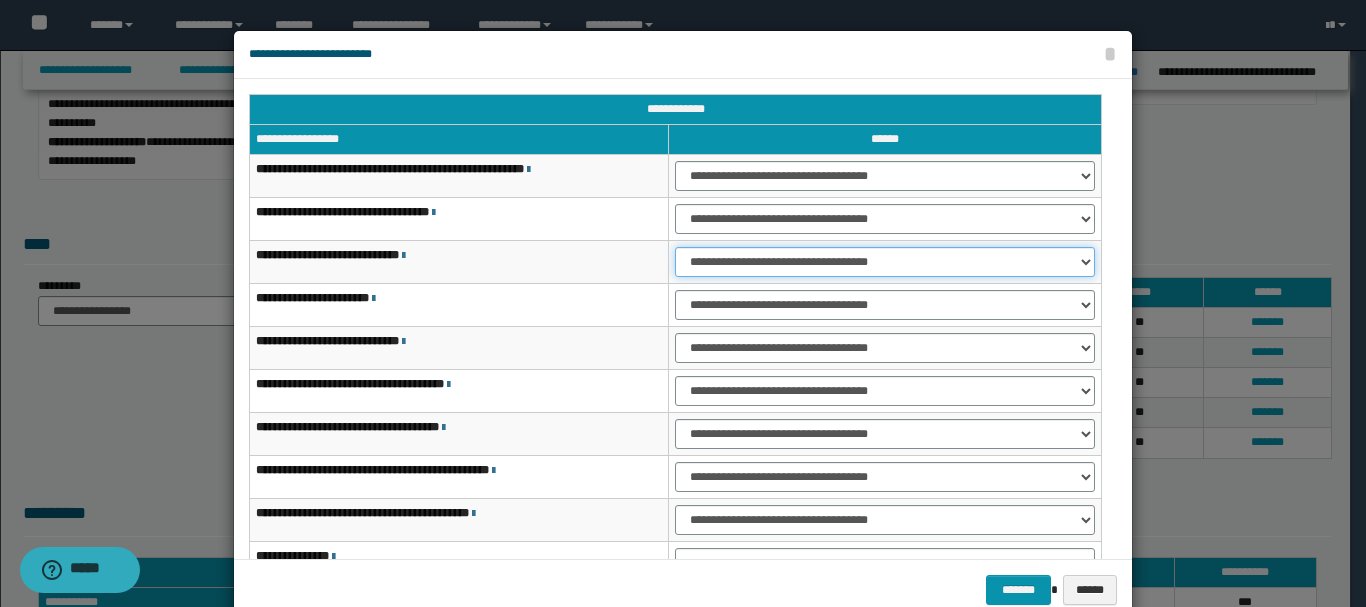 drag, startPoint x: 1080, startPoint y: 263, endPoint x: 1064, endPoint y: 260, distance: 16.27882 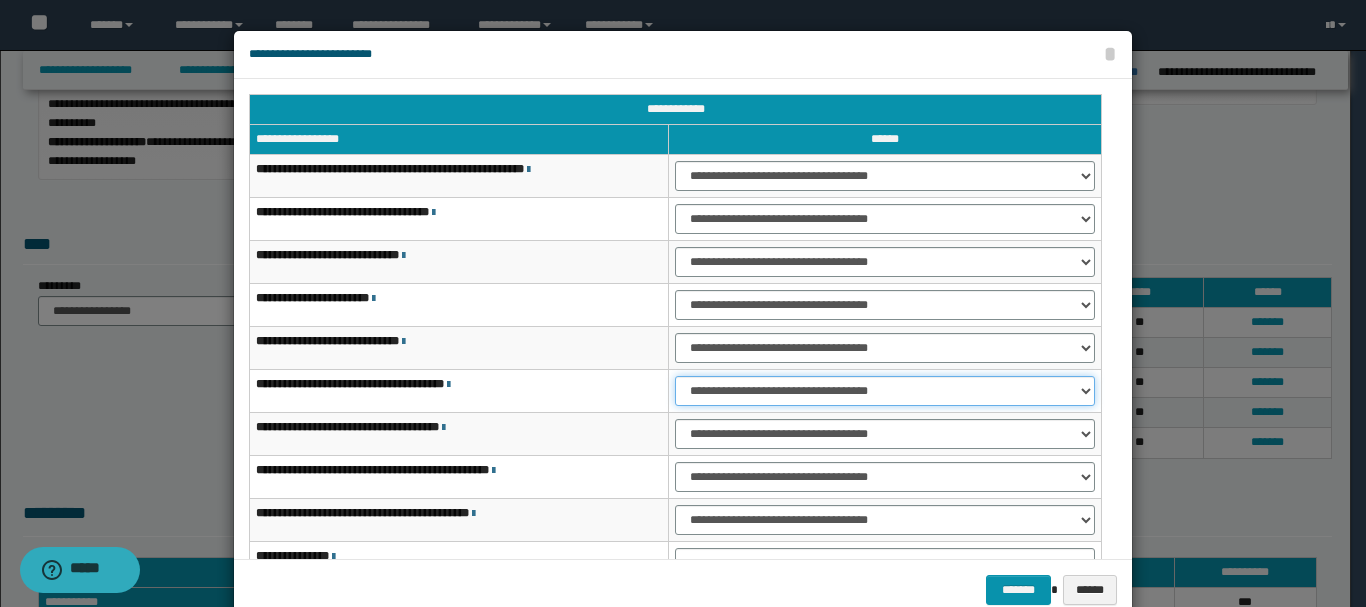 click on "**********" at bounding box center (885, 391) 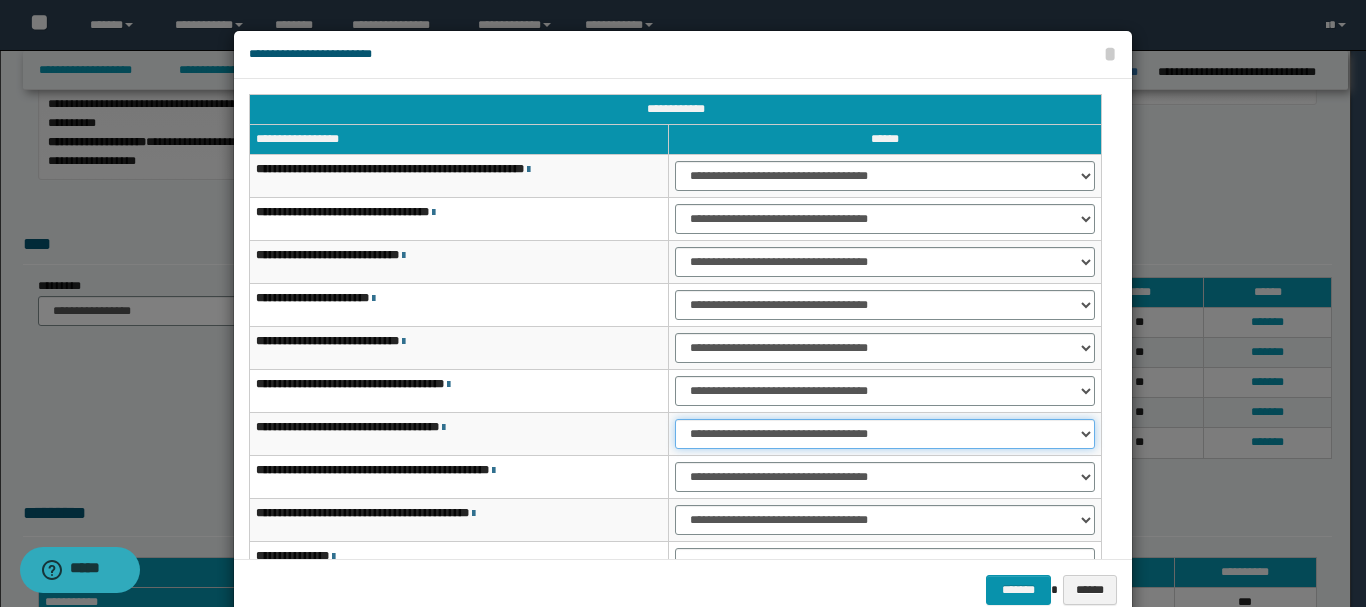 click on "**********" at bounding box center [885, 434] 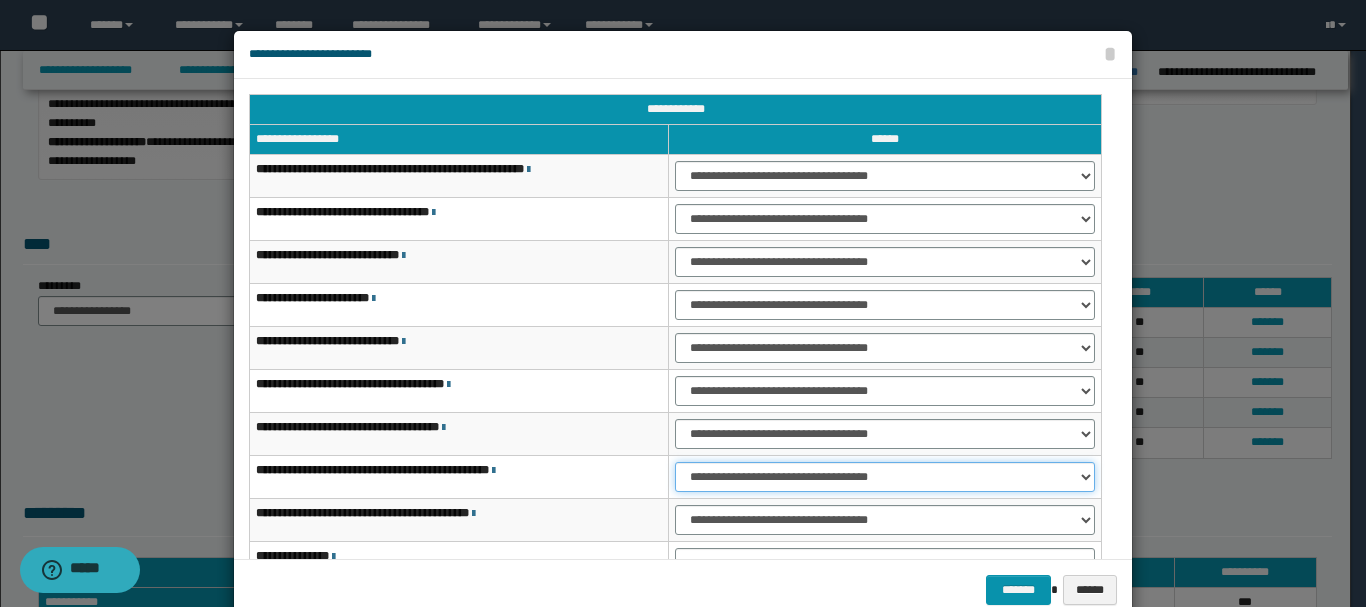 click on "**********" at bounding box center (885, 477) 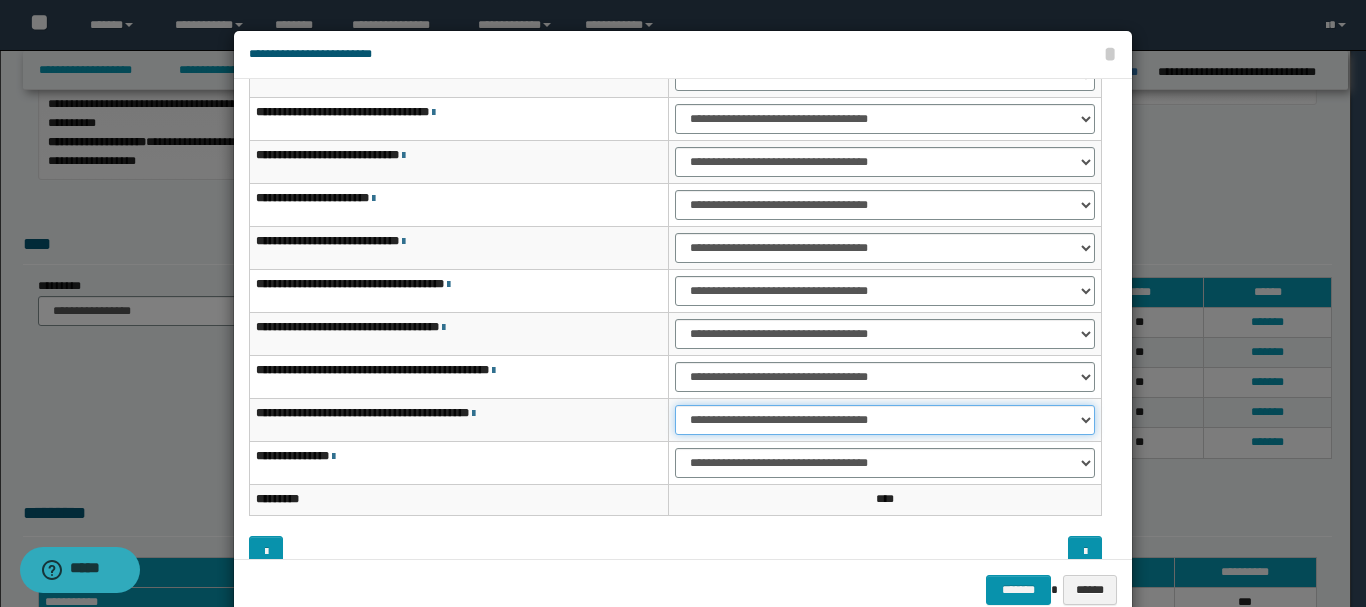 click on "**********" at bounding box center [885, 420] 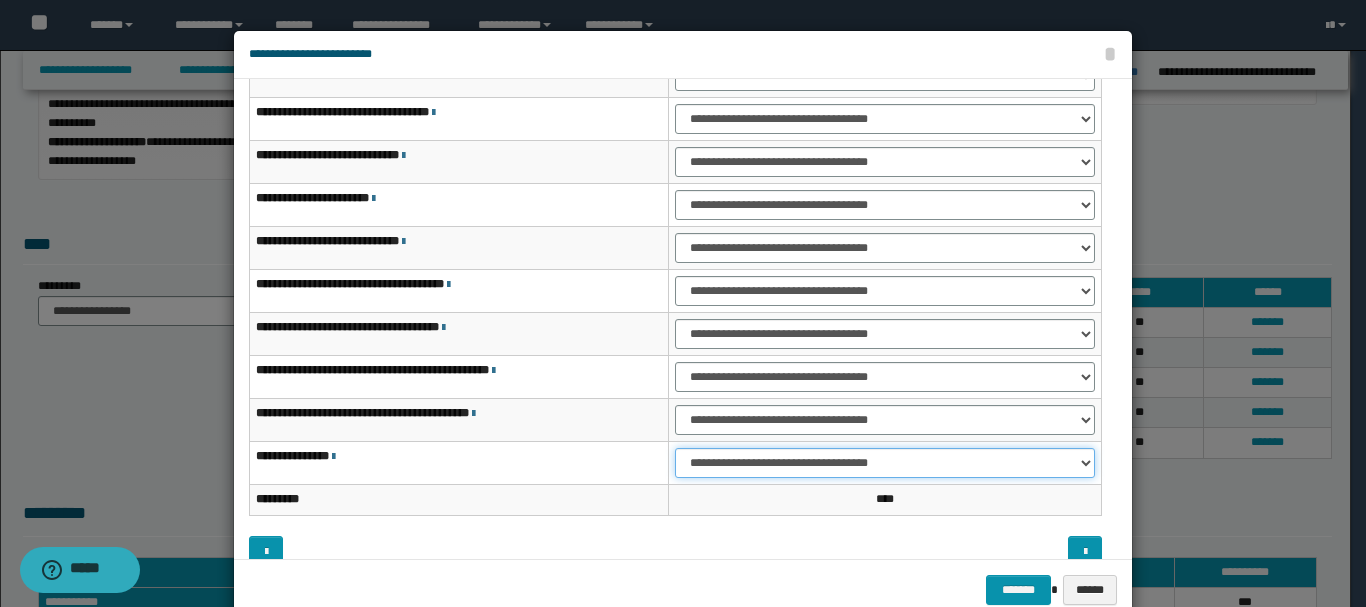 click on "**********" at bounding box center (885, 463) 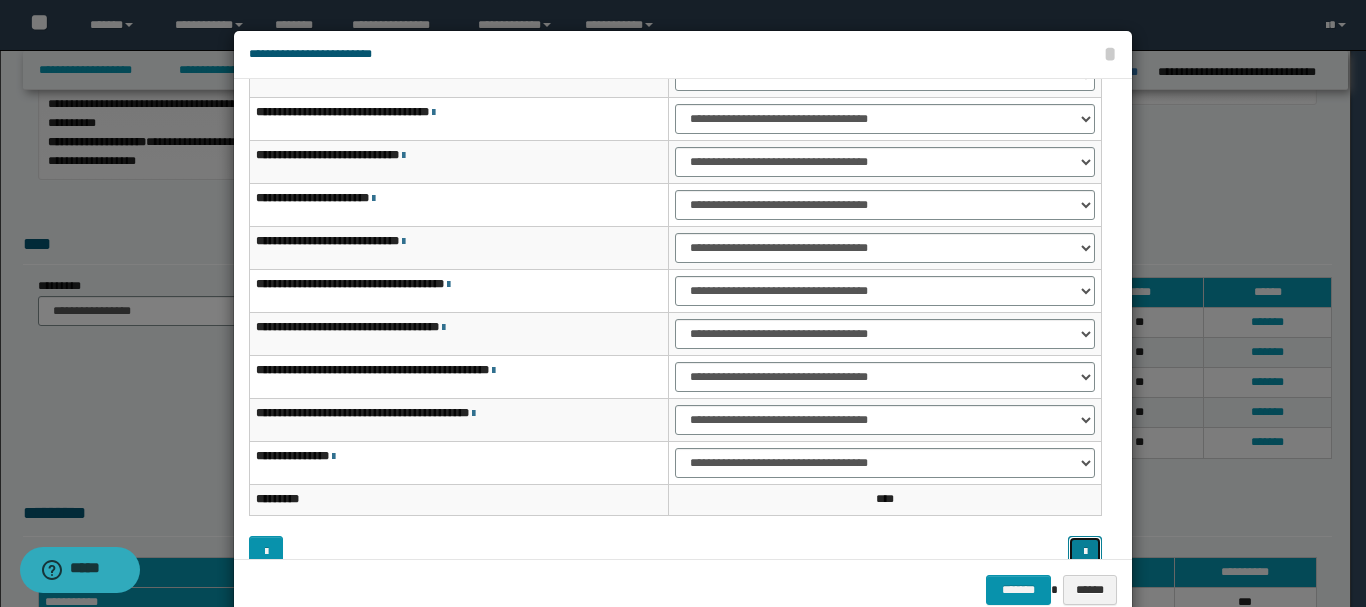 click at bounding box center [1085, 552] 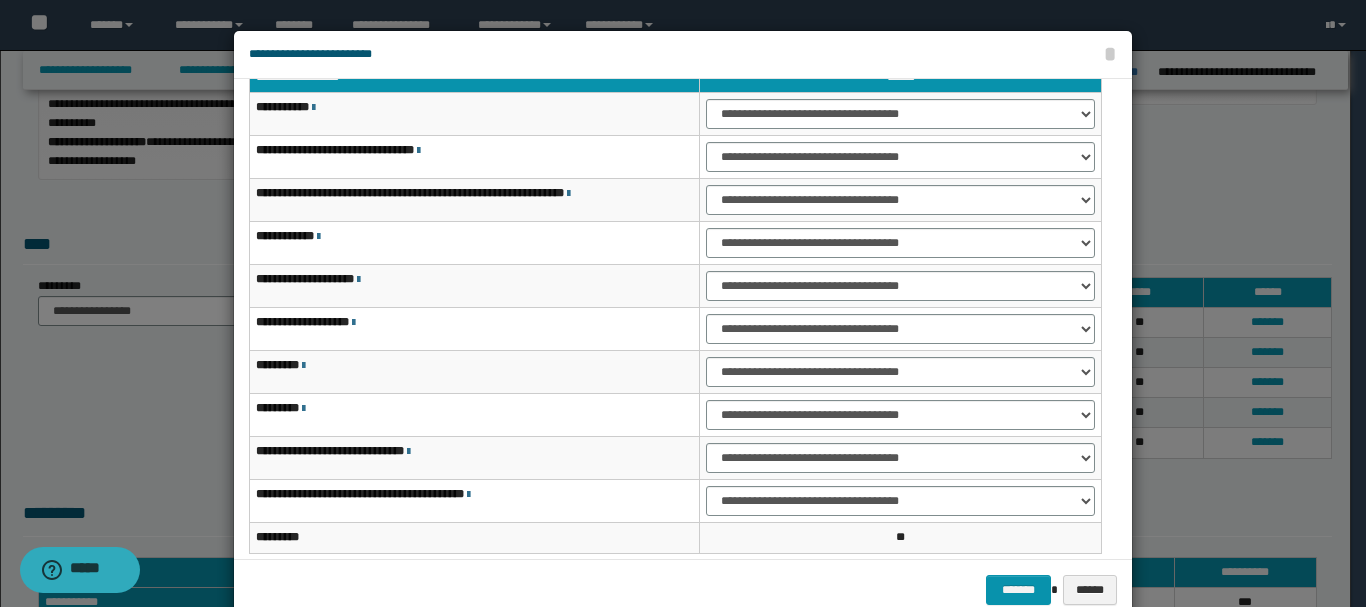 scroll, scrollTop: 0, scrollLeft: 0, axis: both 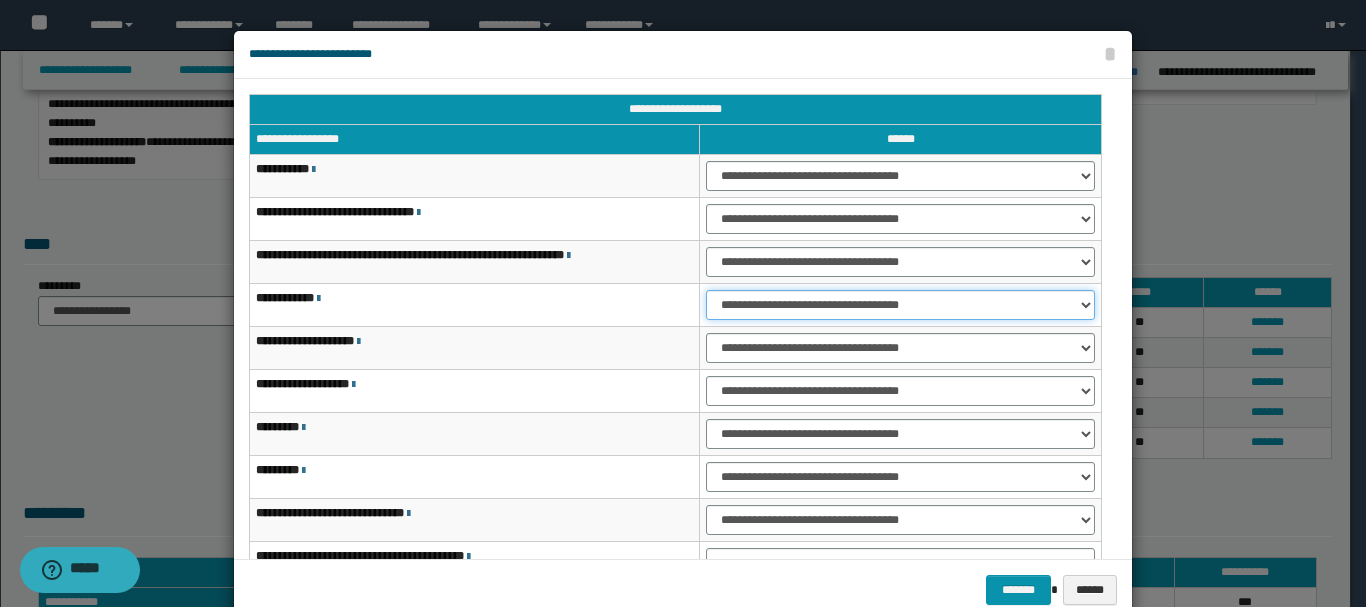 click on "**********" at bounding box center (900, 305) 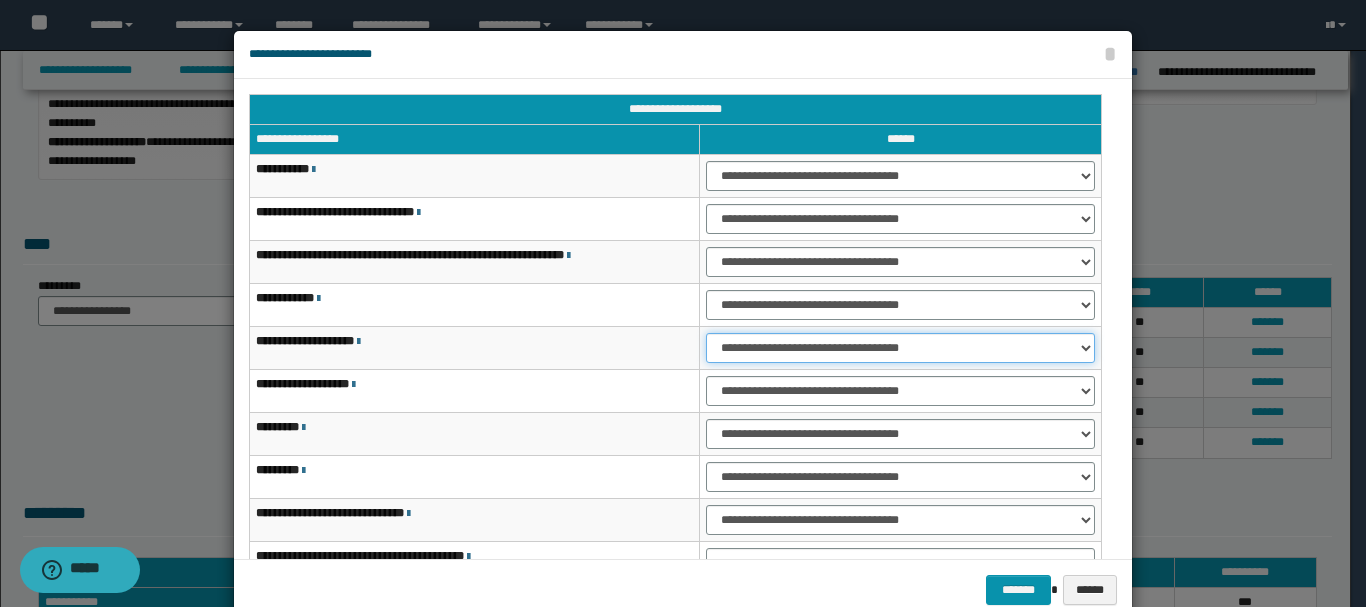 click on "**********" at bounding box center [900, 348] 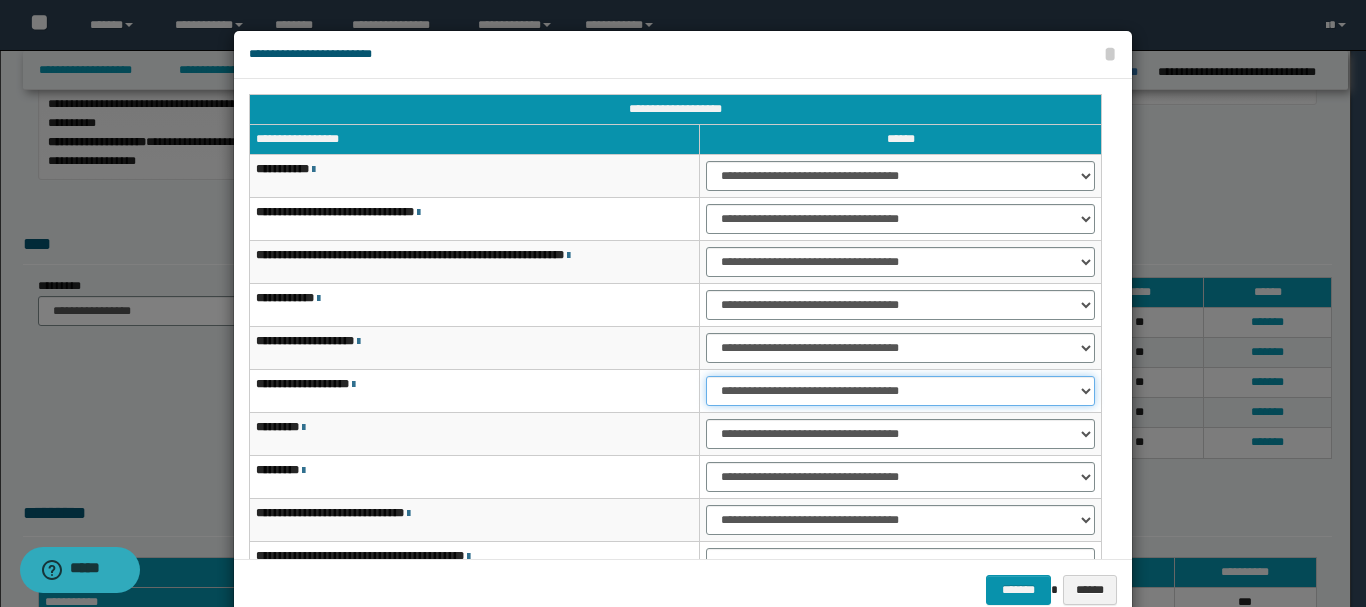 click on "**********" at bounding box center (900, 391) 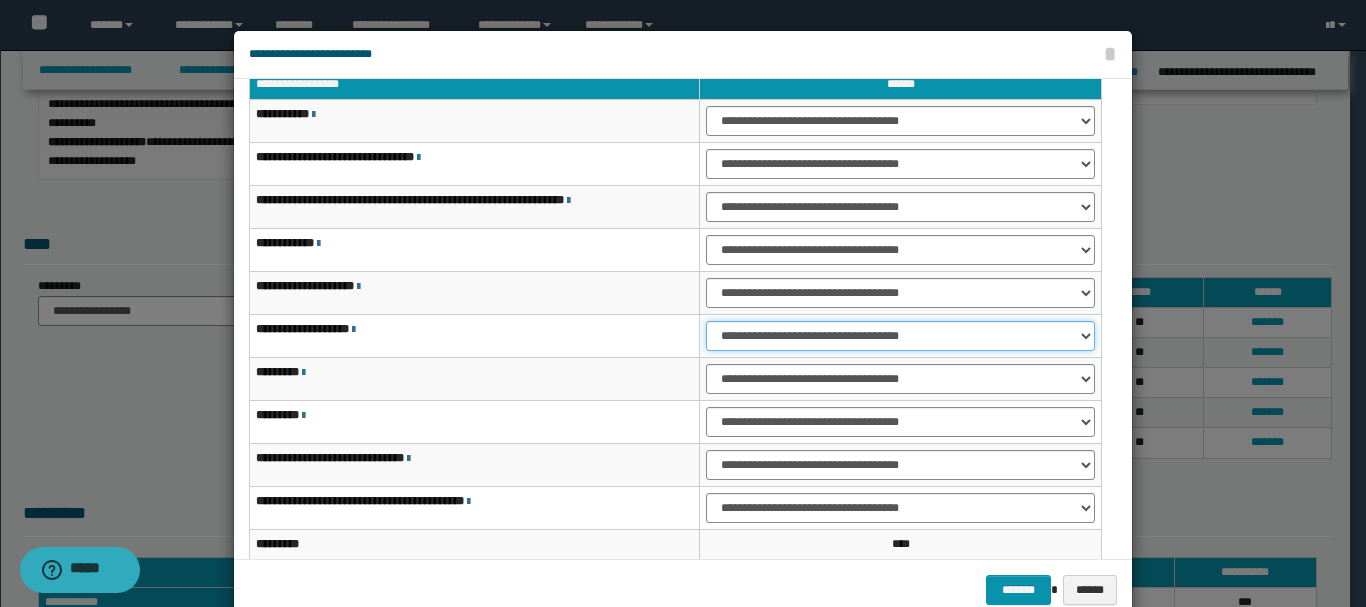 scroll, scrollTop: 100, scrollLeft: 0, axis: vertical 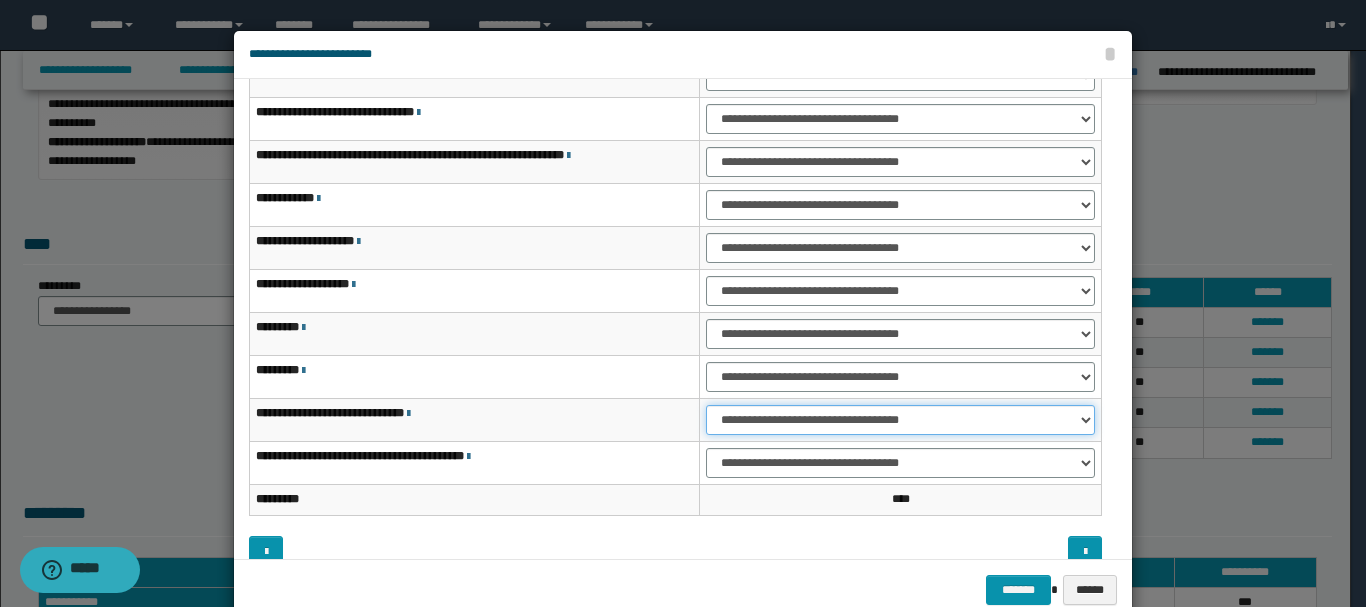 drag, startPoint x: 1079, startPoint y: 423, endPoint x: 1055, endPoint y: 416, distance: 25 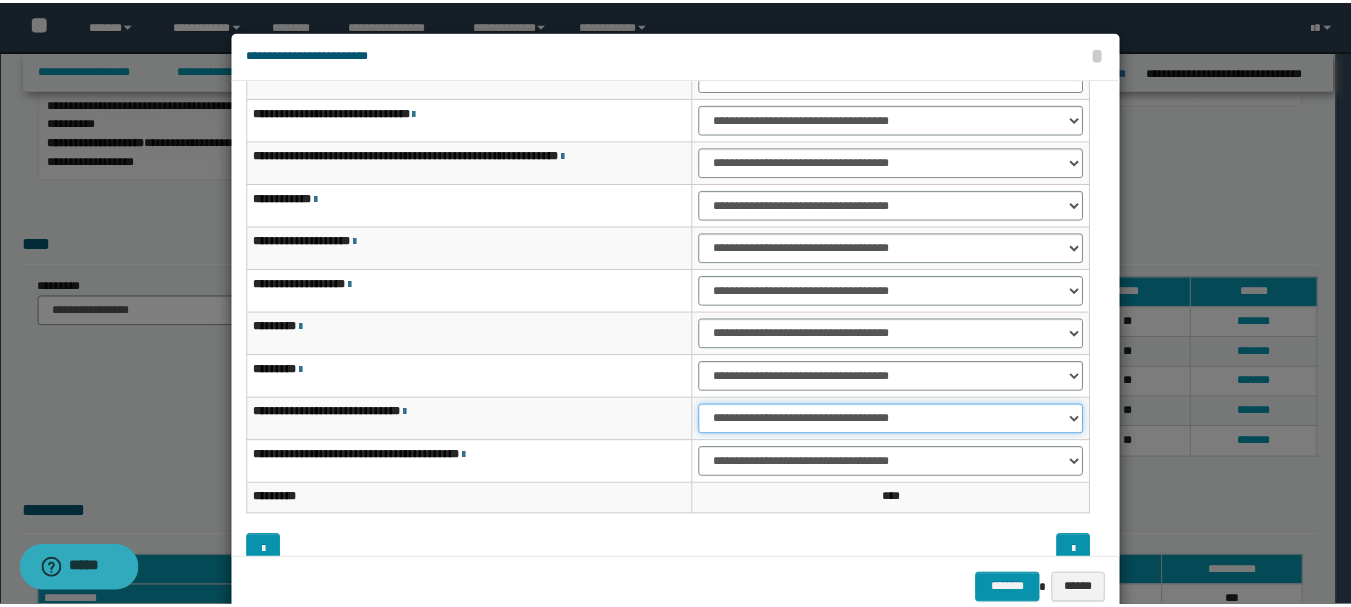 scroll, scrollTop: 121, scrollLeft: 0, axis: vertical 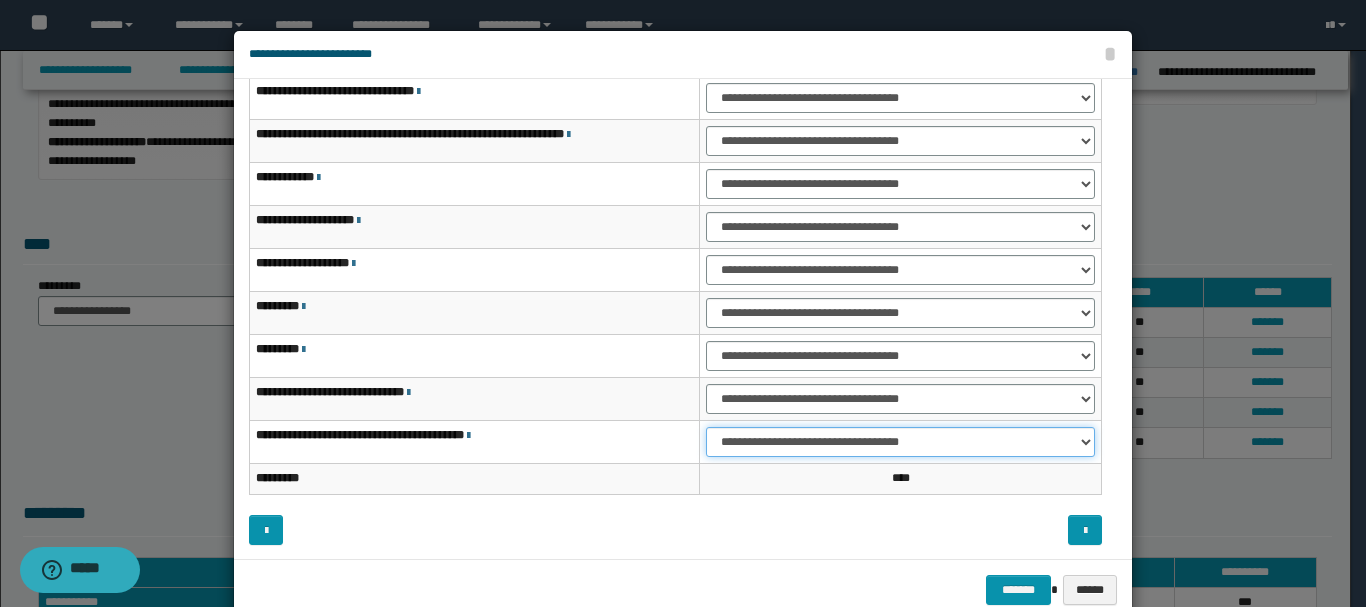 click on "**********" at bounding box center (900, 442) 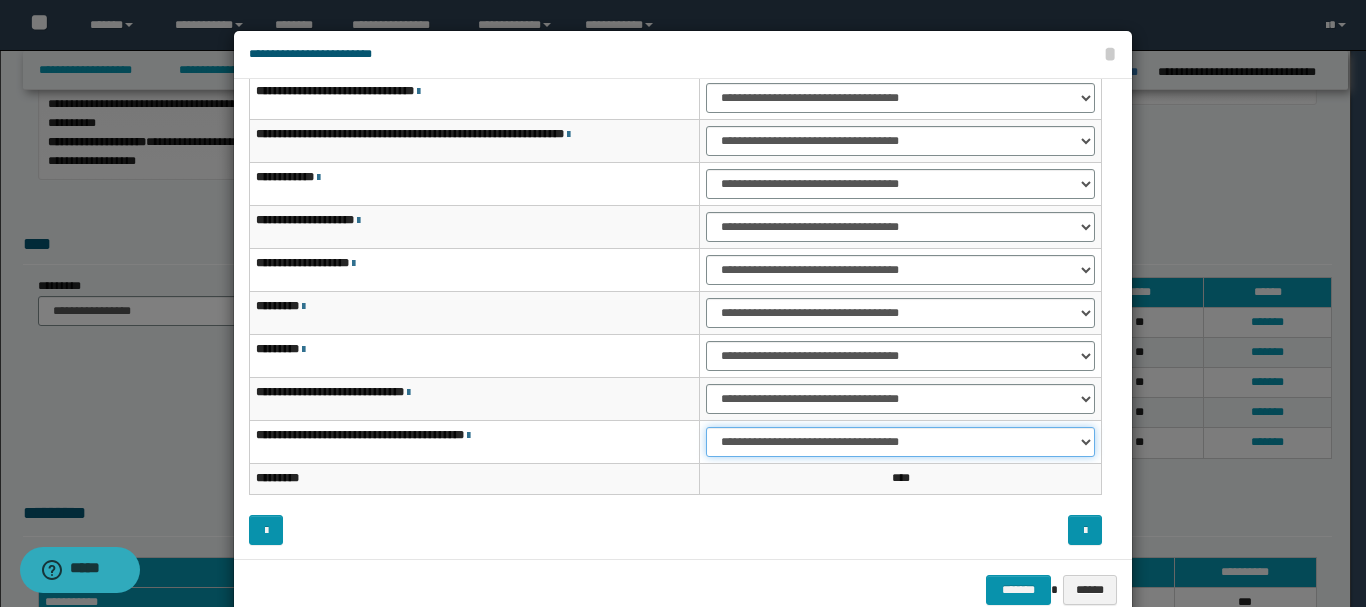 select on "***" 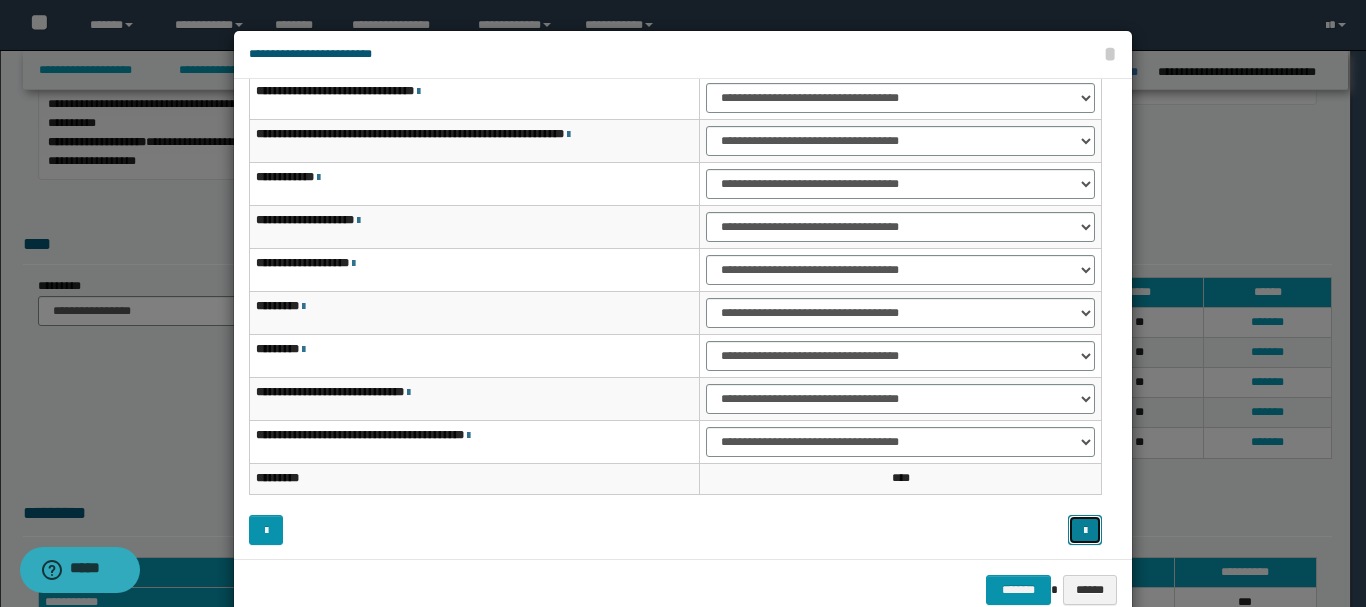 click at bounding box center [1085, 531] 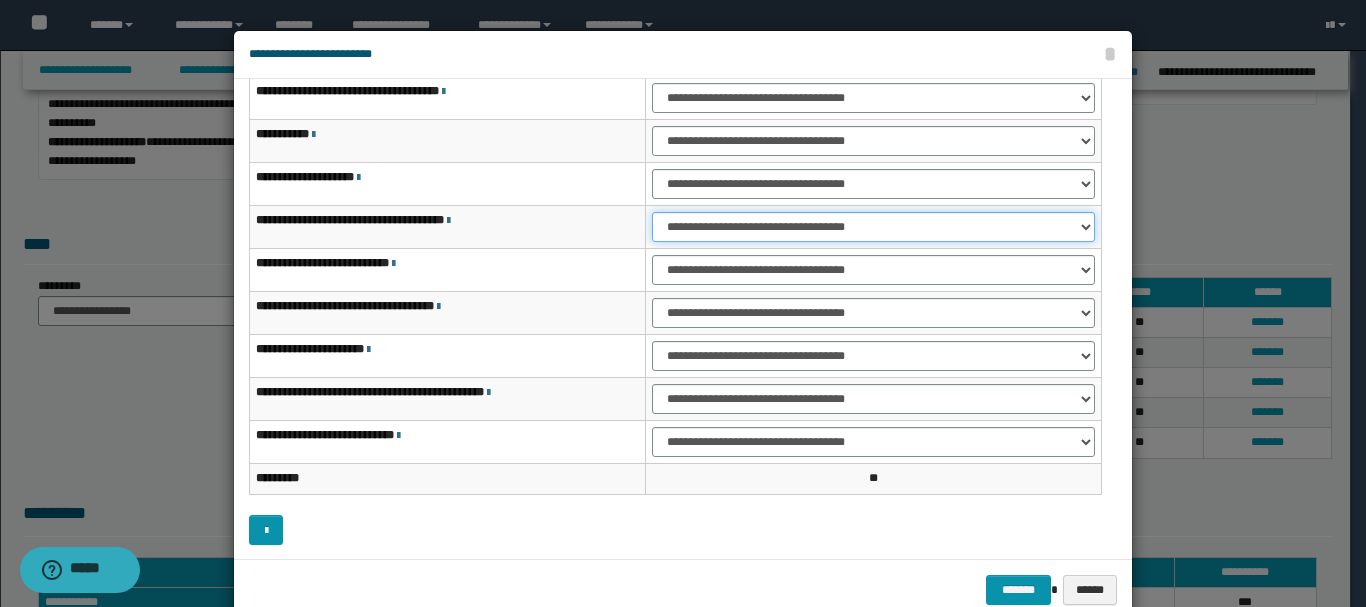 click on "**********" at bounding box center (873, 227) 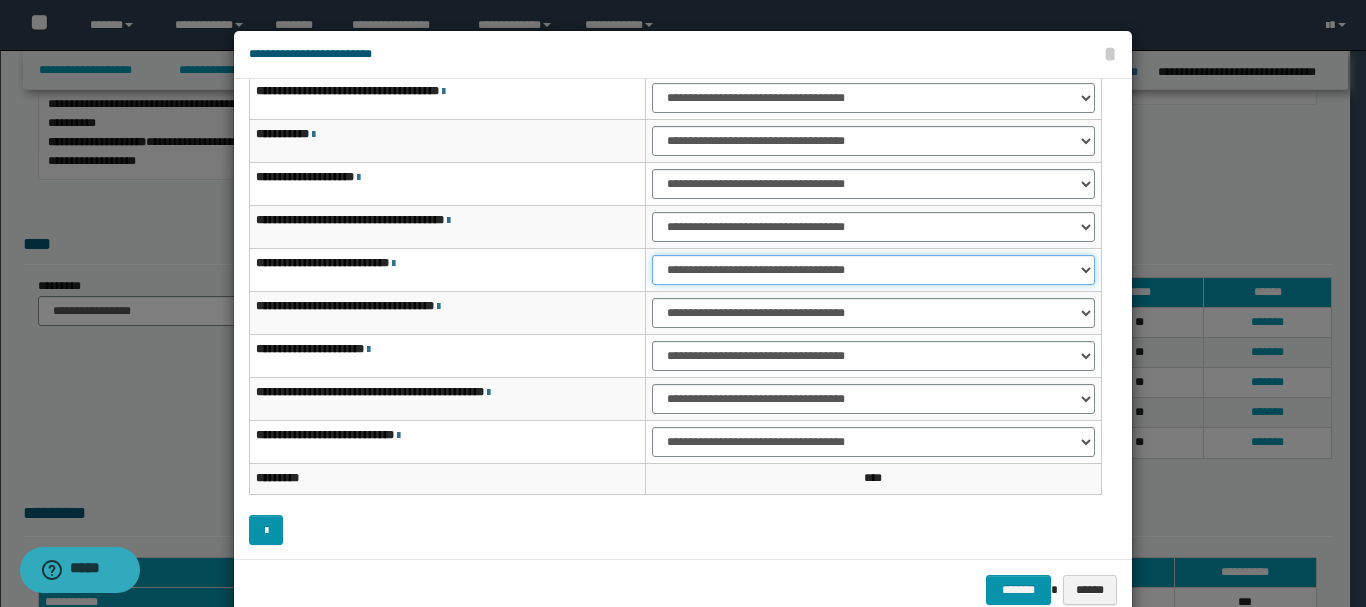click on "**********" at bounding box center (873, 270) 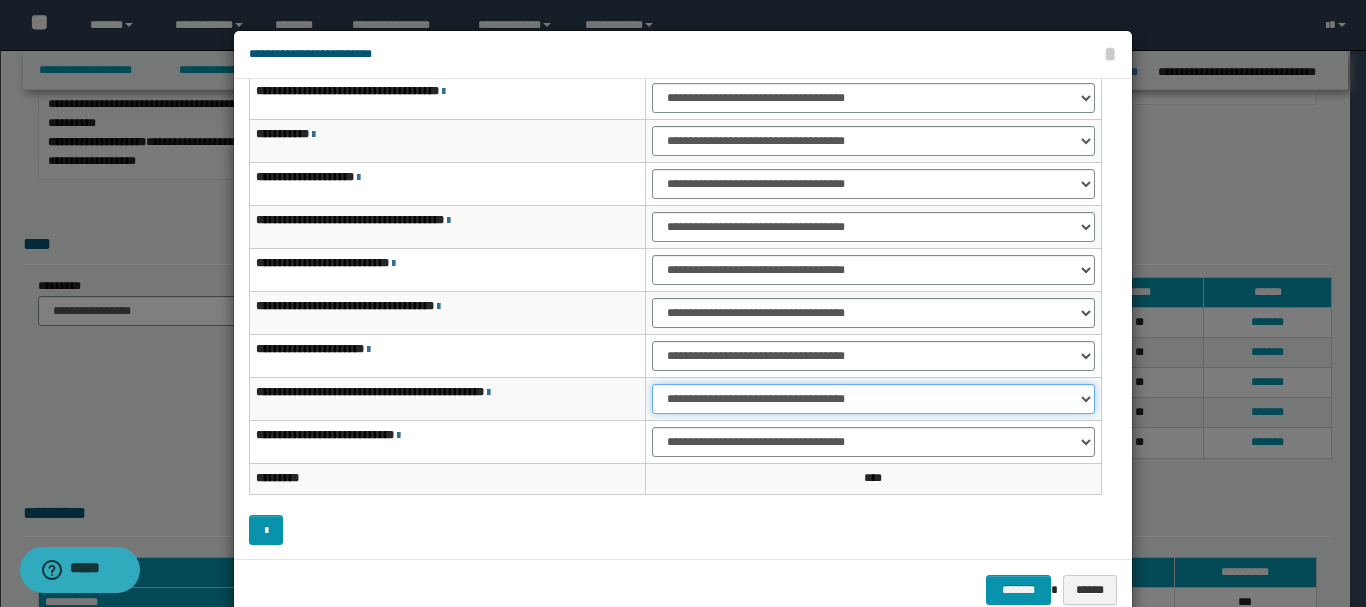 click on "**********" at bounding box center [873, 399] 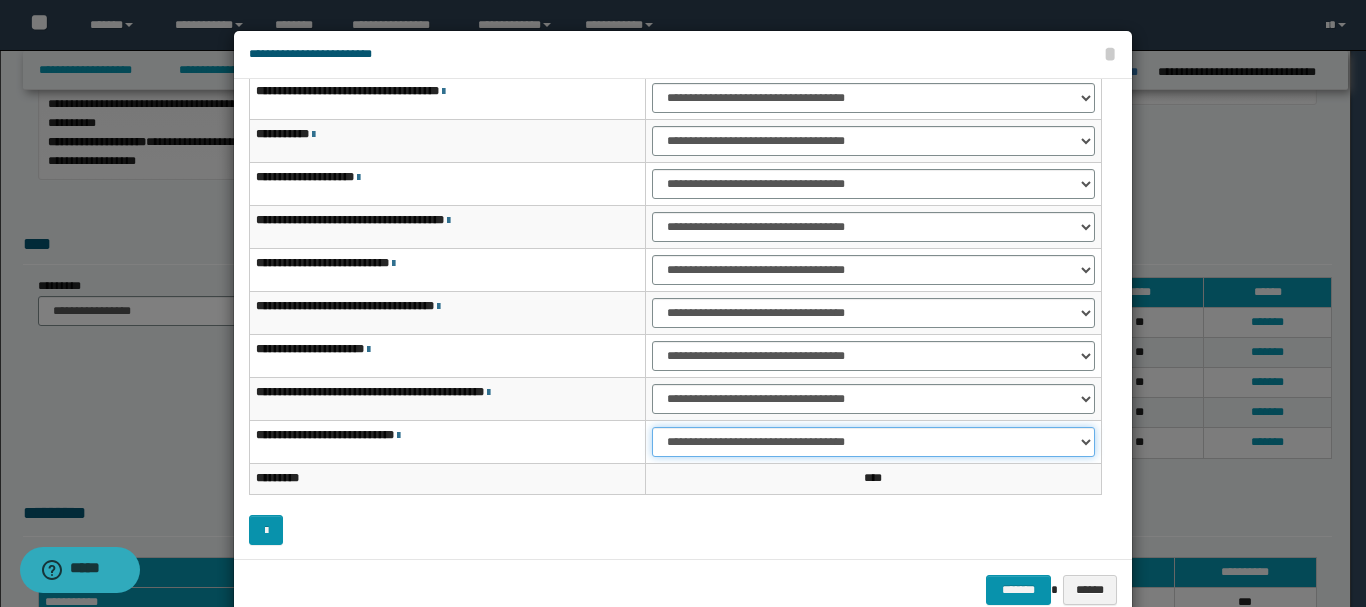 click on "**********" at bounding box center [873, 442] 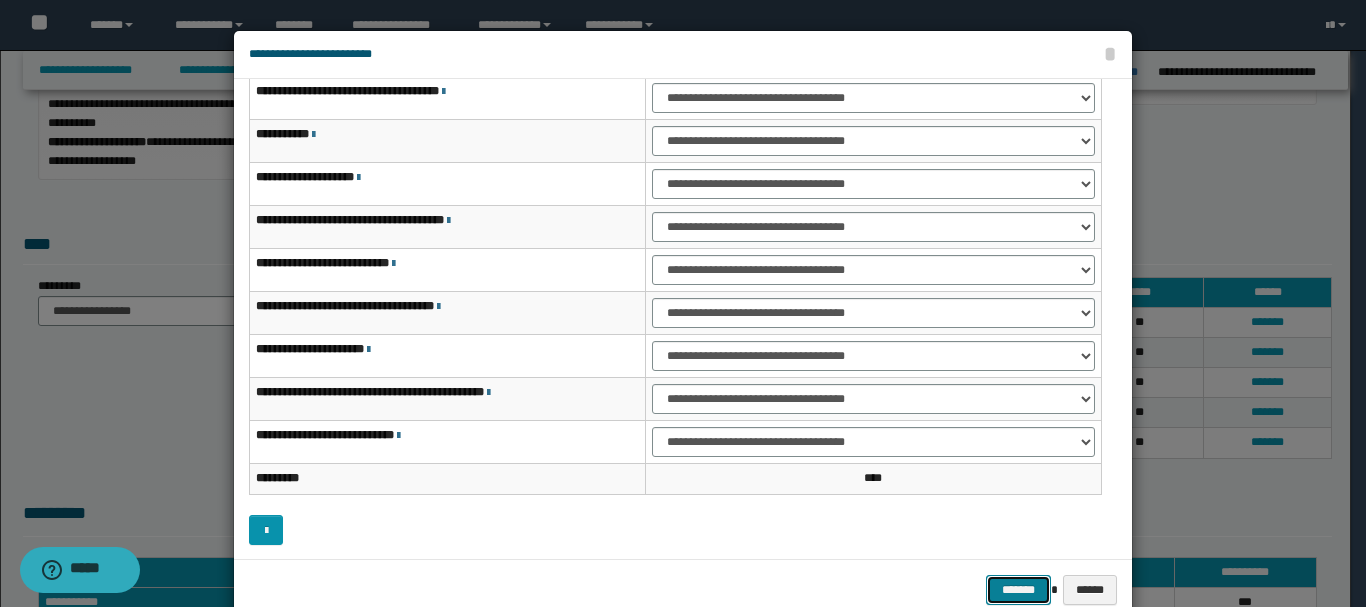 click on "*******" at bounding box center (1018, 590) 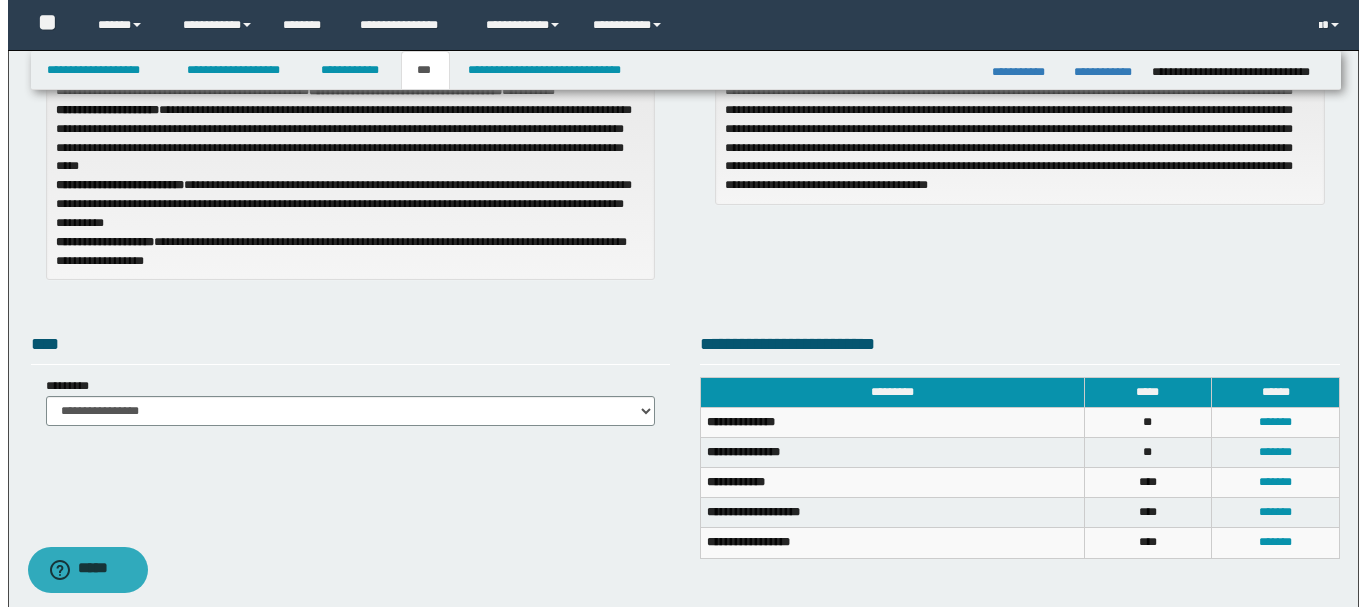 scroll, scrollTop: 0, scrollLeft: 0, axis: both 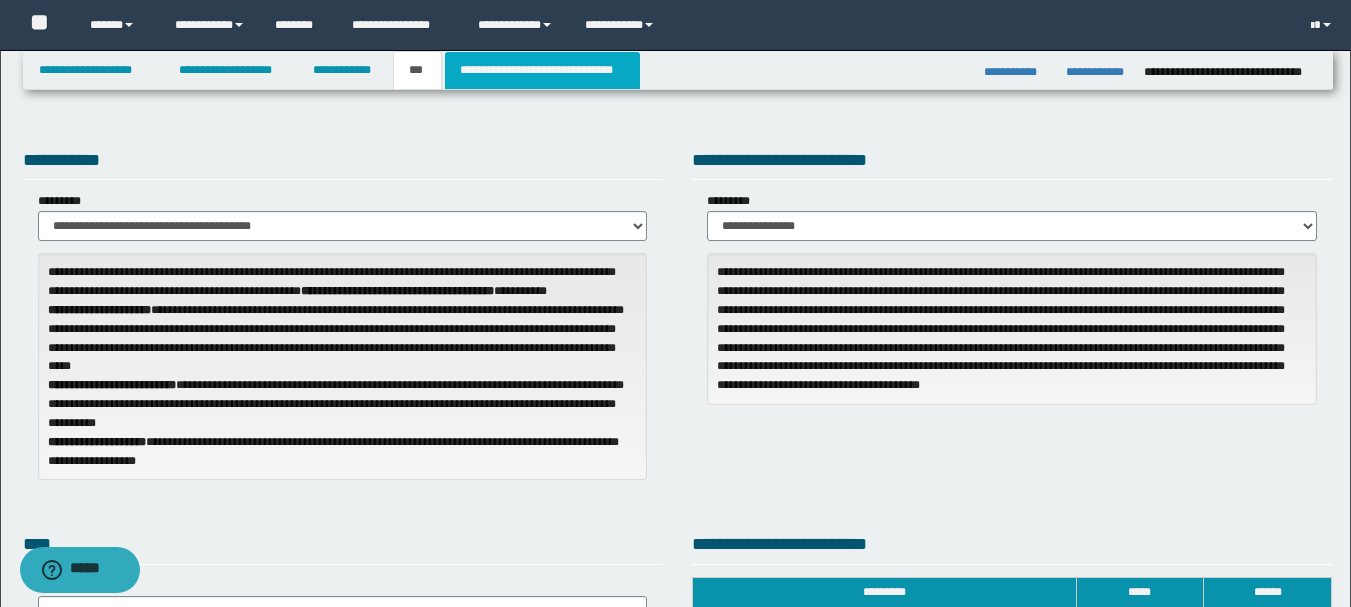 click on "**********" at bounding box center [542, 70] 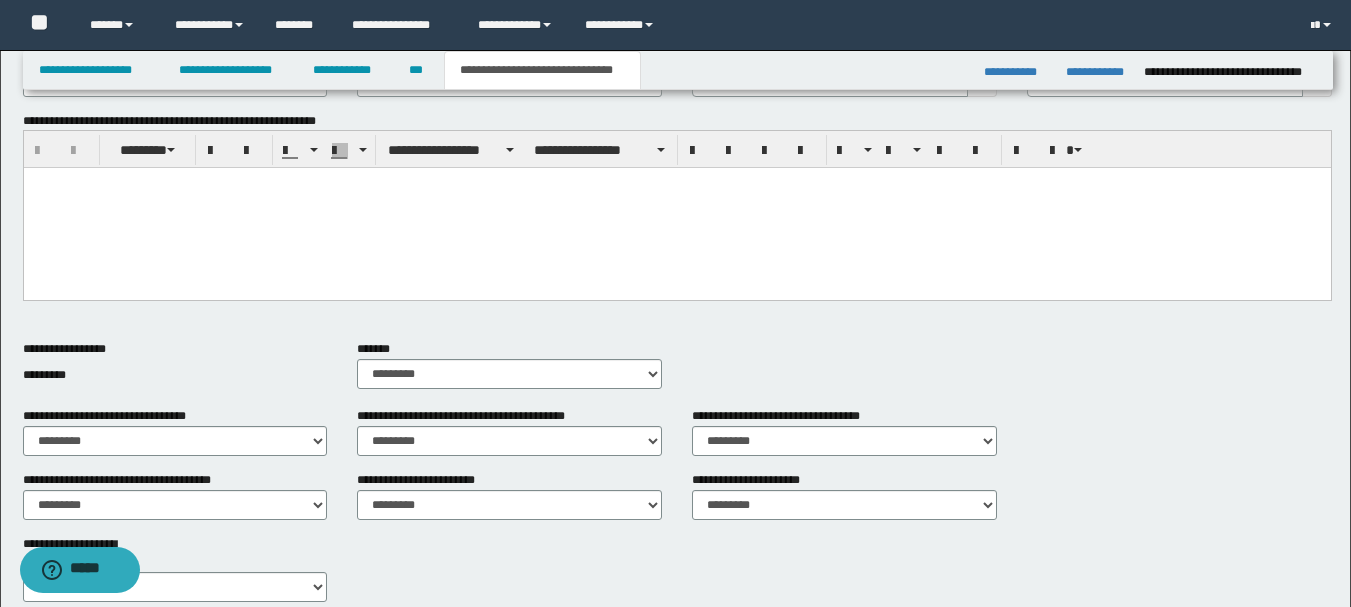 scroll, scrollTop: 400, scrollLeft: 0, axis: vertical 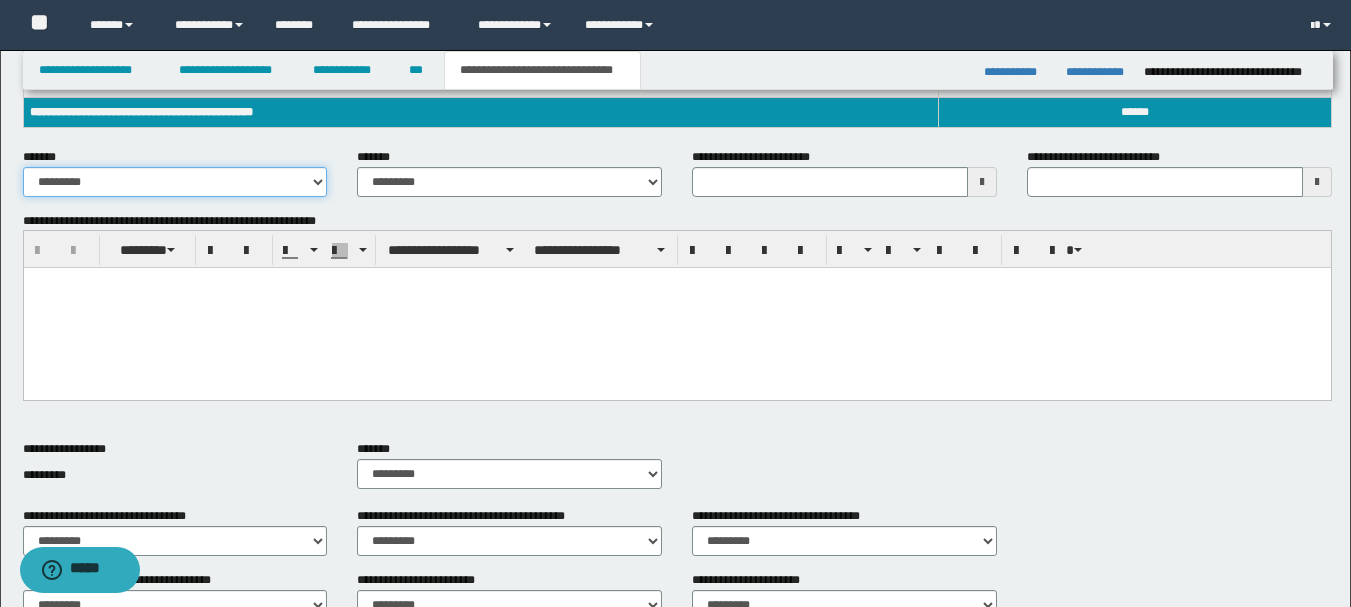 click on "**********" at bounding box center (175, 182) 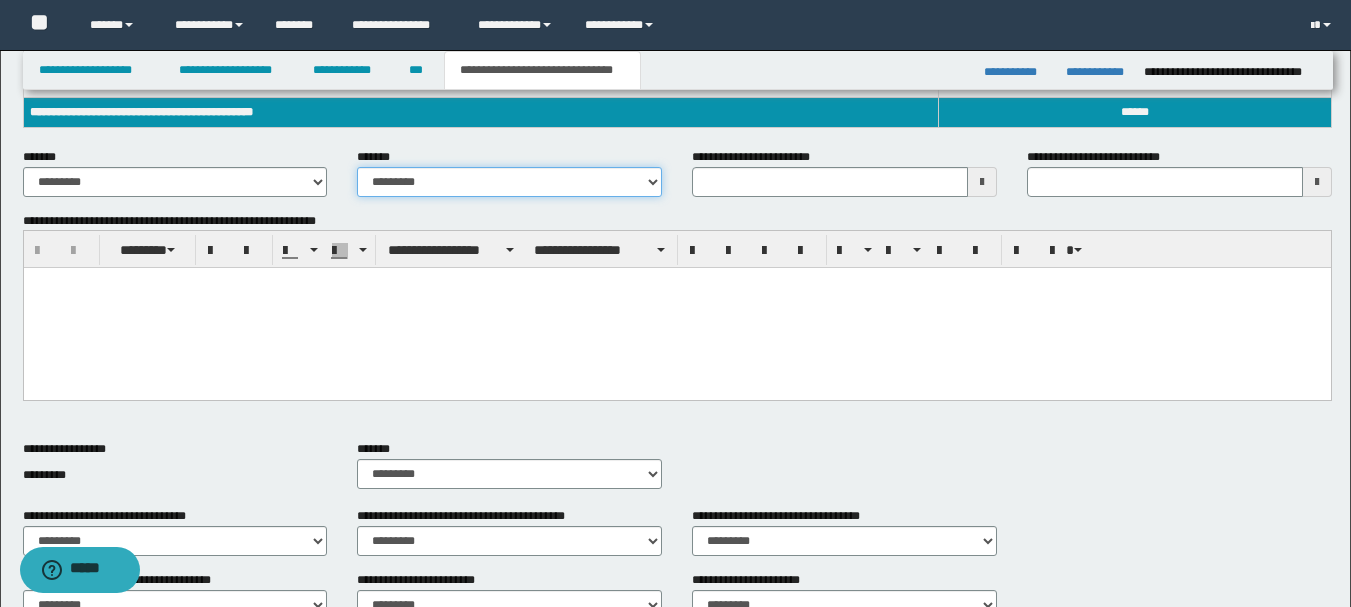 click on "**********" at bounding box center (509, 182) 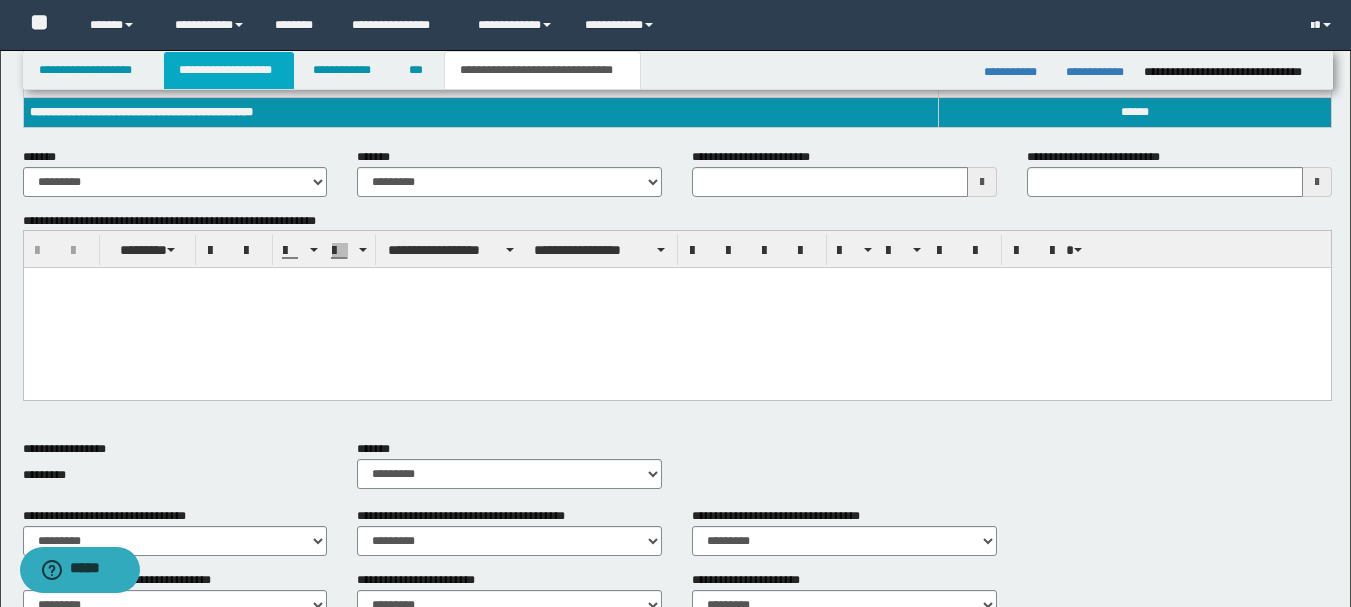 click on "**********" at bounding box center (229, 70) 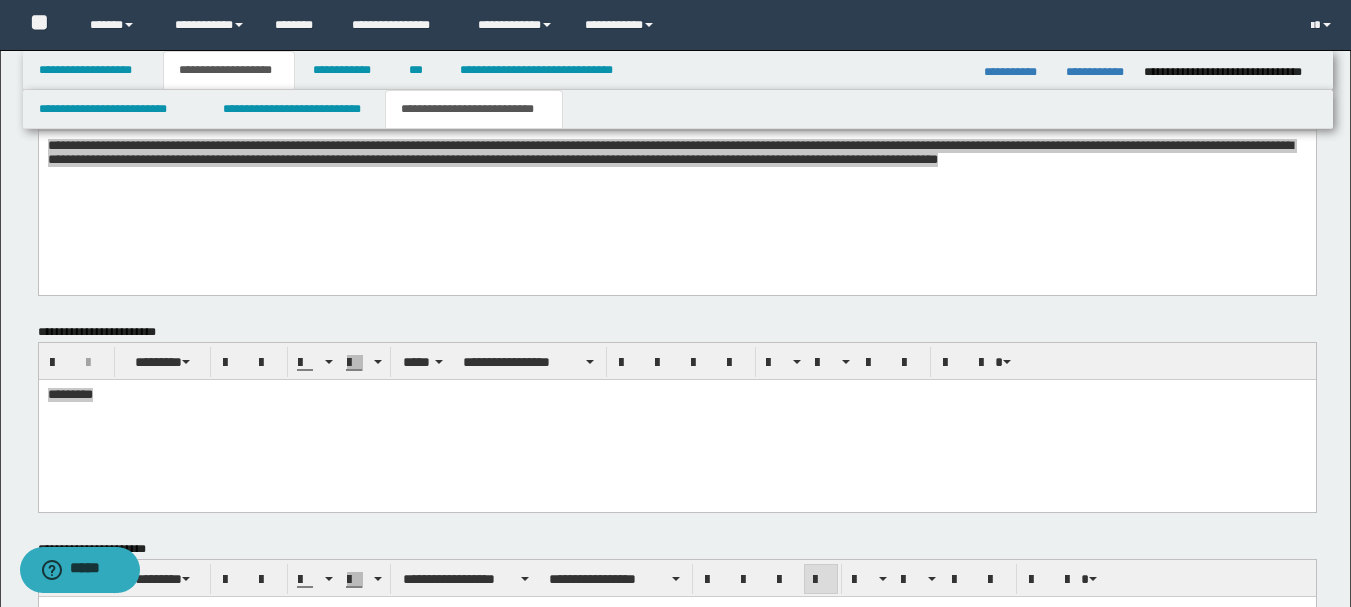scroll, scrollTop: 589, scrollLeft: 0, axis: vertical 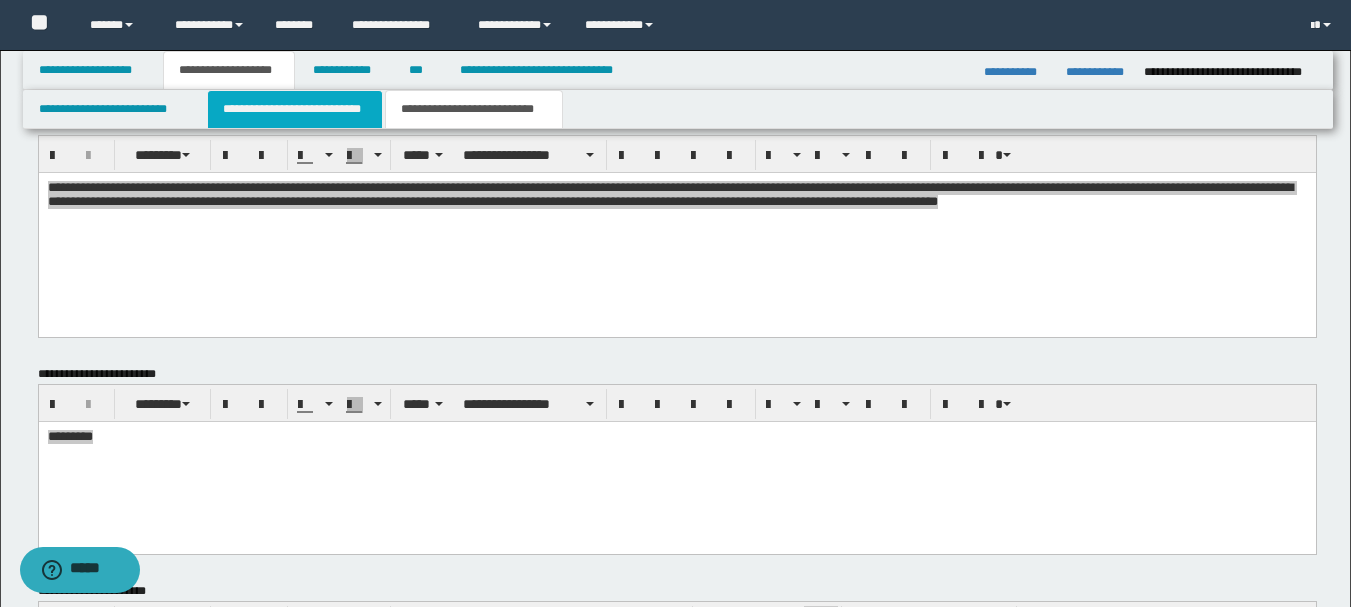 click on "**********" at bounding box center (295, 109) 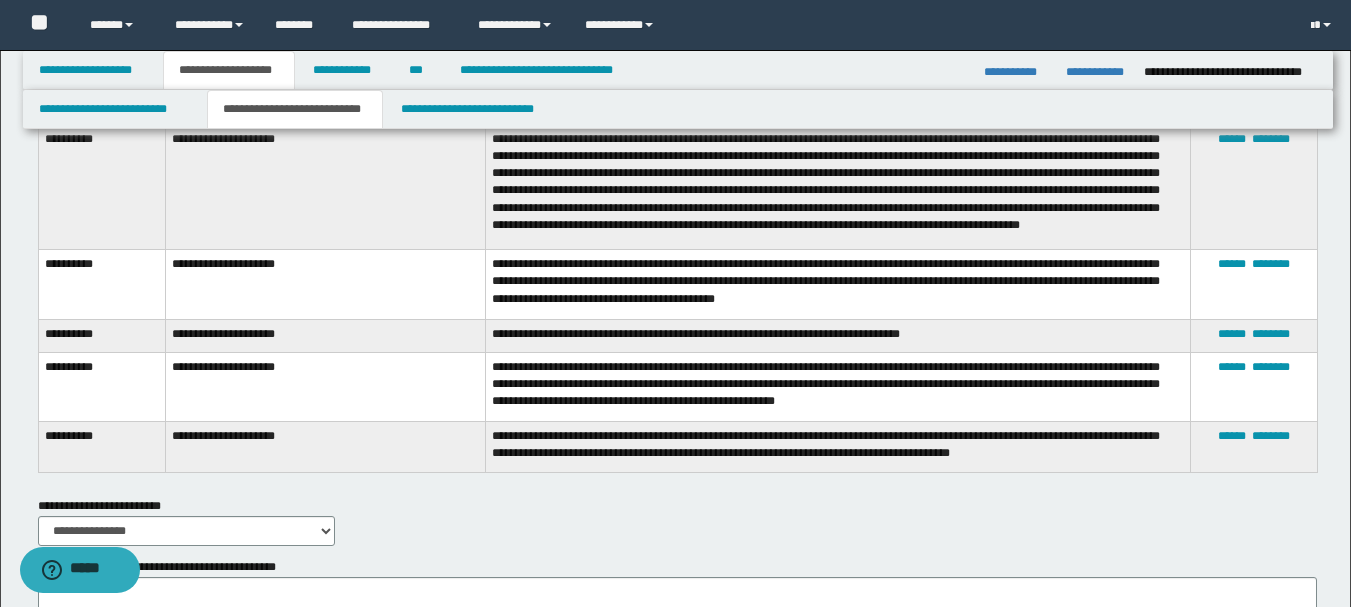 scroll, scrollTop: 1889, scrollLeft: 0, axis: vertical 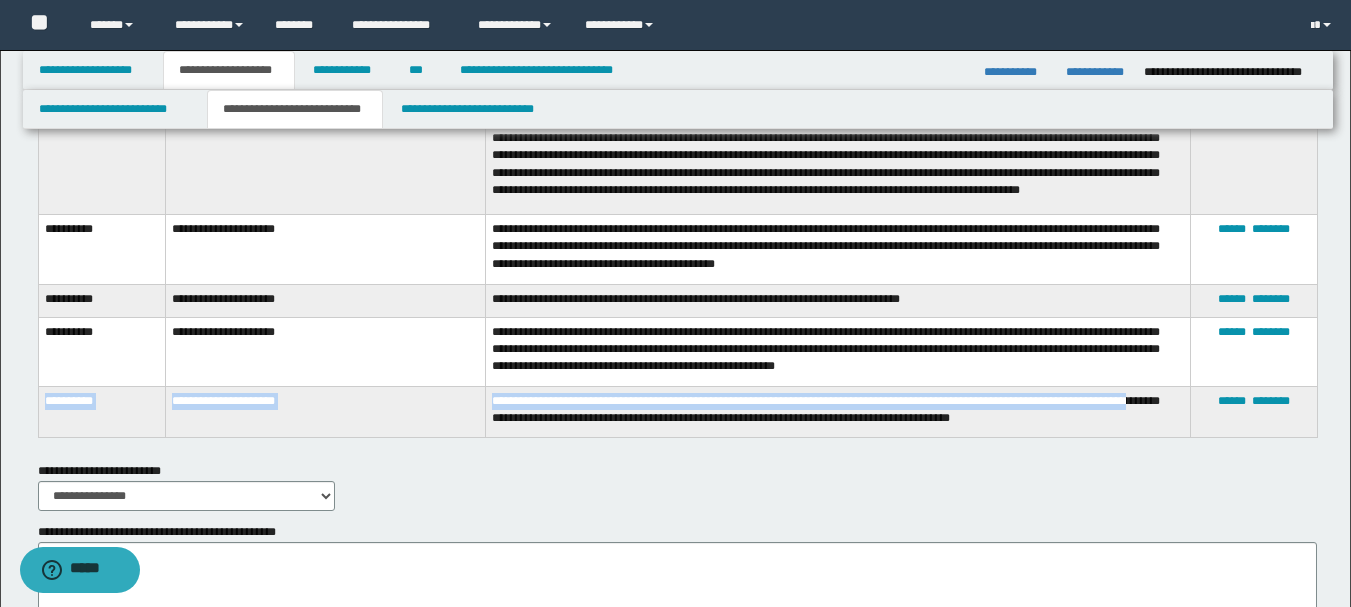 drag, startPoint x: 47, startPoint y: 403, endPoint x: 550, endPoint y: 423, distance: 503.39746 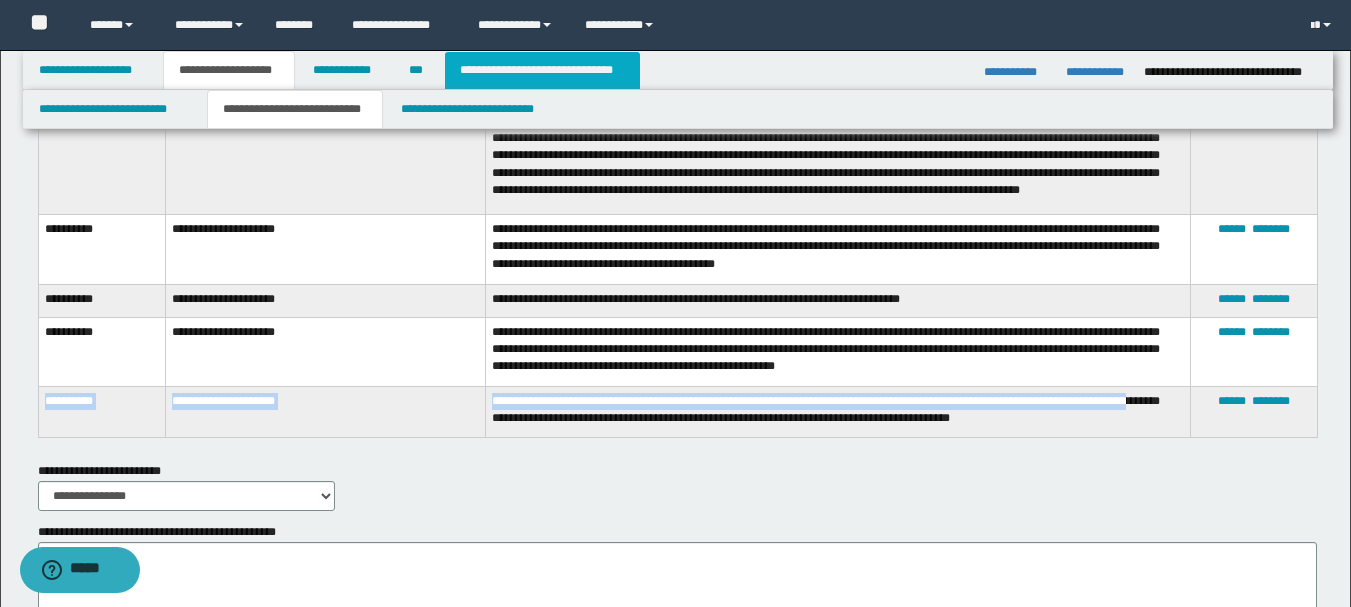 click on "**********" at bounding box center (542, 70) 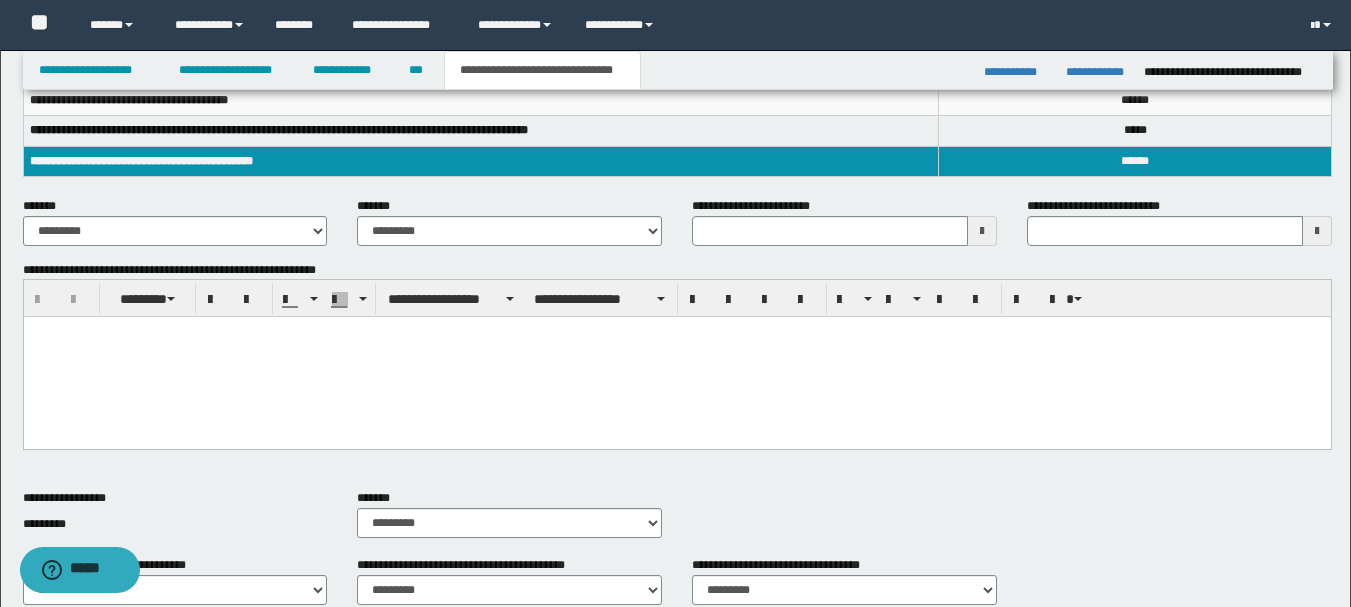 scroll, scrollTop: 346, scrollLeft: 0, axis: vertical 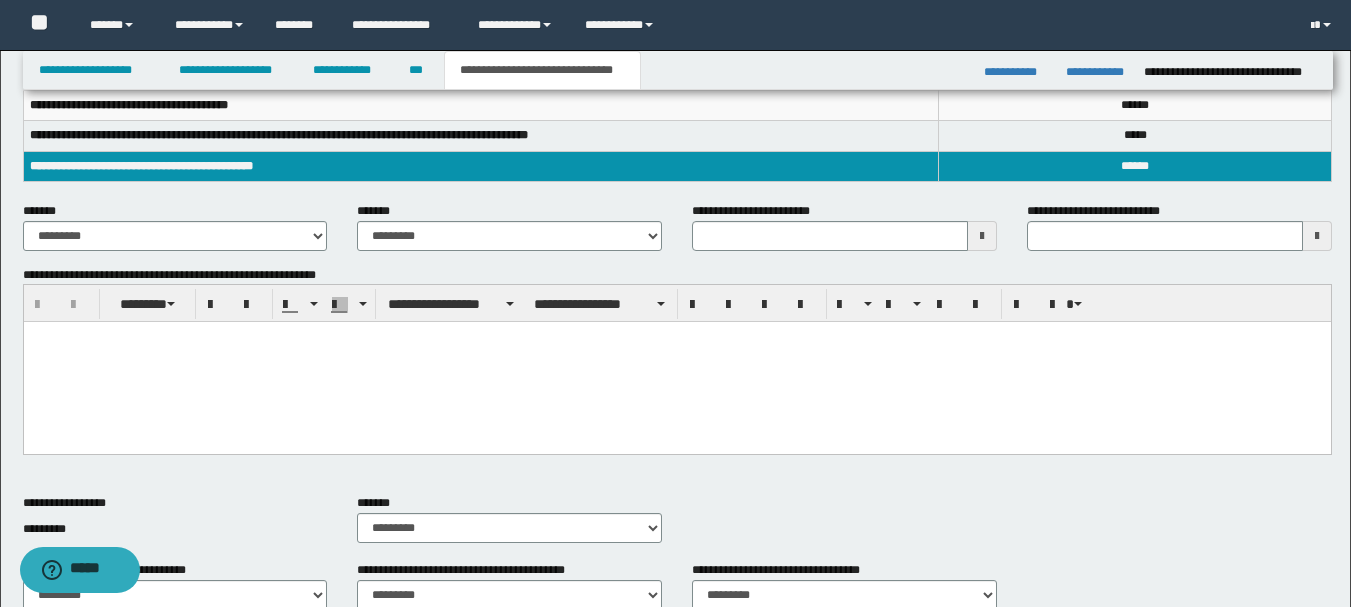click at bounding box center [676, 362] 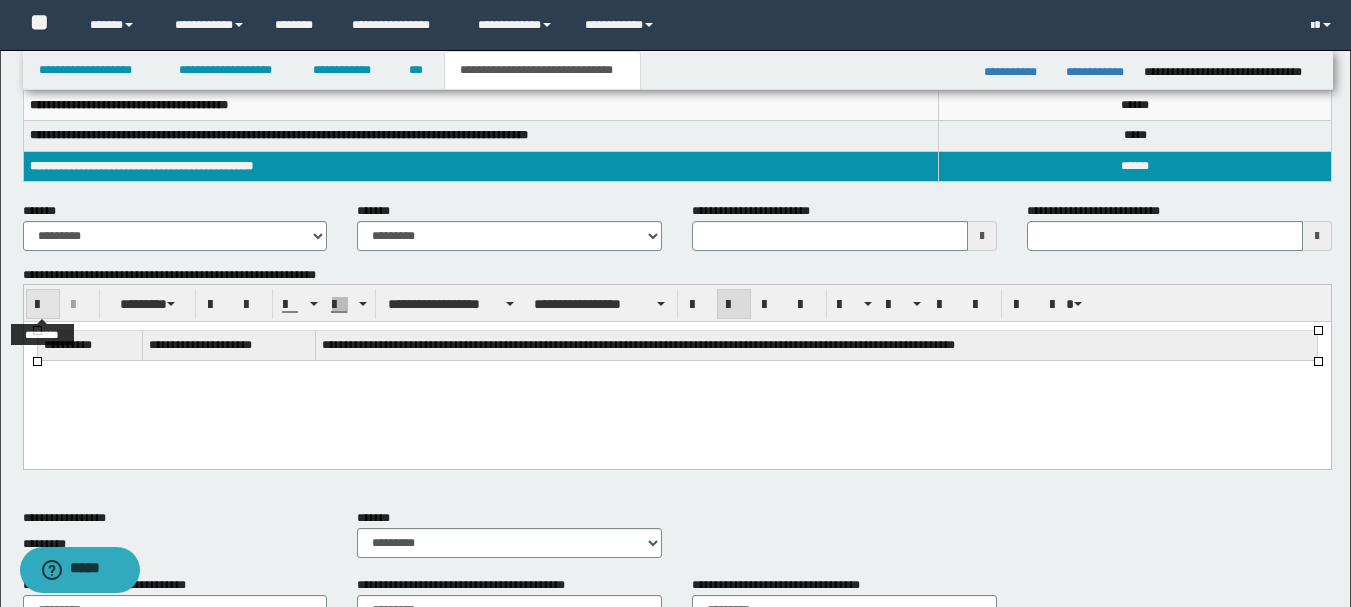 click at bounding box center [43, 305] 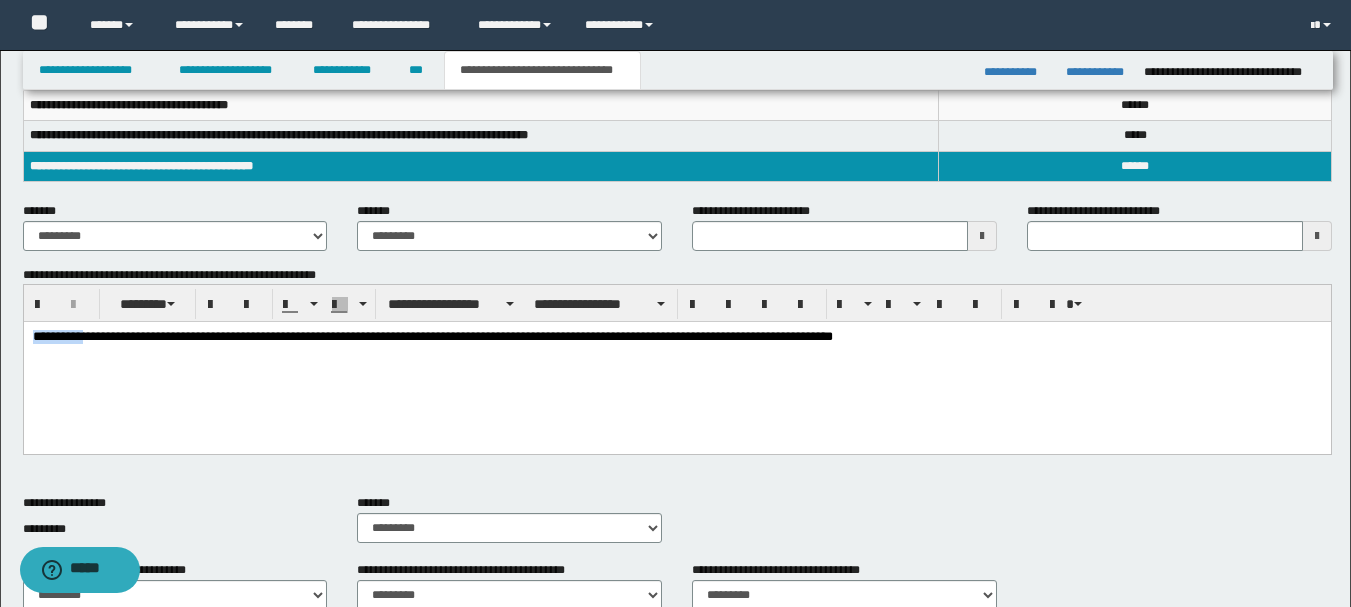 drag, startPoint x: 32, startPoint y: 335, endPoint x: 92, endPoint y: 340, distance: 60.207973 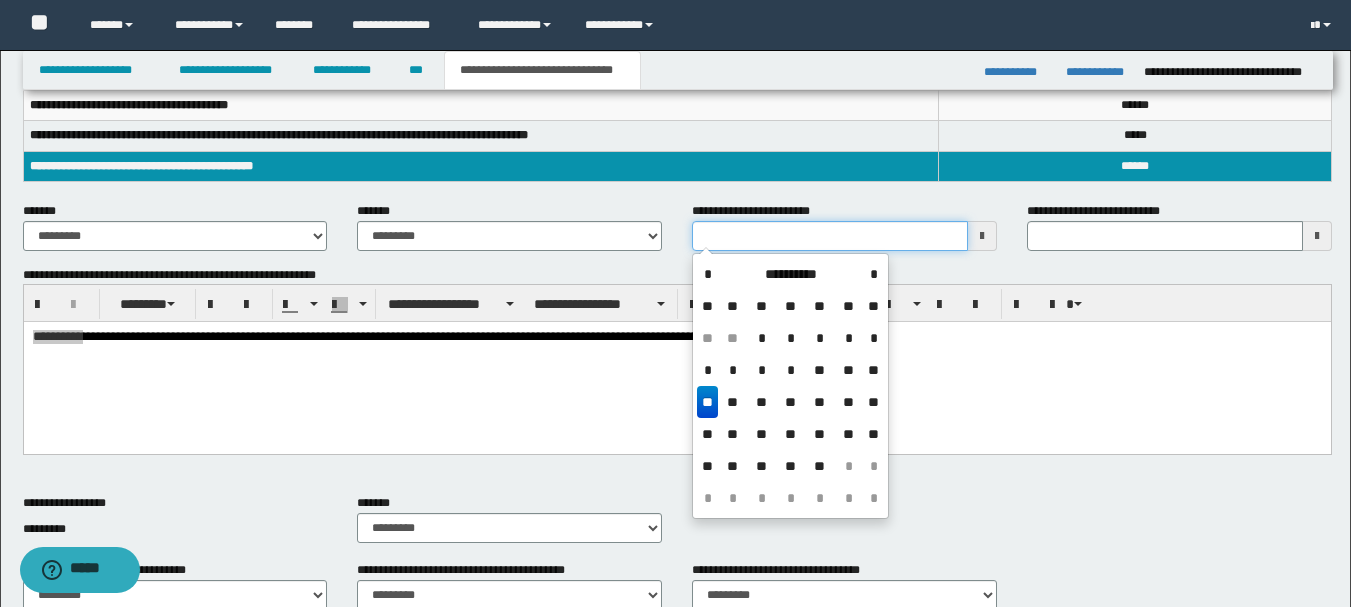 click on "**********" at bounding box center [830, 236] 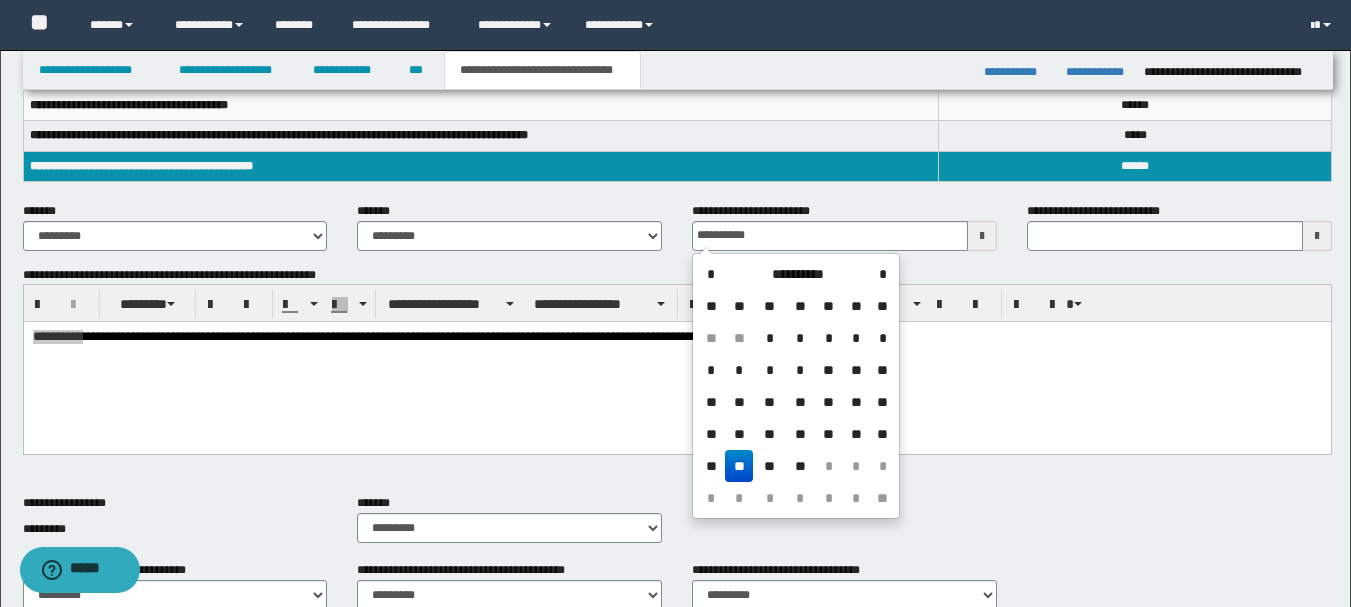 click on "**" at bounding box center (739, 466) 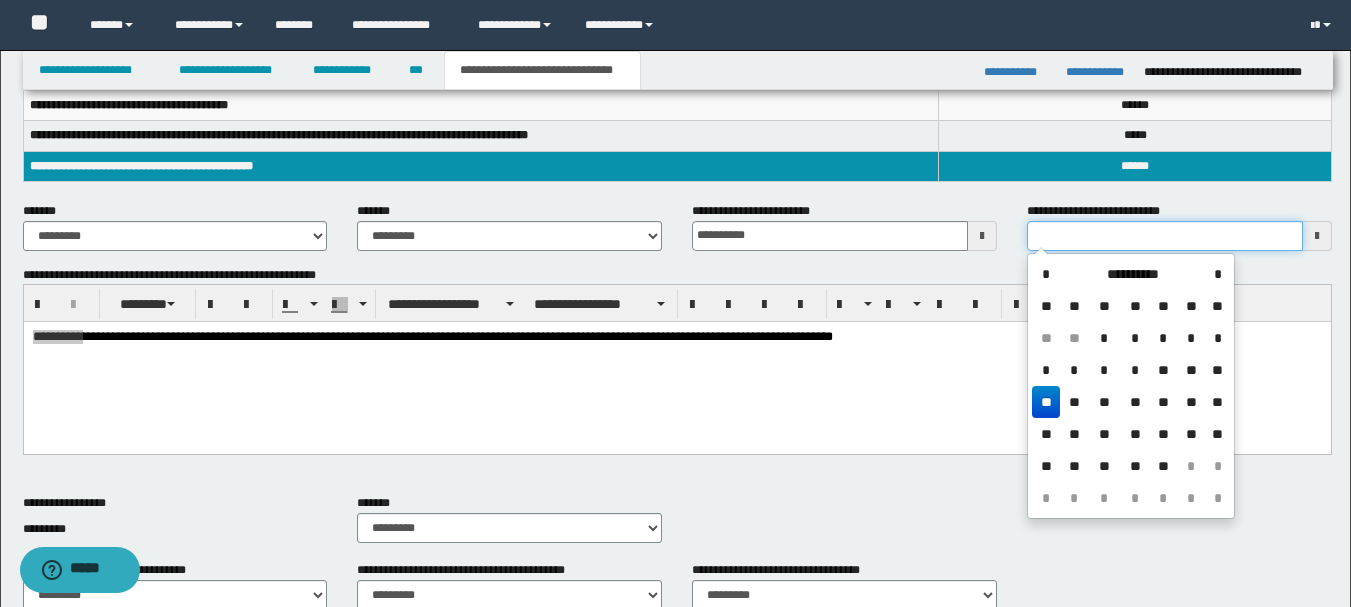 click on "**********" at bounding box center (1165, 236) 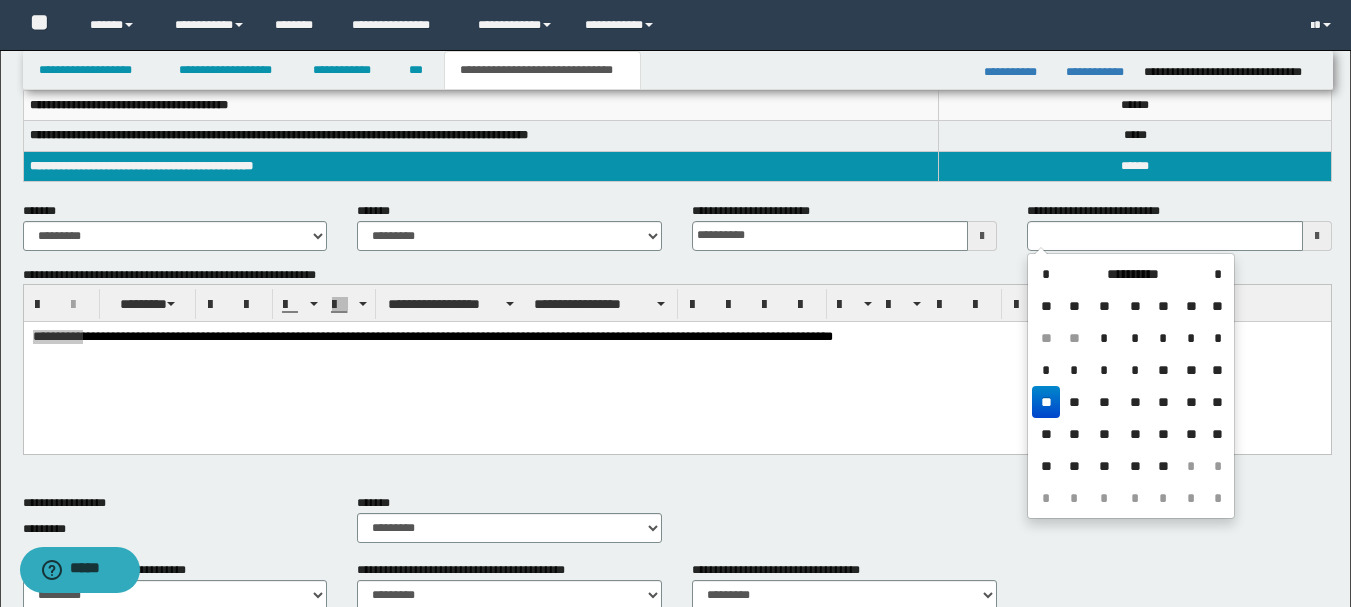 click on "**" at bounding box center (1046, 402) 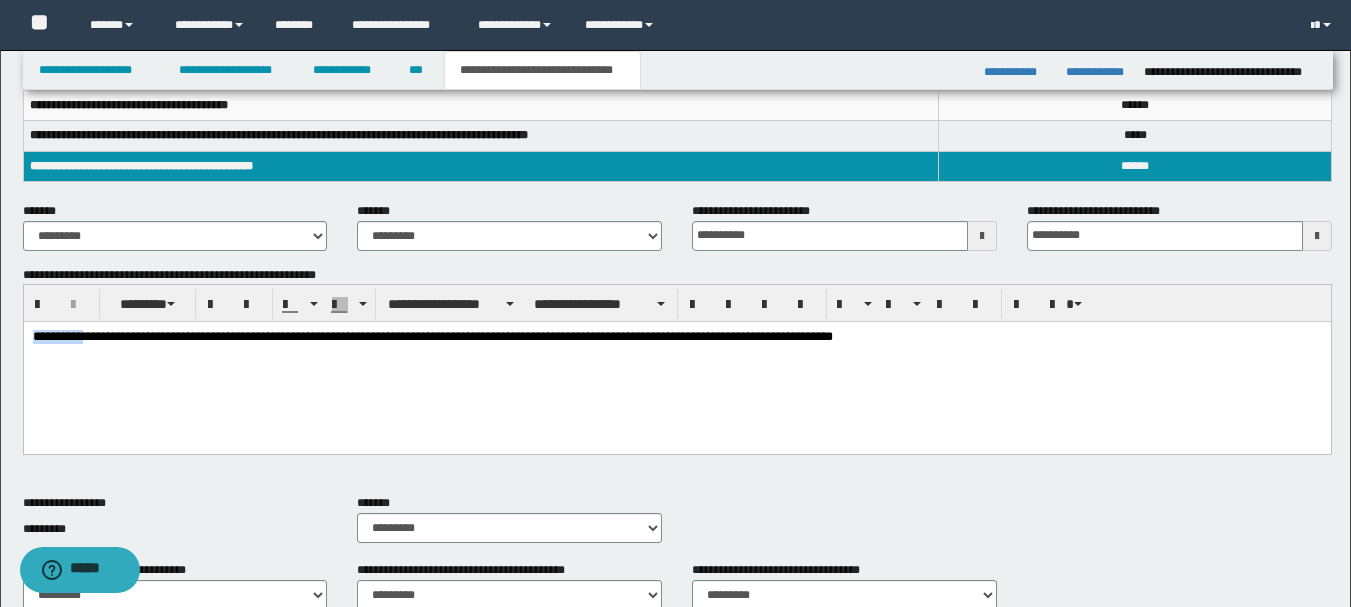 click on "**********" at bounding box center [676, 338] 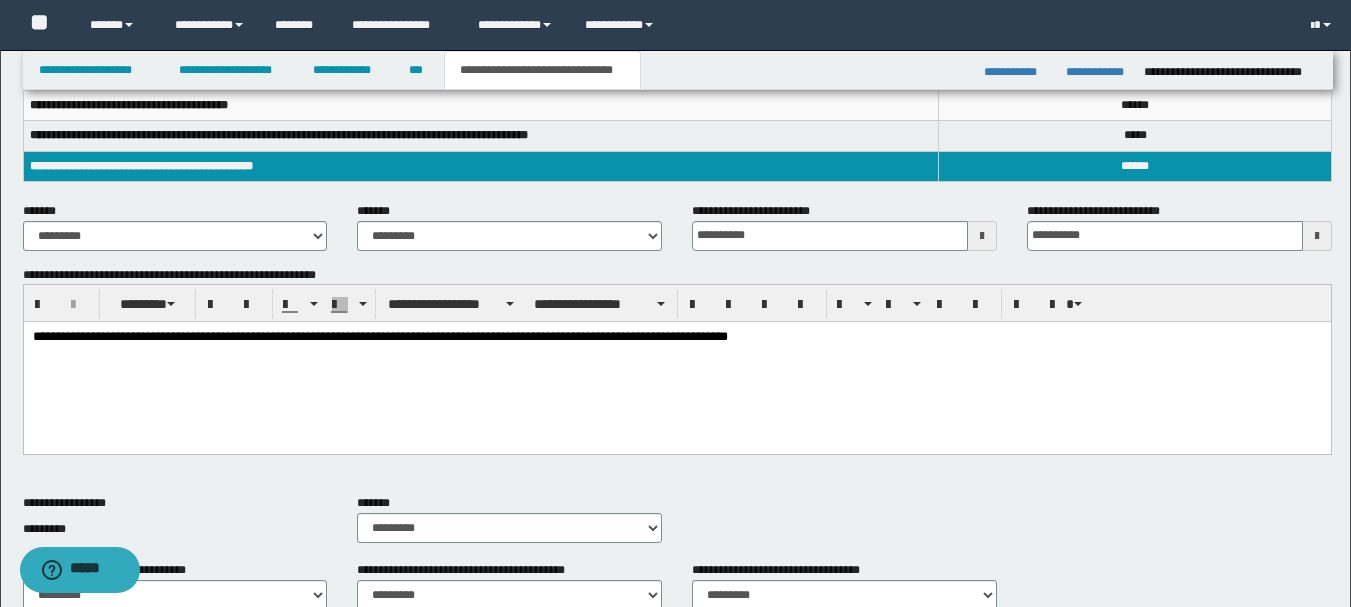 click on "**********" at bounding box center [676, 363] 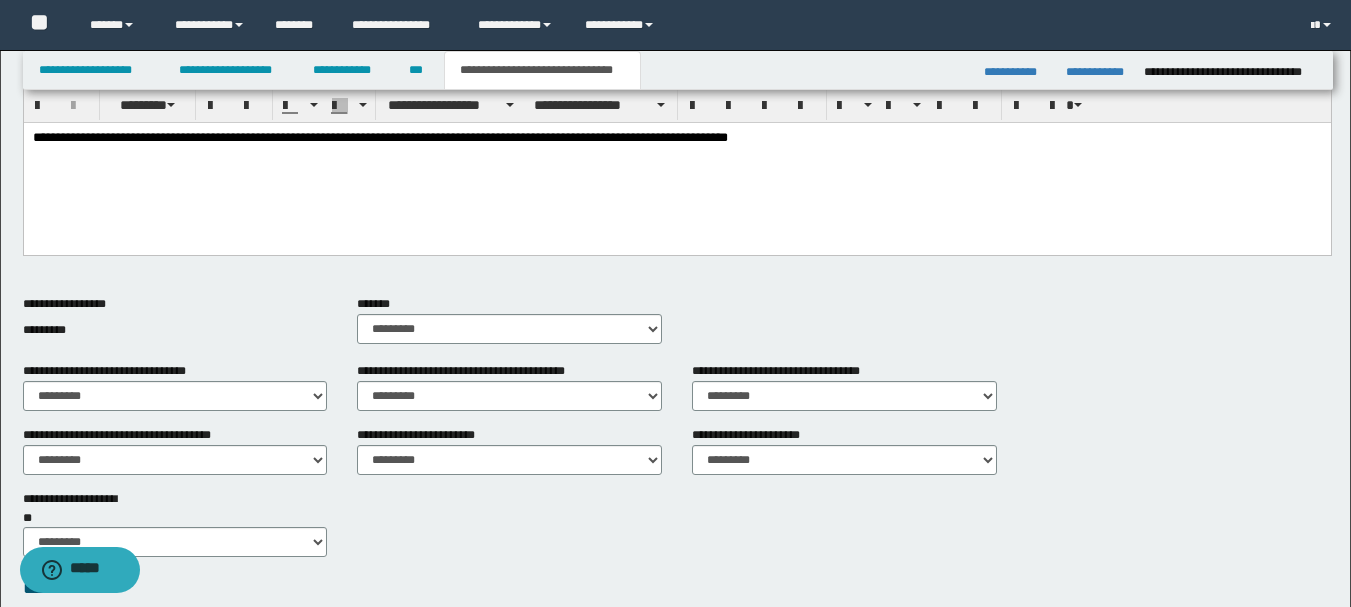 scroll, scrollTop: 546, scrollLeft: 0, axis: vertical 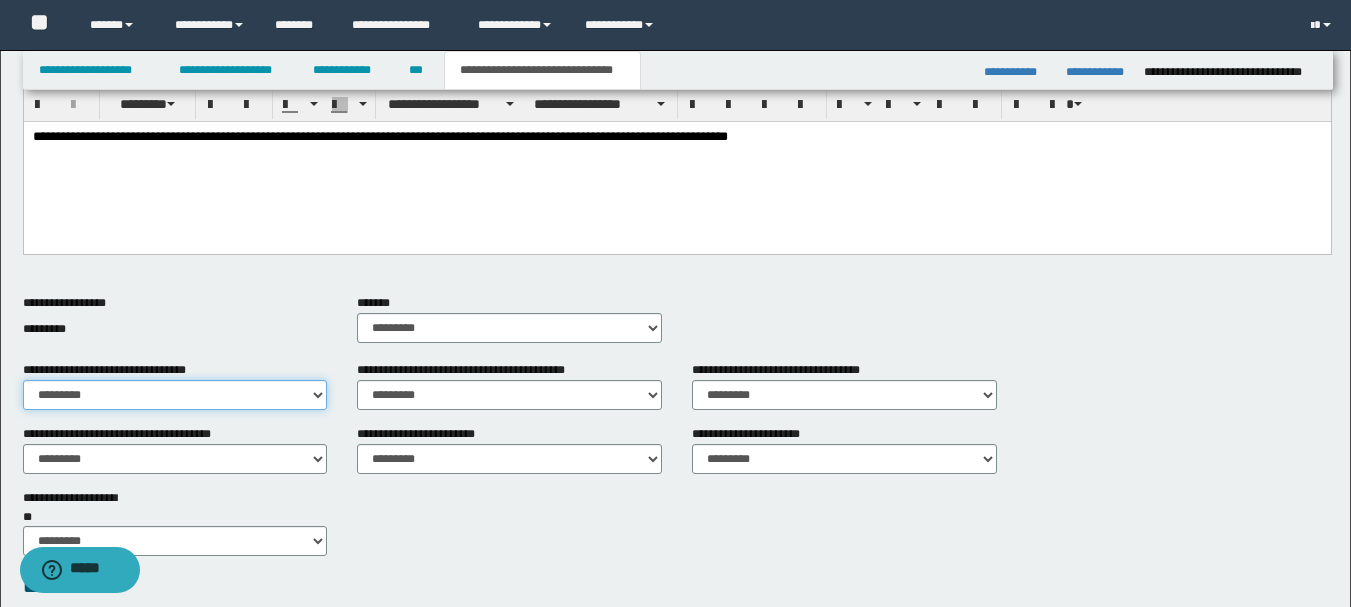 click on "*********
**
**" at bounding box center (175, 395) 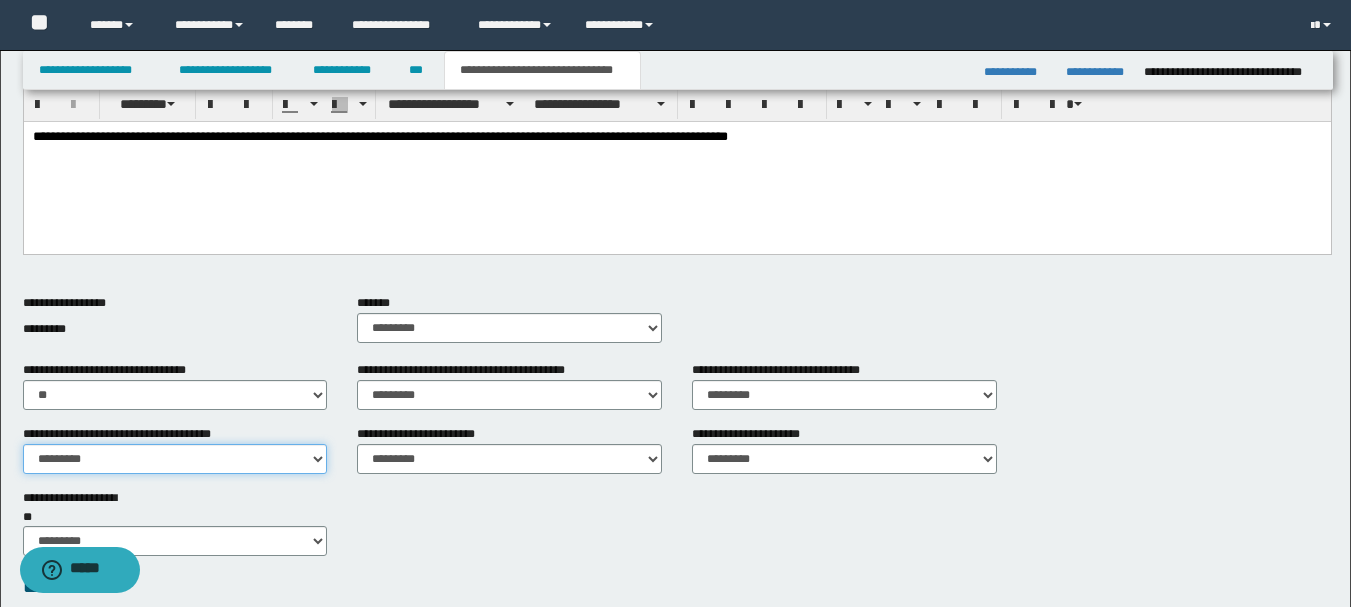 click on "*********
**
**" at bounding box center (175, 459) 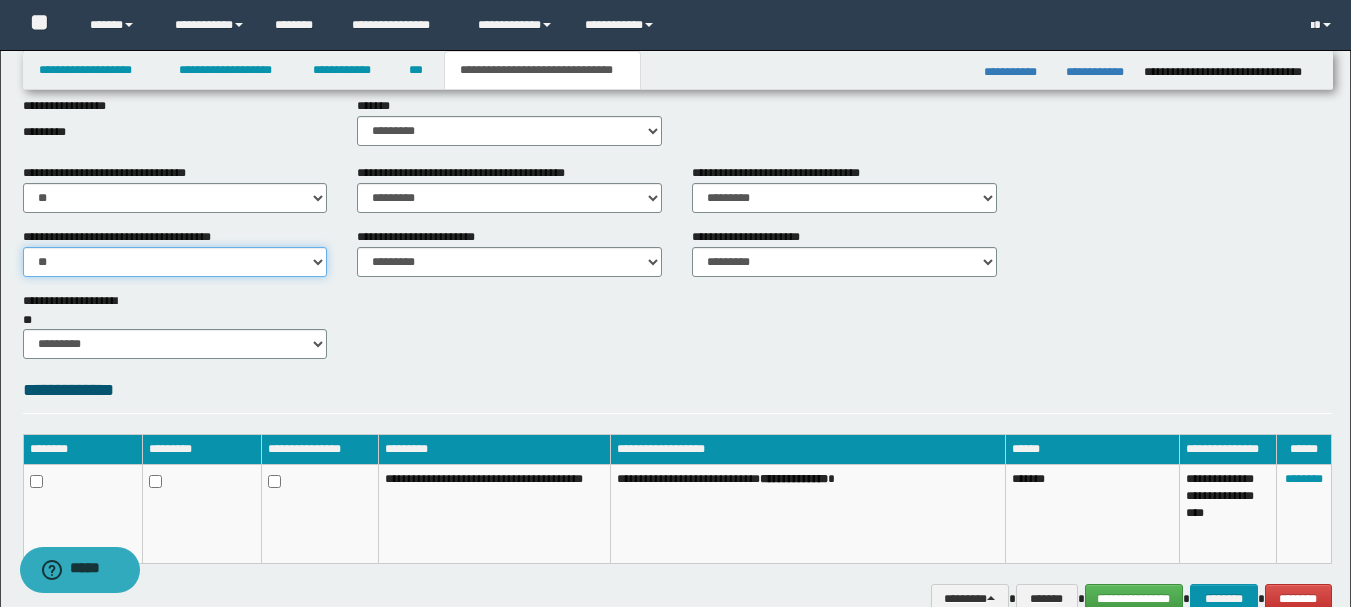 scroll, scrollTop: 746, scrollLeft: 0, axis: vertical 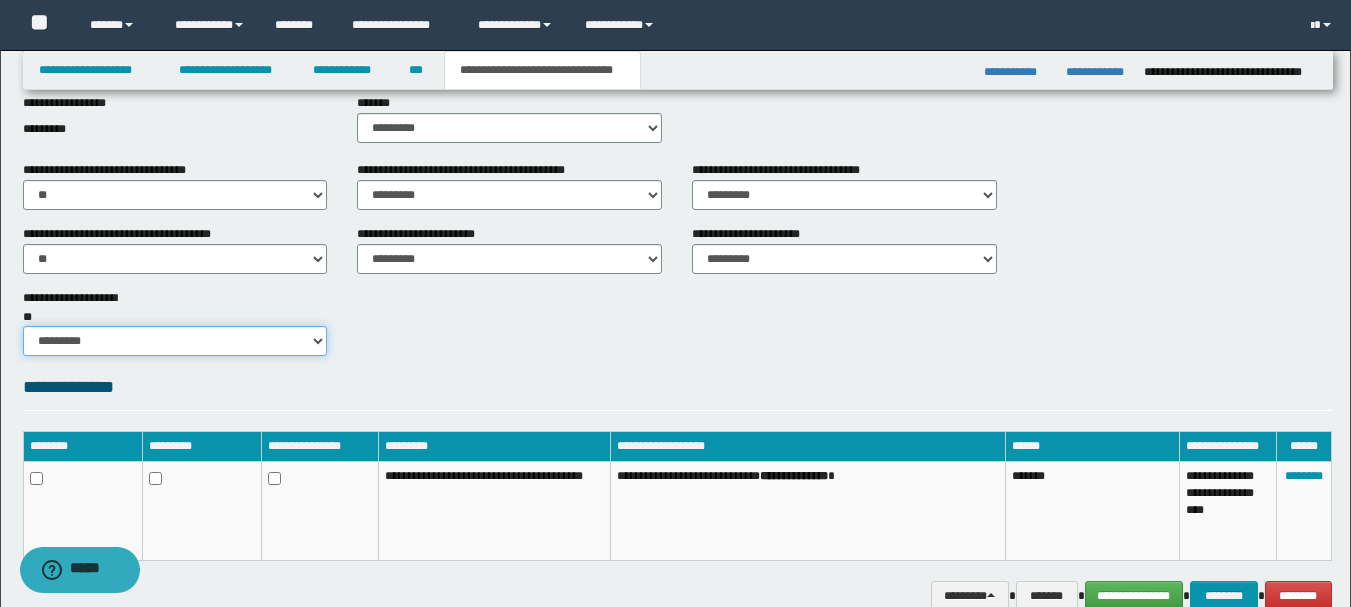click on "*********
**
**" at bounding box center (175, 341) 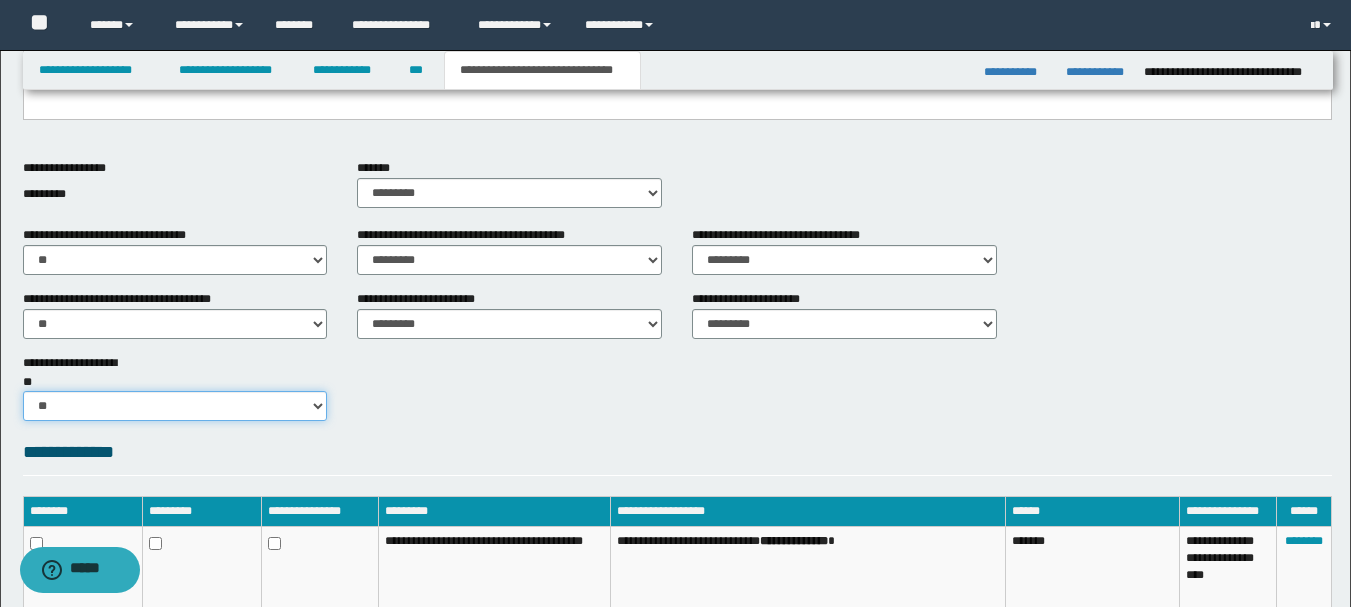 scroll, scrollTop: 646, scrollLeft: 0, axis: vertical 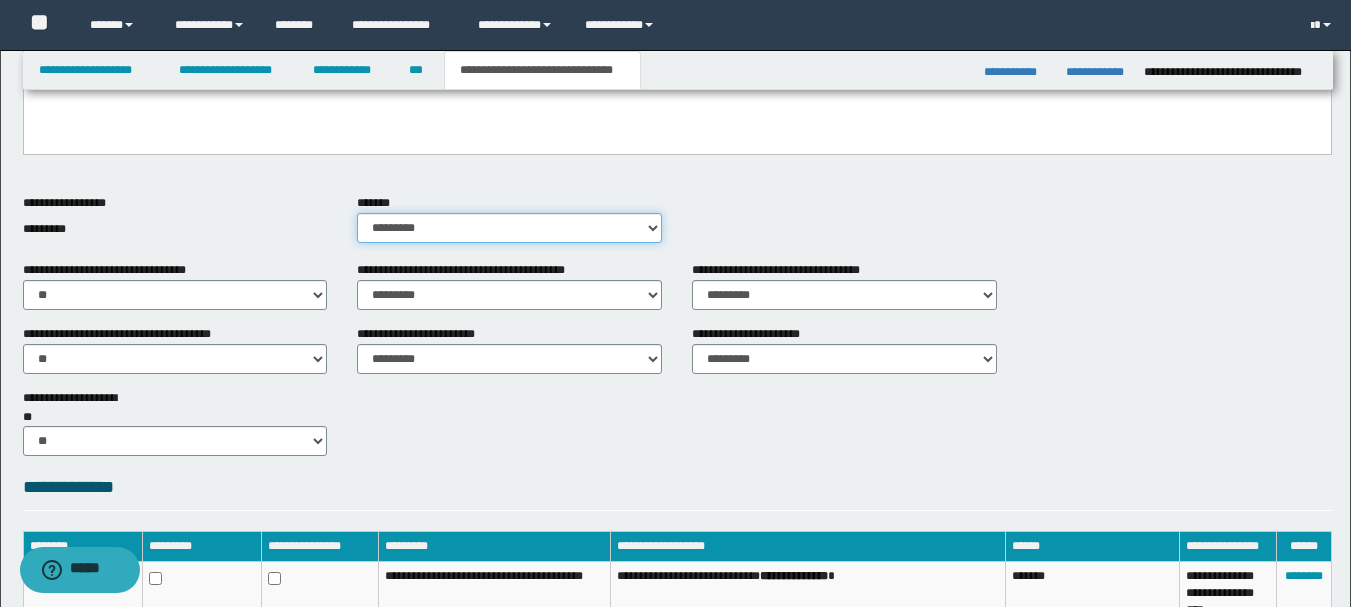 click on "*********
**
**" at bounding box center [509, 228] 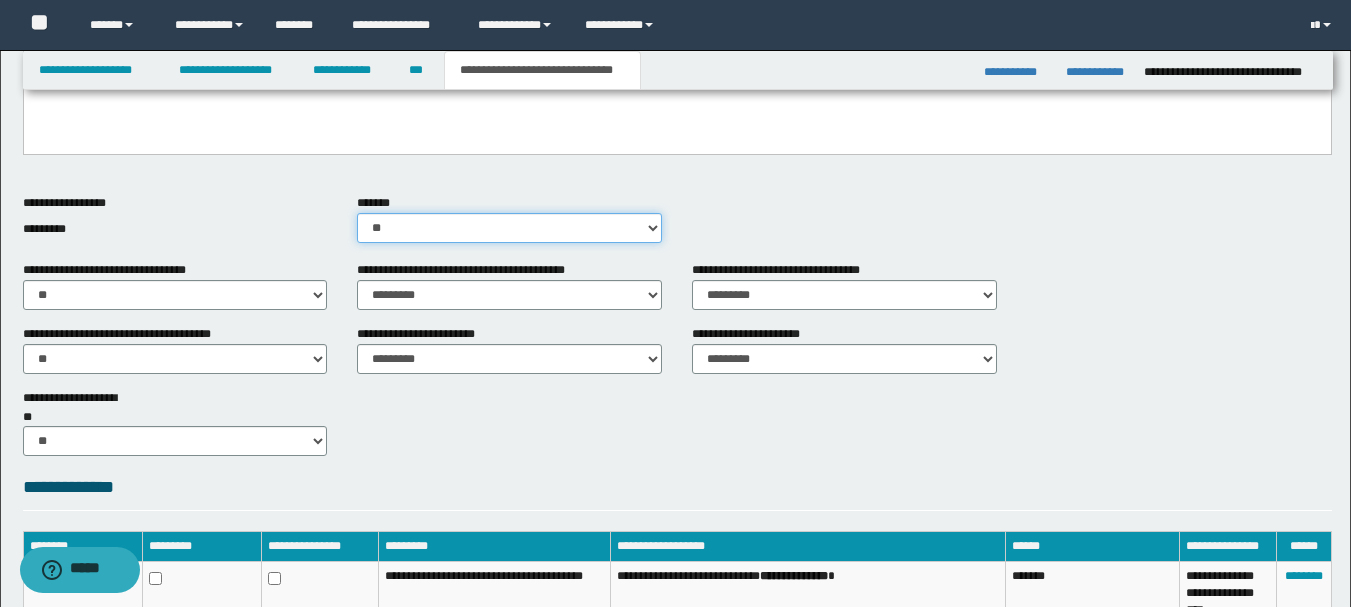click on "*********
**
**" at bounding box center [509, 228] 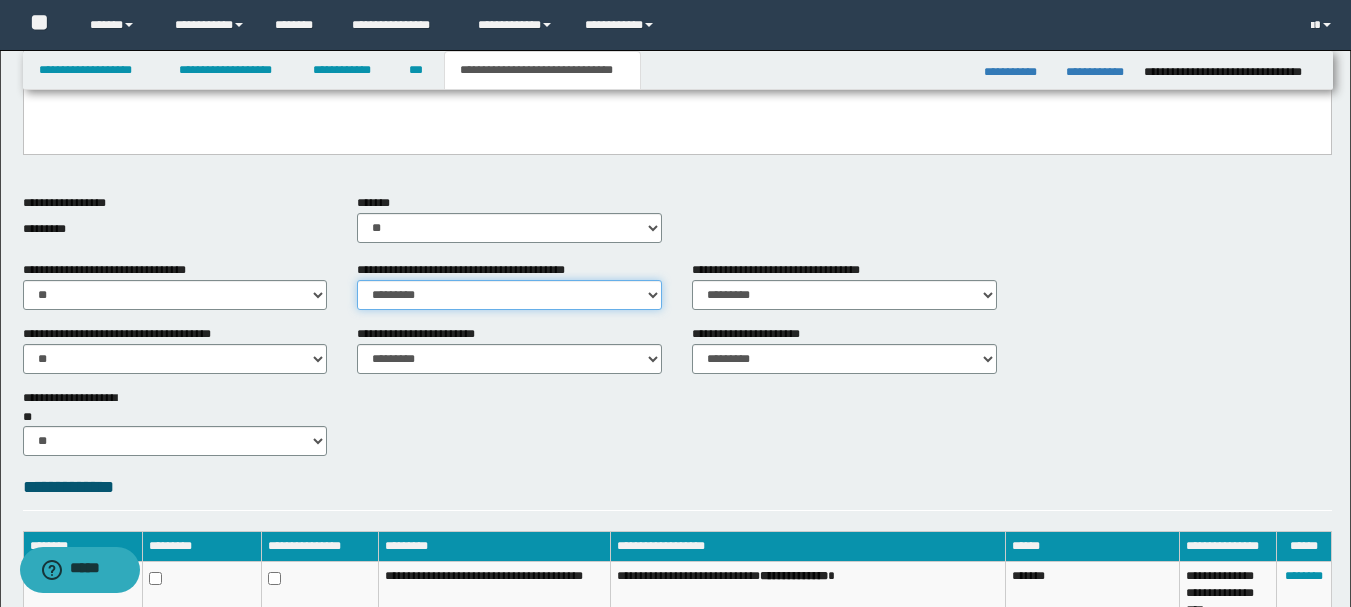click on "*********
**
**" at bounding box center (509, 295) 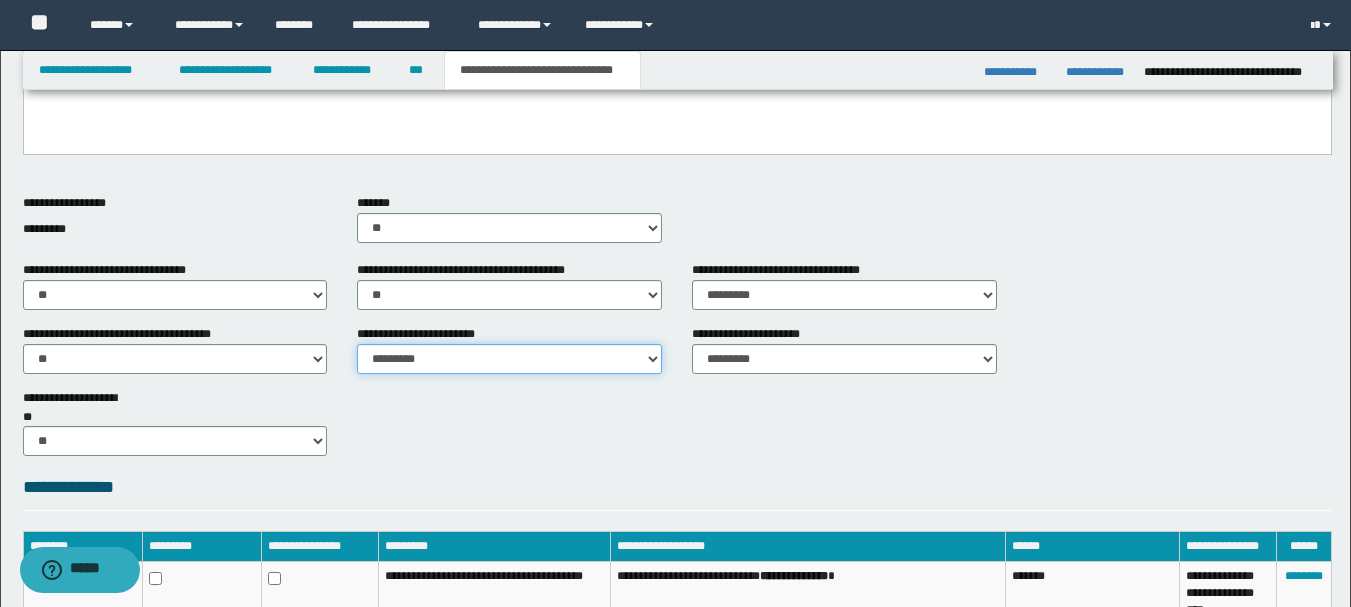 click on "*********
**
**" at bounding box center [509, 359] 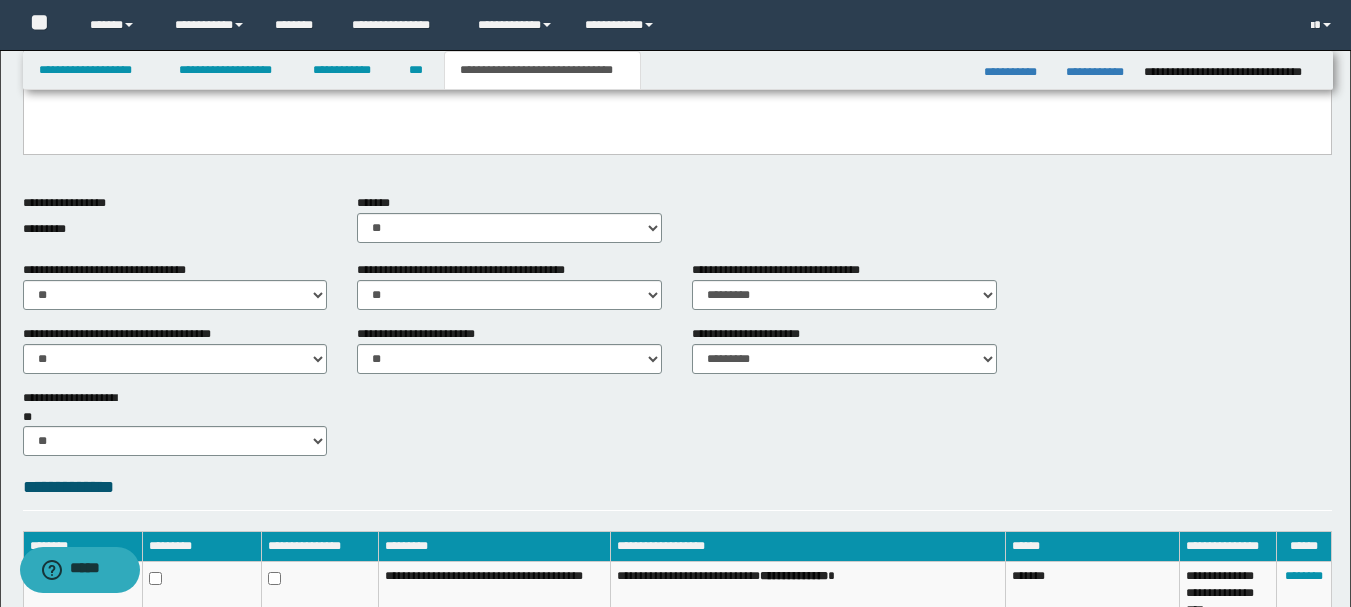 click on "**********" at bounding box center (844, 293) 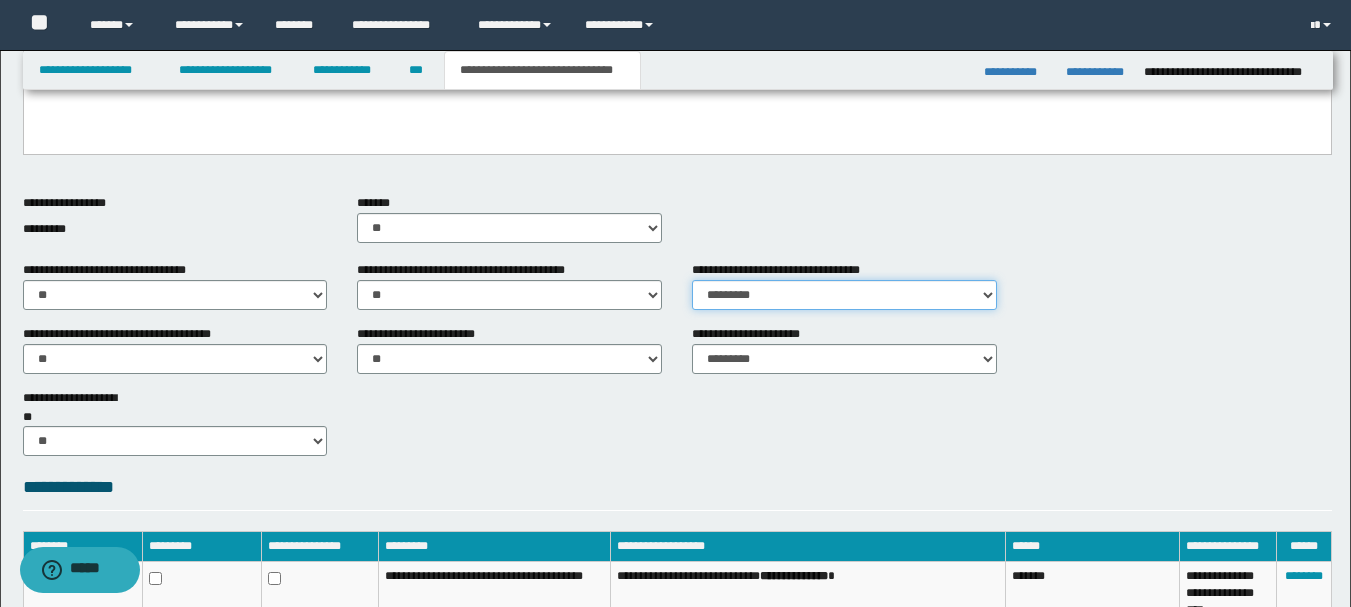 click on "*********
**
**" at bounding box center (844, 295) 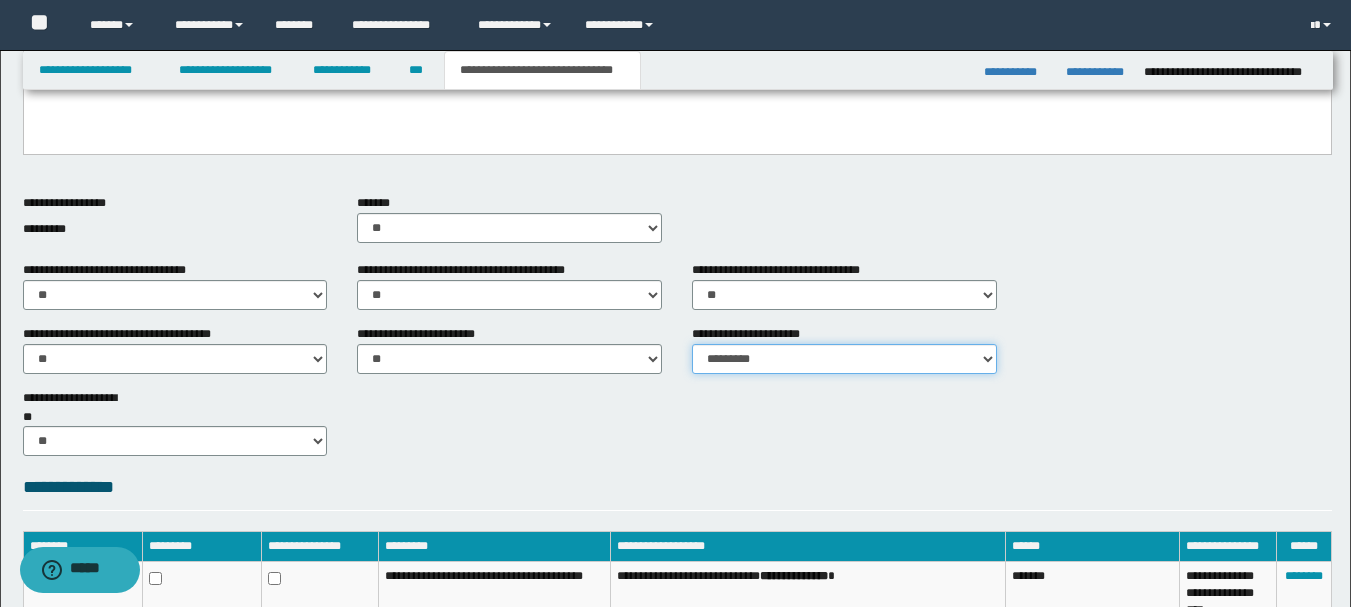 click on "*********
**
**" at bounding box center [844, 359] 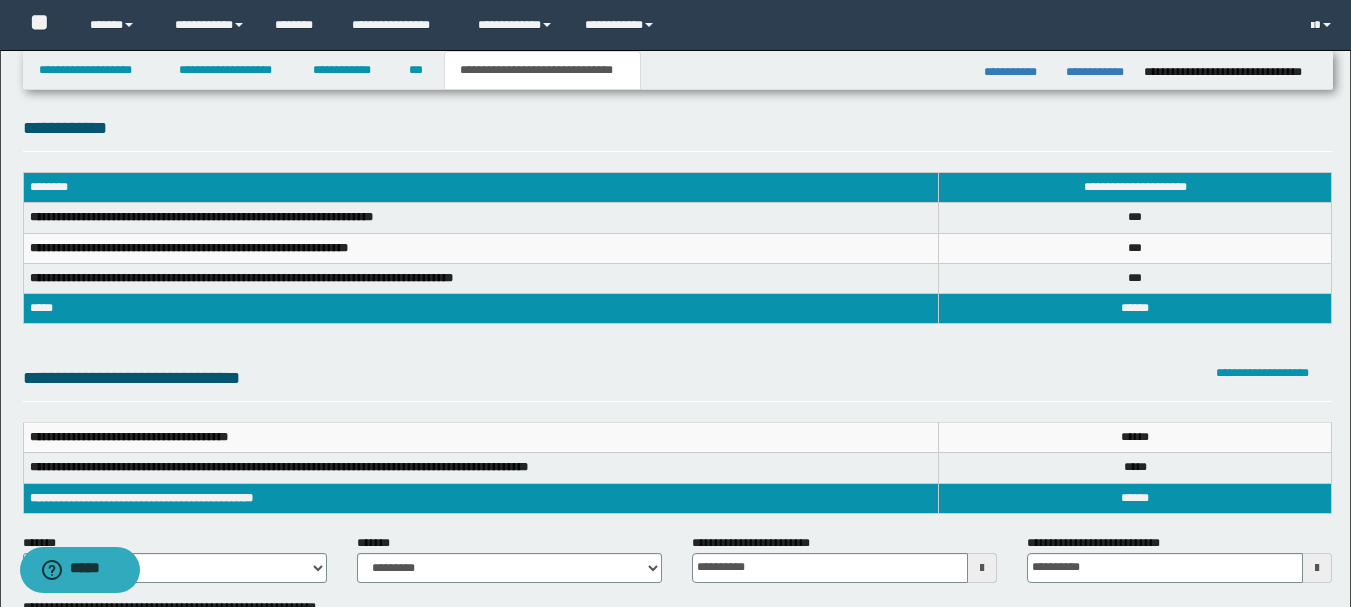 scroll, scrollTop: 0, scrollLeft: 0, axis: both 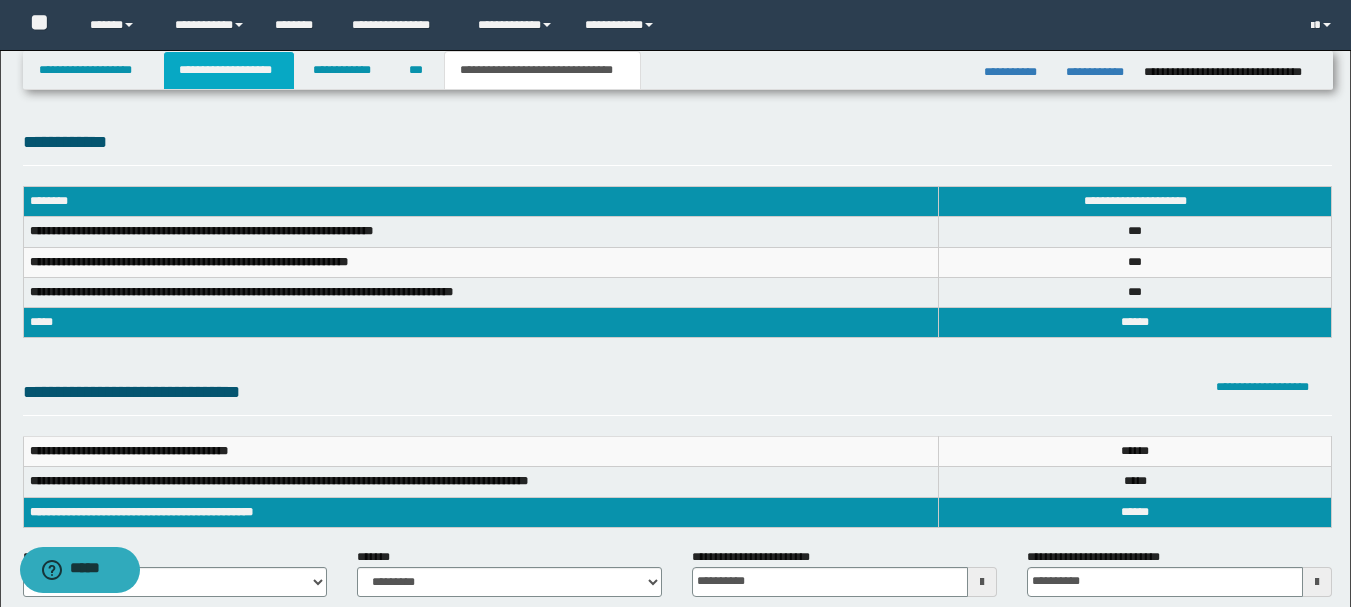 click on "**********" at bounding box center [229, 70] 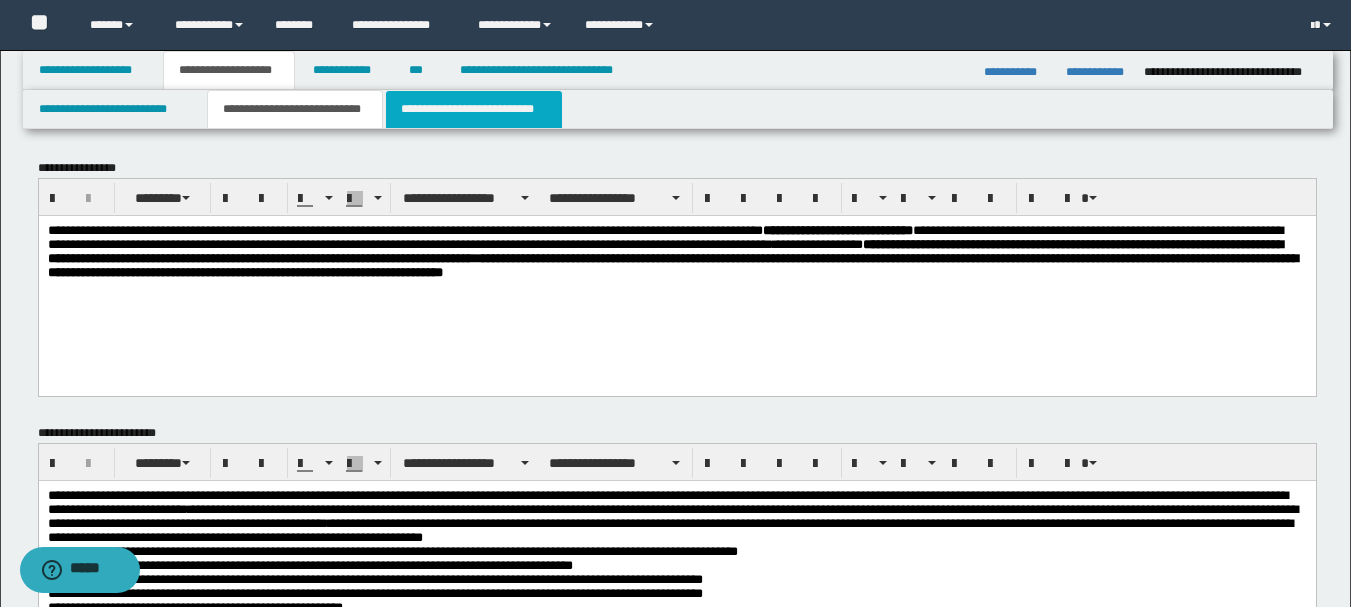click on "**********" at bounding box center [474, 109] 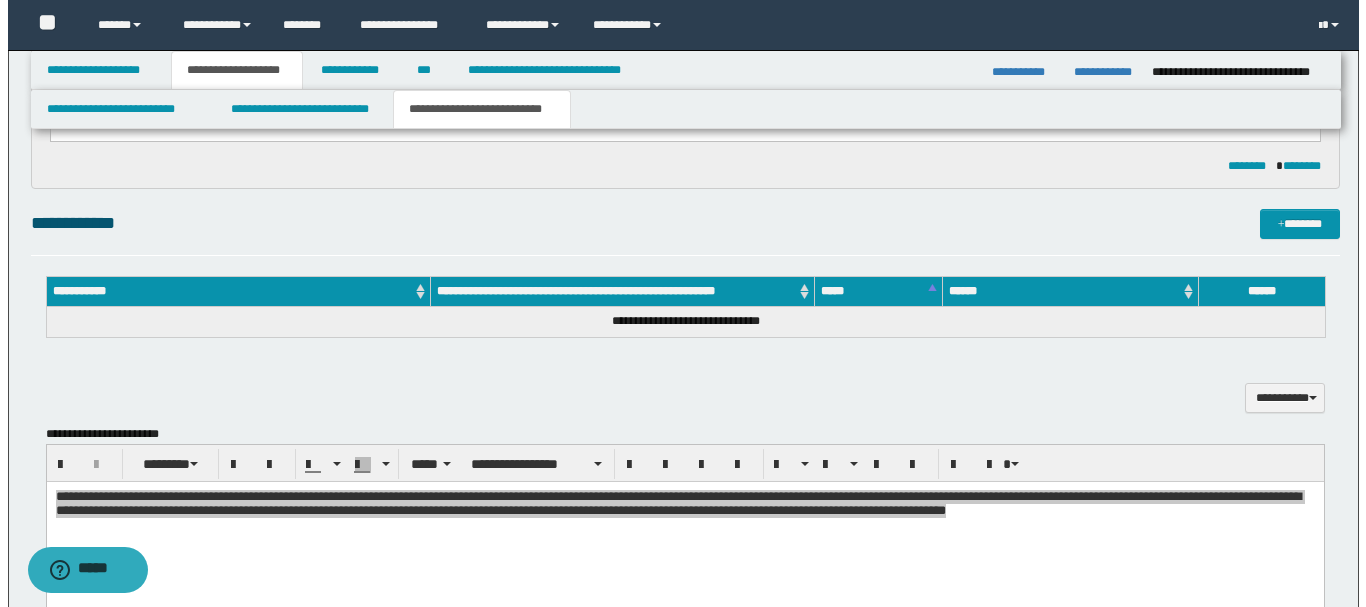 scroll, scrollTop: 300, scrollLeft: 0, axis: vertical 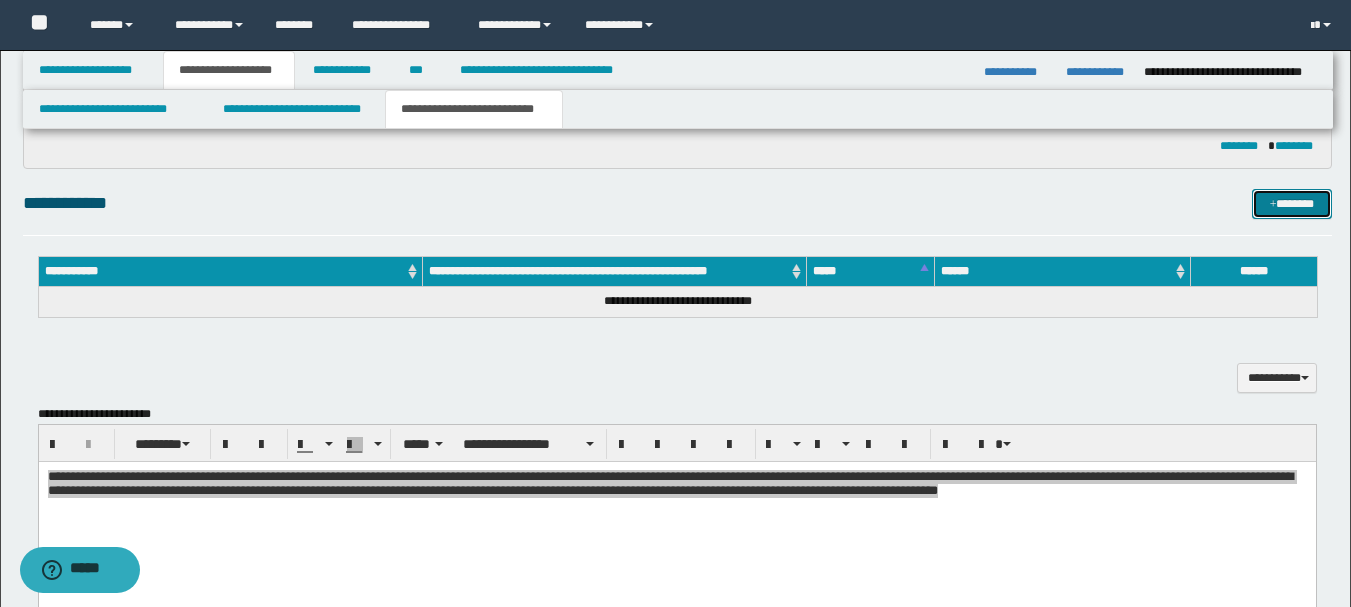 click on "*******" at bounding box center [1292, 204] 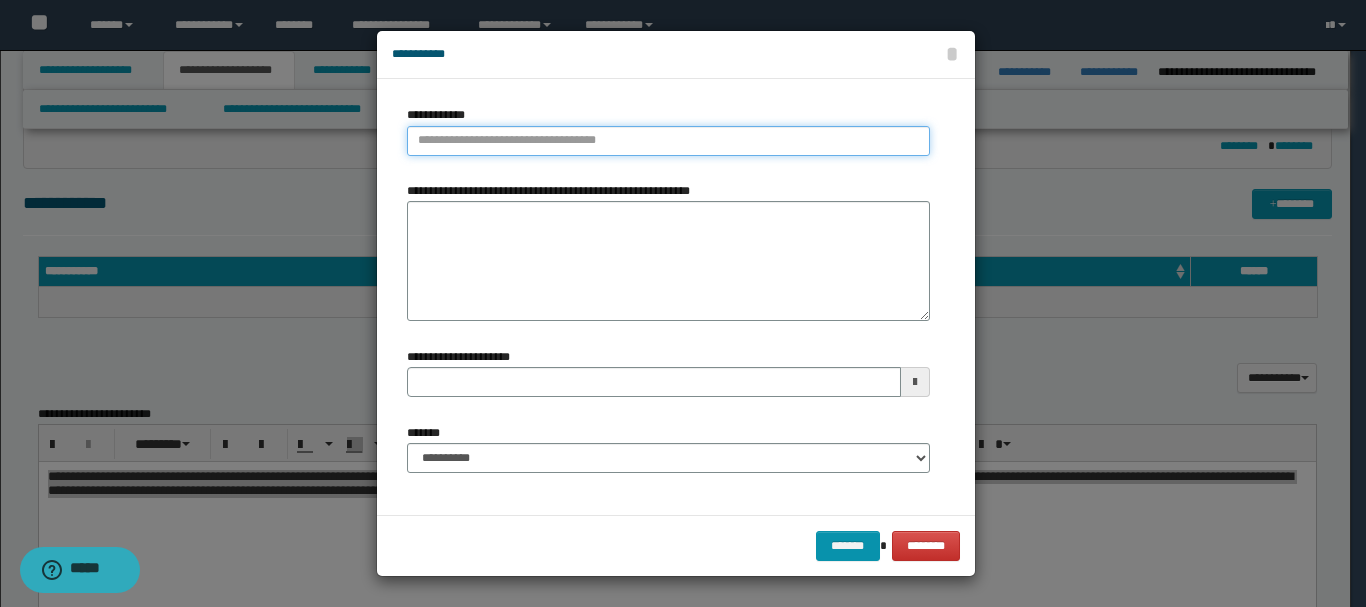 click on "**********" at bounding box center (668, 141) 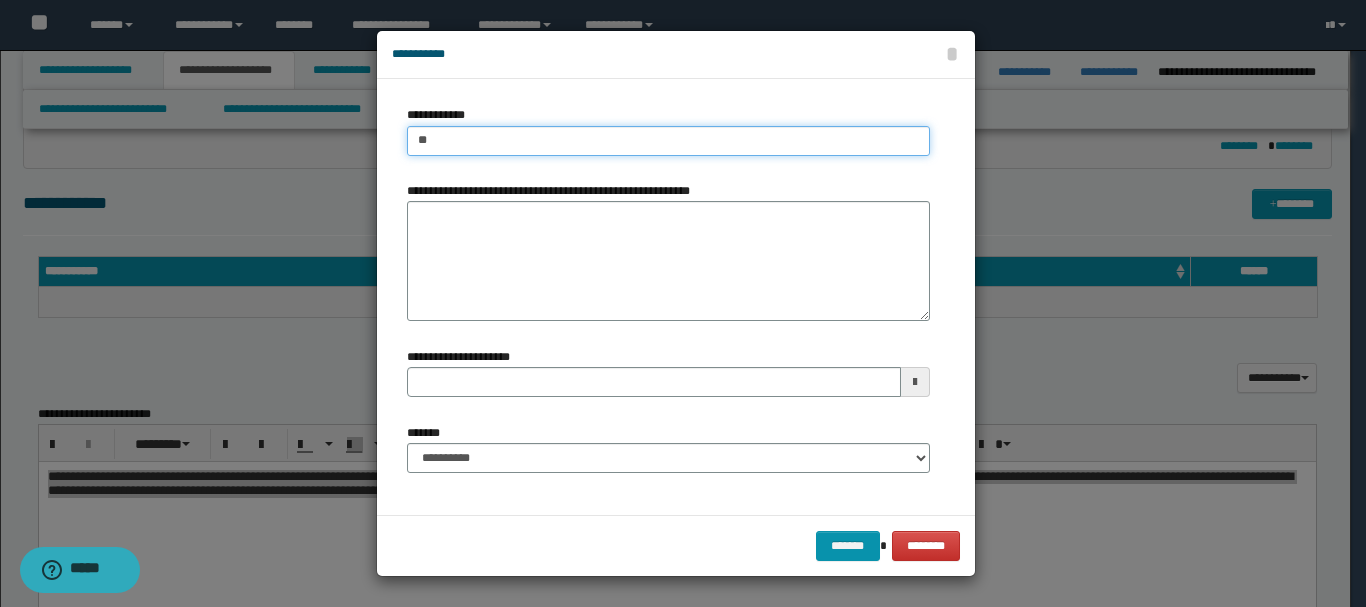 type on "***" 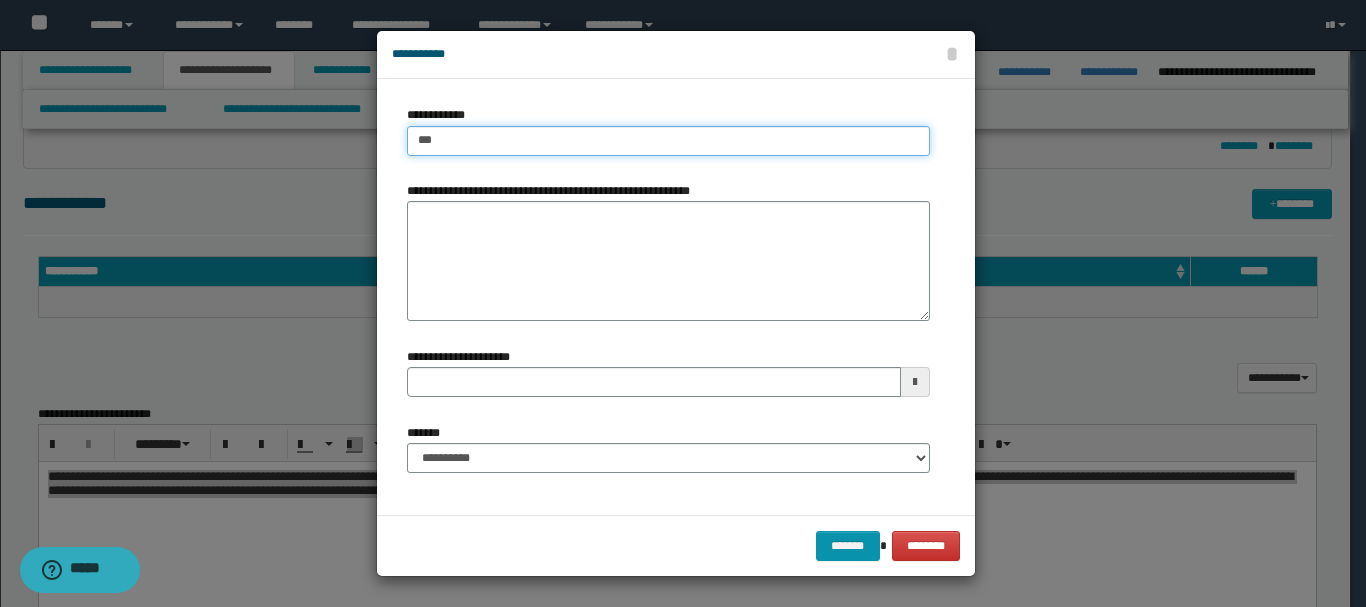 type on "***" 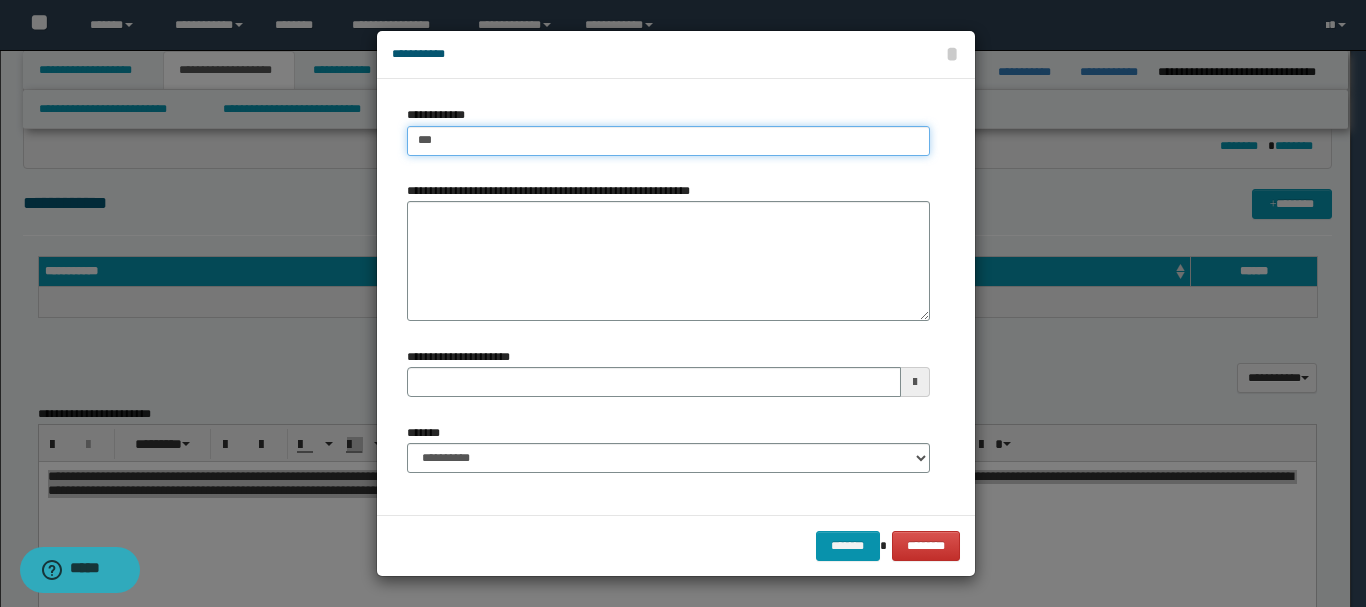 type 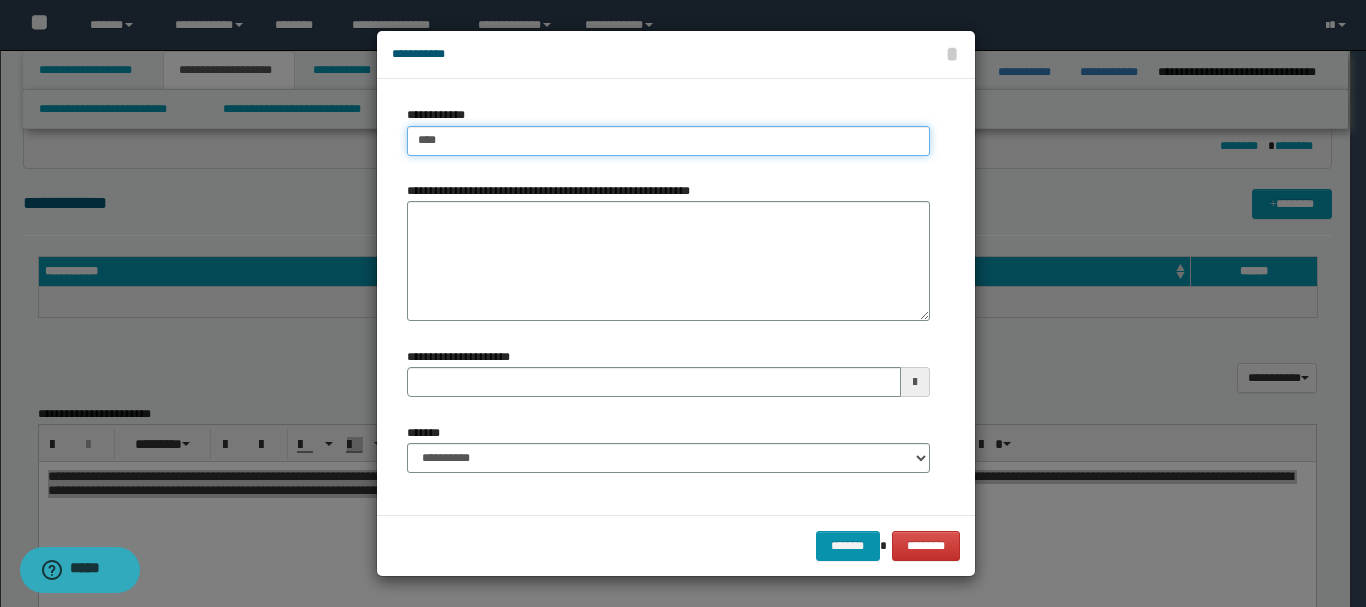 type on "****" 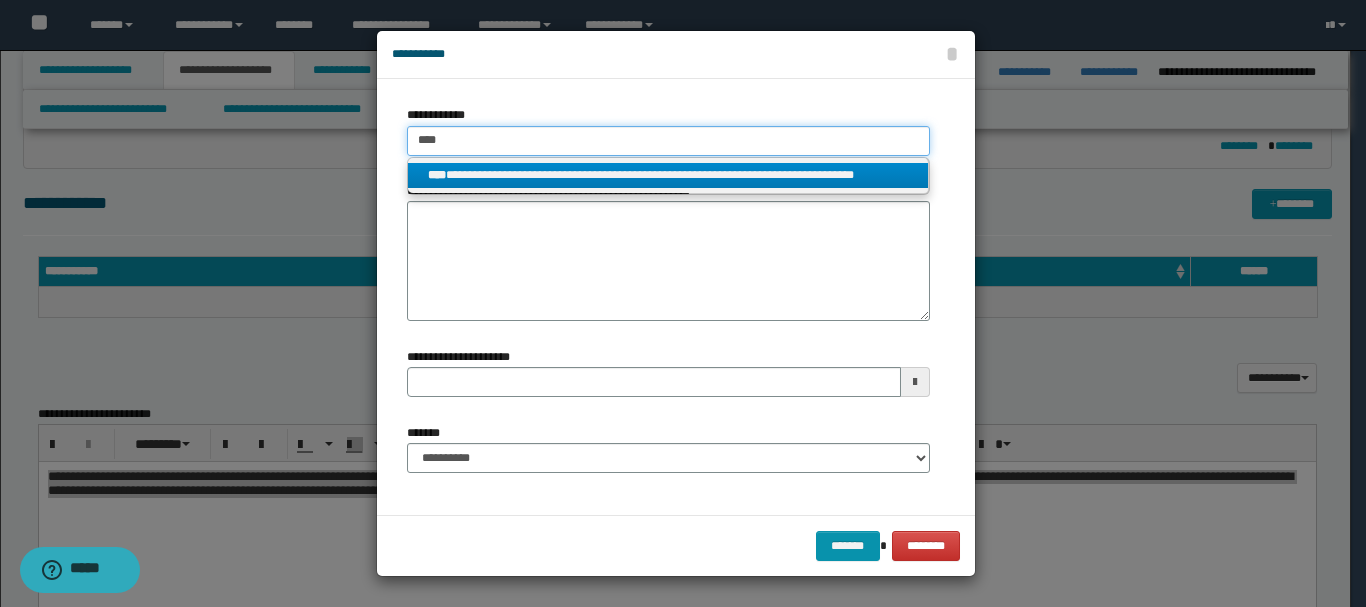type on "****" 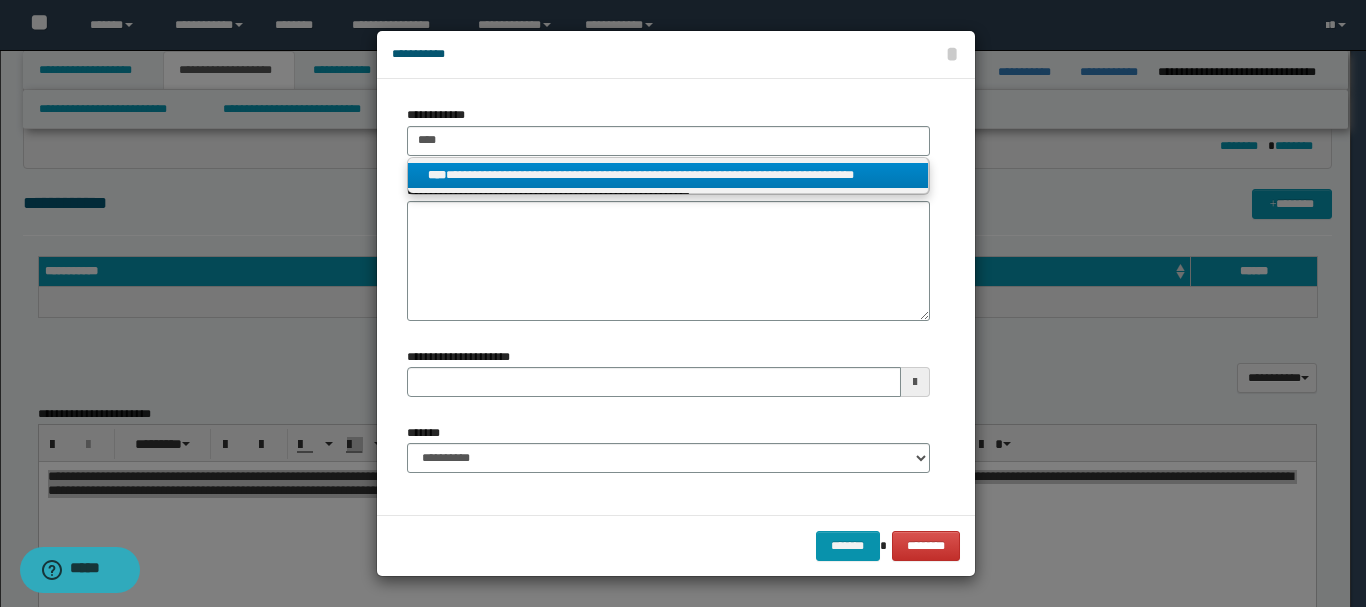click on "**********" at bounding box center [668, 175] 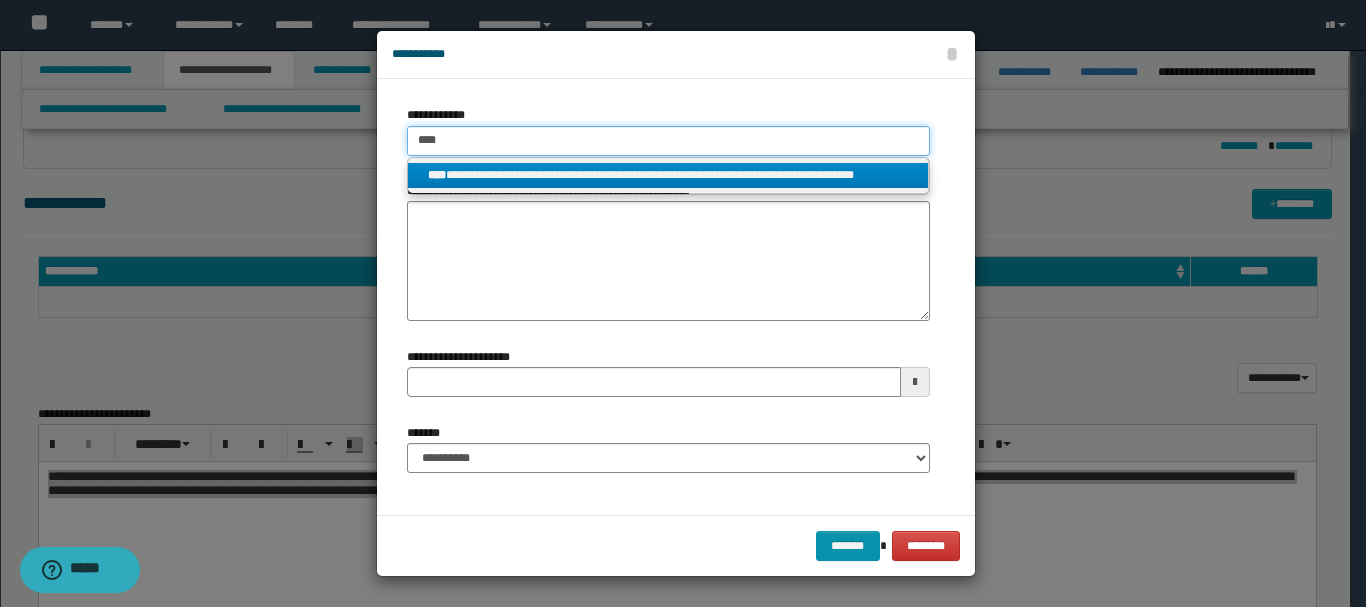 type 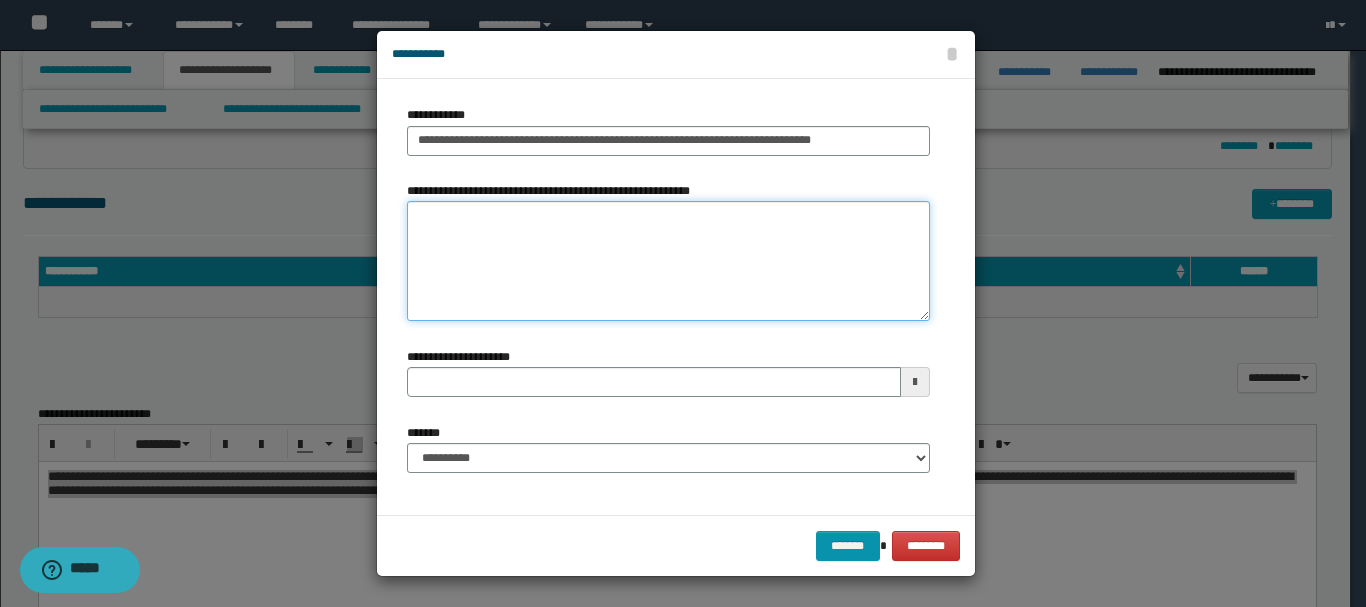 click on "**********" at bounding box center [668, 261] 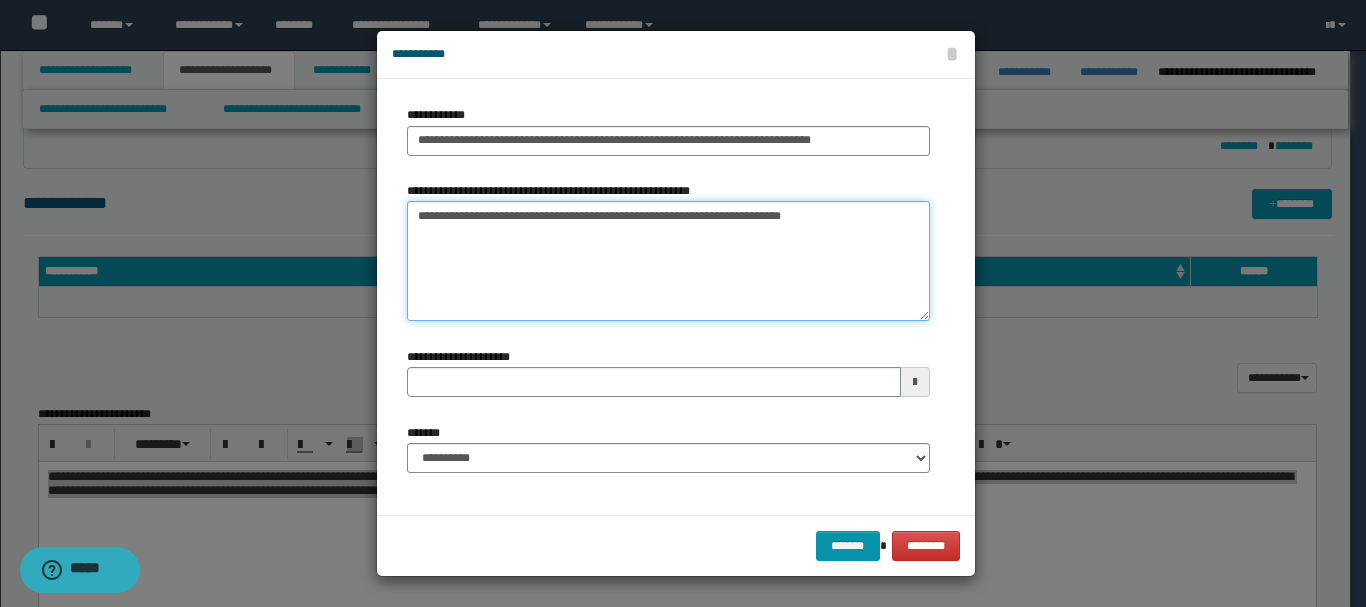 type on "**********" 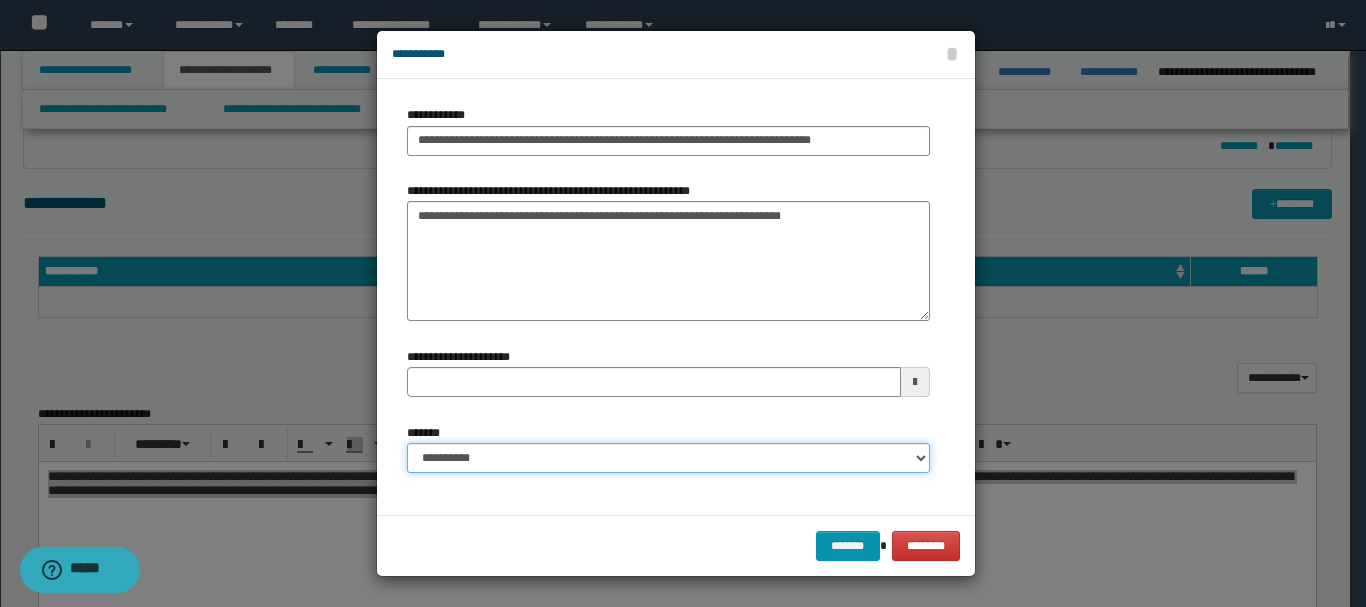 click on "**********" at bounding box center [668, 458] 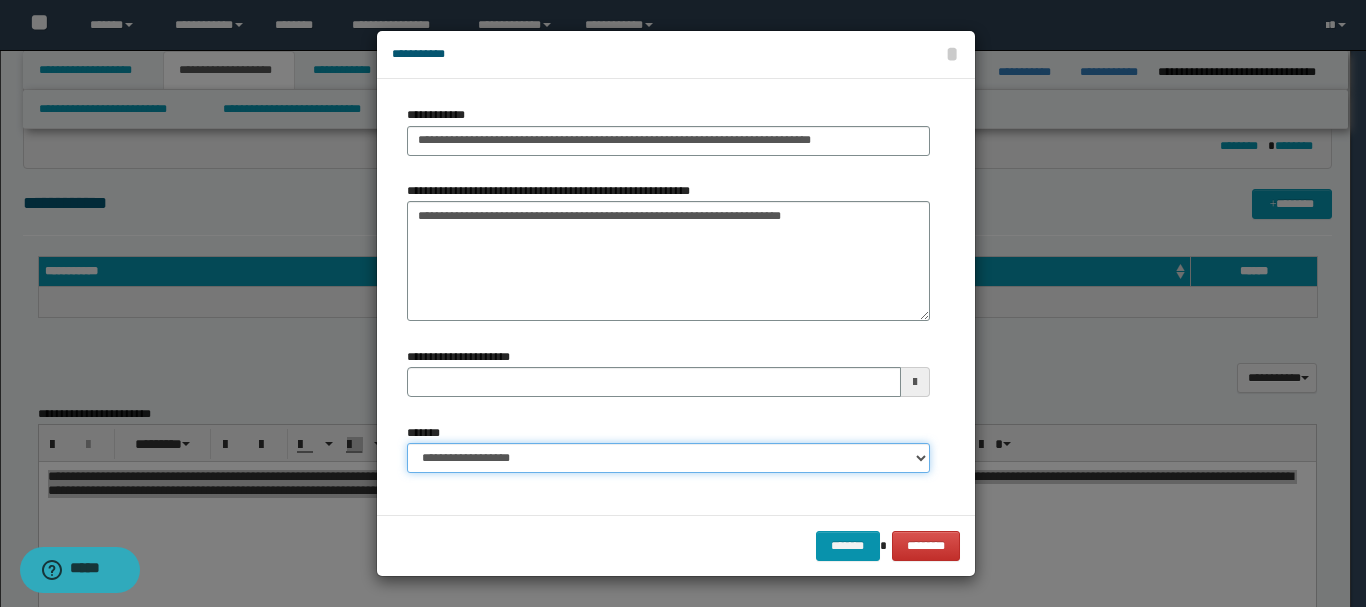 type 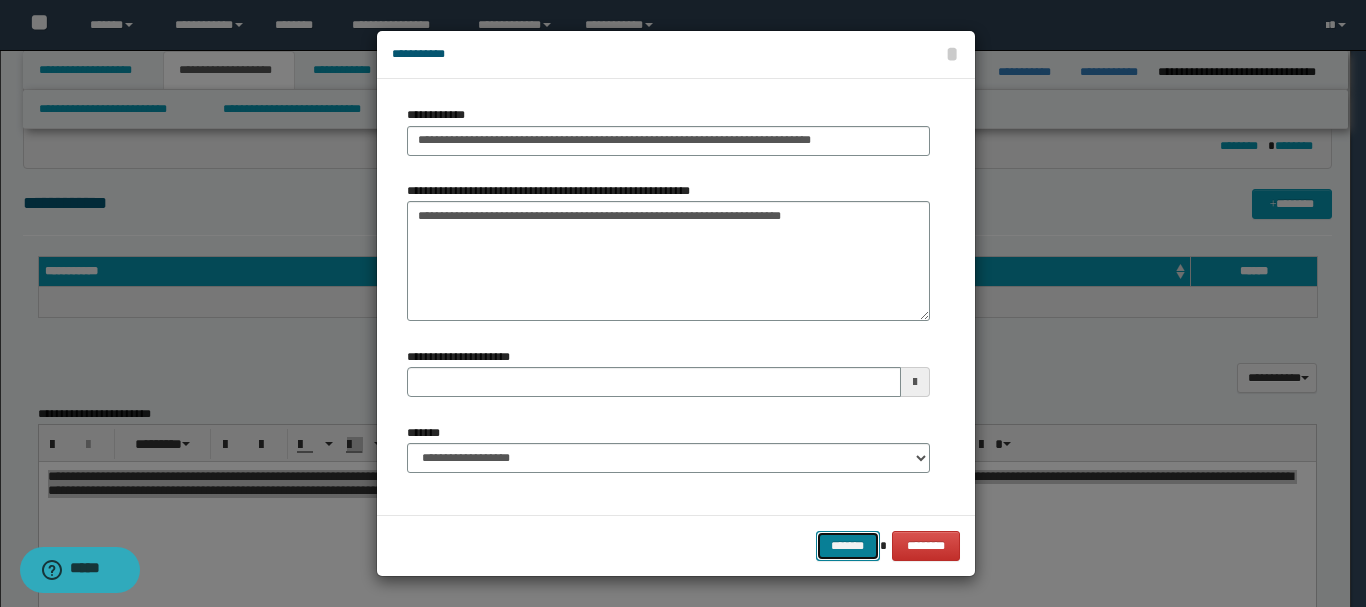 click on "*******" at bounding box center [848, 546] 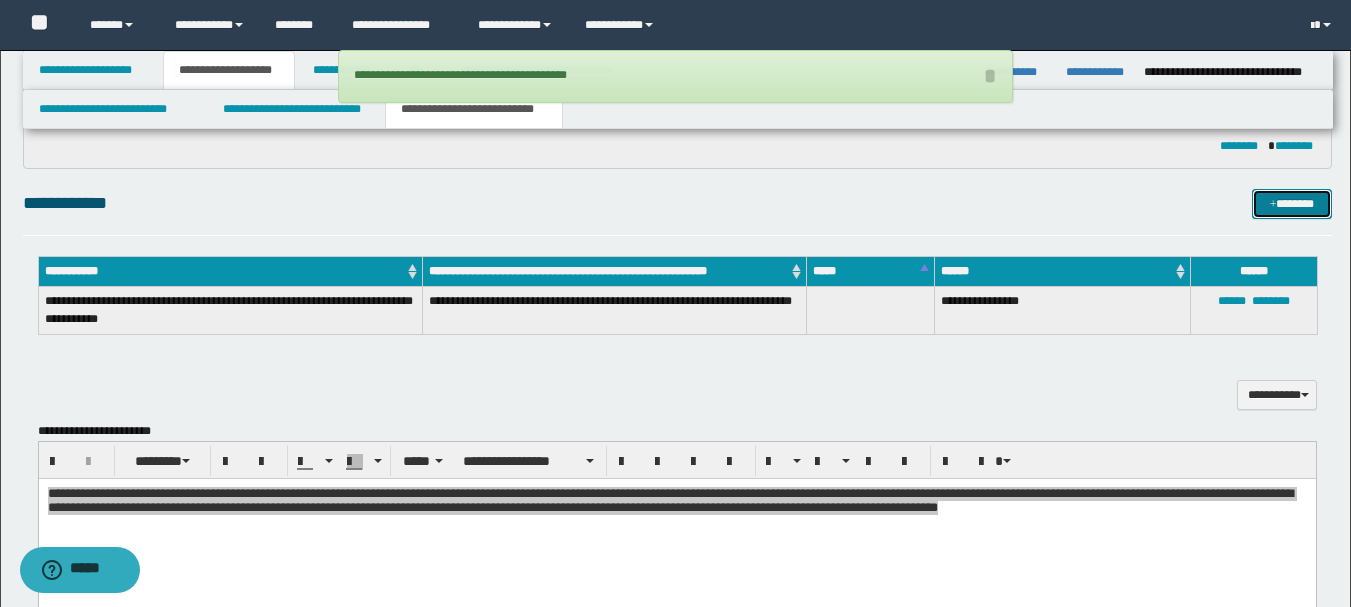 click on "*******" at bounding box center [1292, 204] 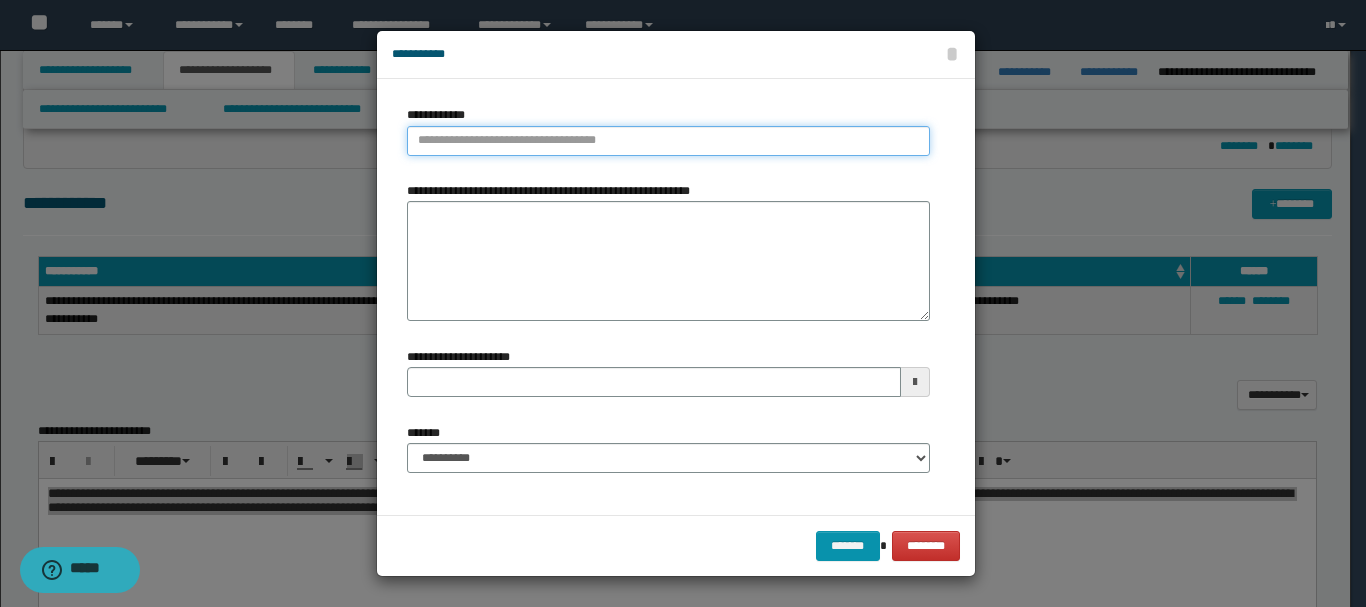 type on "**********" 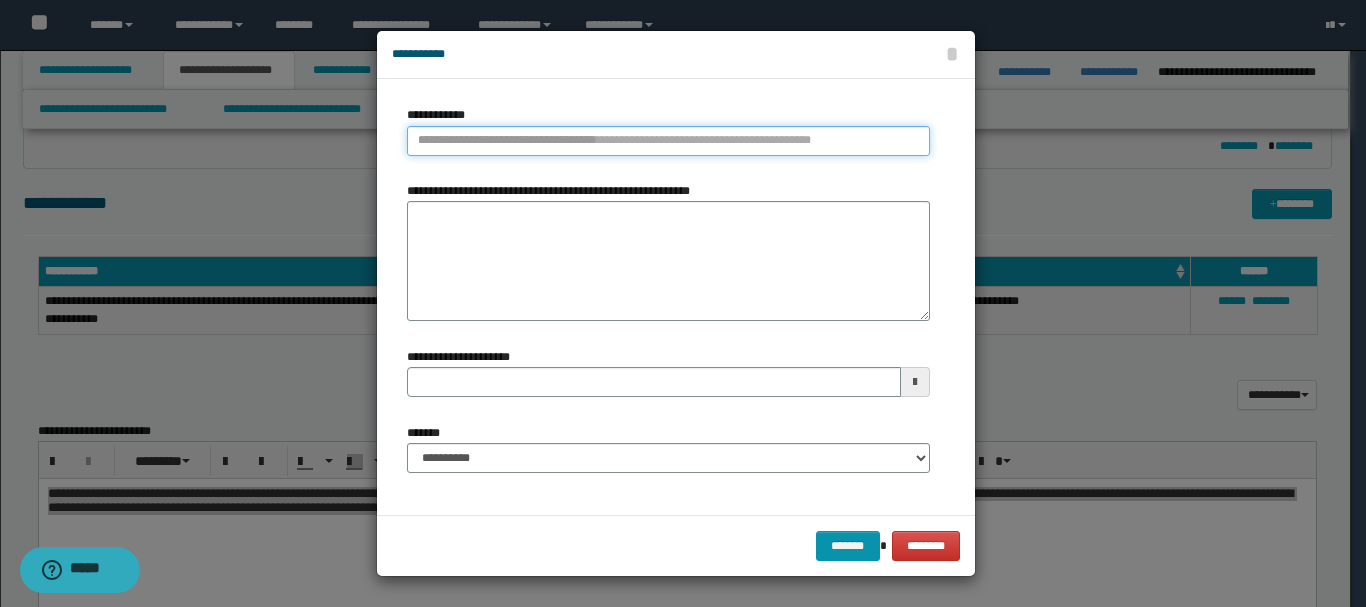 click on "**********" at bounding box center [668, 141] 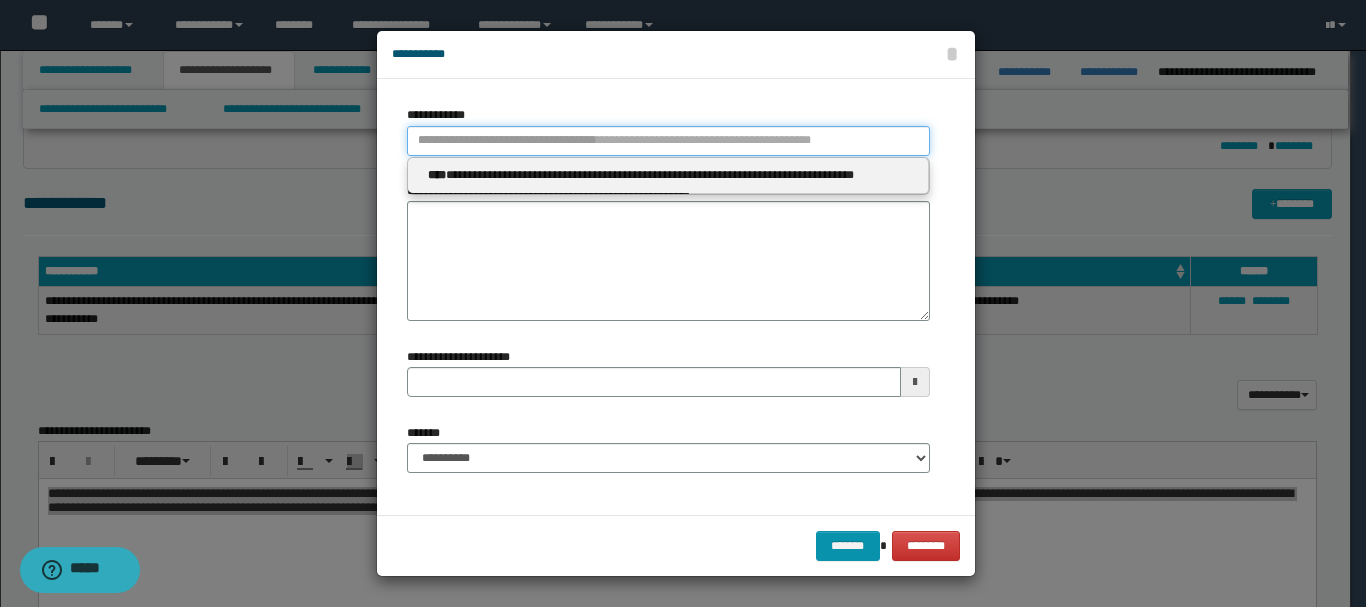 type 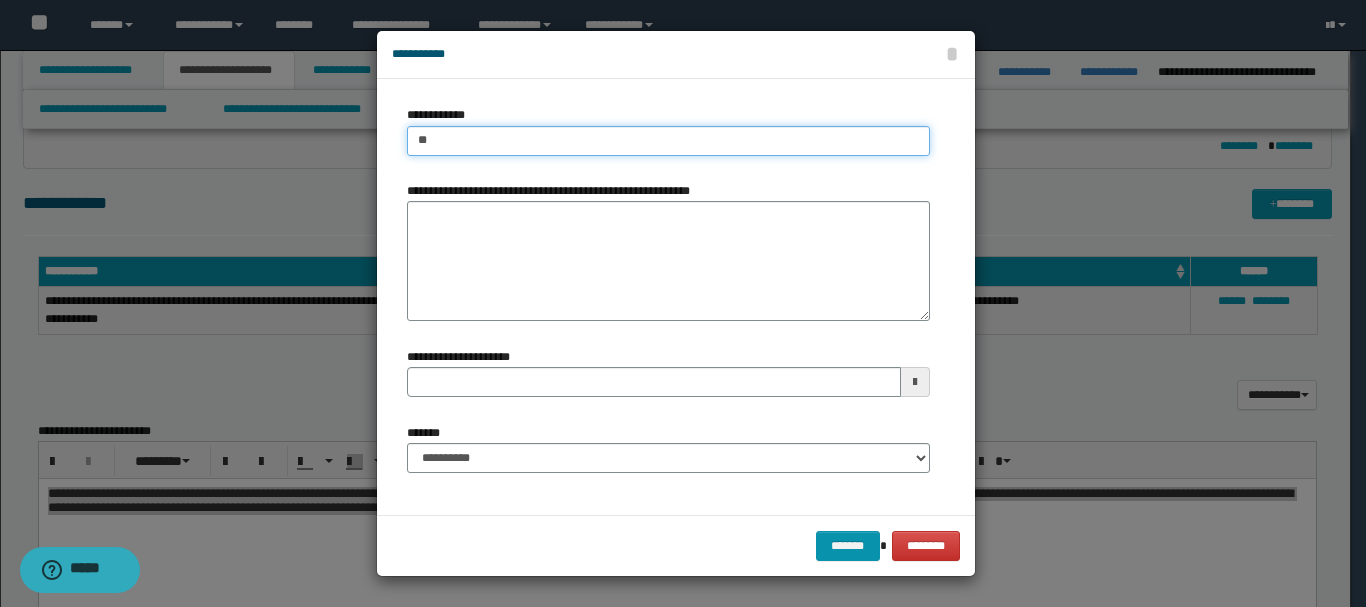 type on "***" 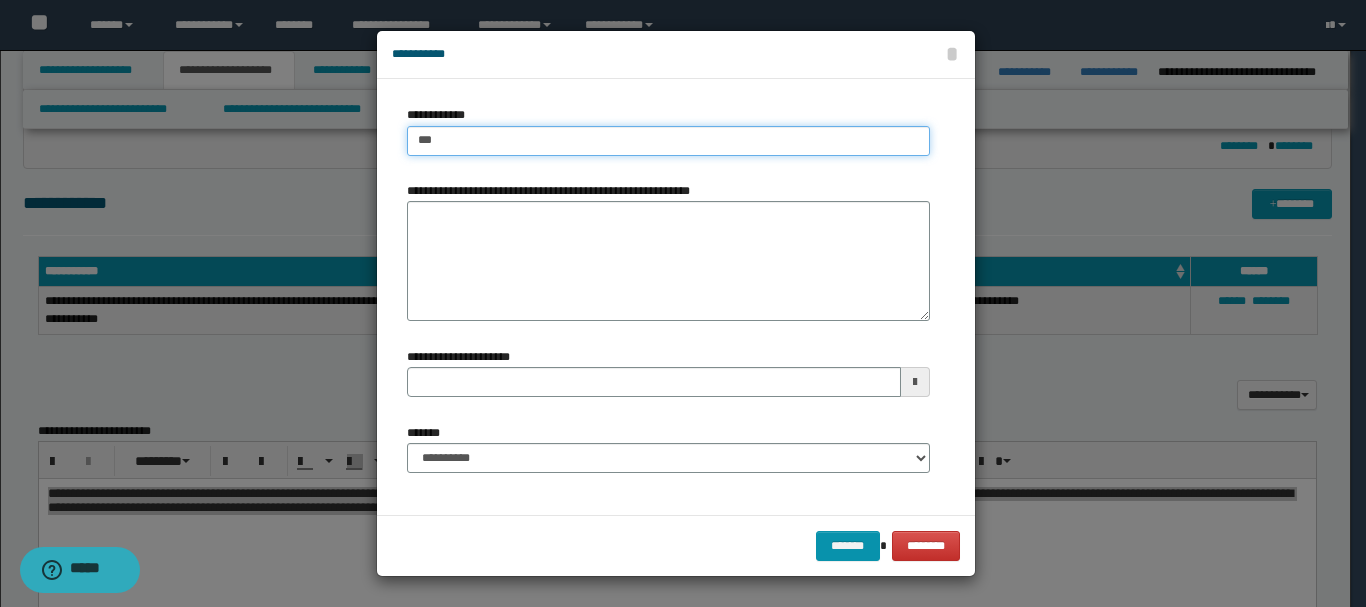 type on "***" 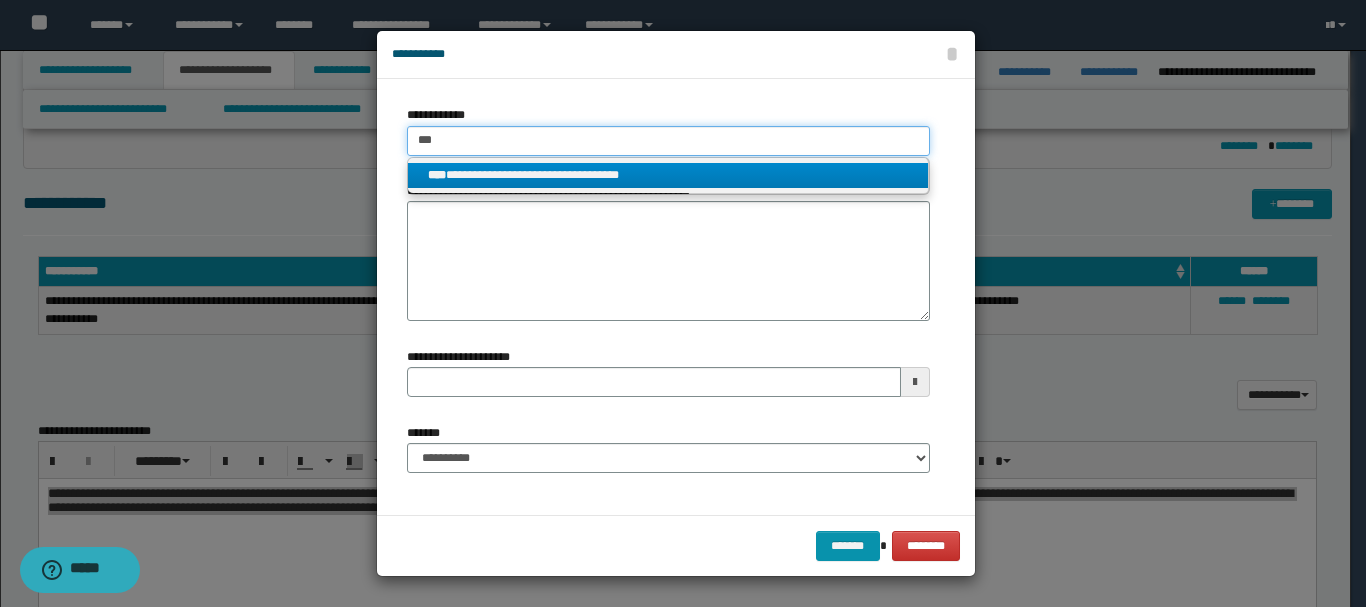 type on "***" 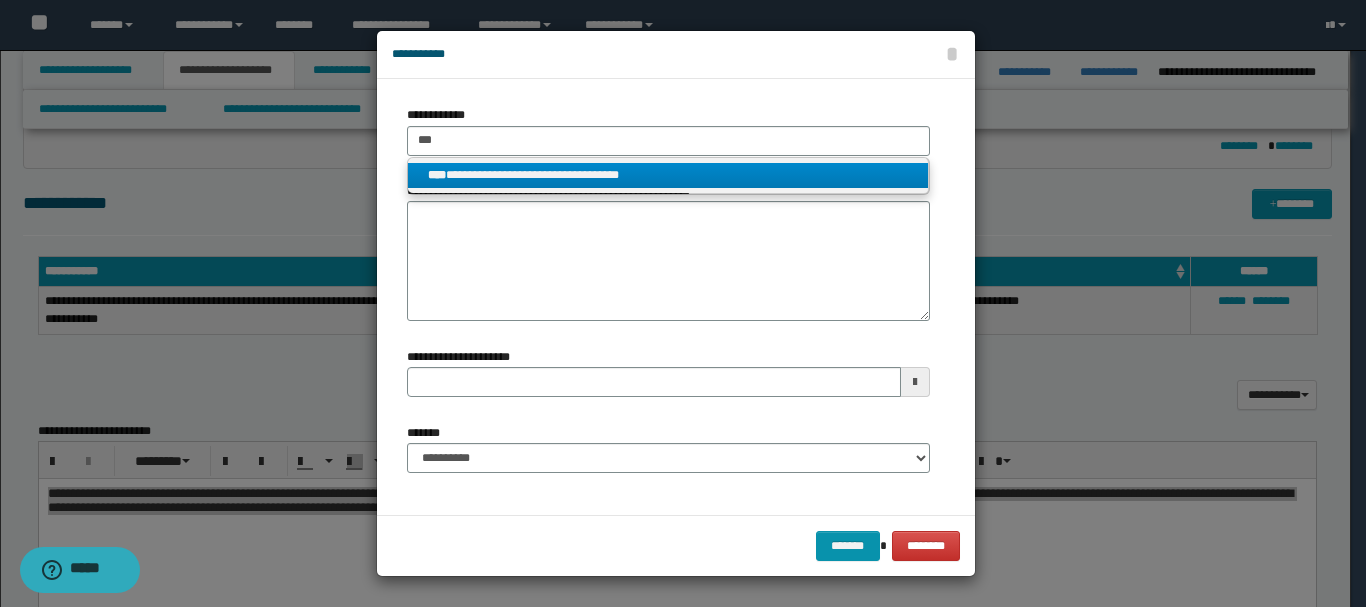 click on "**********" at bounding box center (668, 175) 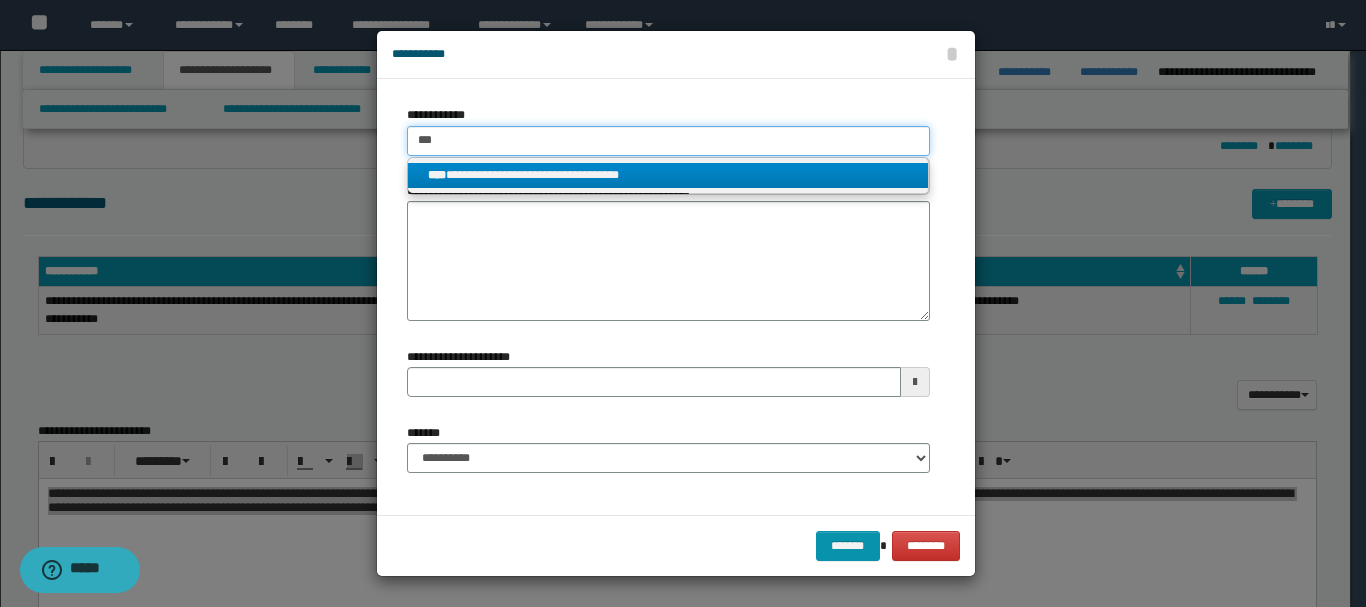 type 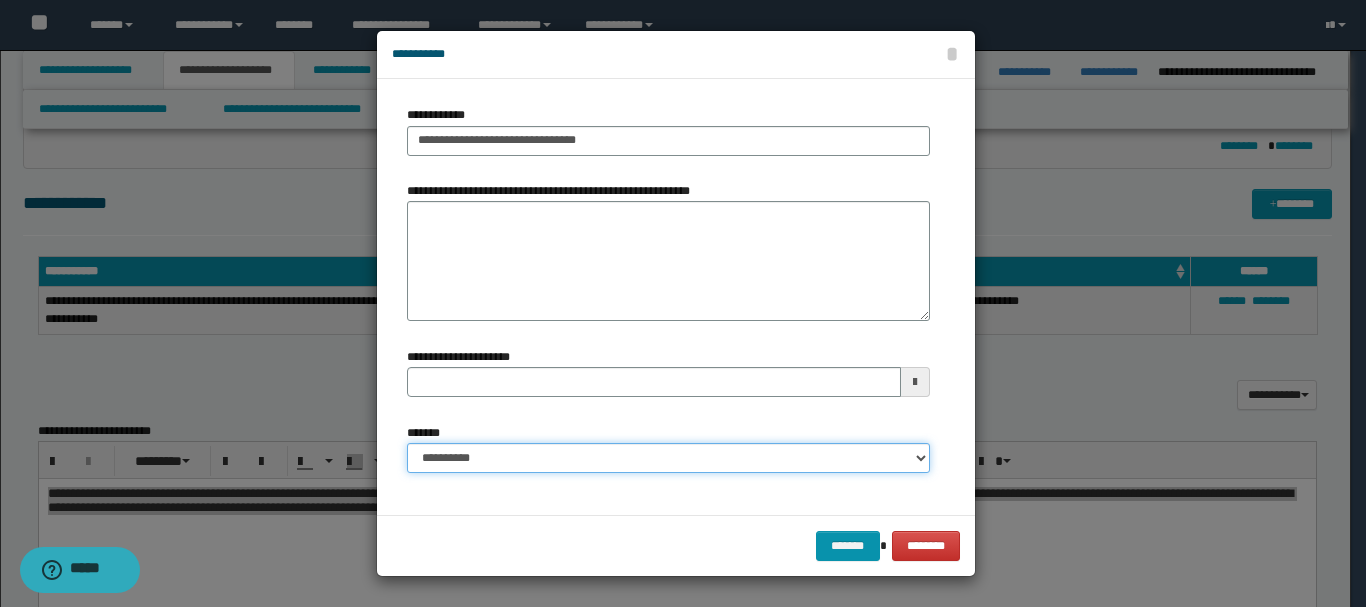click on "**********" at bounding box center (668, 458) 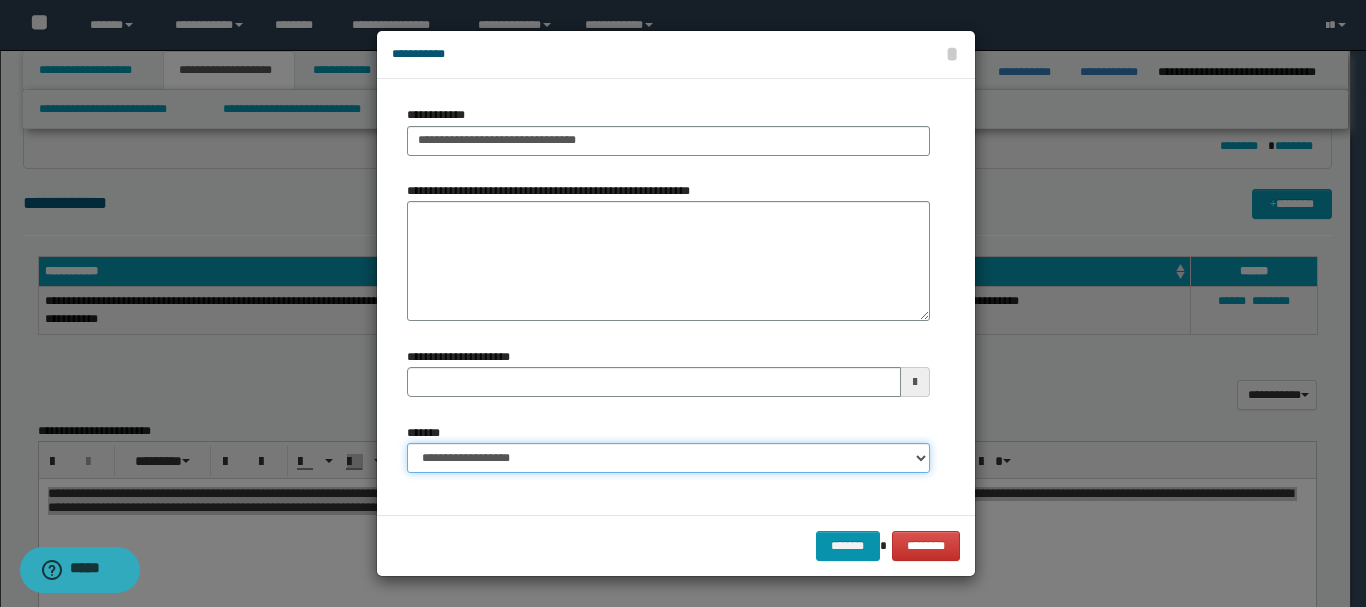 type 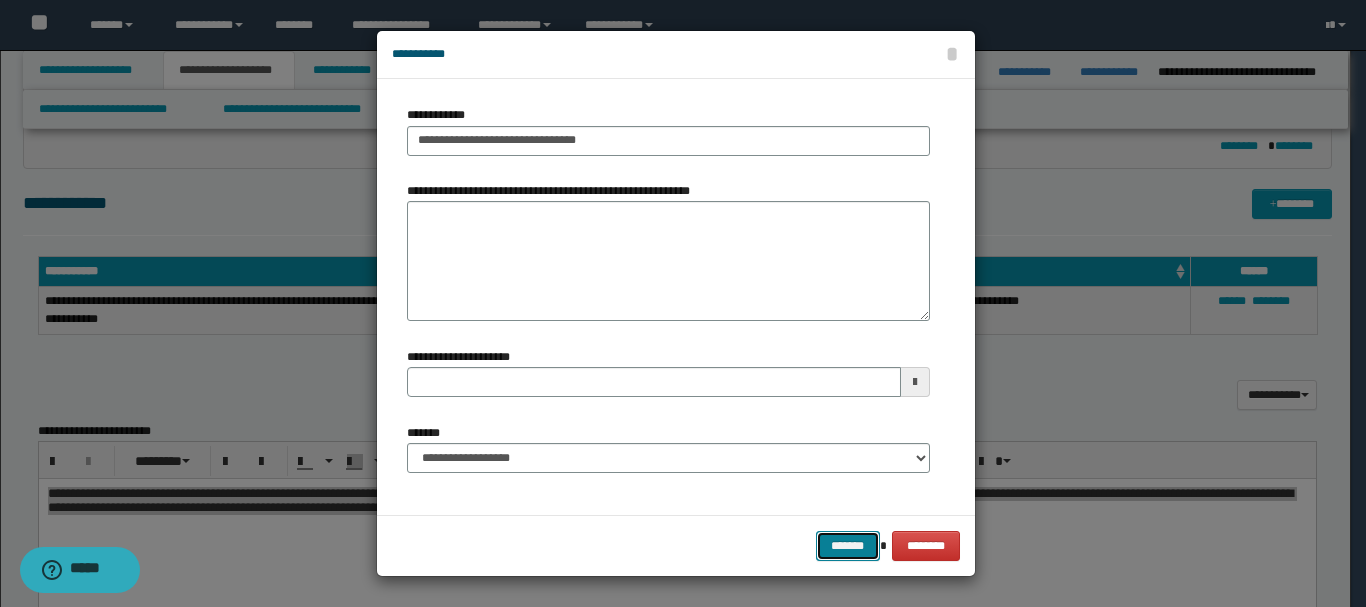 click on "*******" at bounding box center (848, 546) 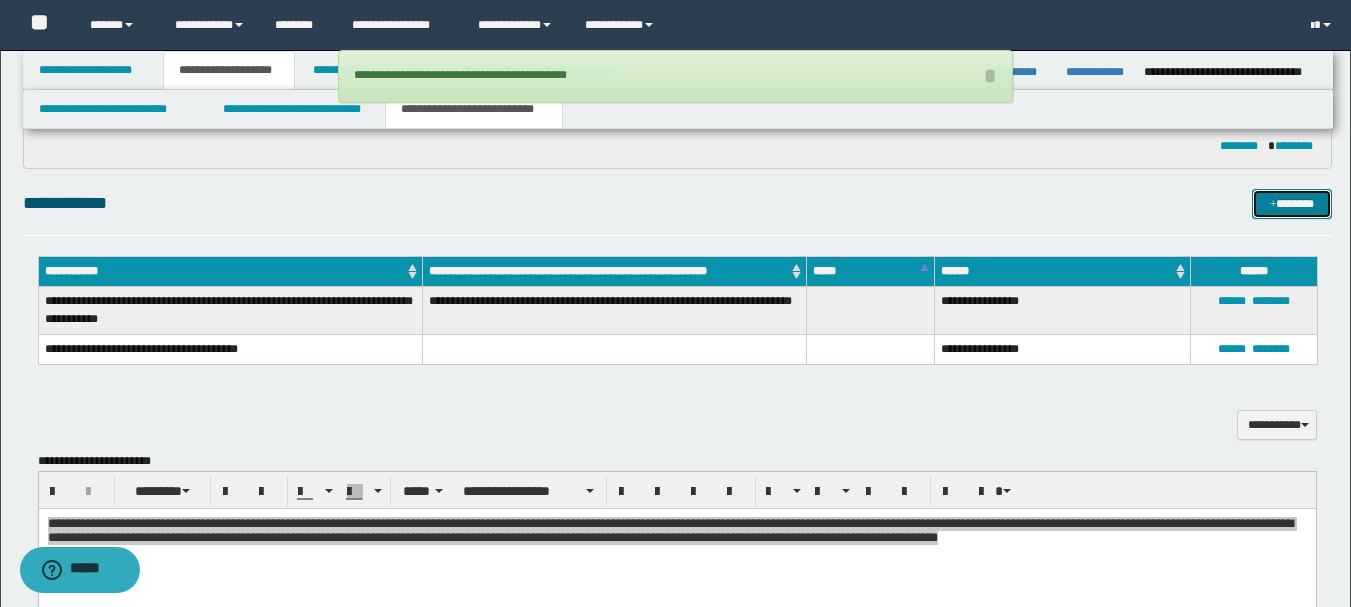 click on "*******" at bounding box center (1292, 204) 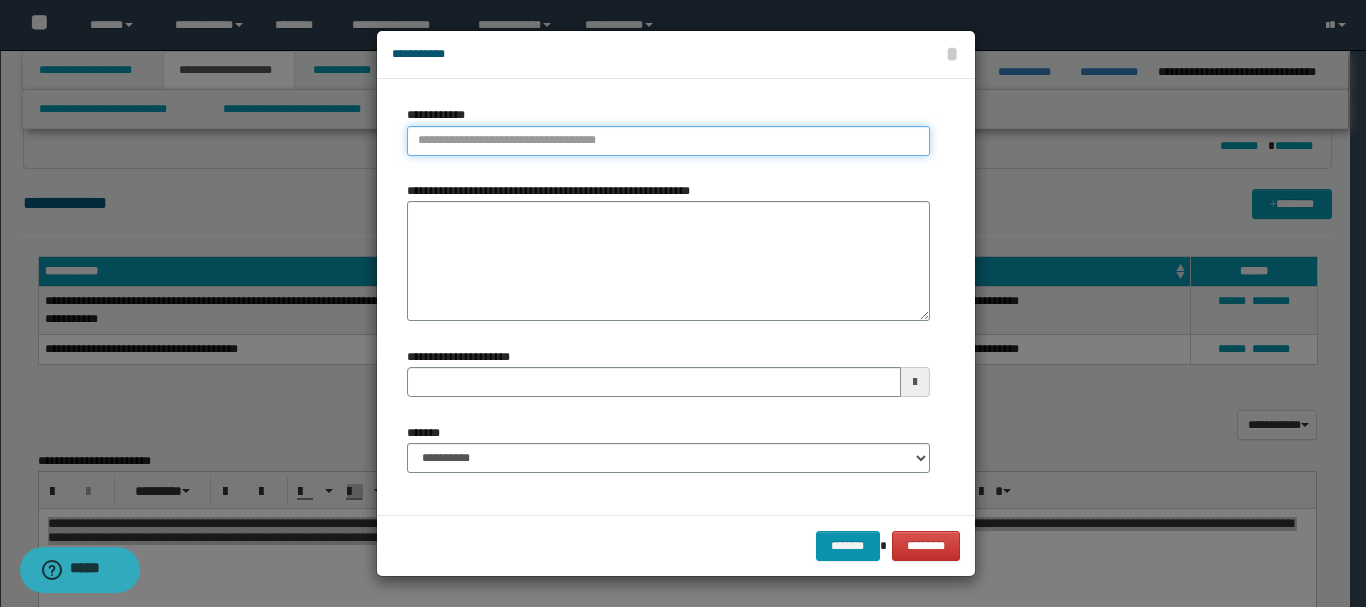 type on "**********" 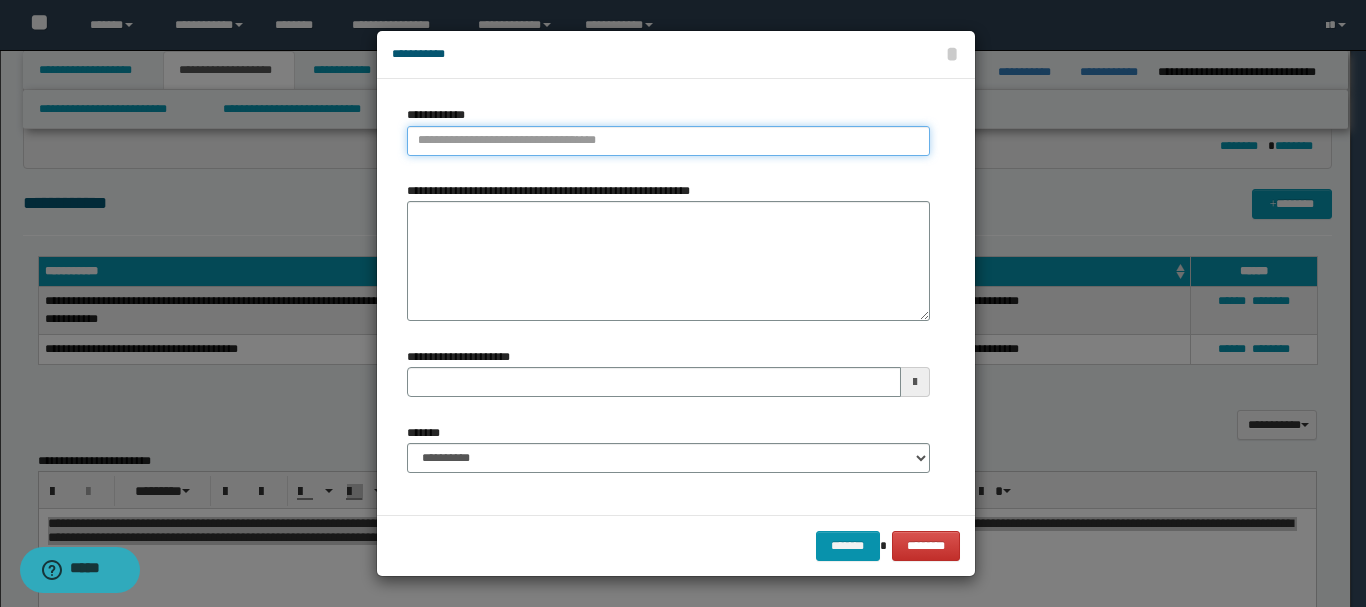 click on "**********" at bounding box center [668, 141] 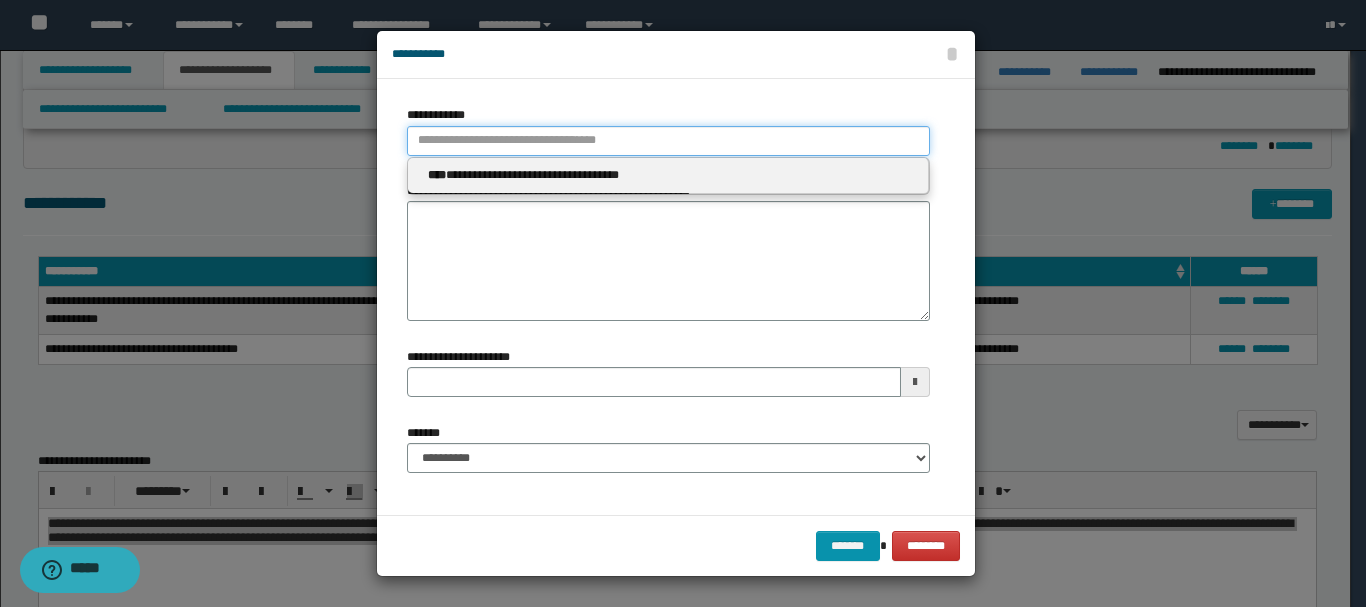 type 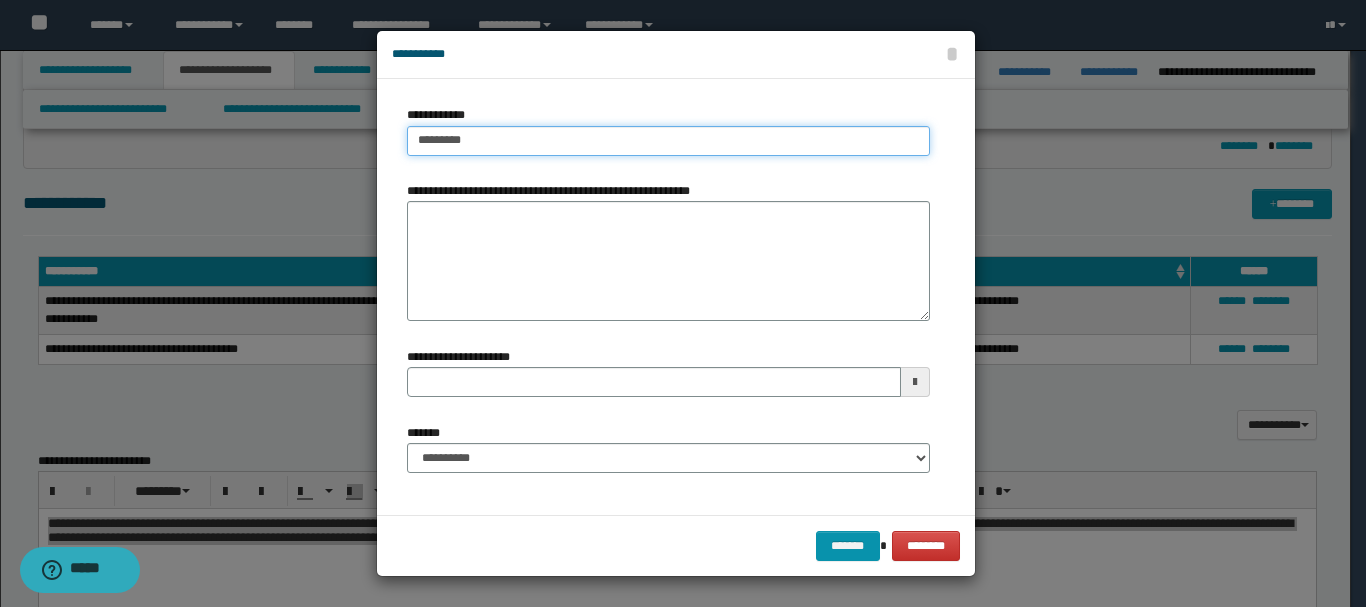 type on "**********" 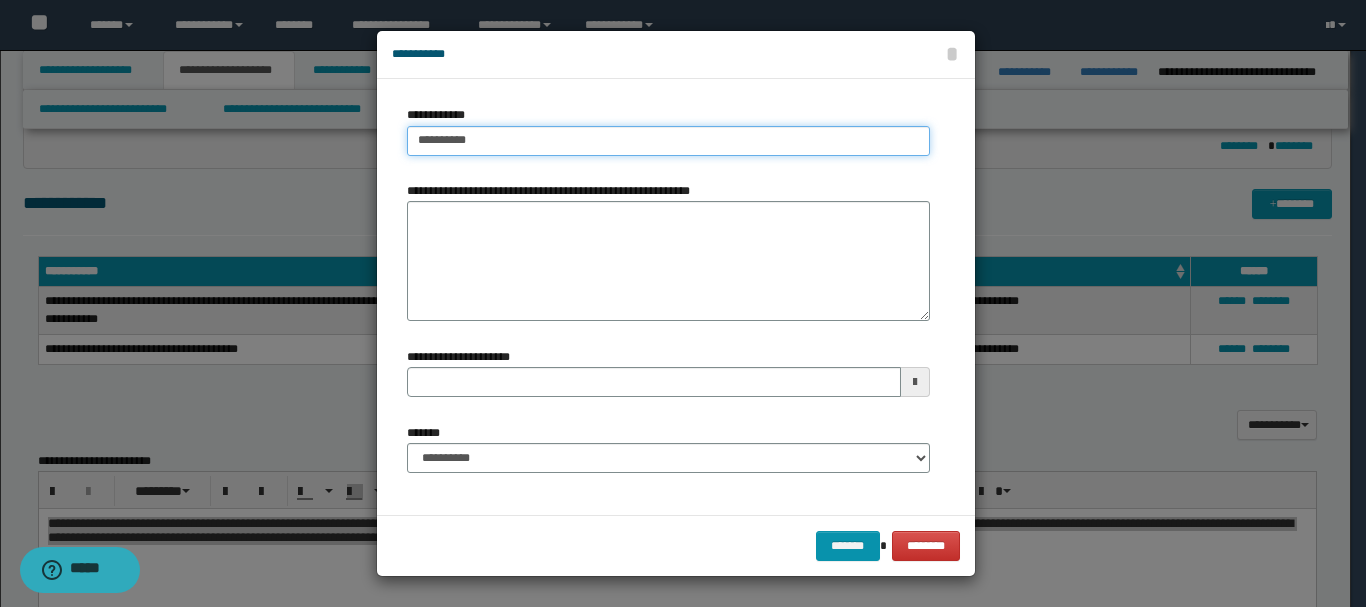 click on "**********" at bounding box center (668, 141) 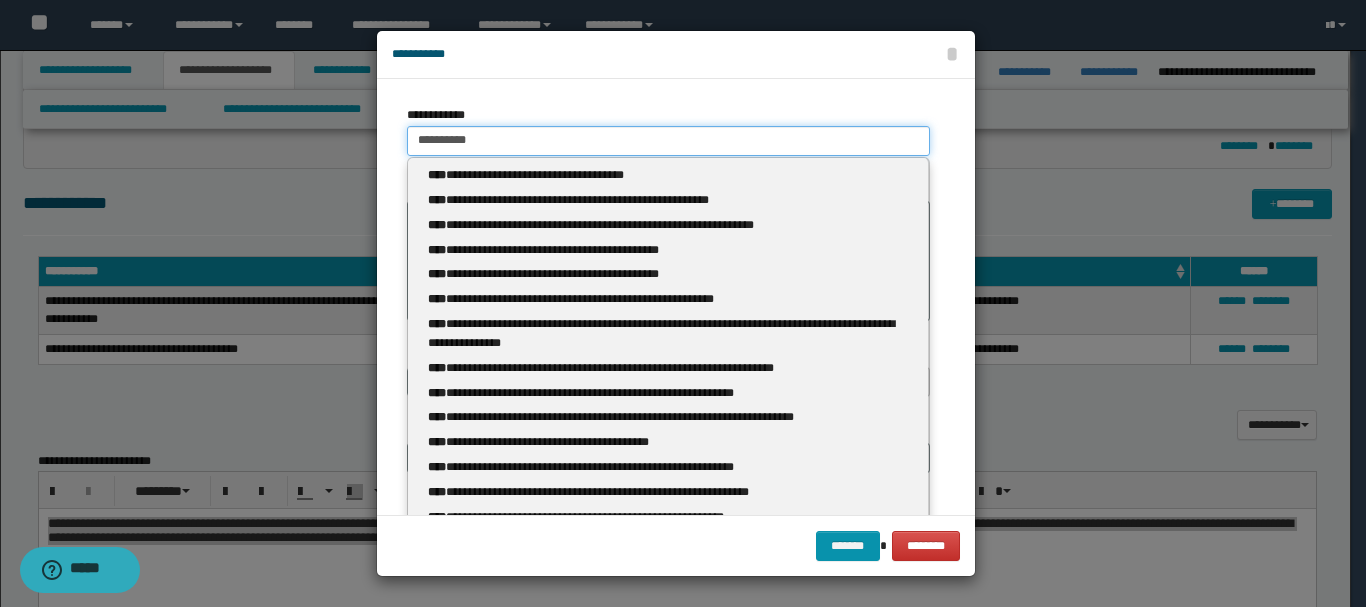 type 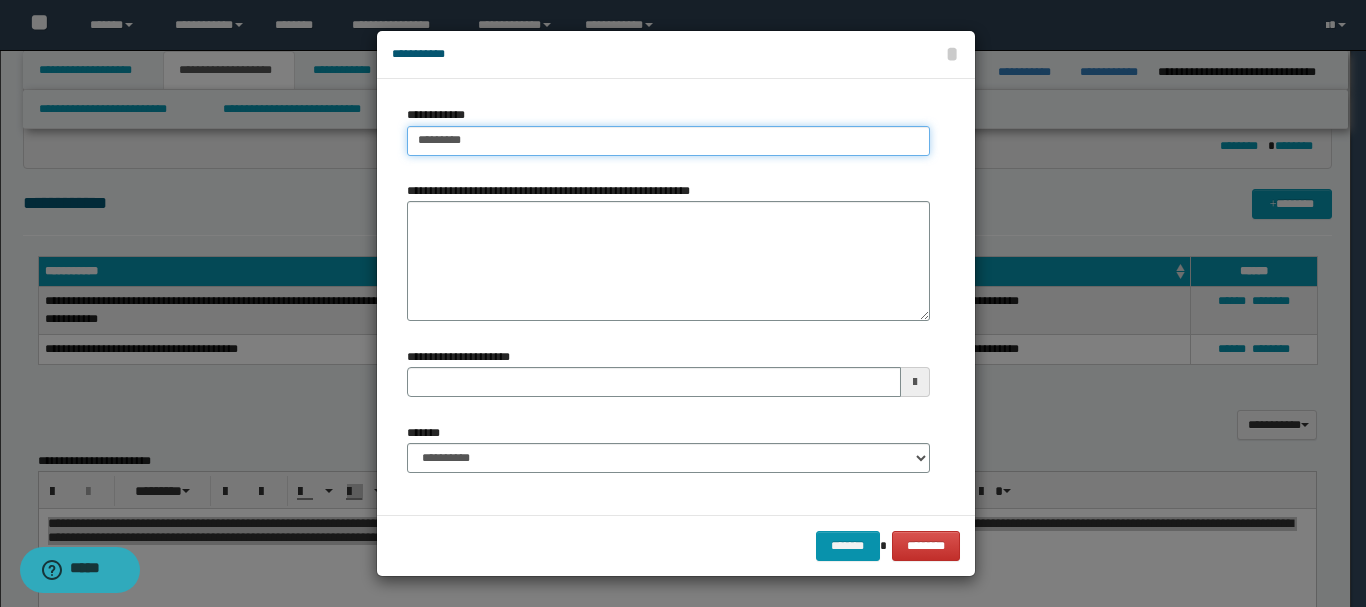 type on "*********" 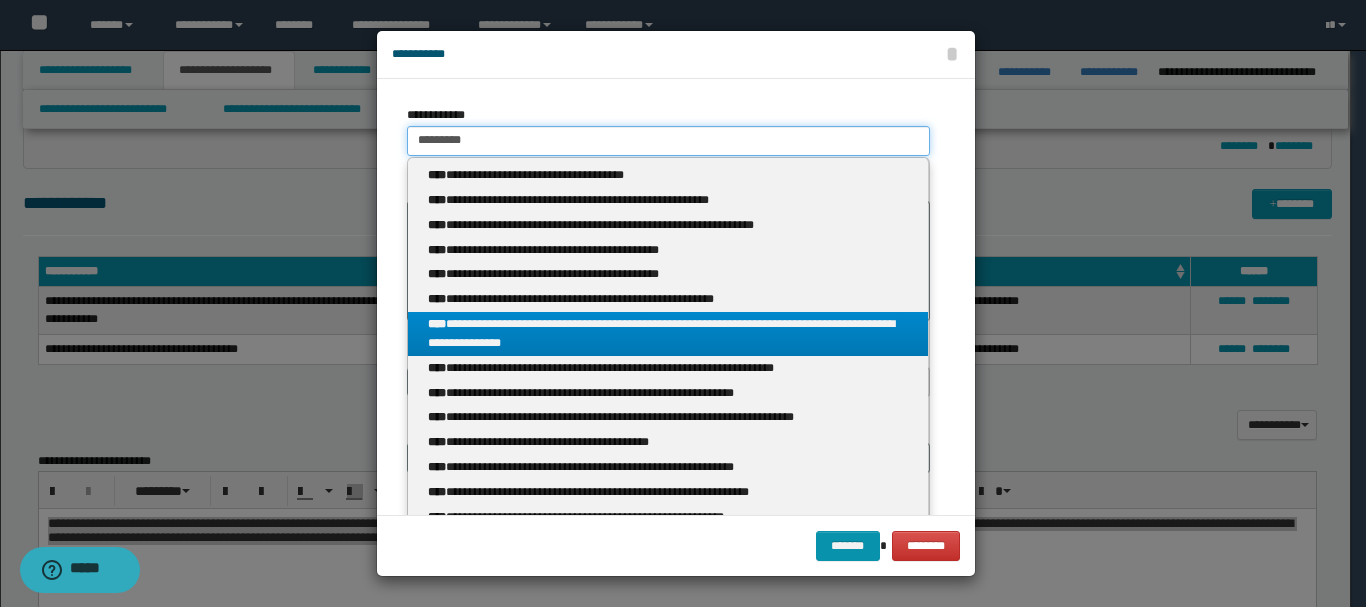 type on "*********" 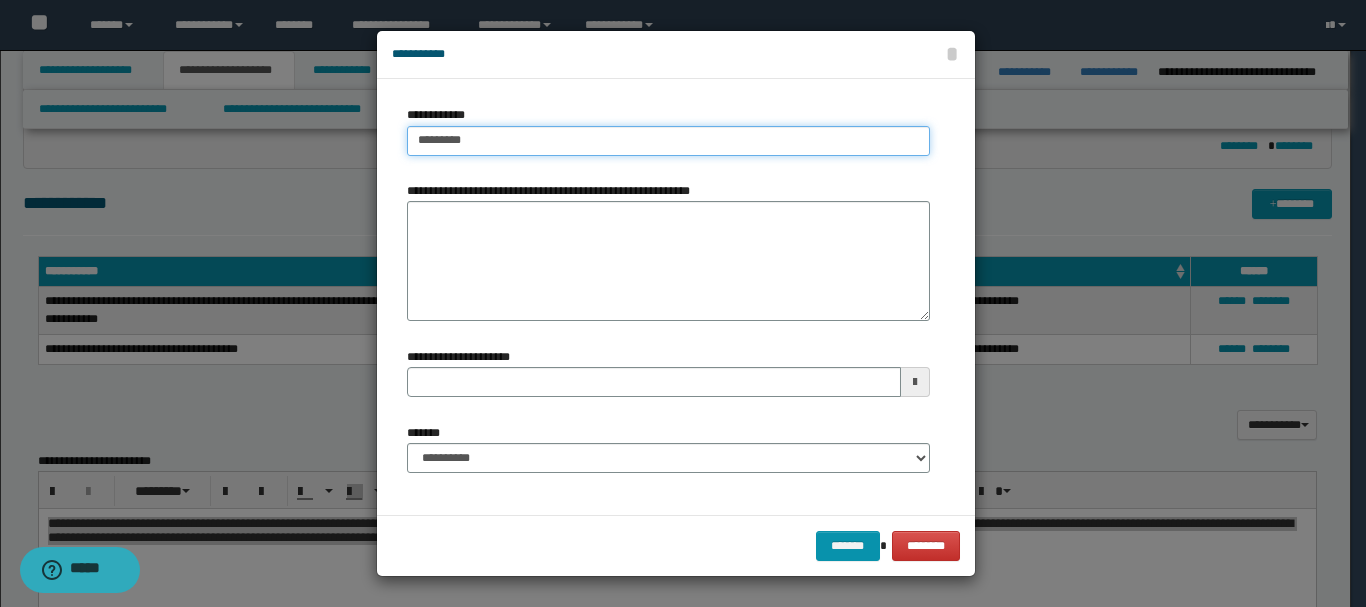 type on "*********" 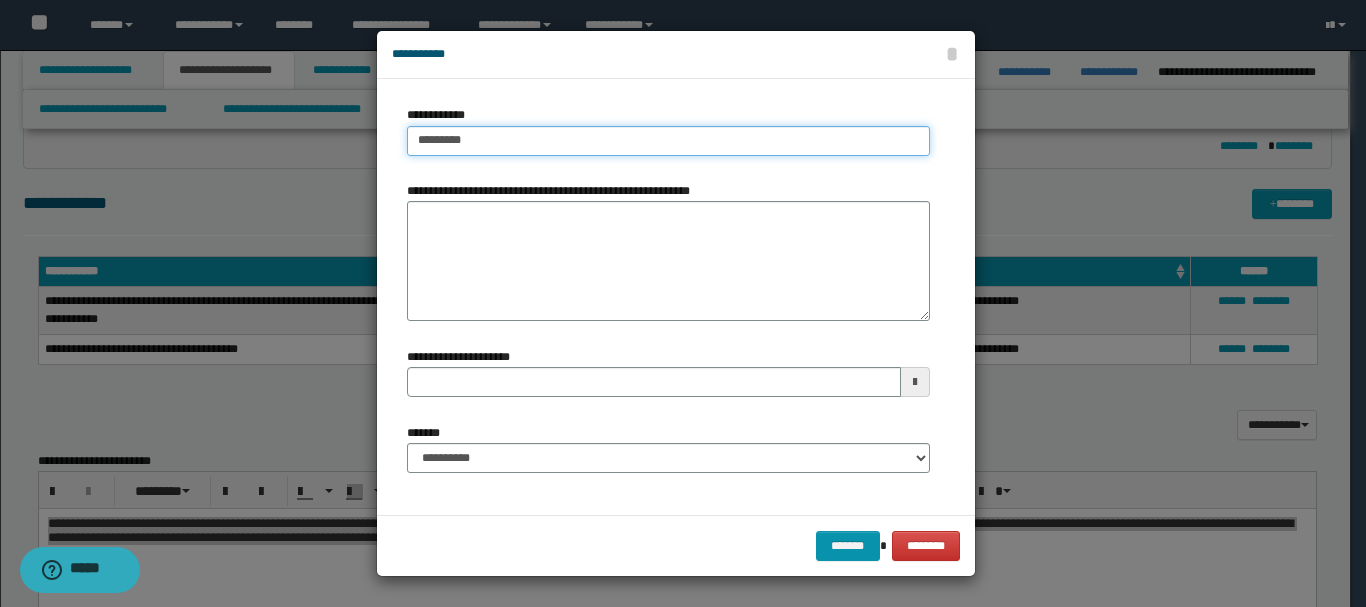 click on "*********" at bounding box center (668, 141) 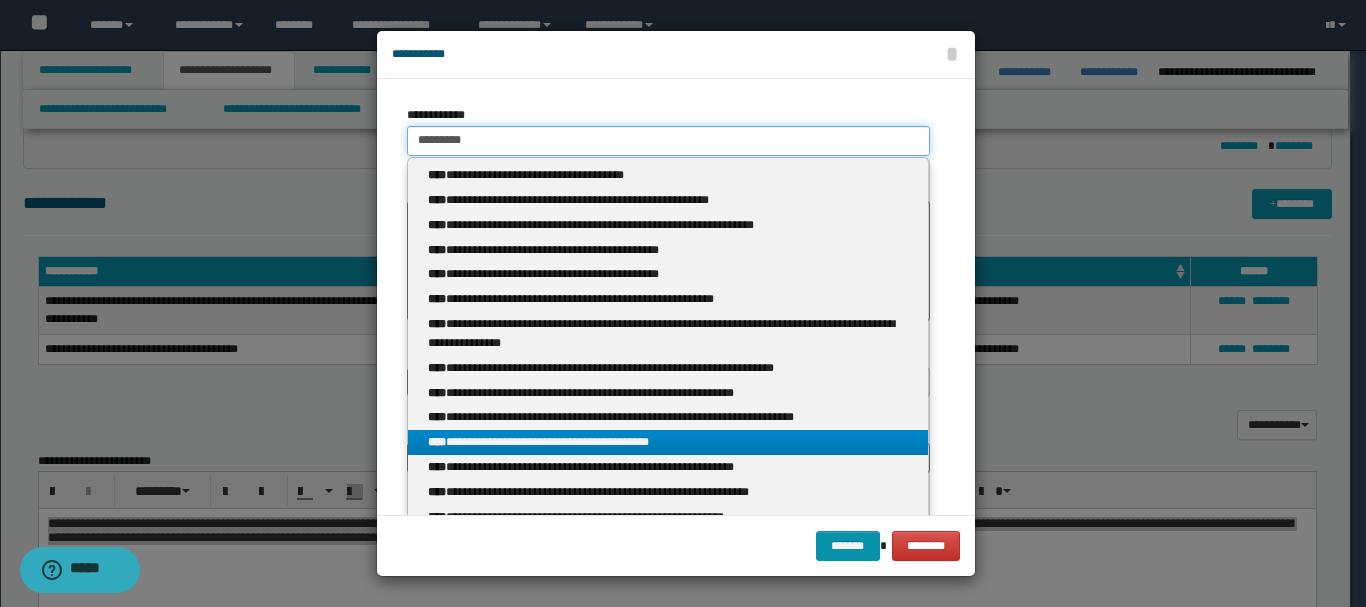 type 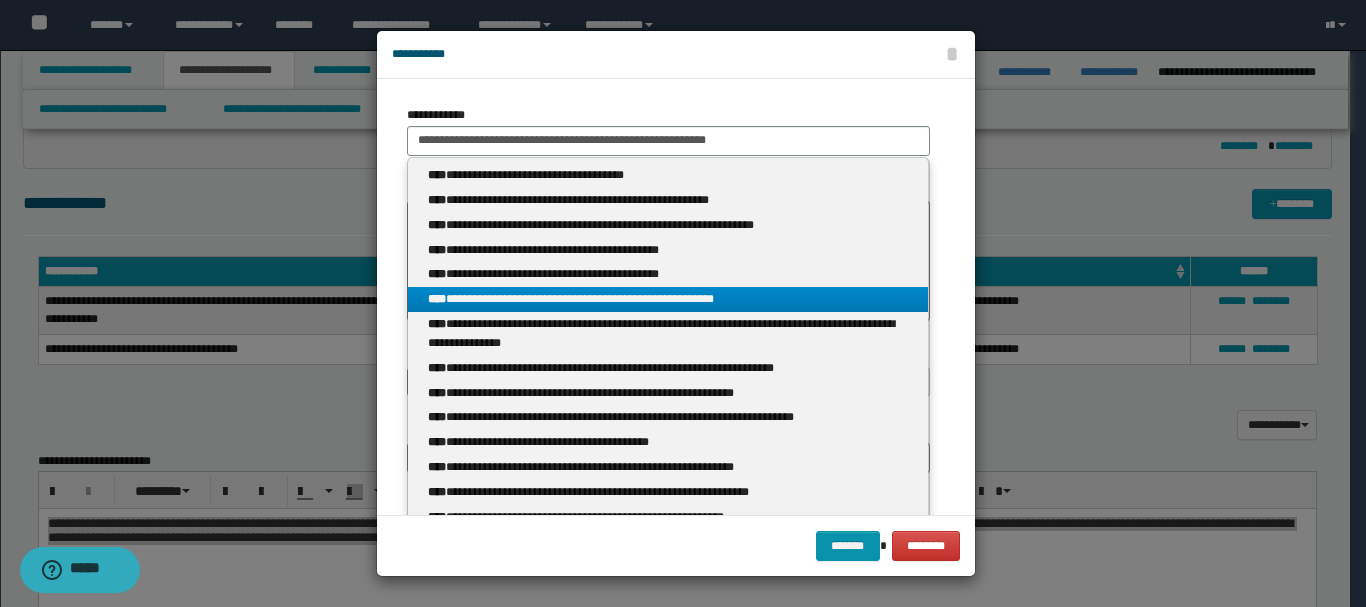 type on "*********" 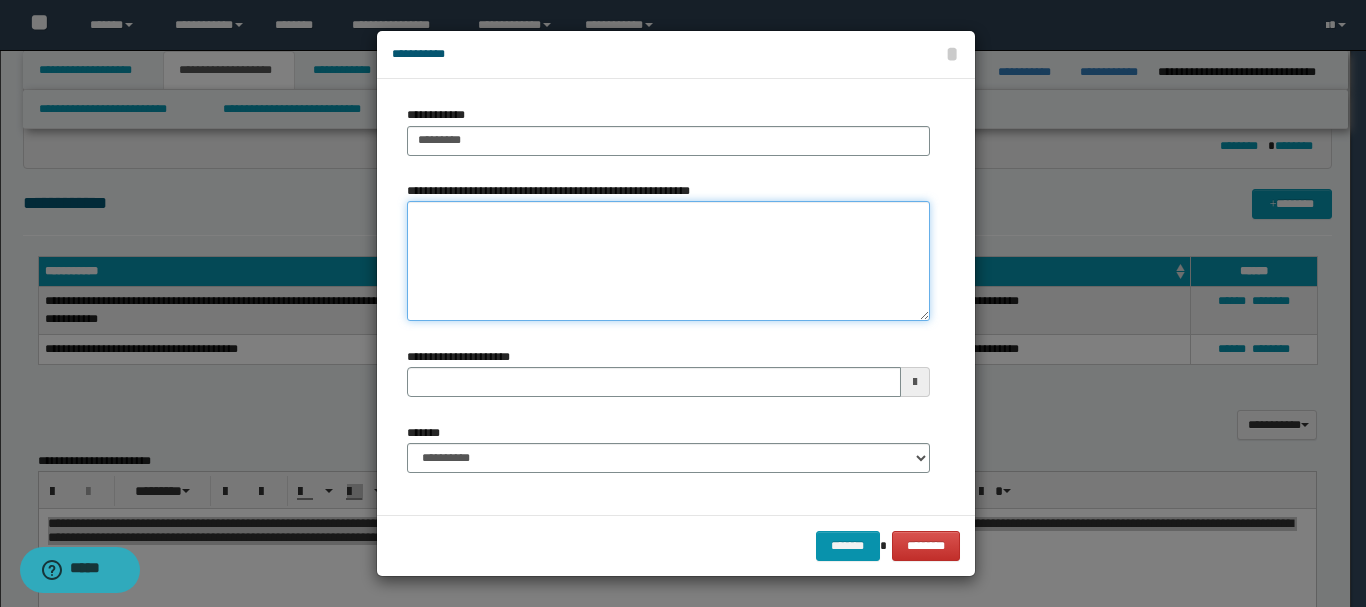 click on "**********" at bounding box center [668, 261] 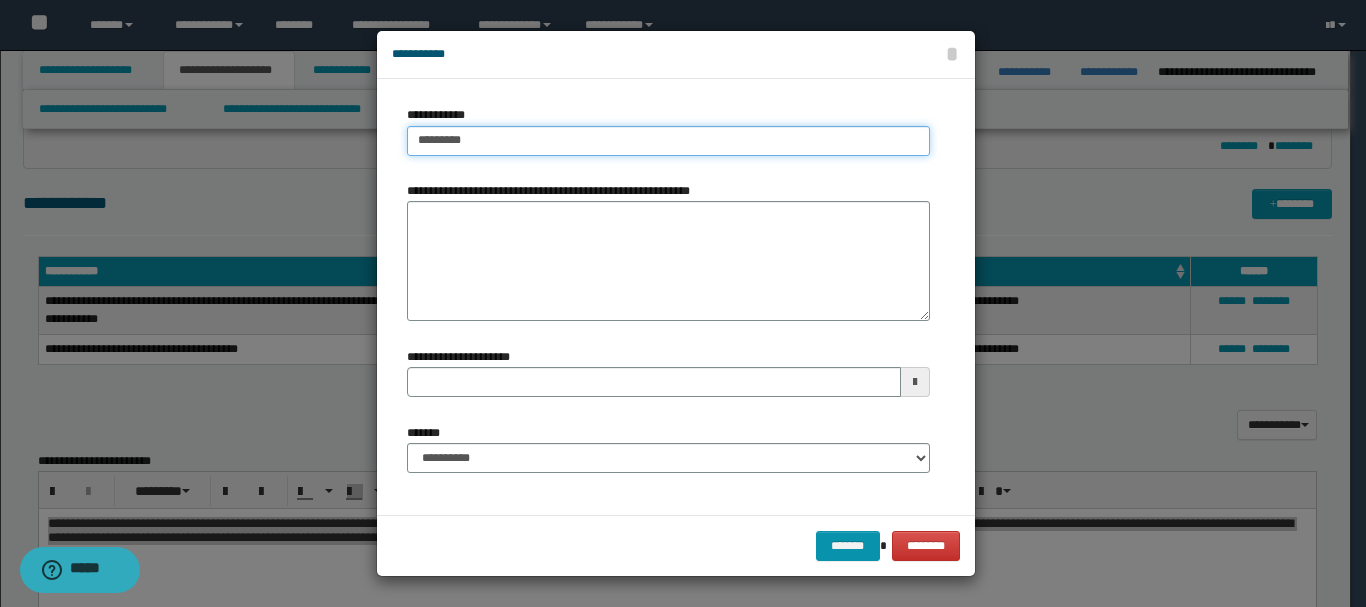 type on "*********" 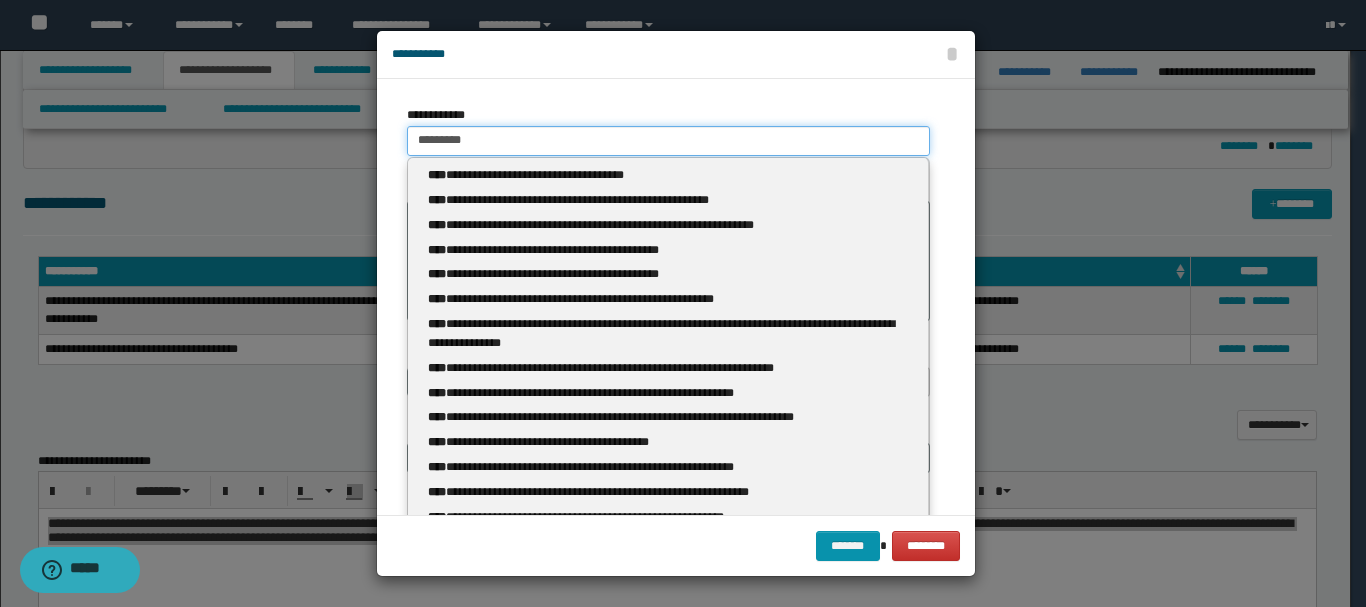 click on "*********" at bounding box center (668, 141) 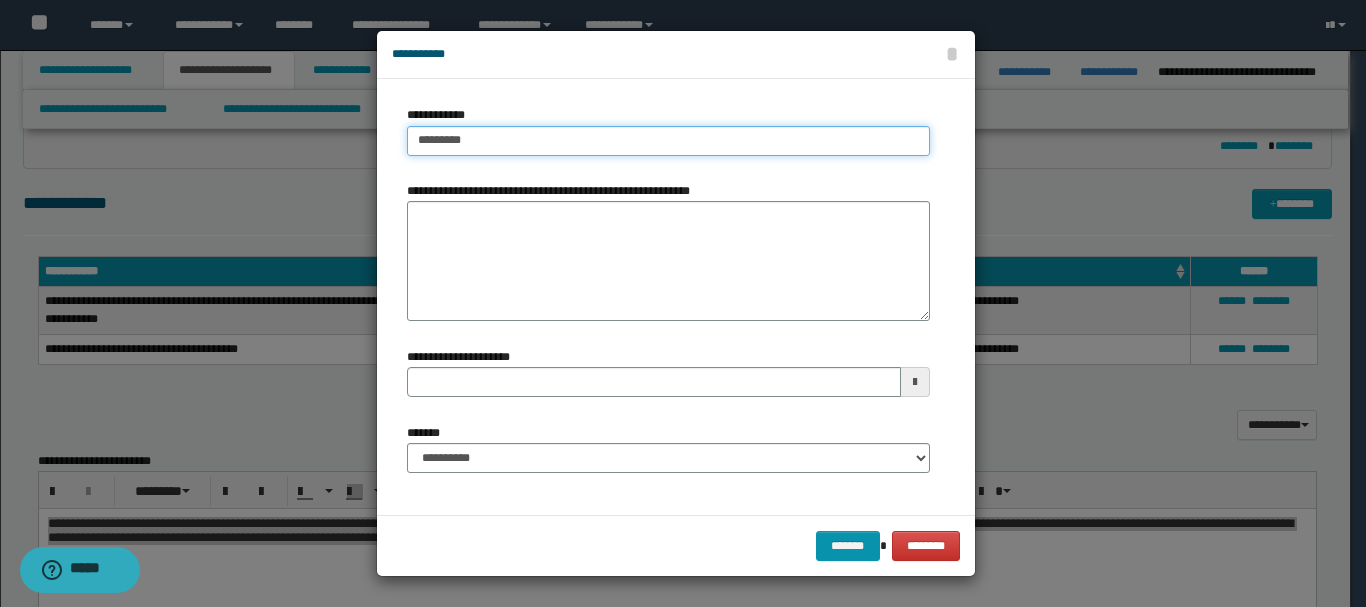 type on "*********" 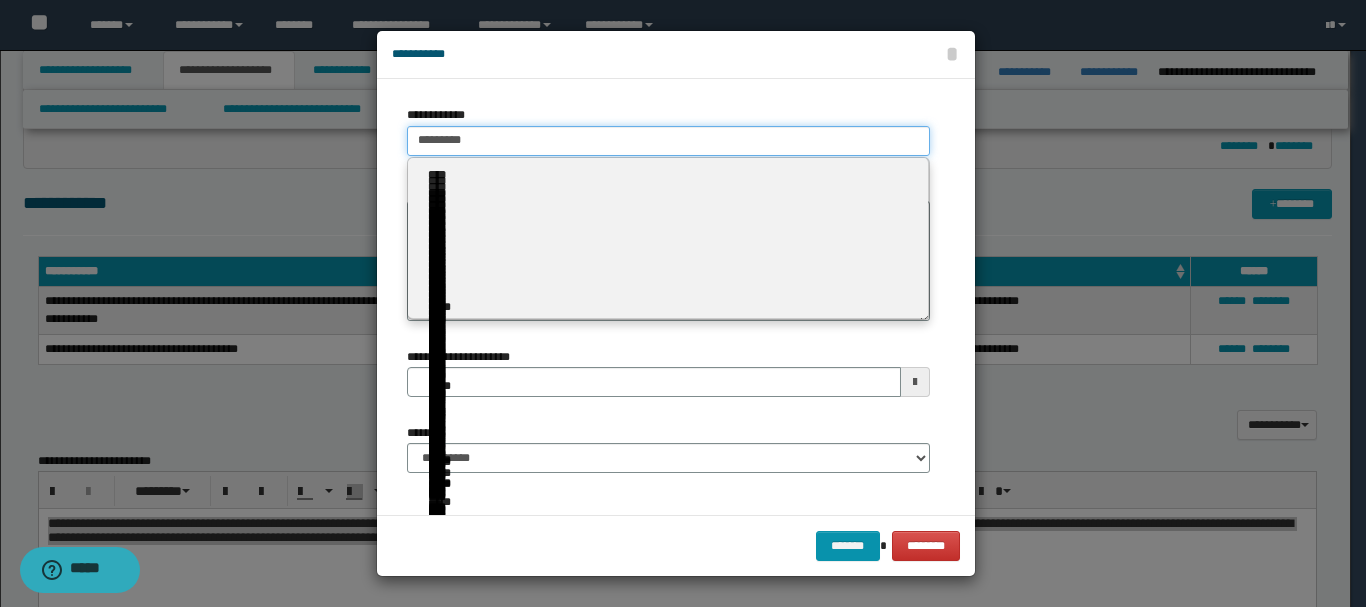 click on "*********" at bounding box center (668, 141) 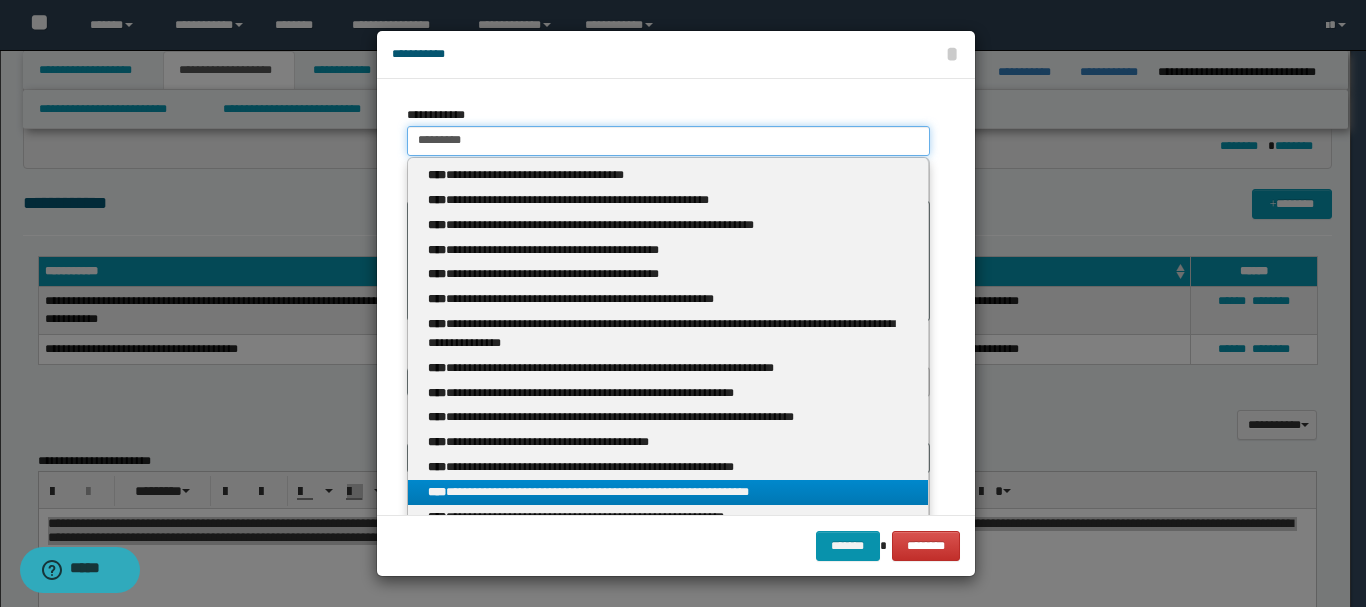 type 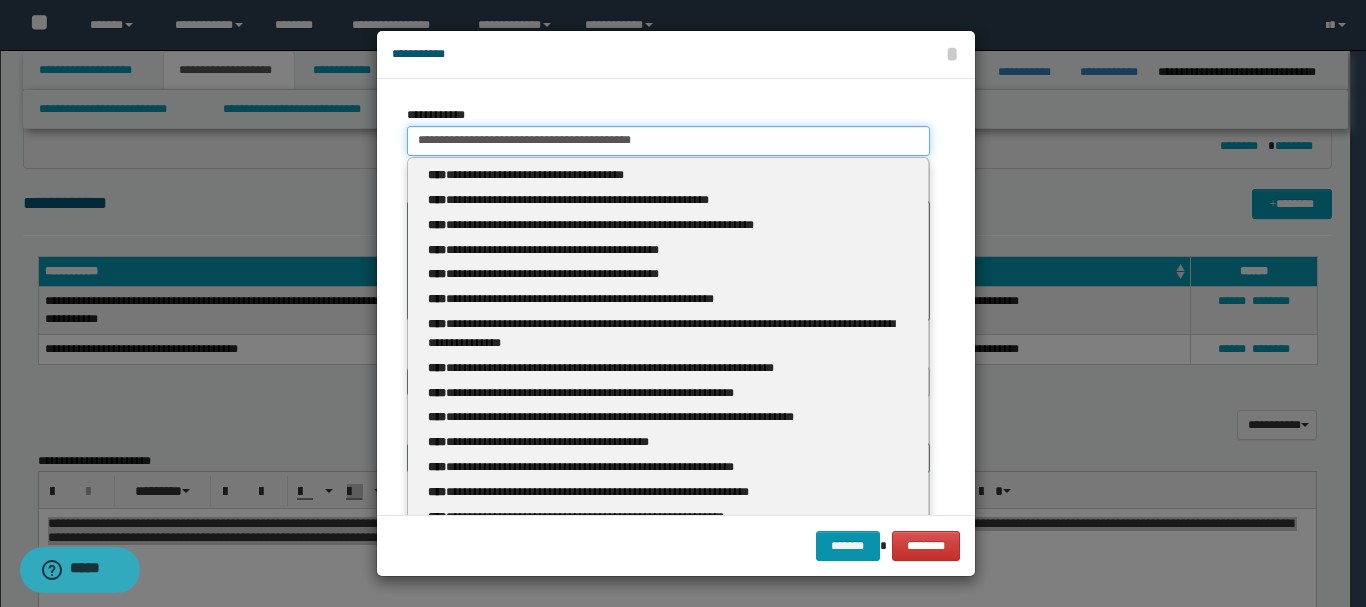 type on "**********" 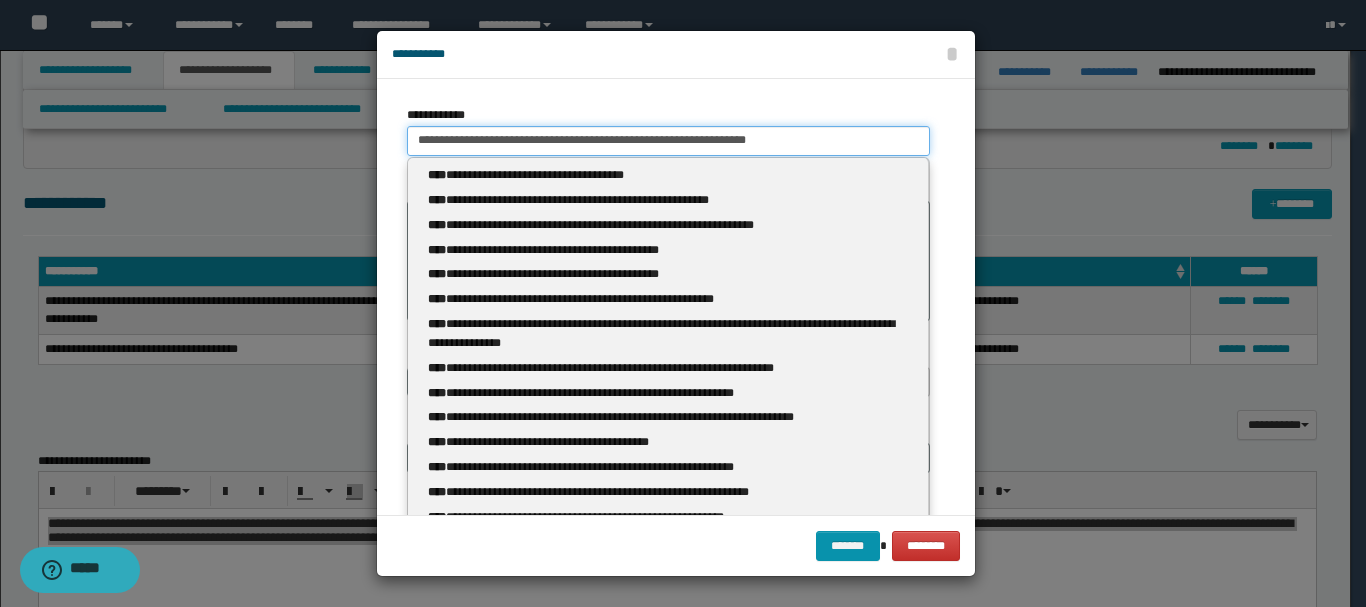 type on "*********" 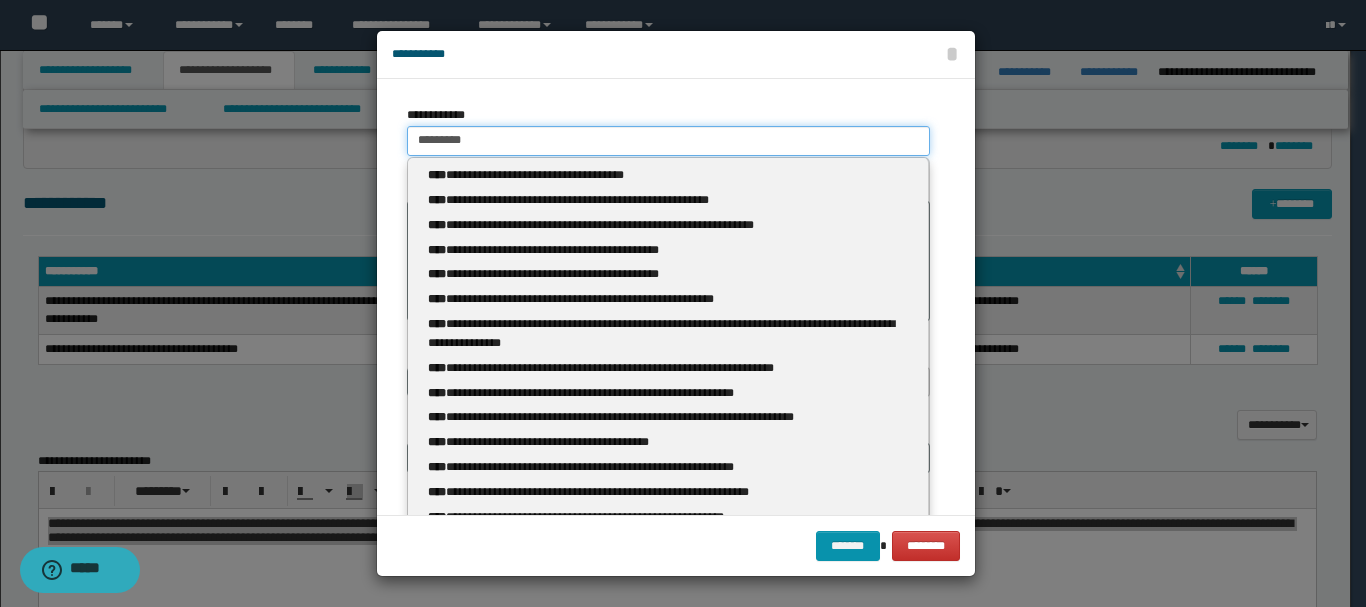 type 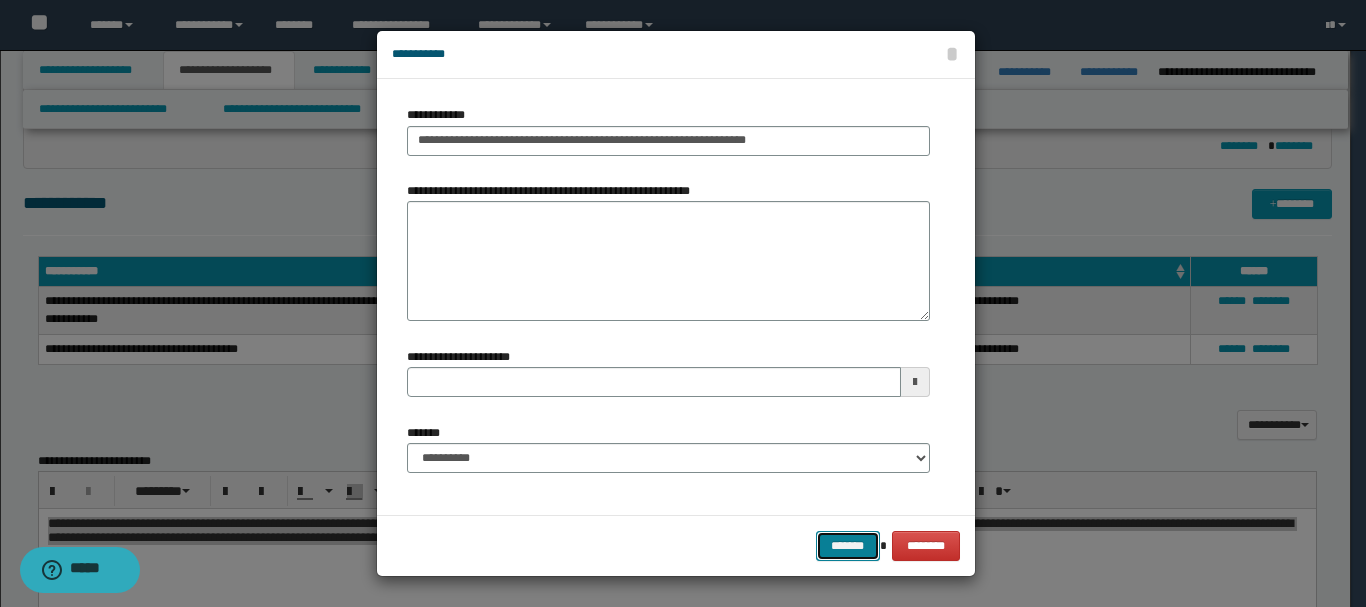 type on "*********" 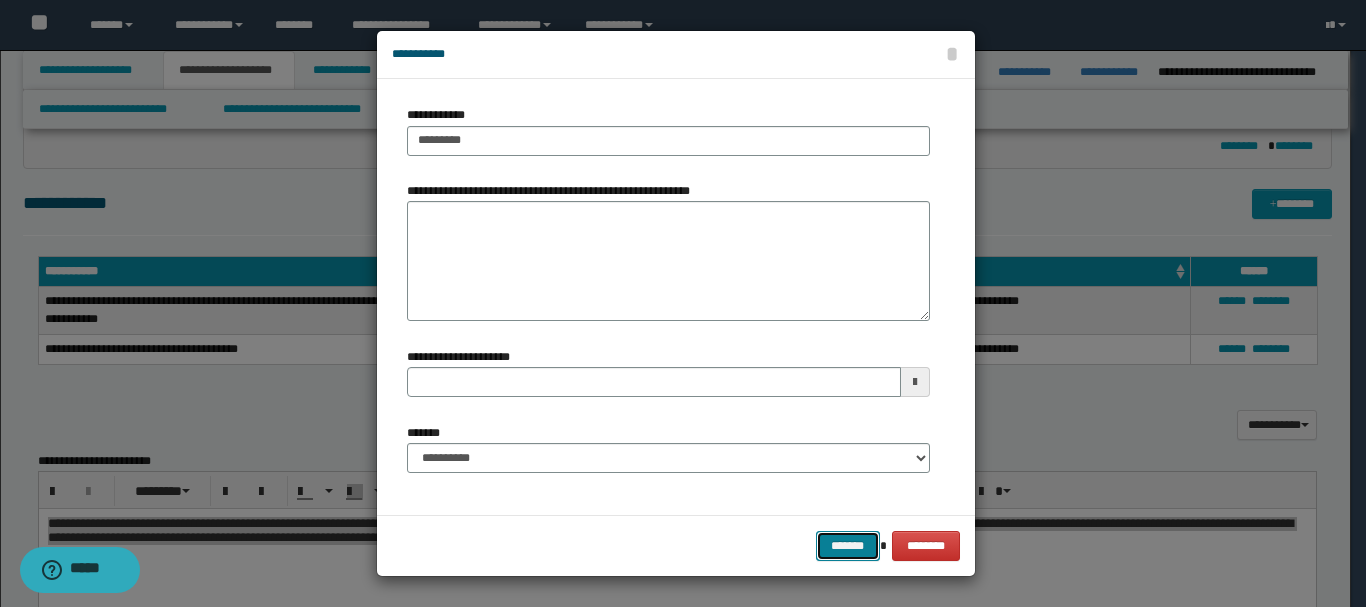 click on "*******" at bounding box center (848, 546) 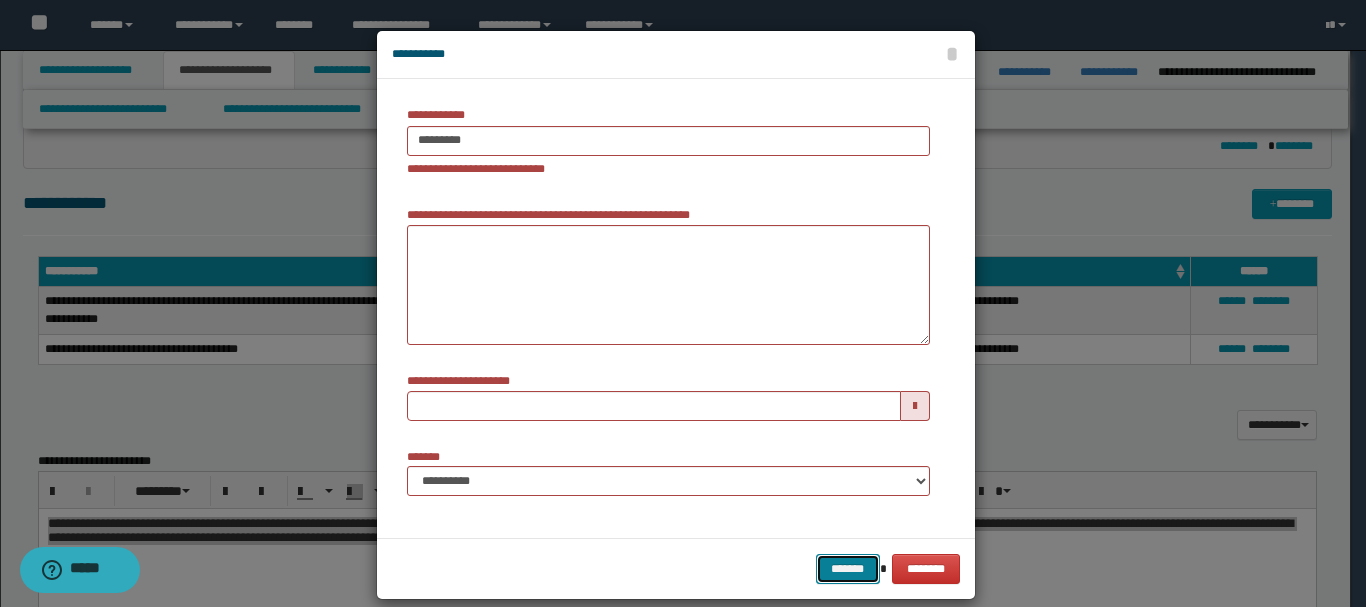 type 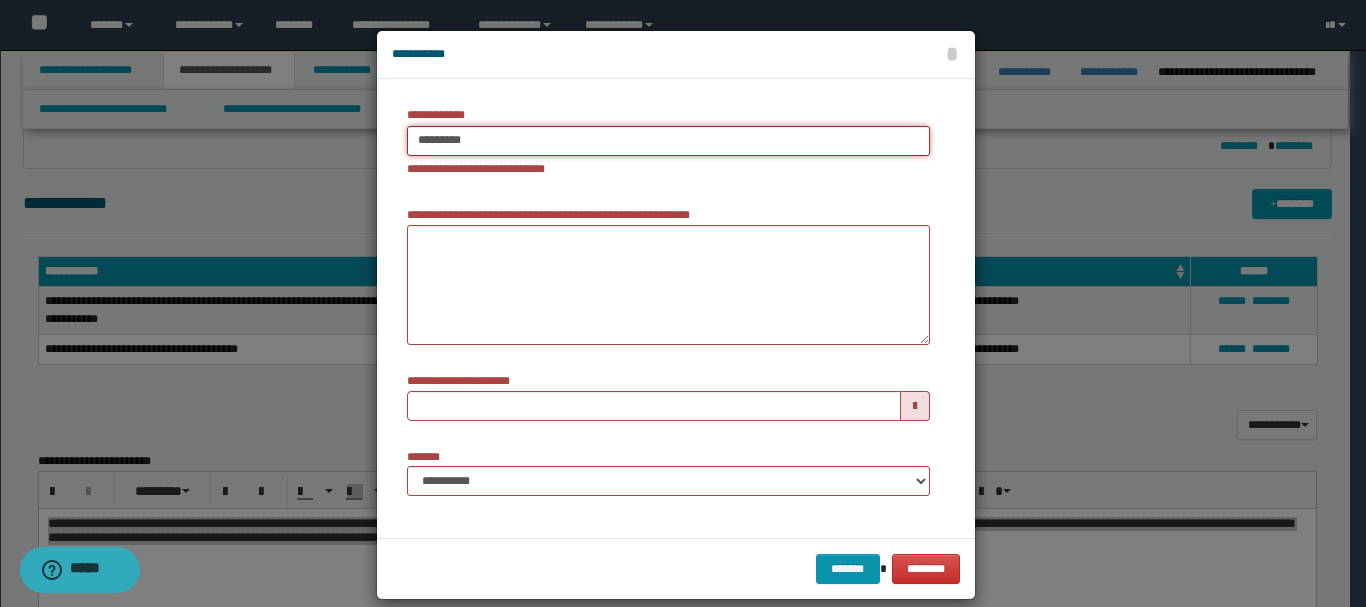 type on "*********" 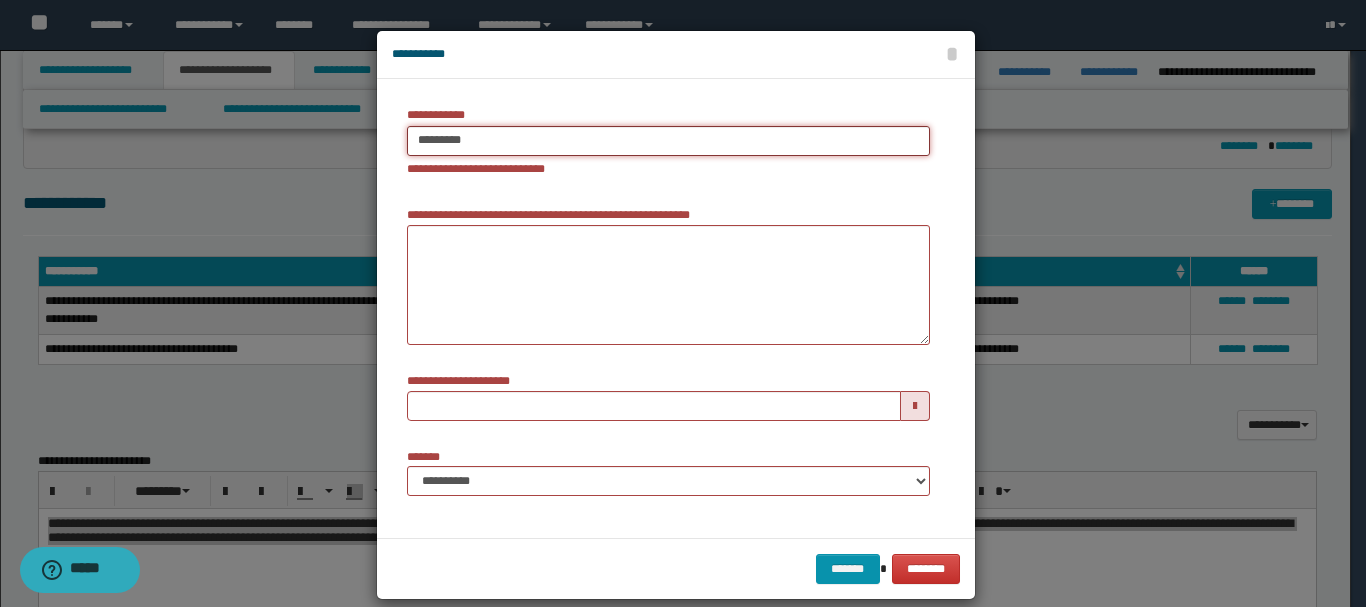click on "*********" at bounding box center [668, 141] 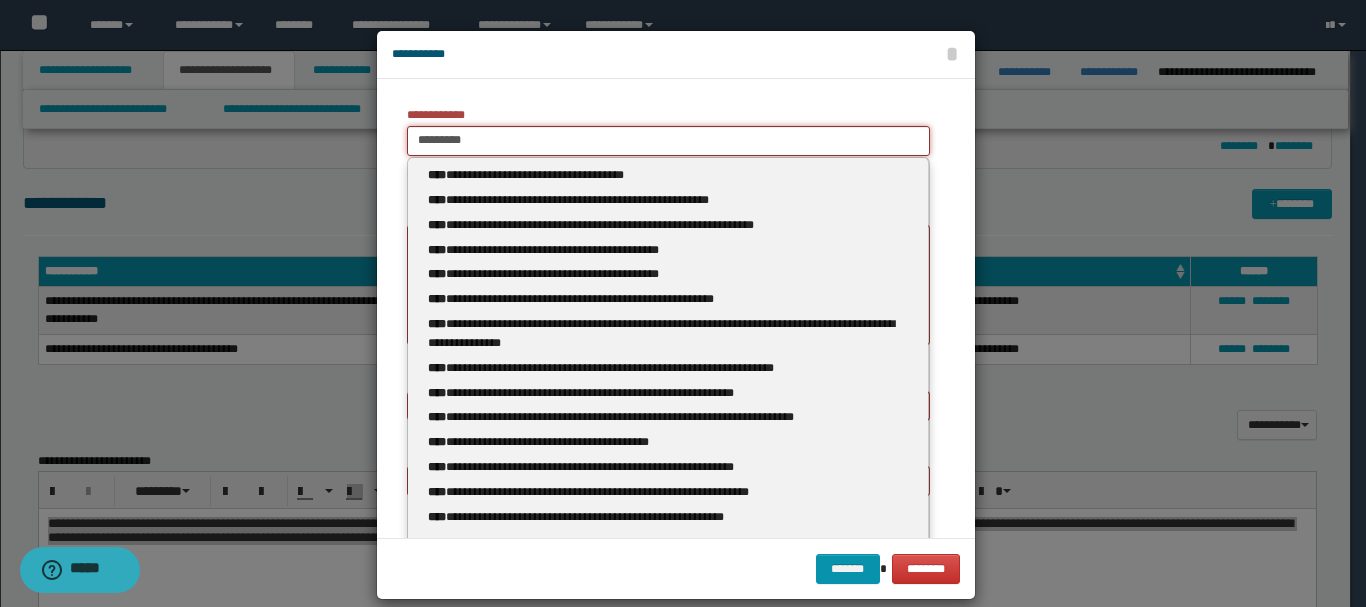 type 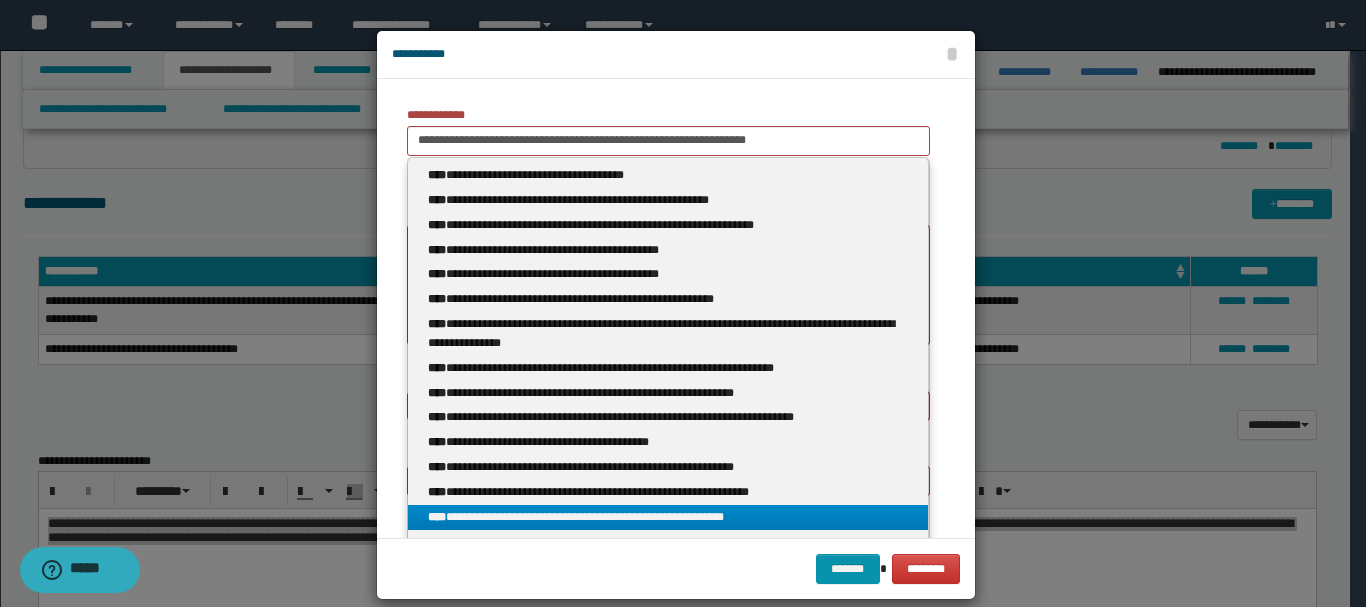 type on "*********" 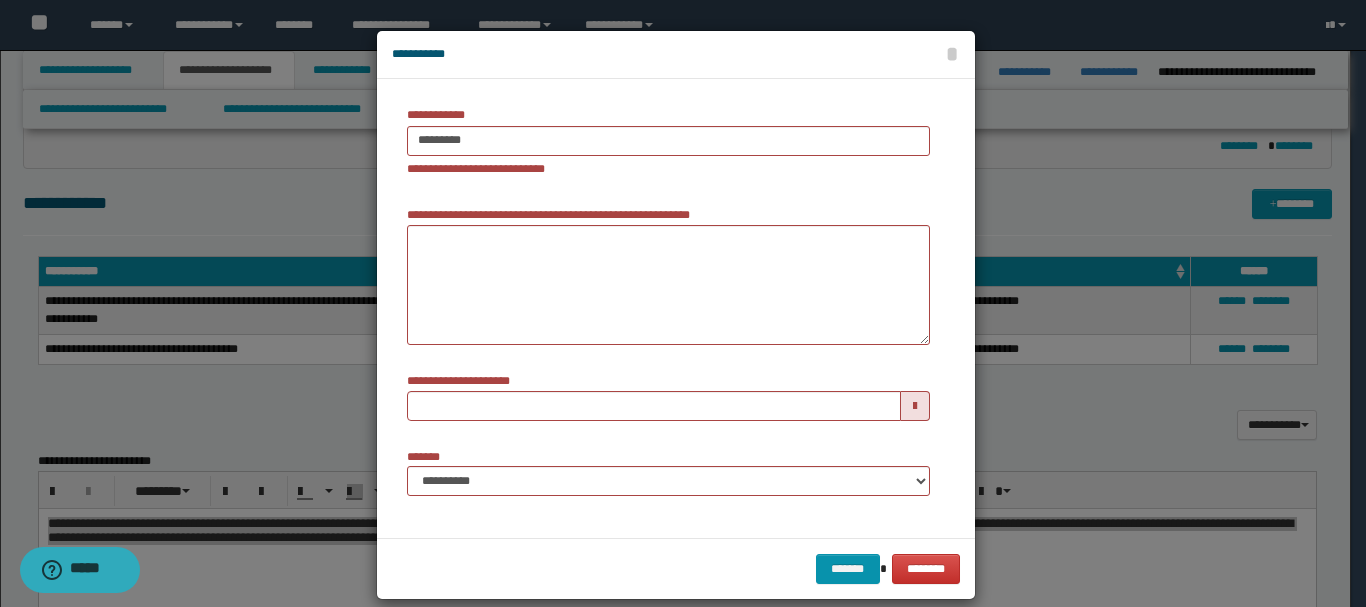 type 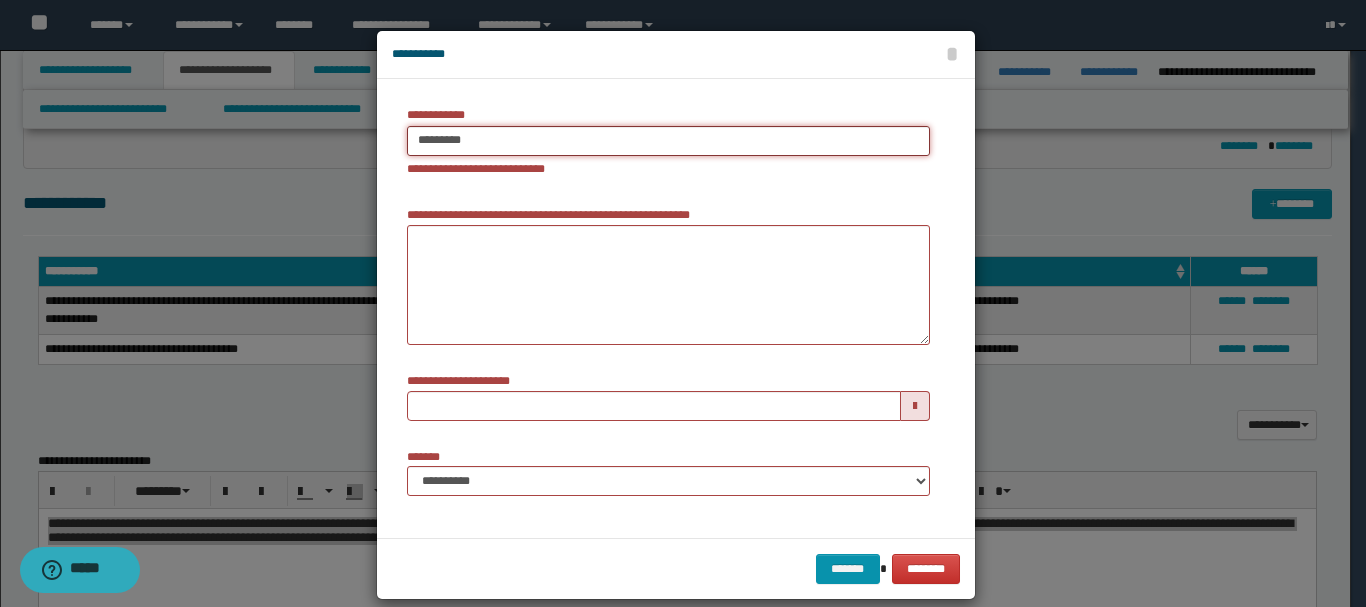 type on "*********" 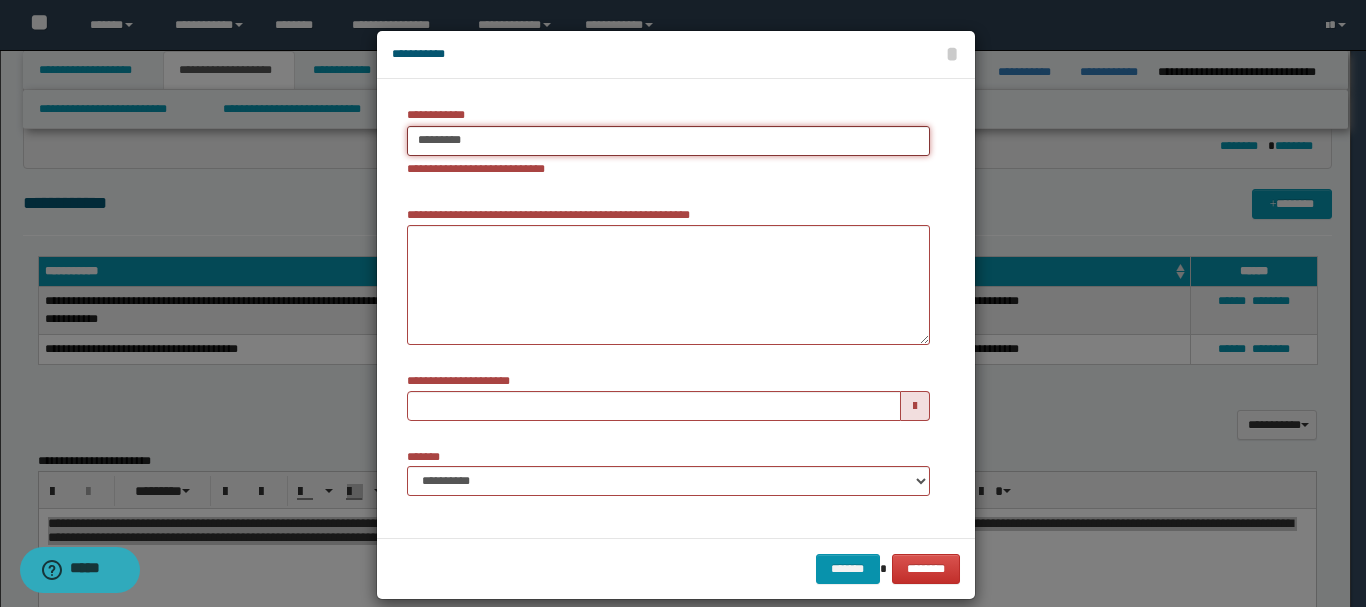 click on "*********" at bounding box center [668, 141] 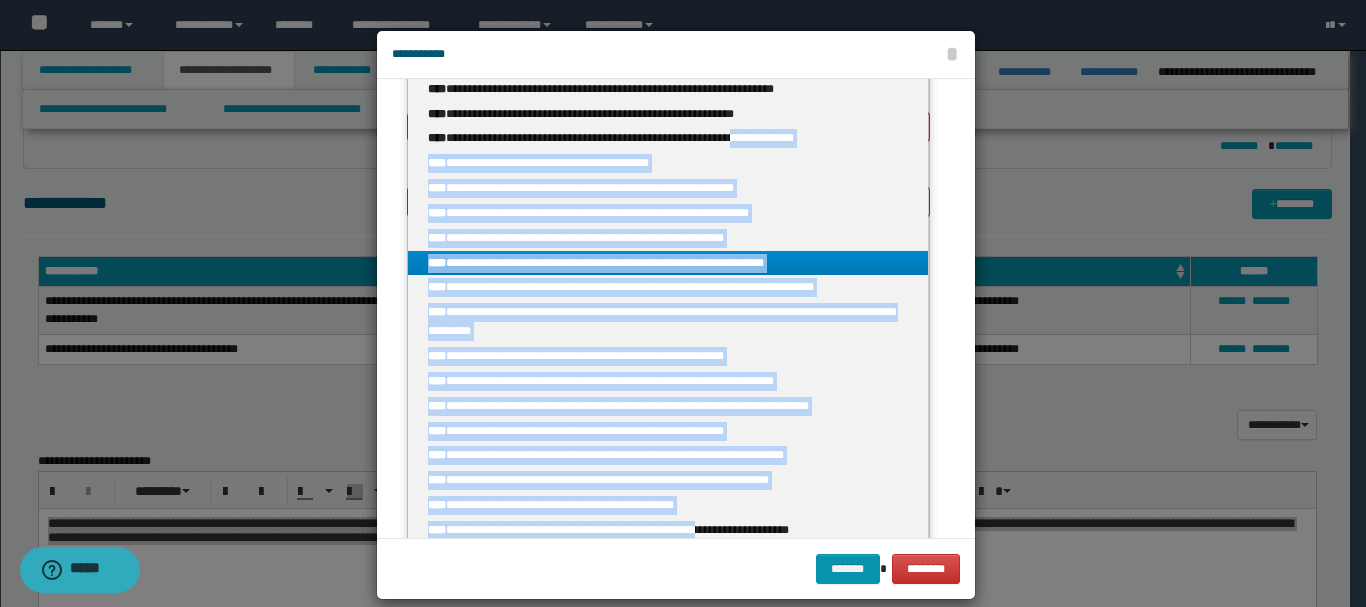 scroll, scrollTop: 291, scrollLeft: 0, axis: vertical 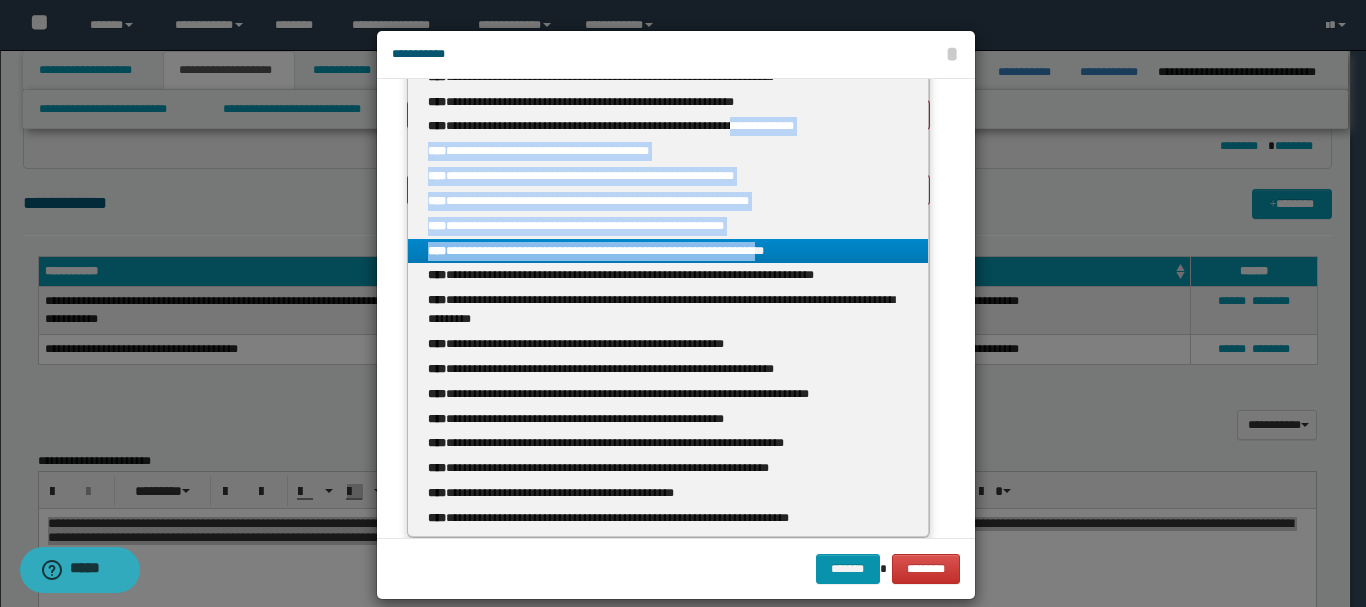 drag, startPoint x: 755, startPoint y: 420, endPoint x: 785, endPoint y: 250, distance: 172.62677 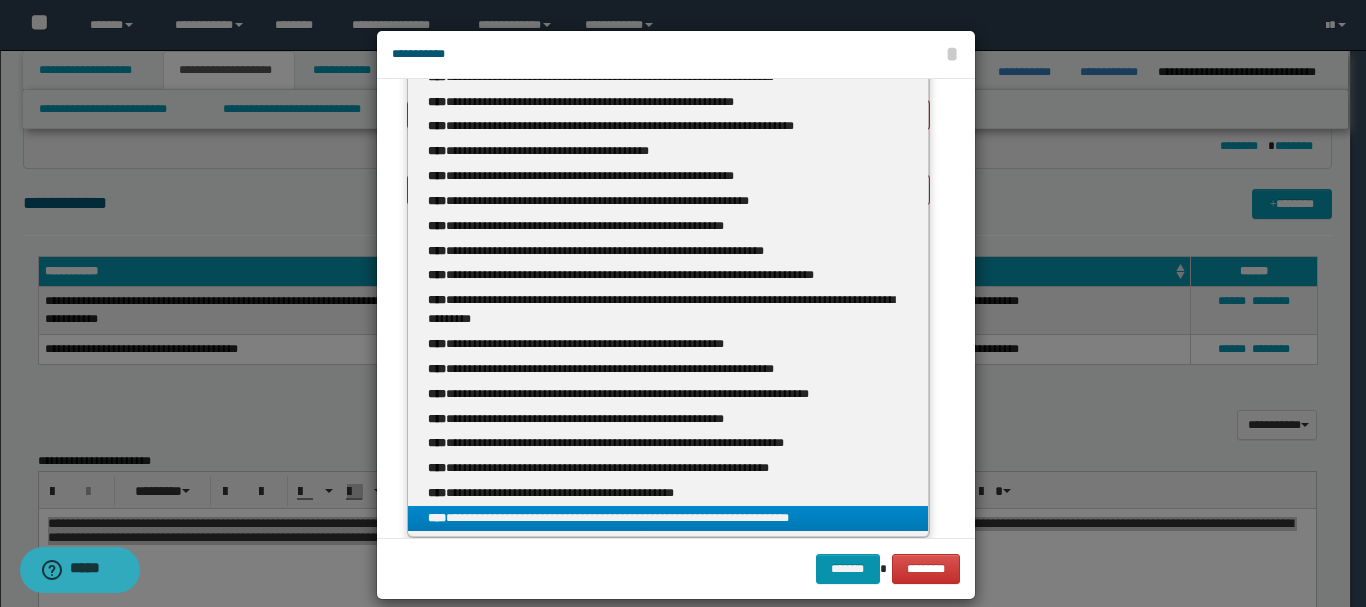 click on "**********" at bounding box center [668, 518] 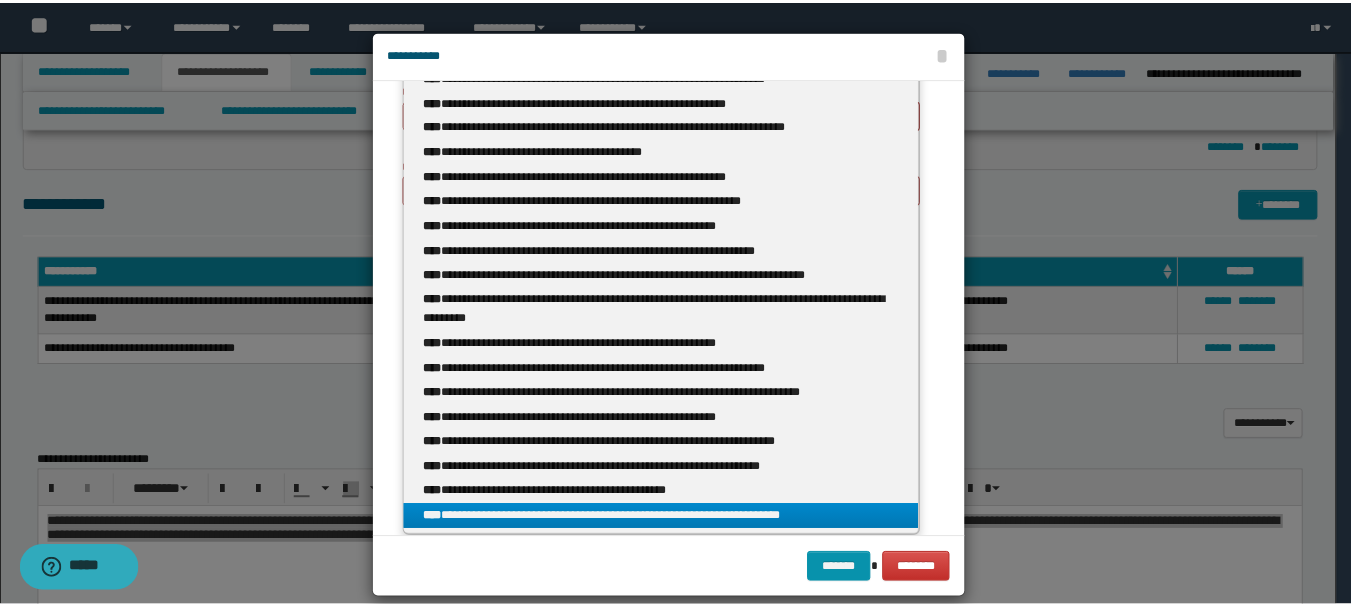 scroll, scrollTop: 0, scrollLeft: 0, axis: both 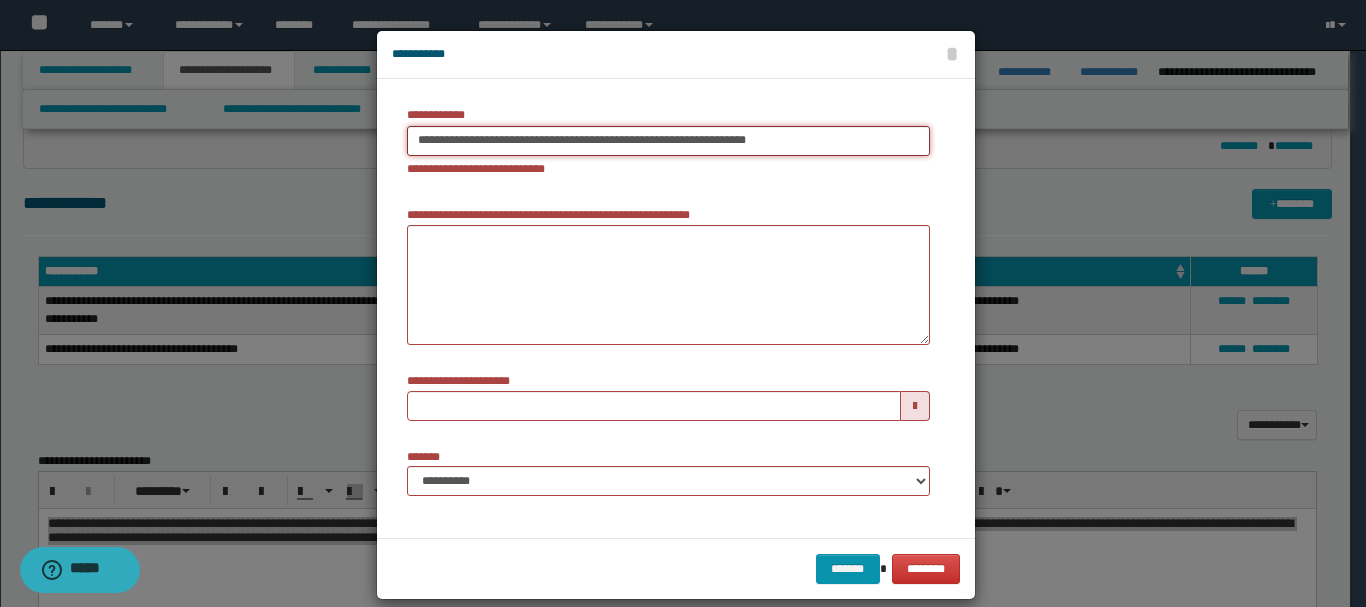 type 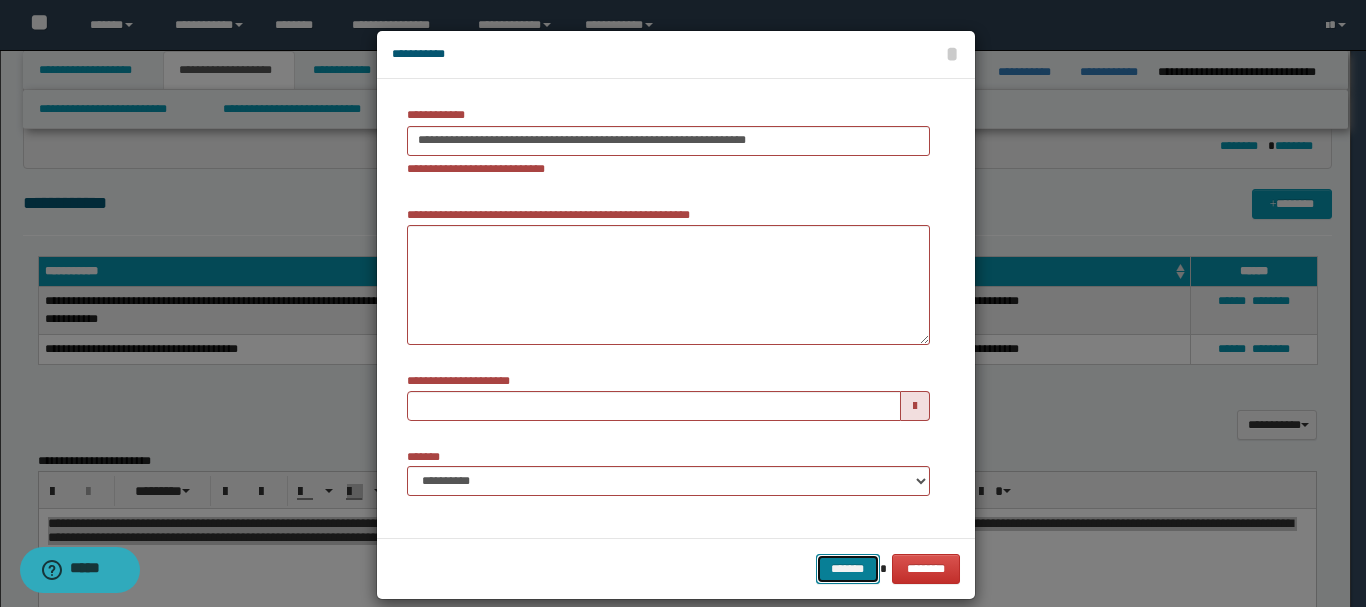 click on "*******" at bounding box center (848, 569) 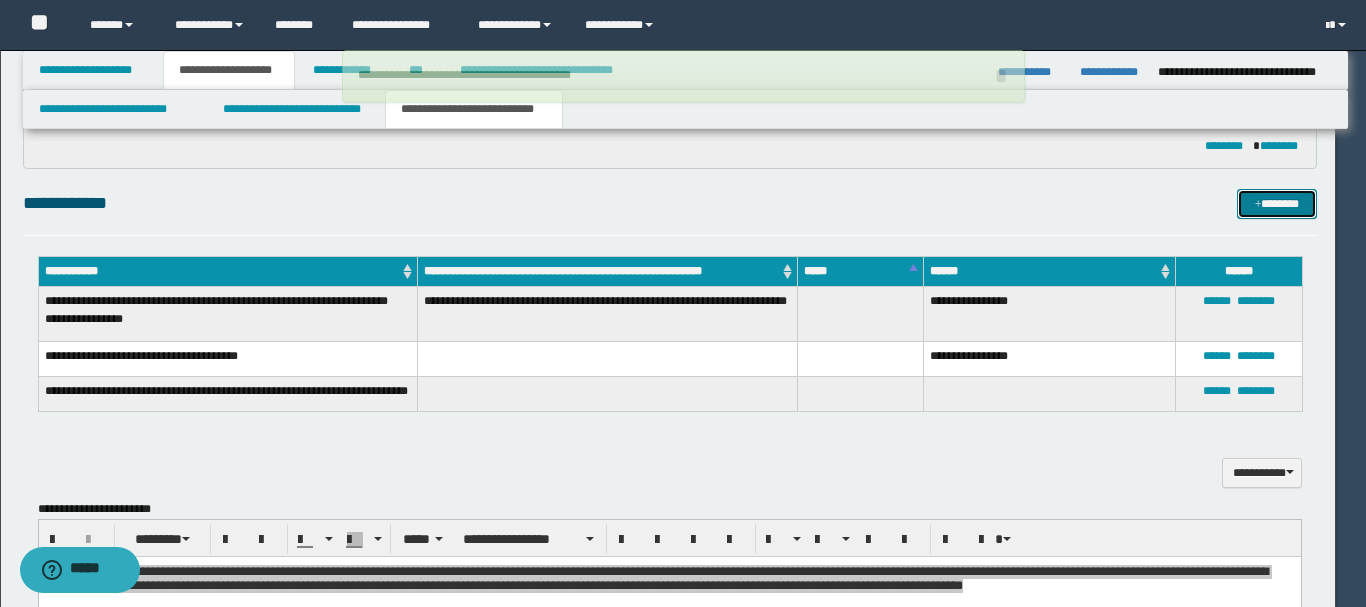 type 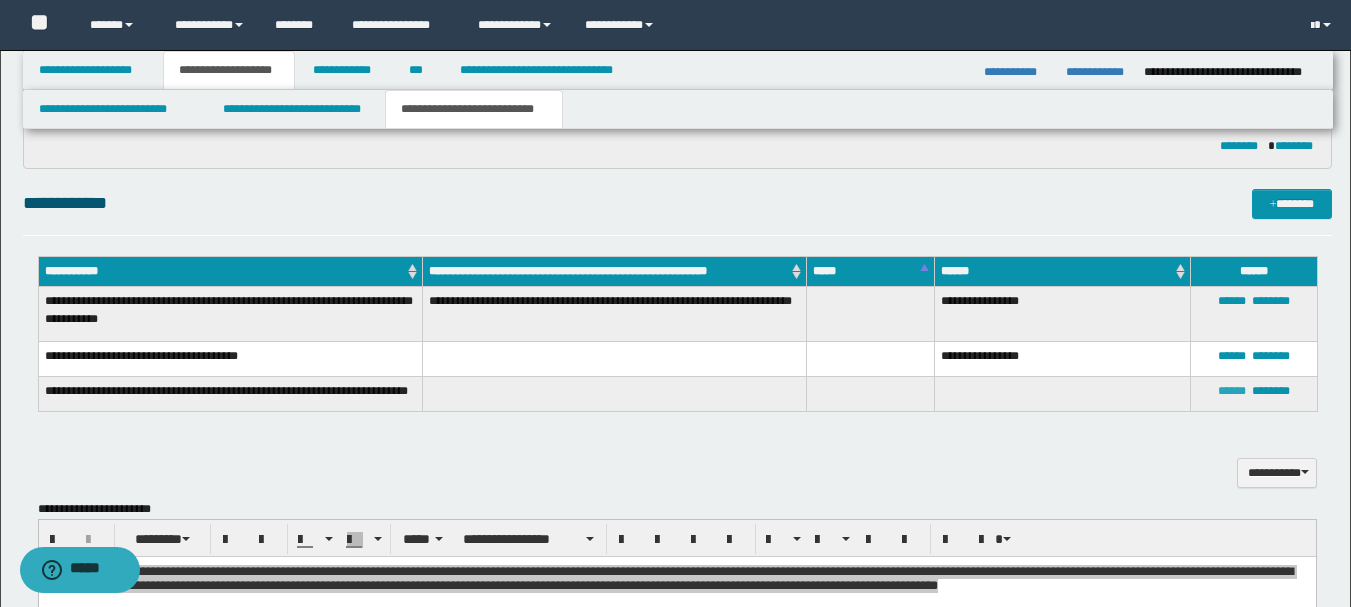 click on "******" at bounding box center (1232, 391) 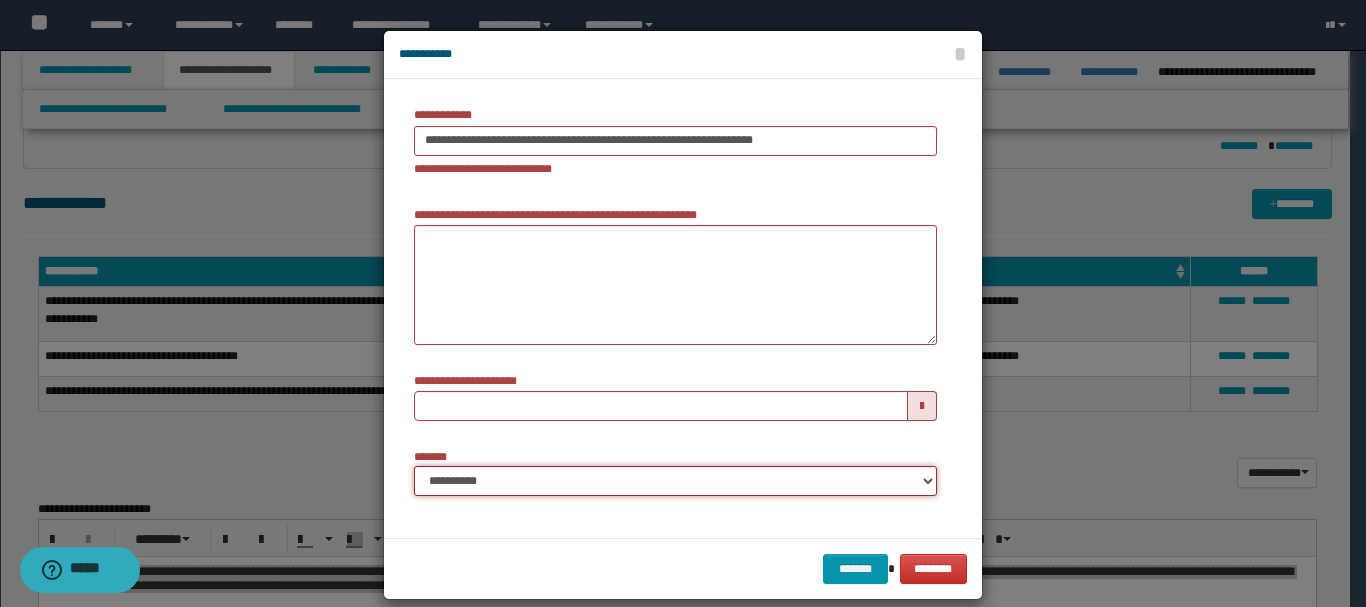 click on "**********" at bounding box center [675, 481] 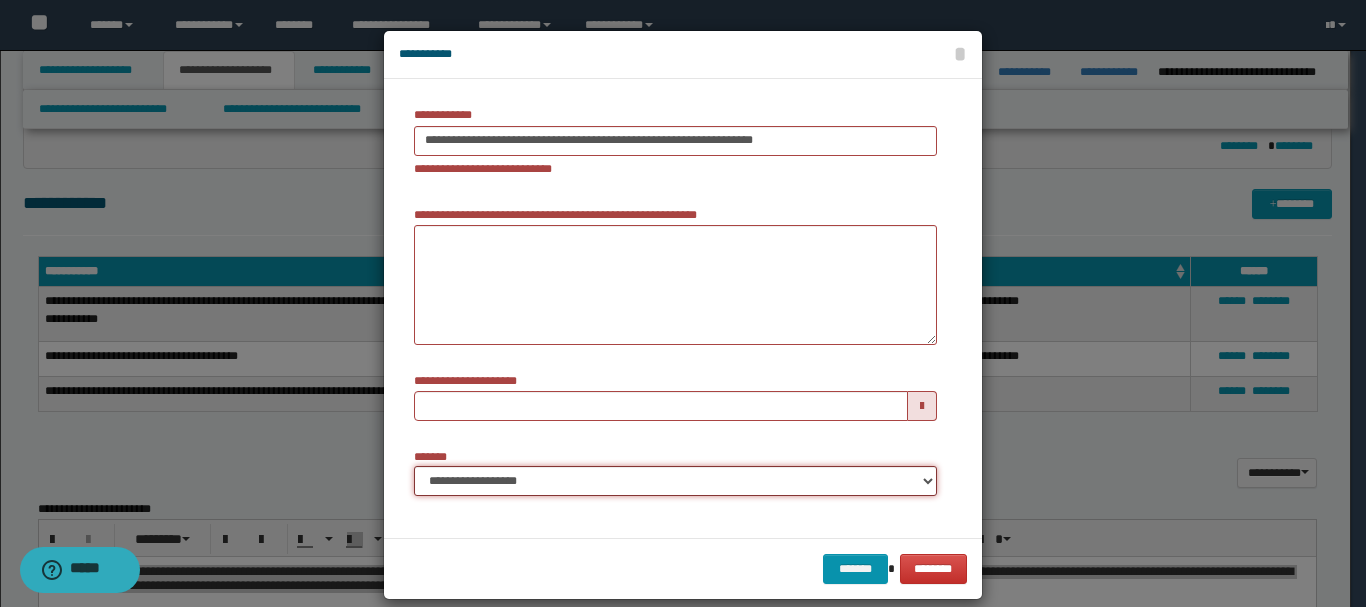 type 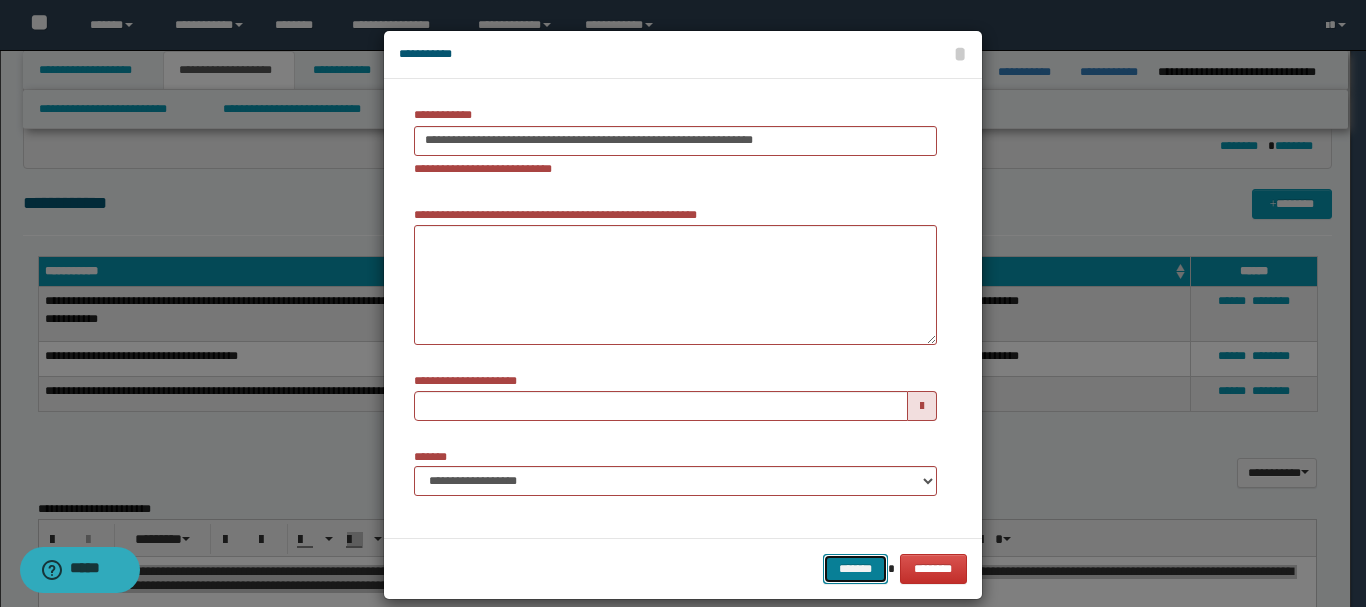 click on "*******" at bounding box center (855, 569) 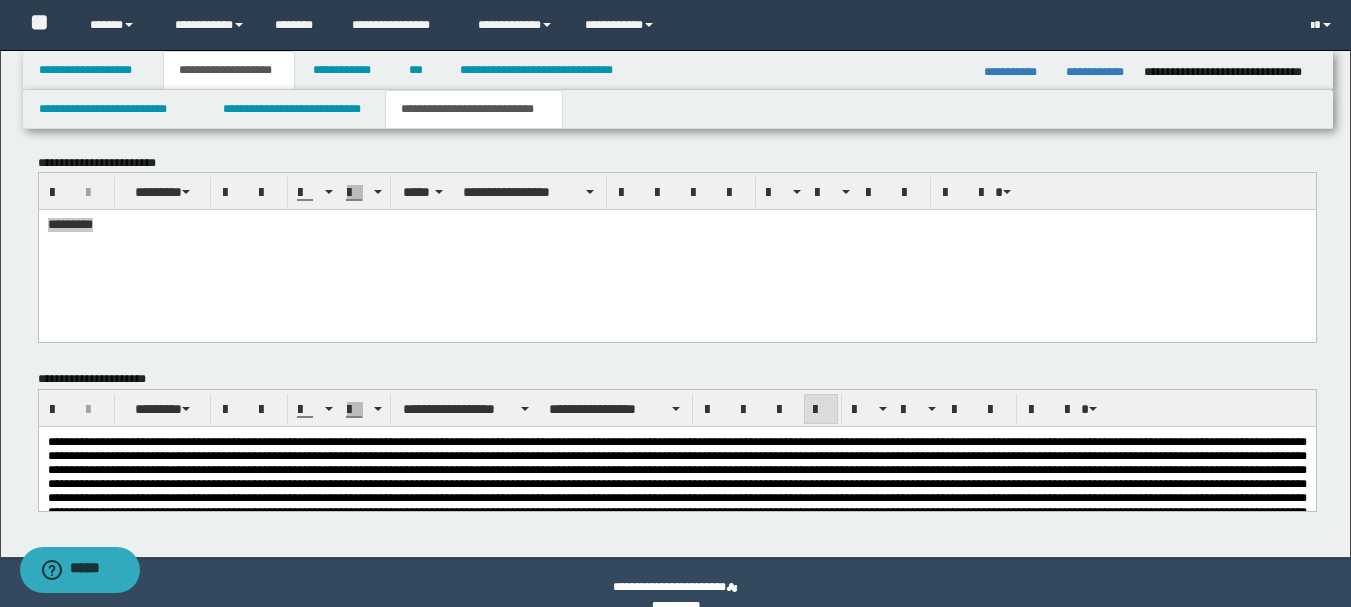 scroll, scrollTop: 900, scrollLeft: 0, axis: vertical 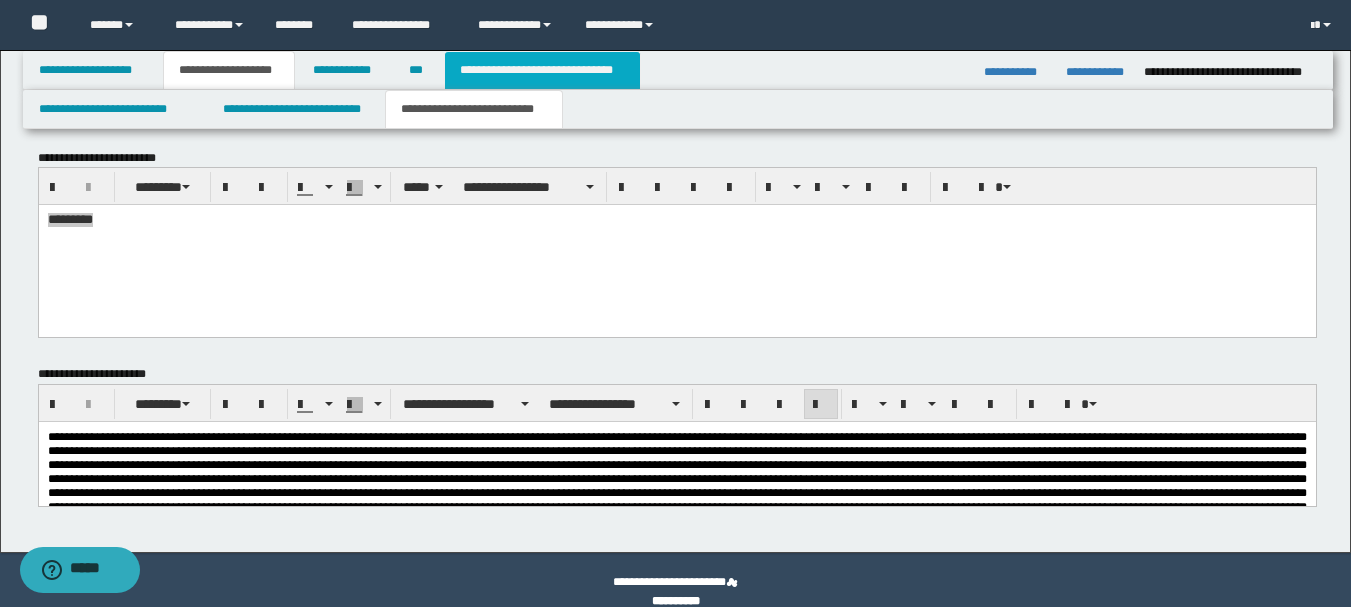 click on "**********" at bounding box center (542, 70) 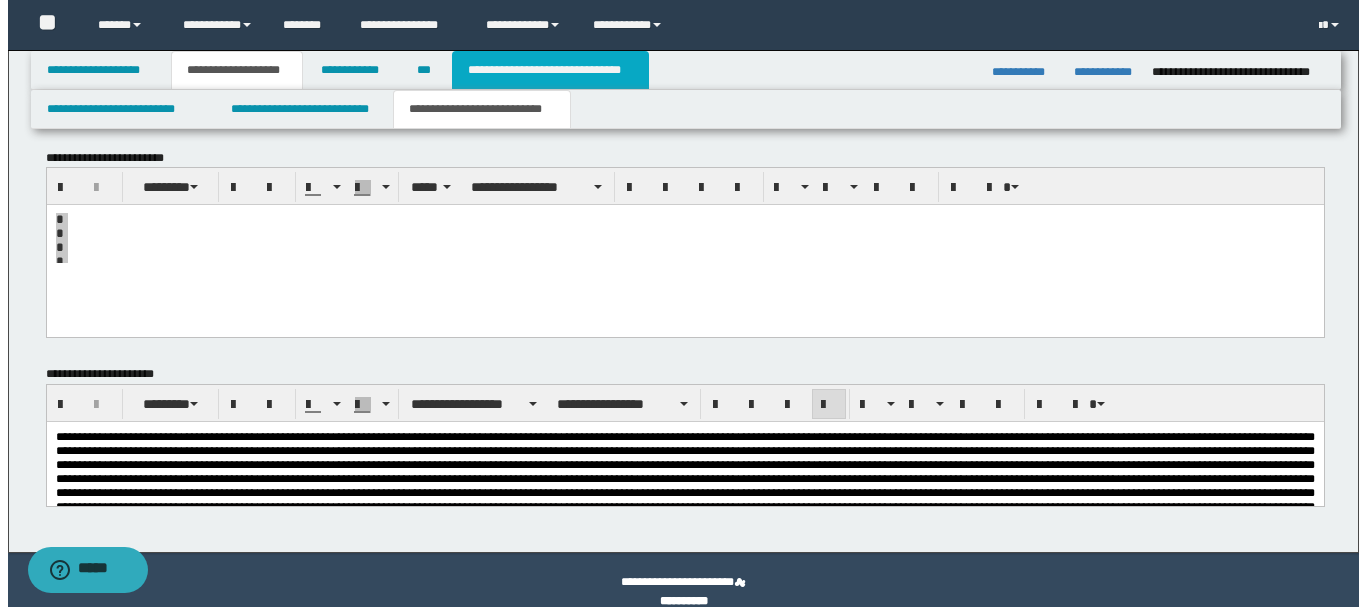scroll, scrollTop: 846, scrollLeft: 0, axis: vertical 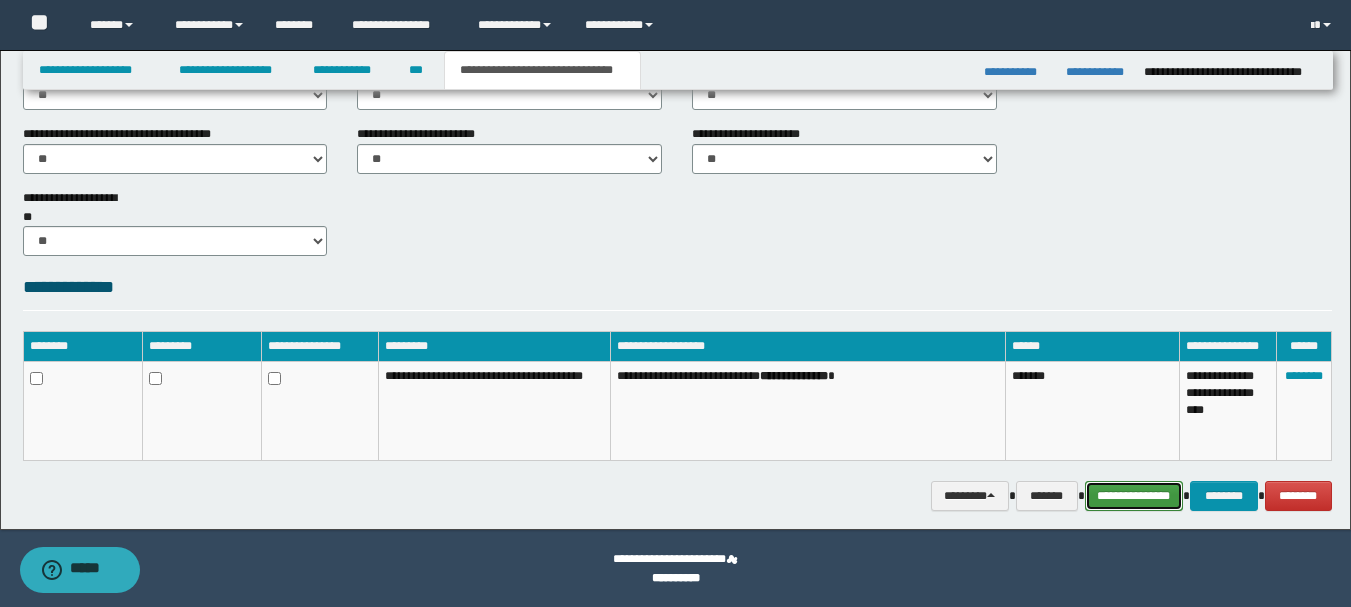 click on "**********" at bounding box center [1134, 496] 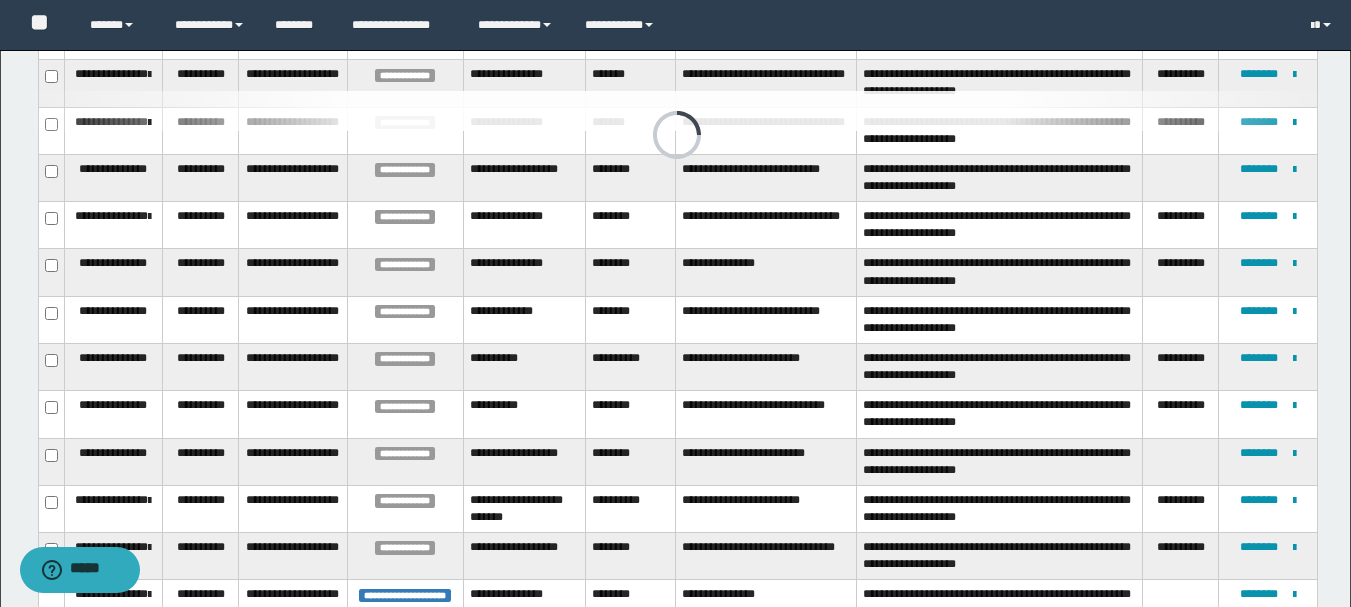 scroll, scrollTop: 0, scrollLeft: 0, axis: both 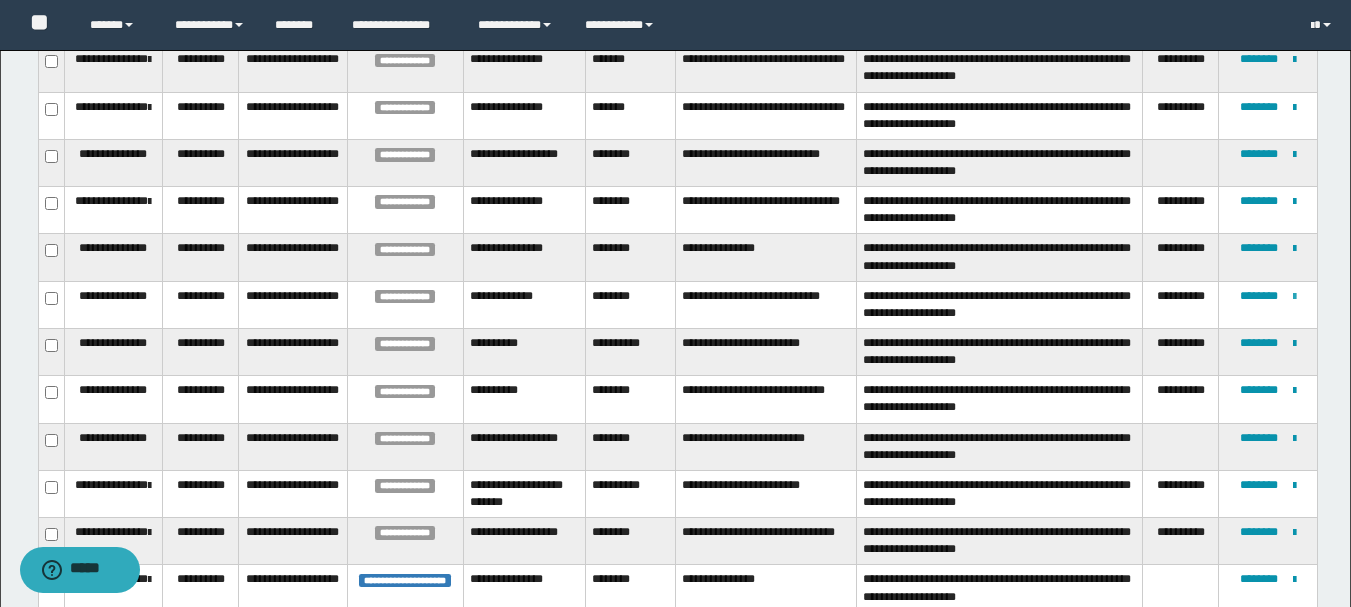 click at bounding box center [1294, 297] 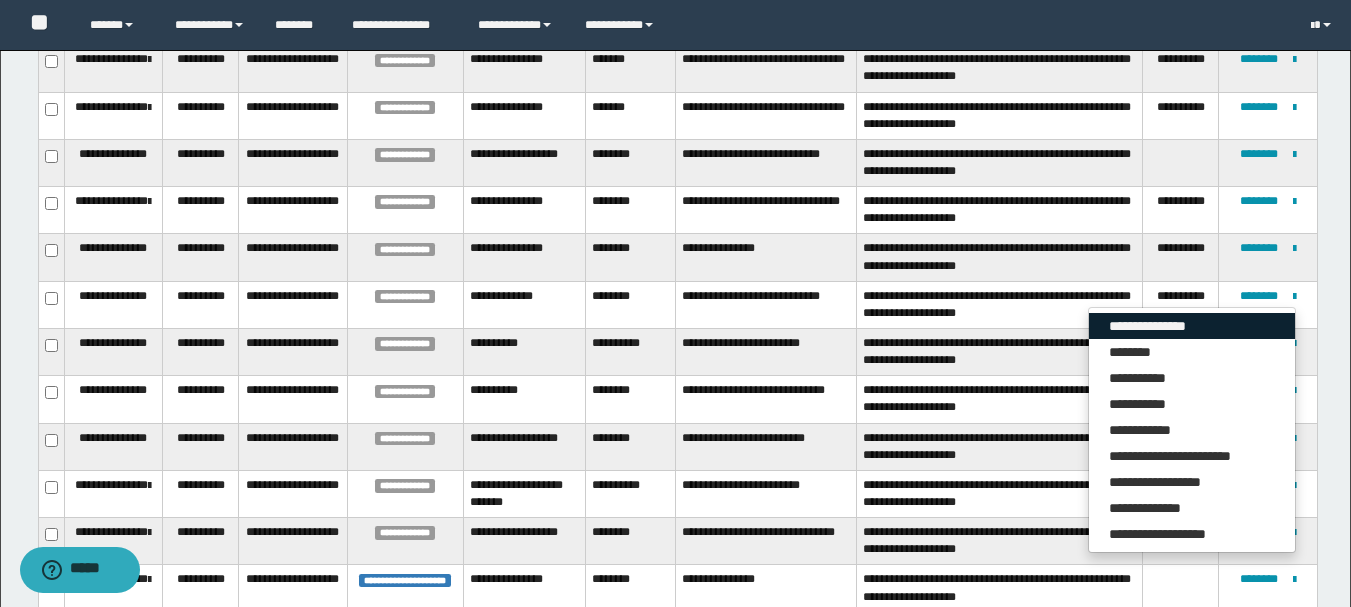 click on "**********" at bounding box center (1192, 326) 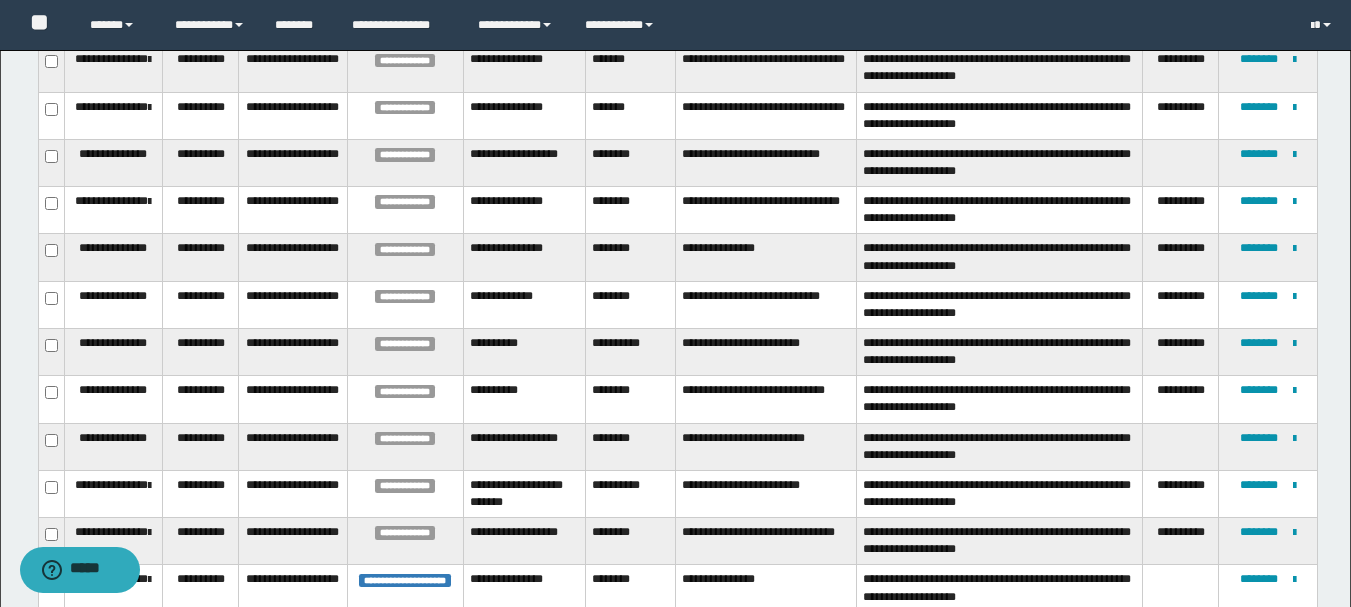 scroll, scrollTop: 0, scrollLeft: 0, axis: both 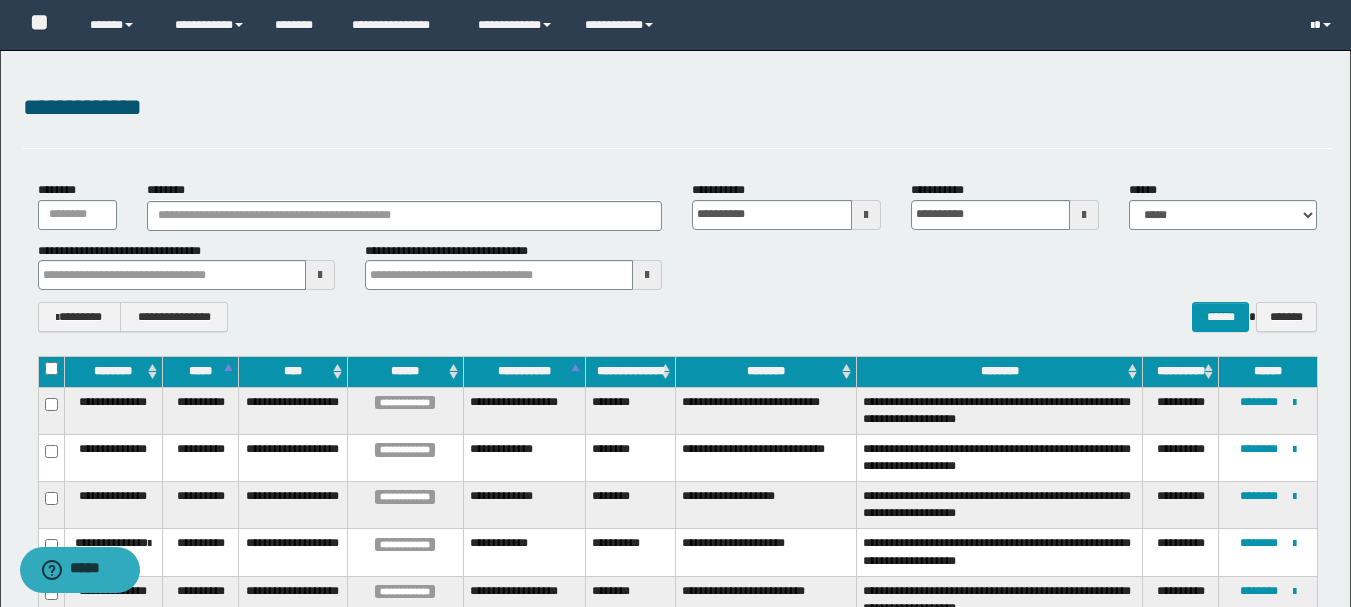 click at bounding box center (1323, 25) 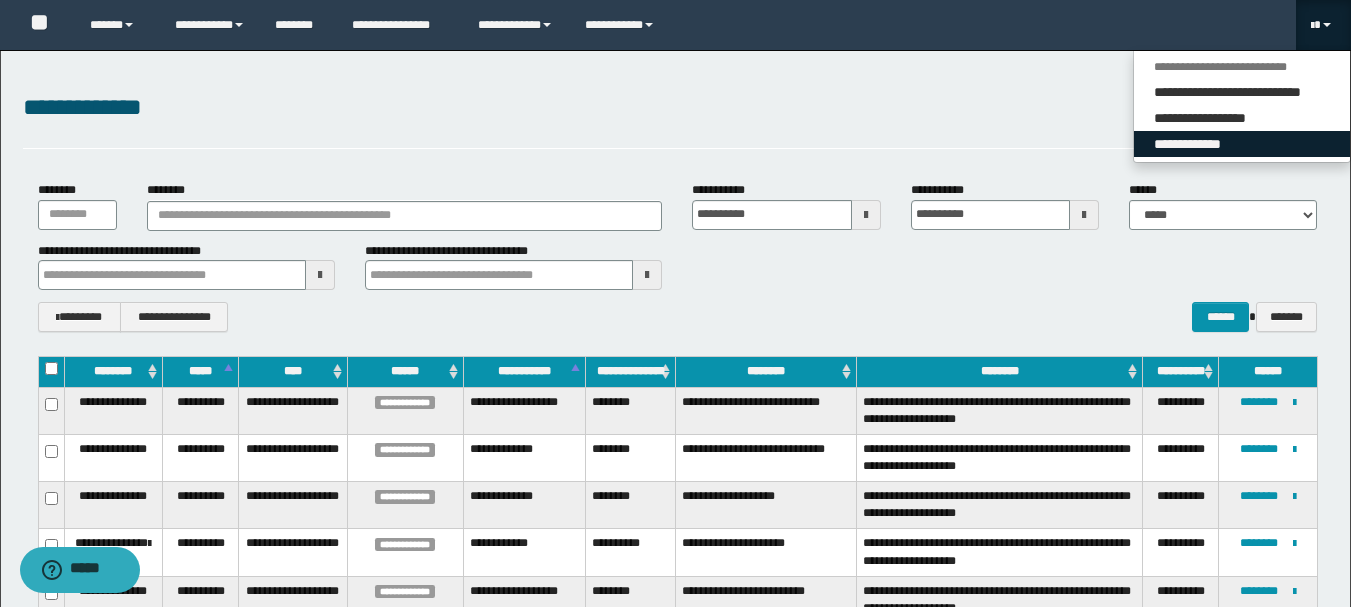 click on "**********" at bounding box center (1242, 144) 